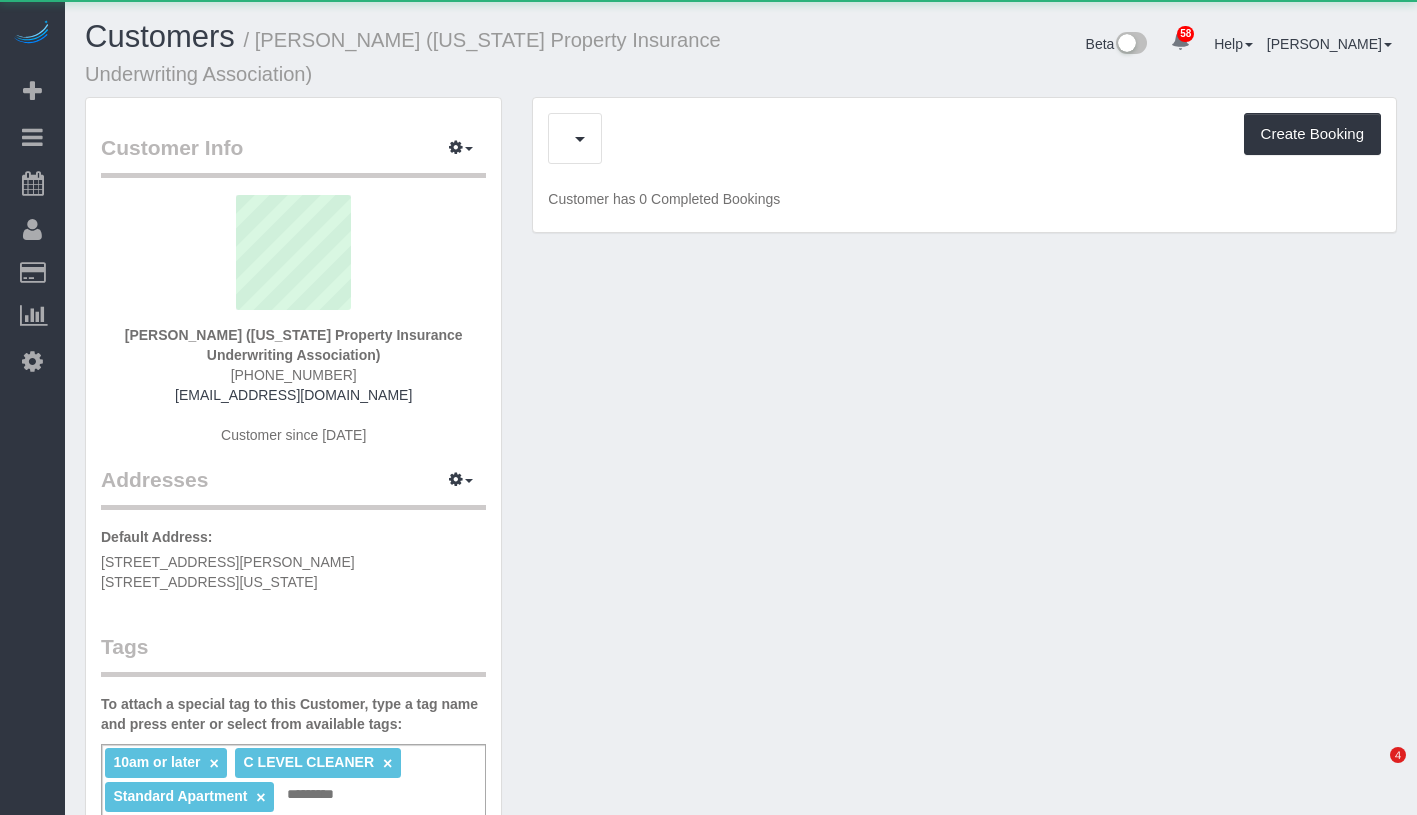 scroll, scrollTop: 0, scrollLeft: 0, axis: both 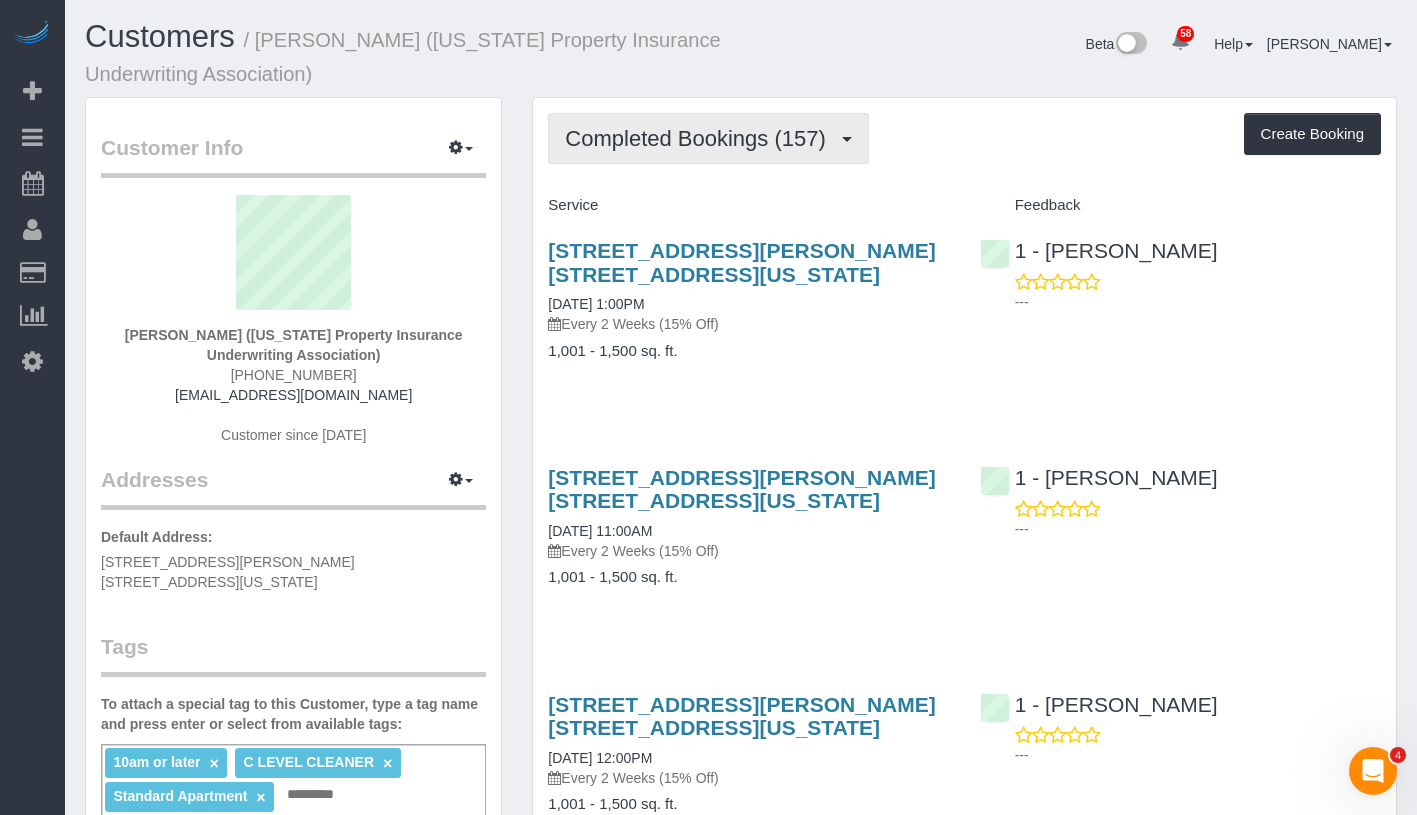 click on "Completed Bookings (157)" at bounding box center (700, 138) 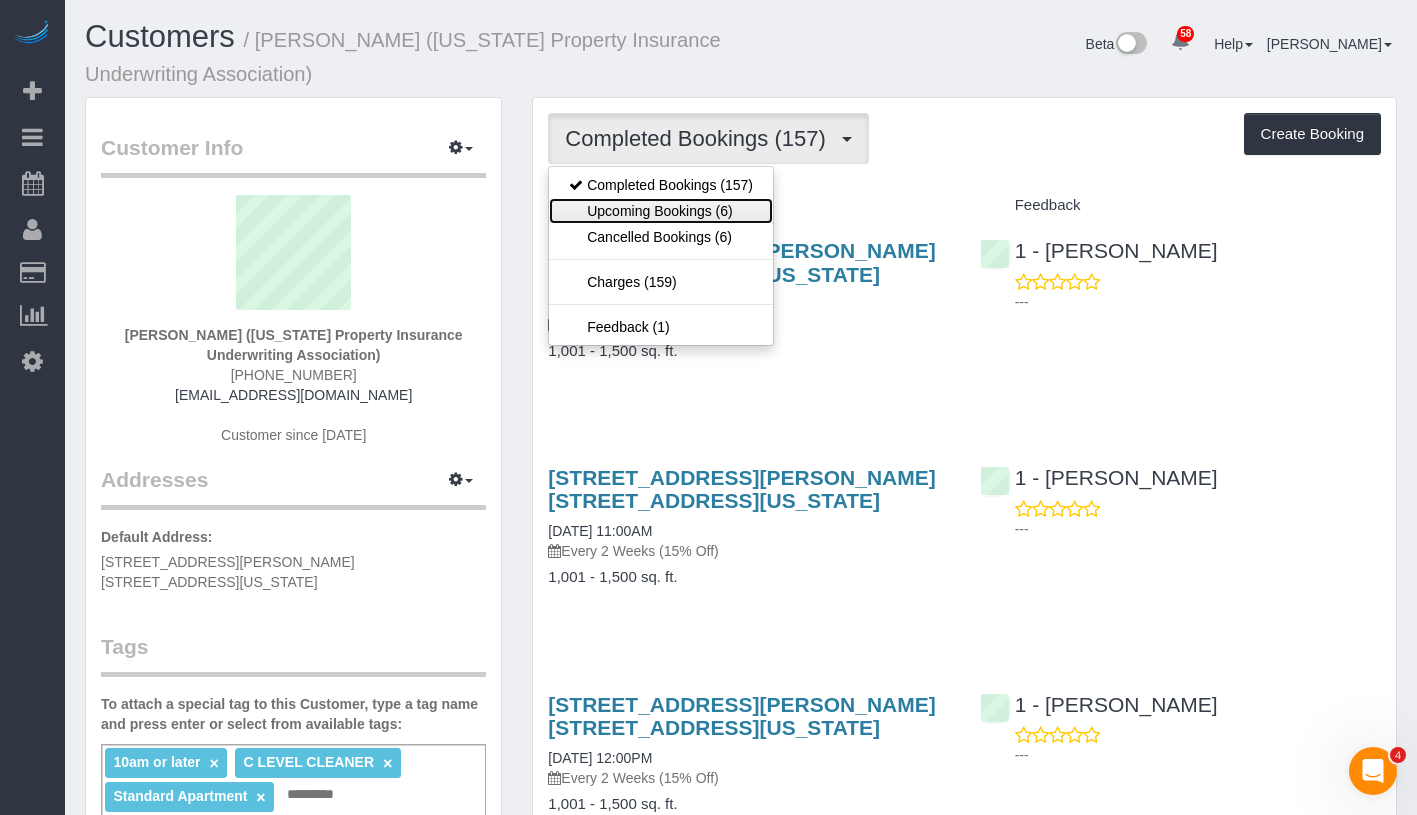 click on "Upcoming Bookings (6)" at bounding box center [661, 211] 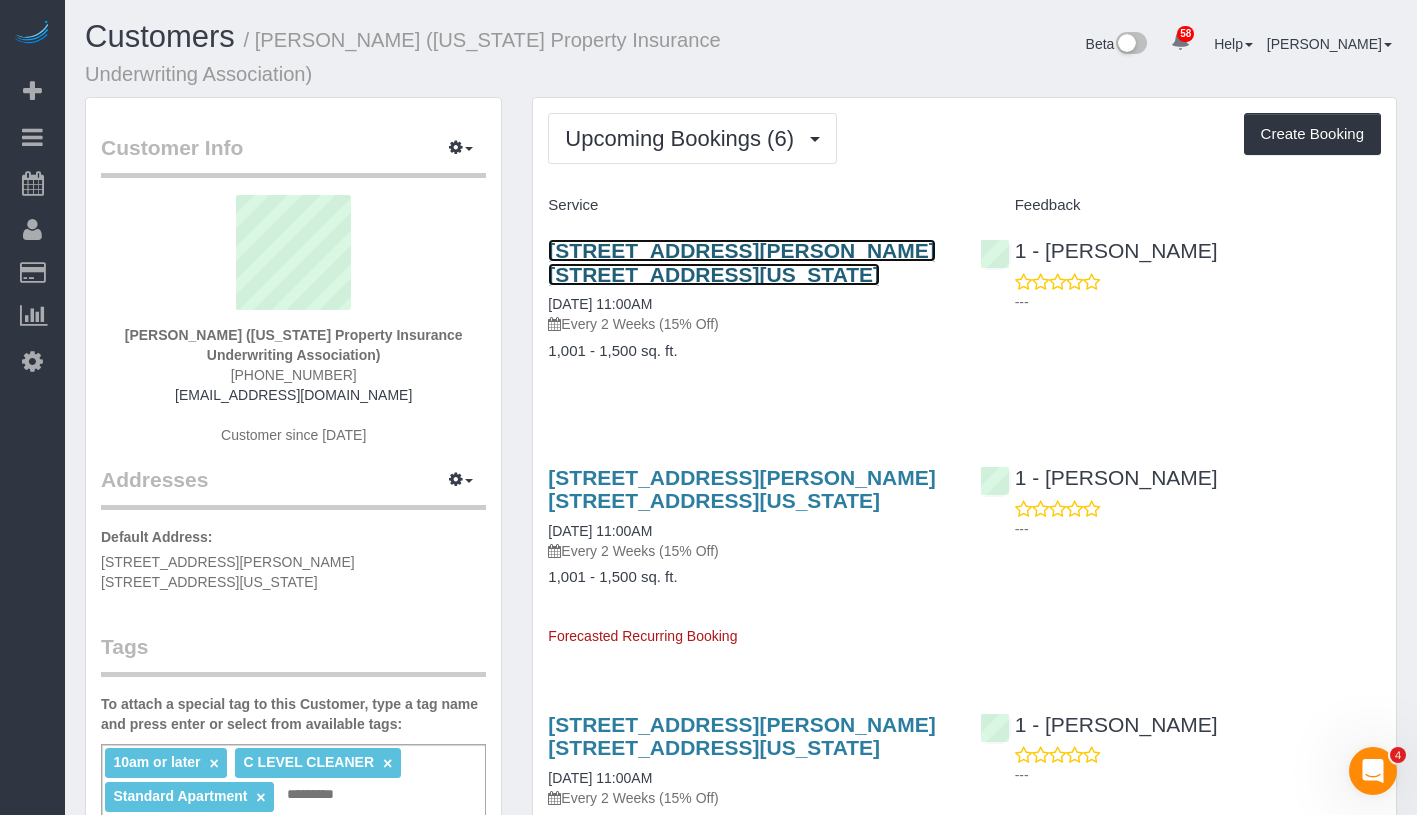 click on "[STREET_ADDRESS][PERSON_NAME] [STREET_ADDRESS][US_STATE]" at bounding box center (741, 262) 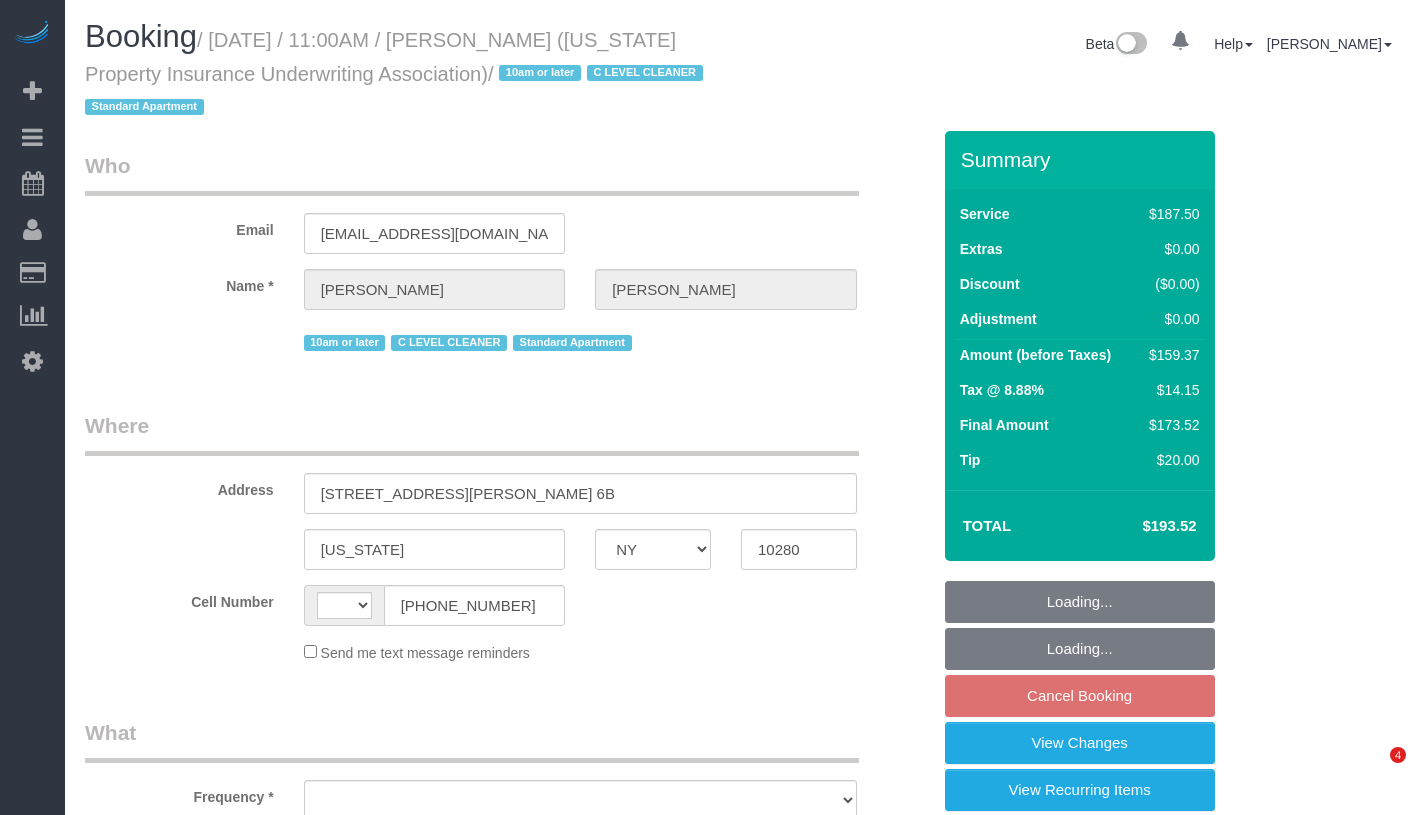 select on "NY" 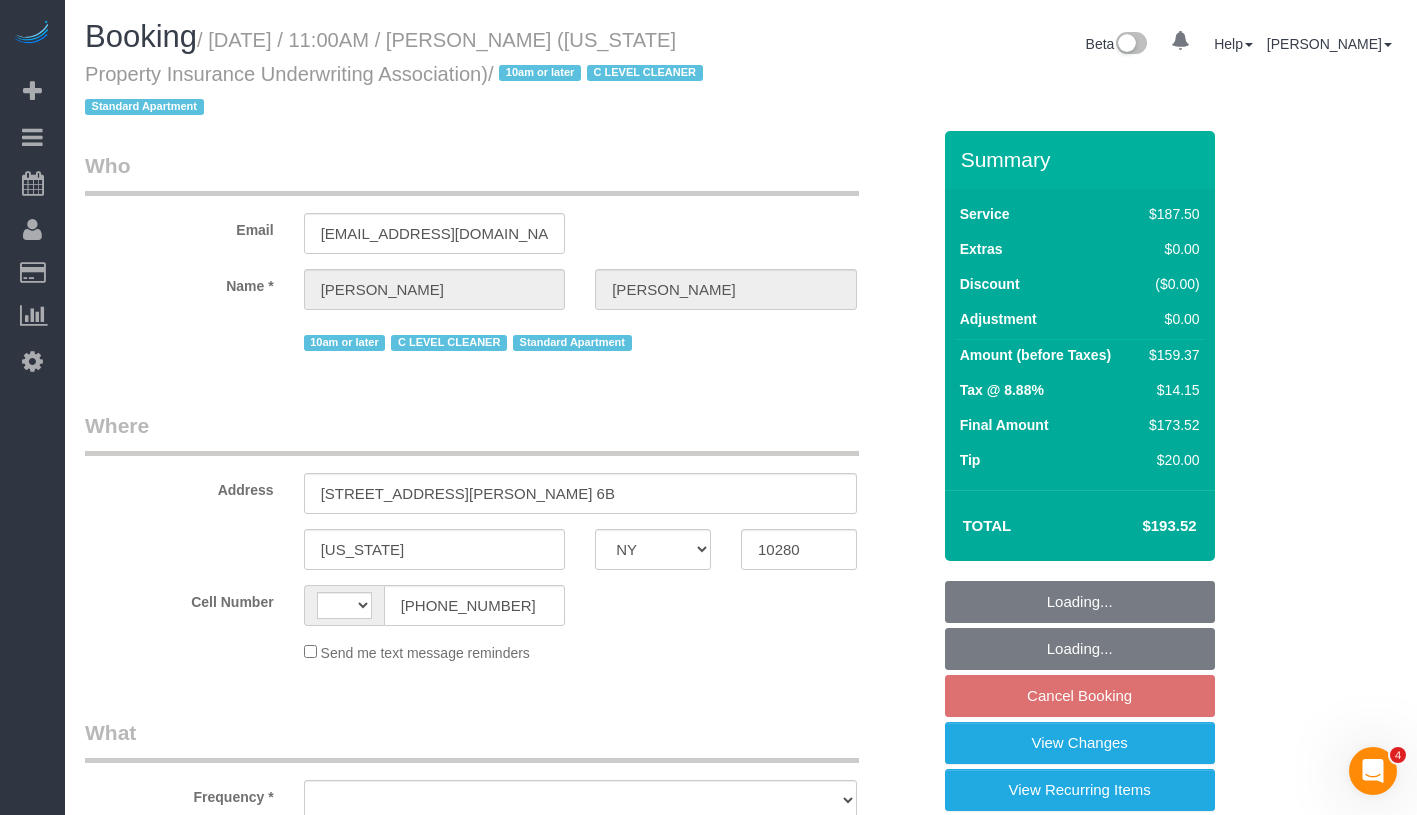 scroll, scrollTop: 0, scrollLeft: 0, axis: both 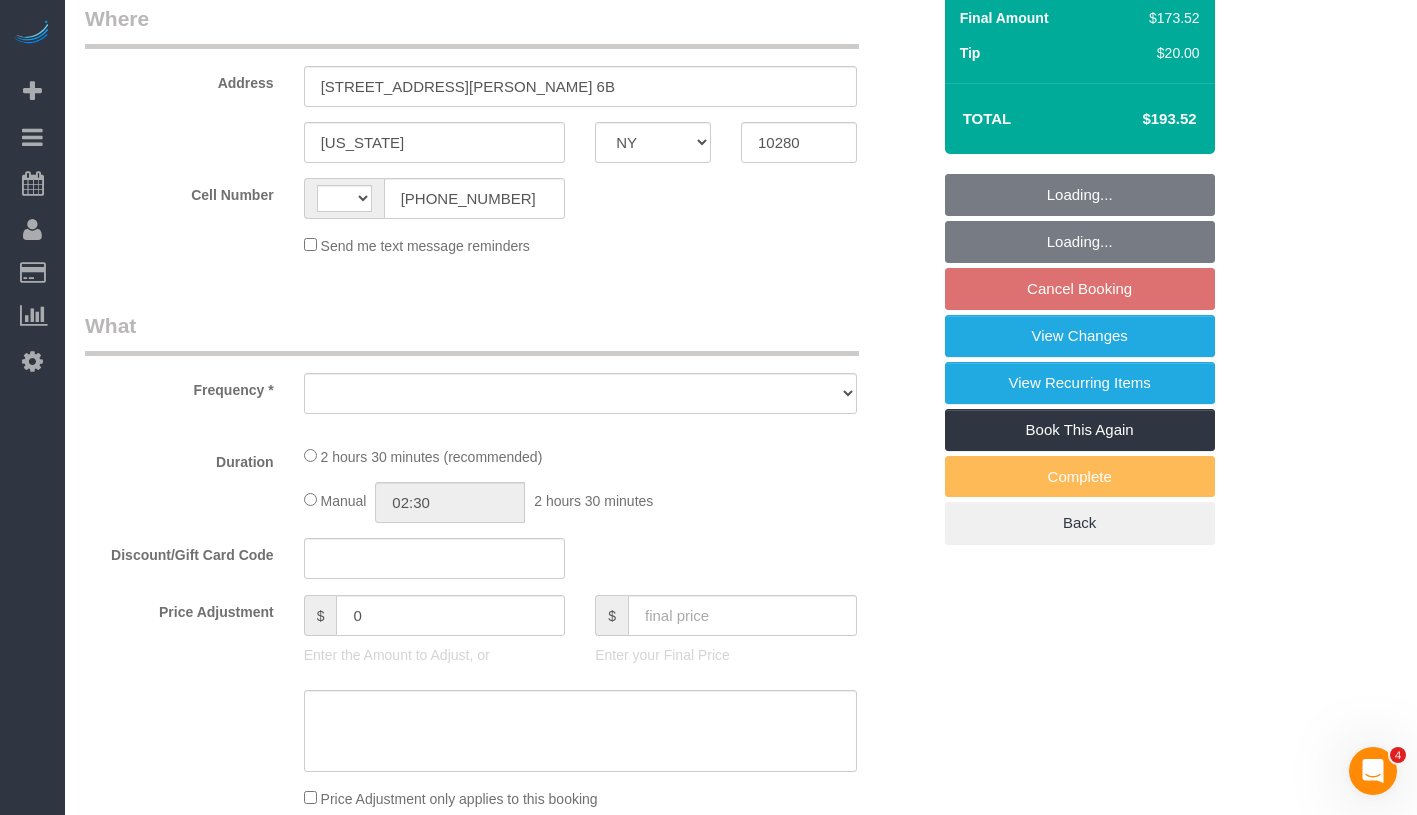 select on "string:[GEOGRAPHIC_DATA]" 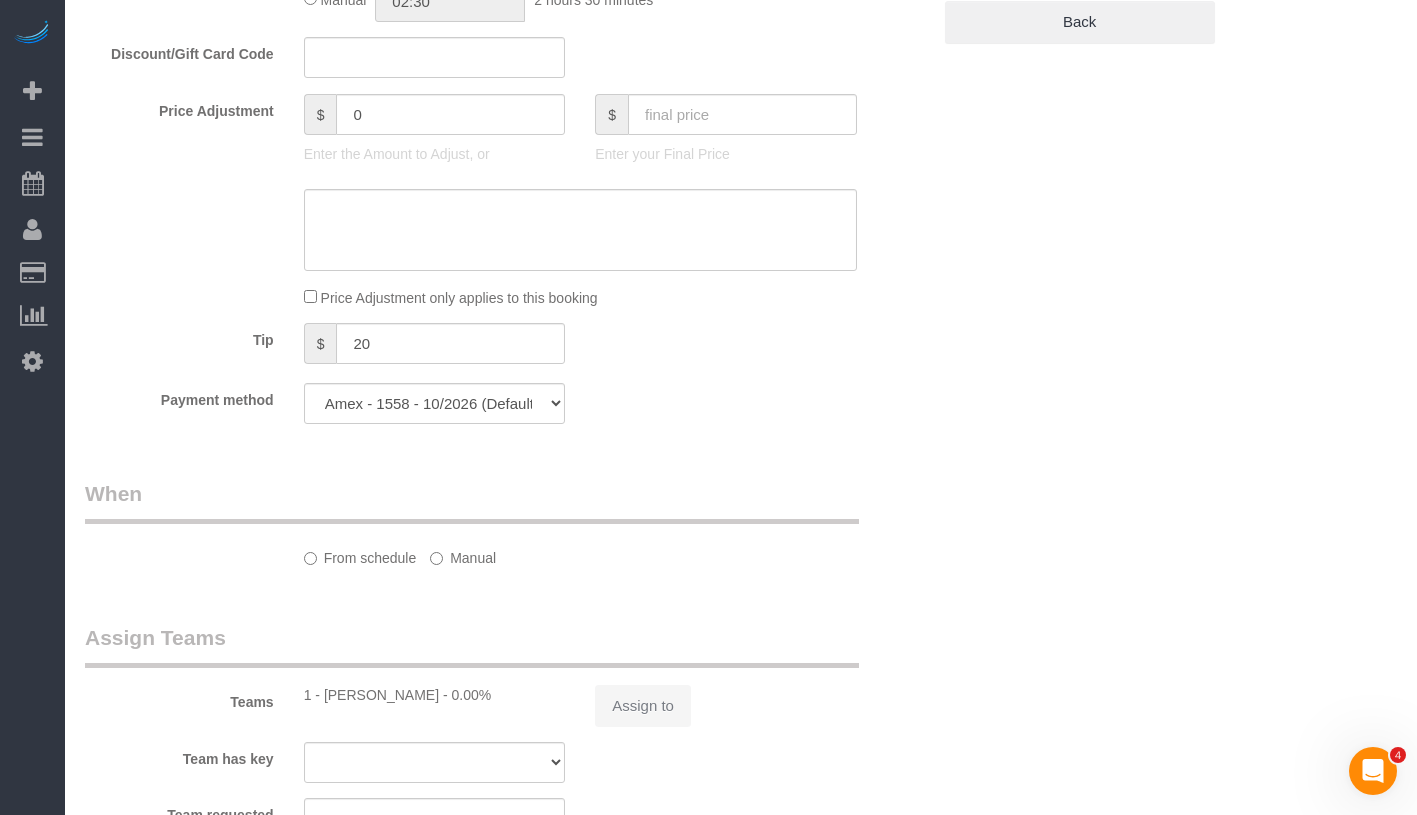select on "object:825" 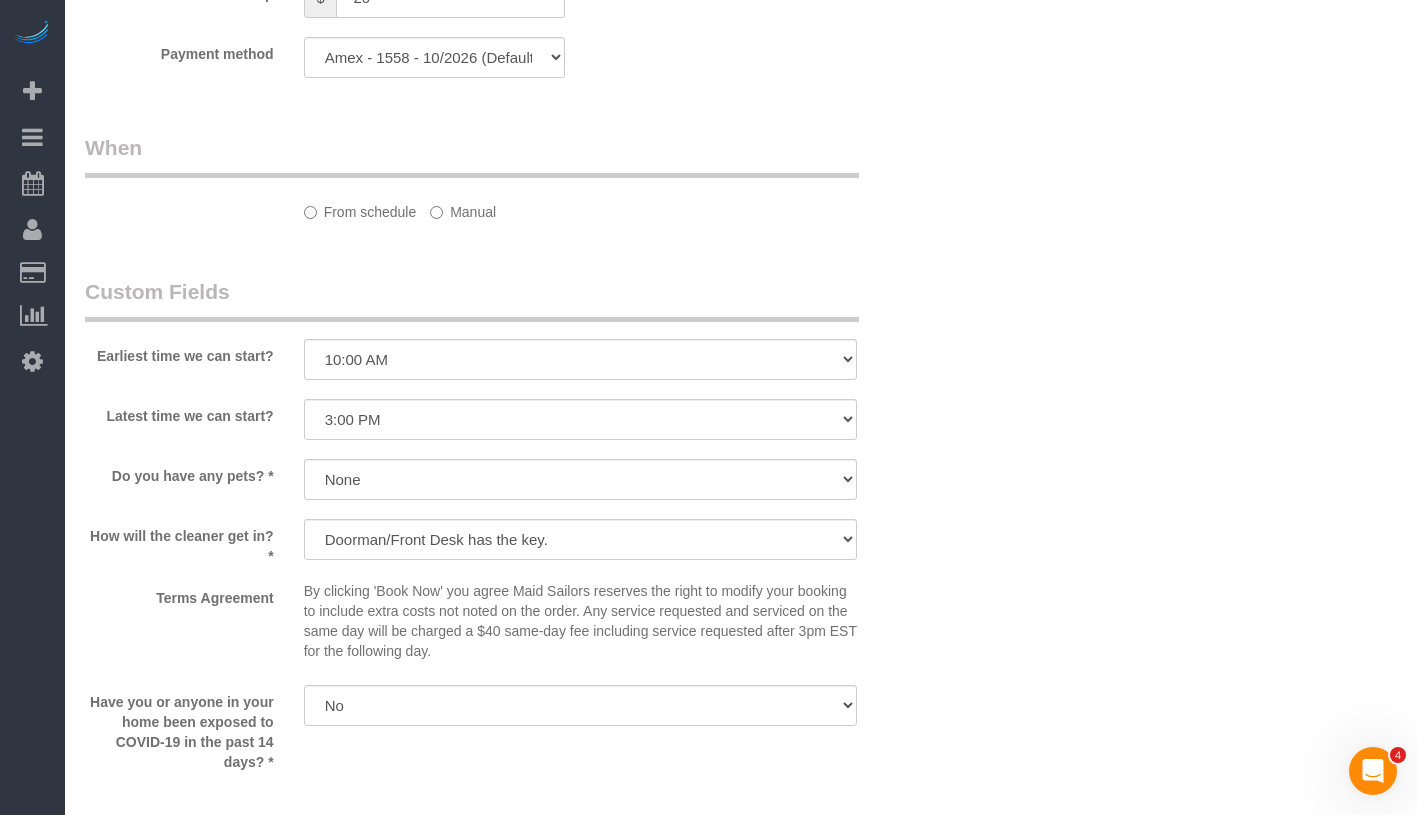 select on "object:1080" 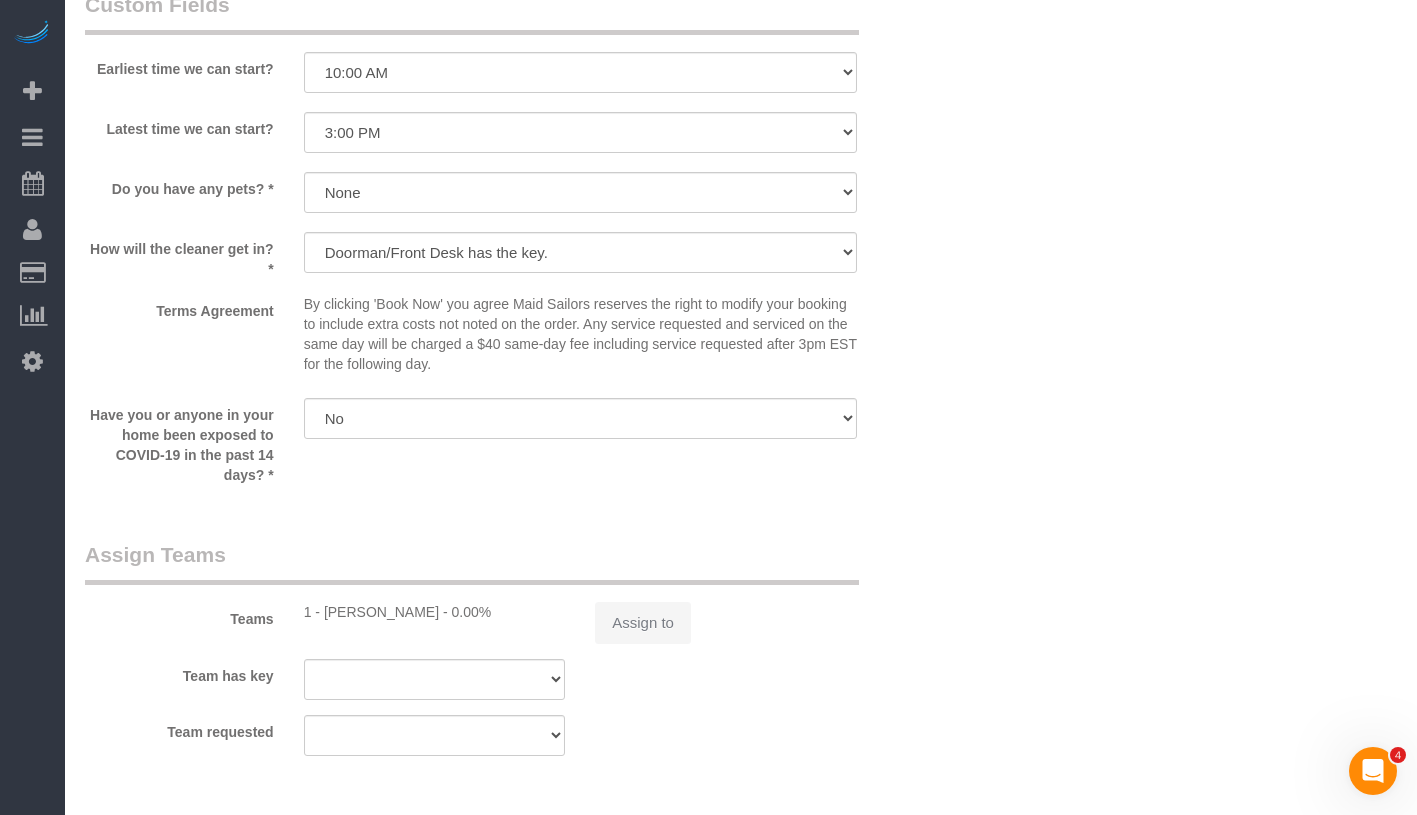 select on "spot4" 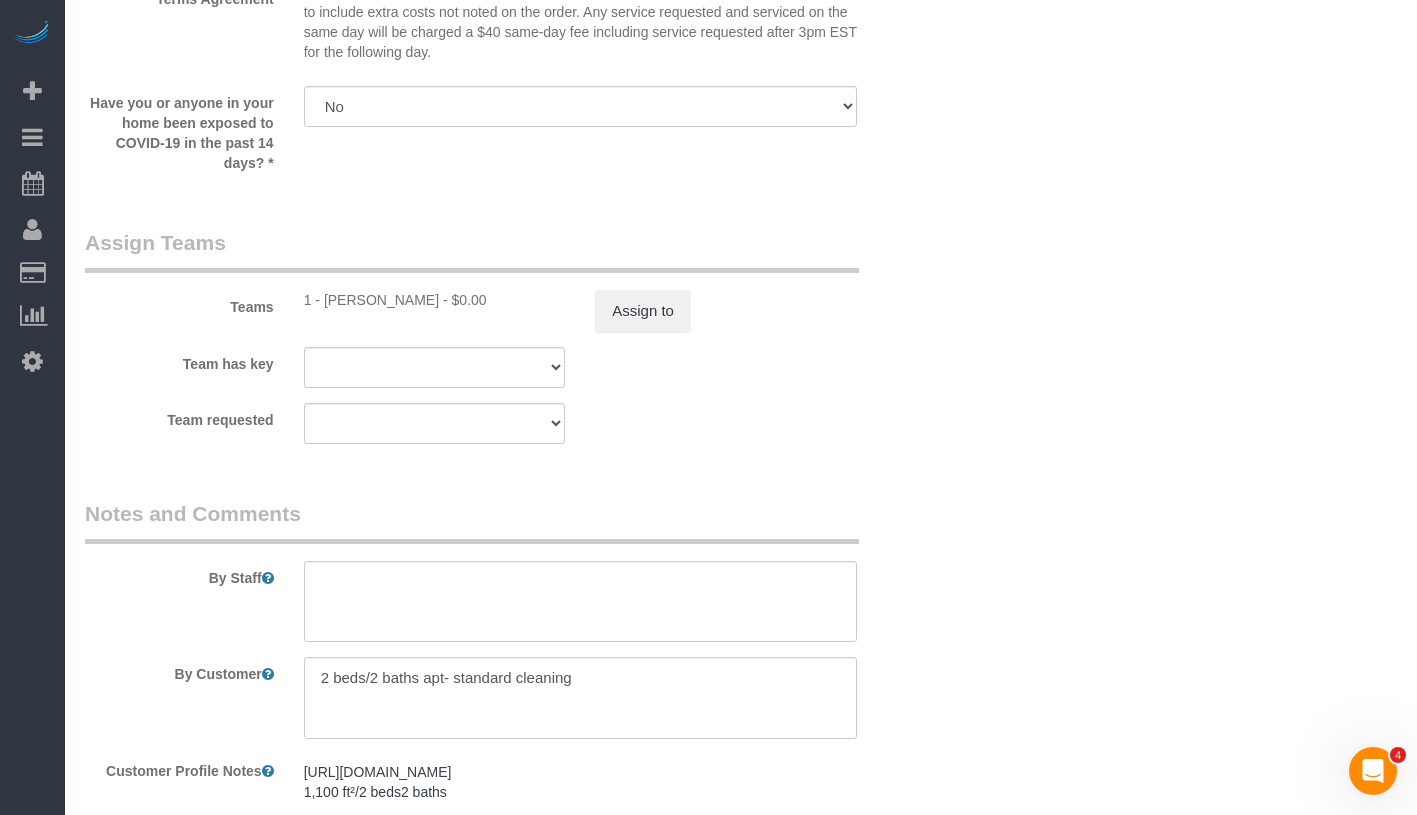 scroll, scrollTop: 2456, scrollLeft: 0, axis: vertical 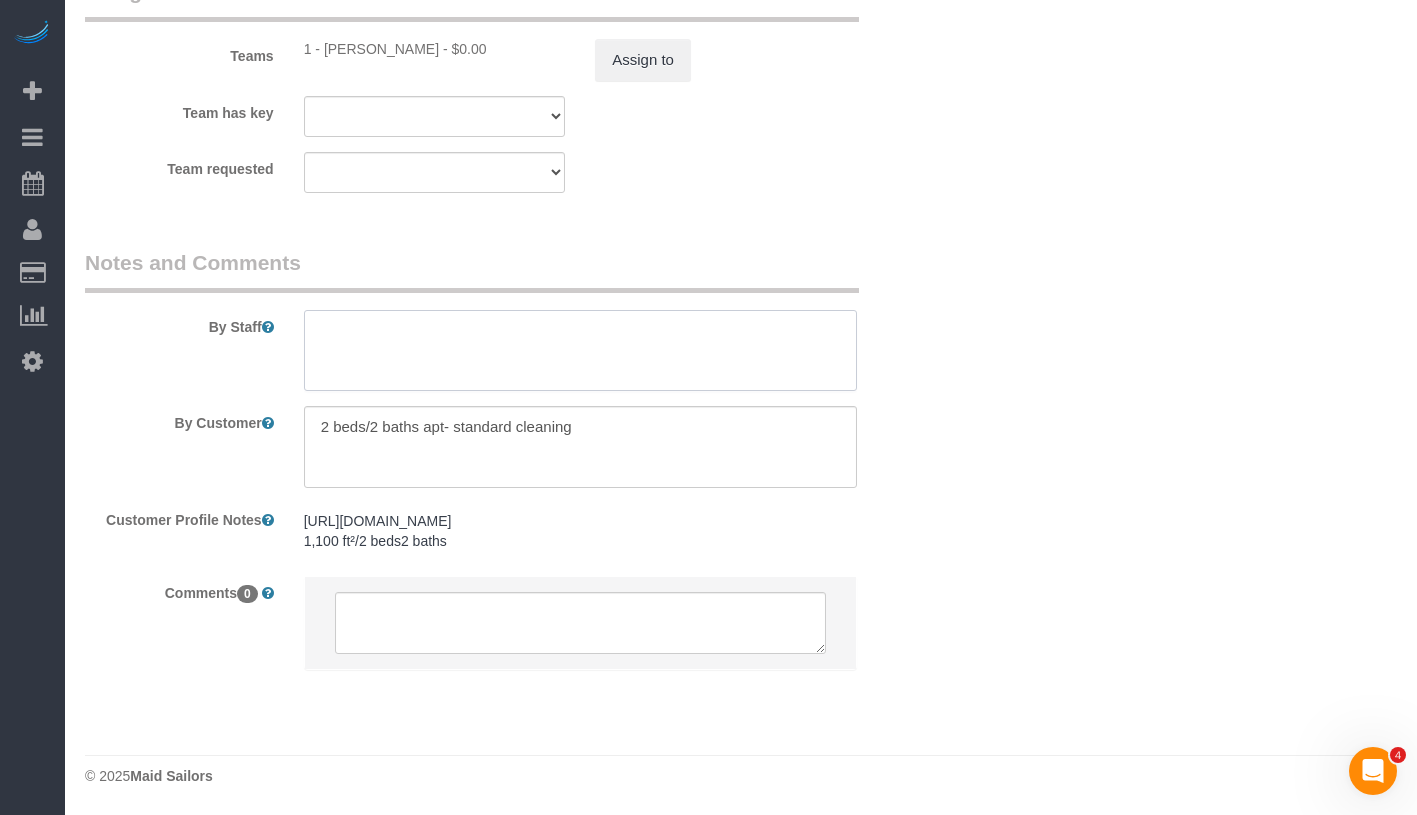 click at bounding box center (580, 351) 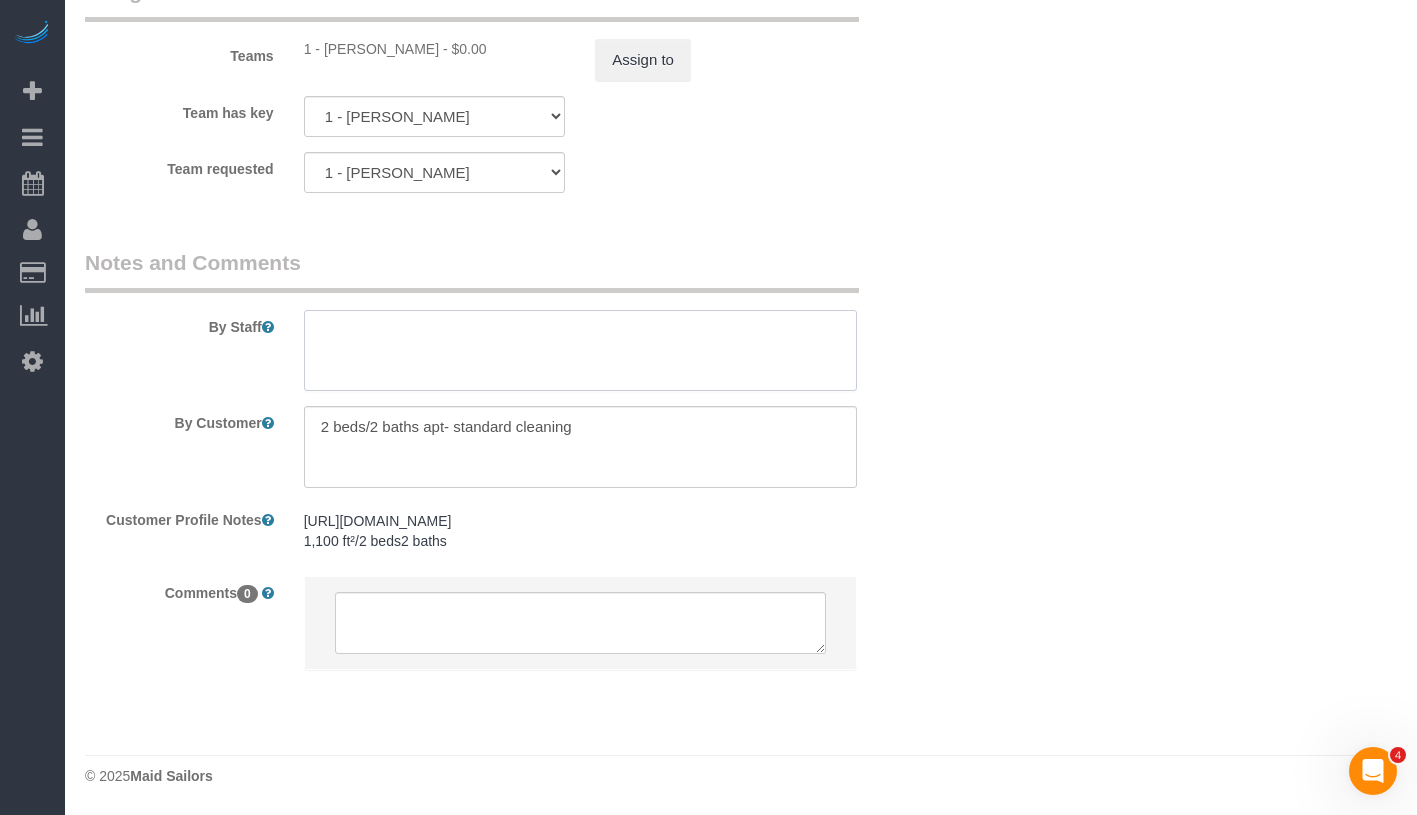 paste on "uilding that they’re going to do some construction on the main entrance.  Construction will start 07/14 and will last3-4 weeks and front entrance won’t be available.
07/17/2025 11:00AM
380 Rector Place Apt. 60
Secondary entrance
Backdoor leading to the basement" 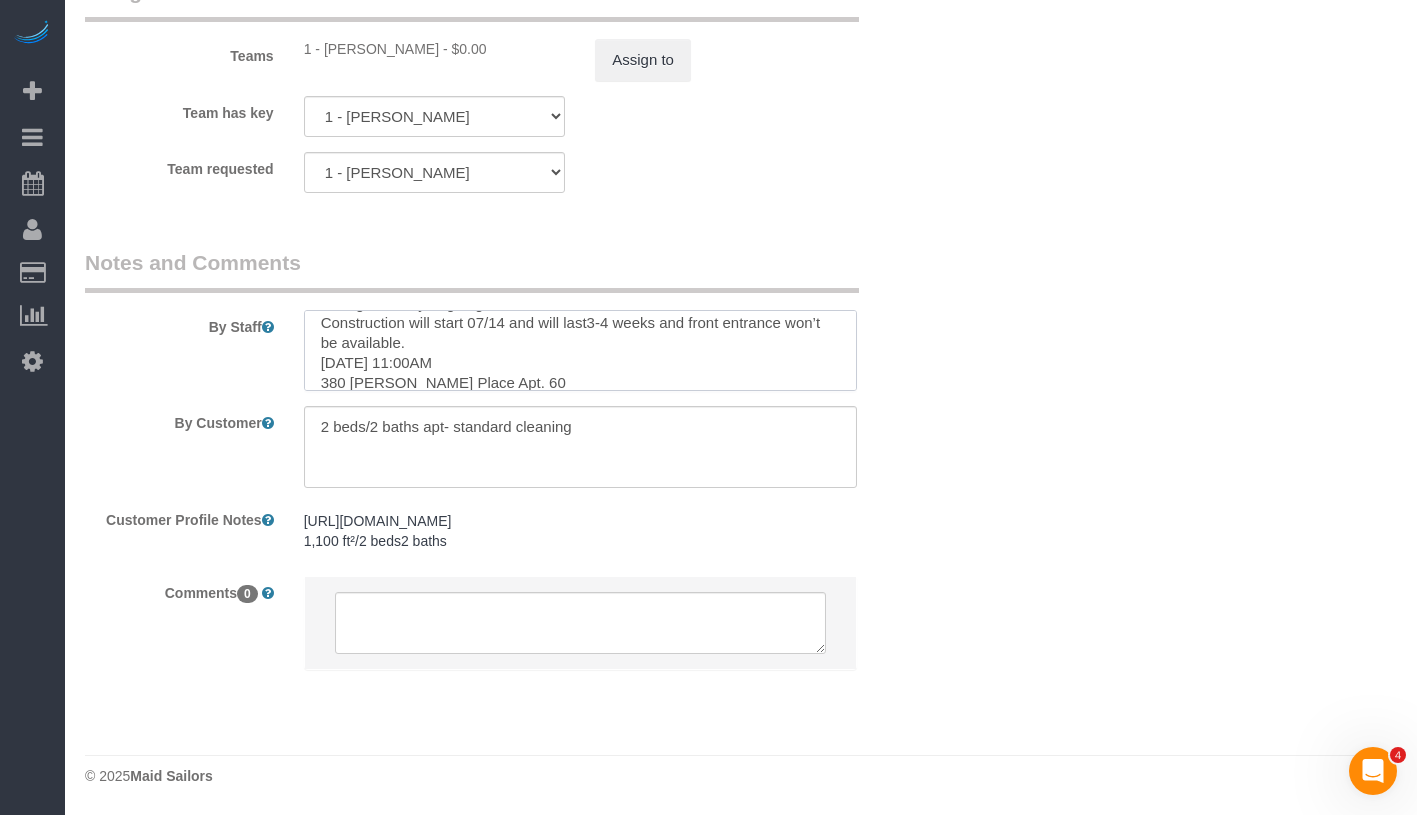 scroll, scrollTop: 0, scrollLeft: 0, axis: both 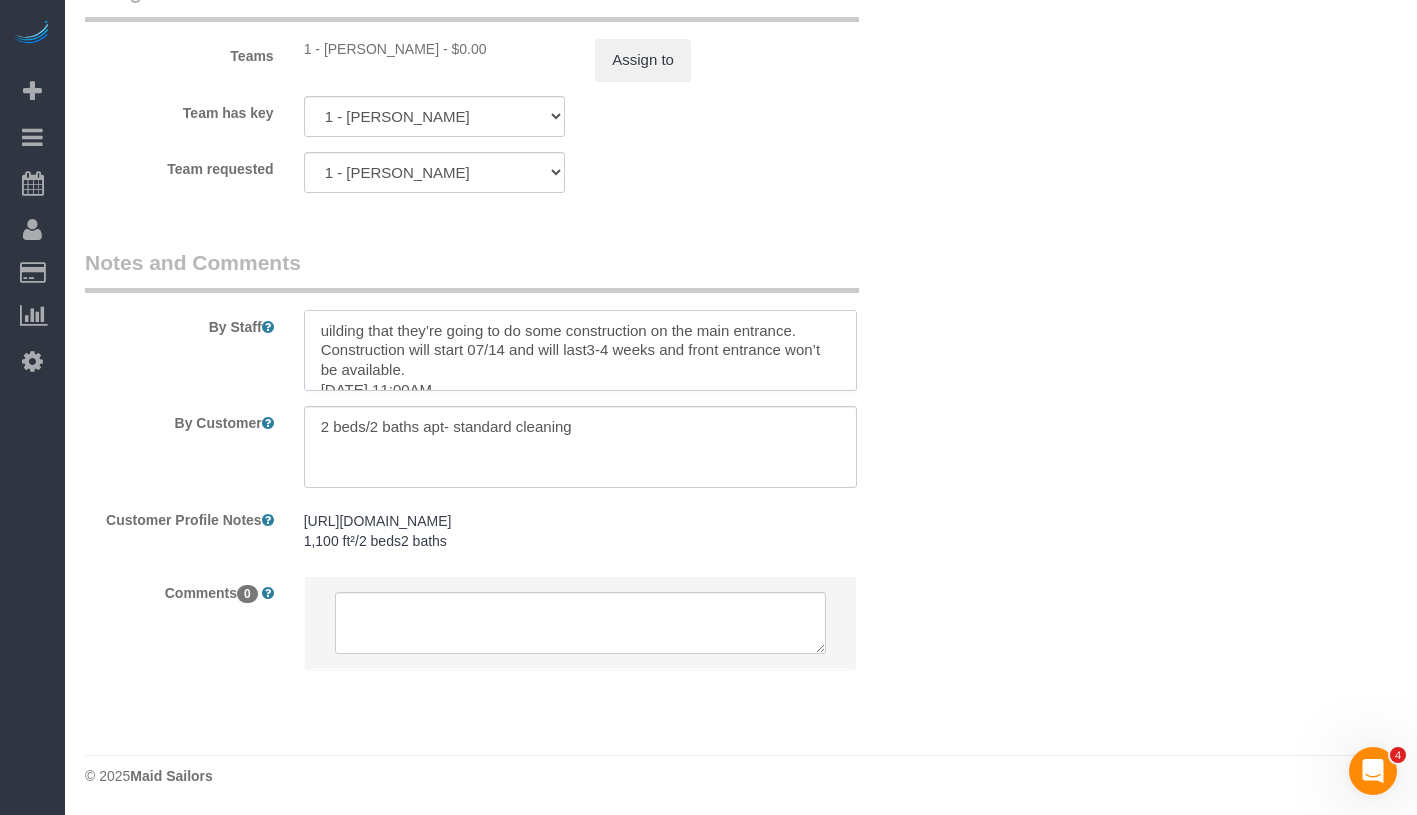 drag, startPoint x: 314, startPoint y: 329, endPoint x: 532, endPoint y: 328, distance: 218.00229 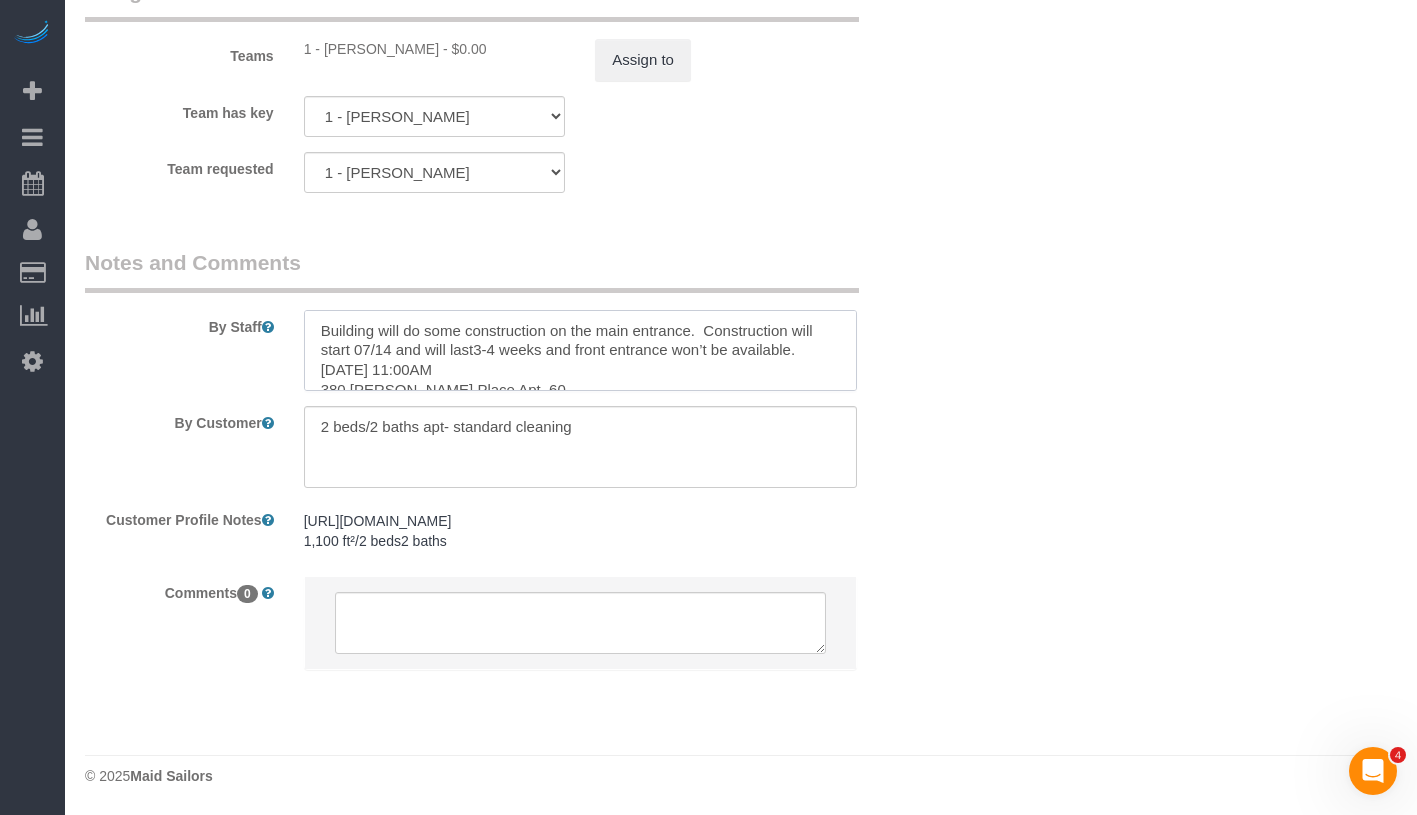 click at bounding box center [580, 351] 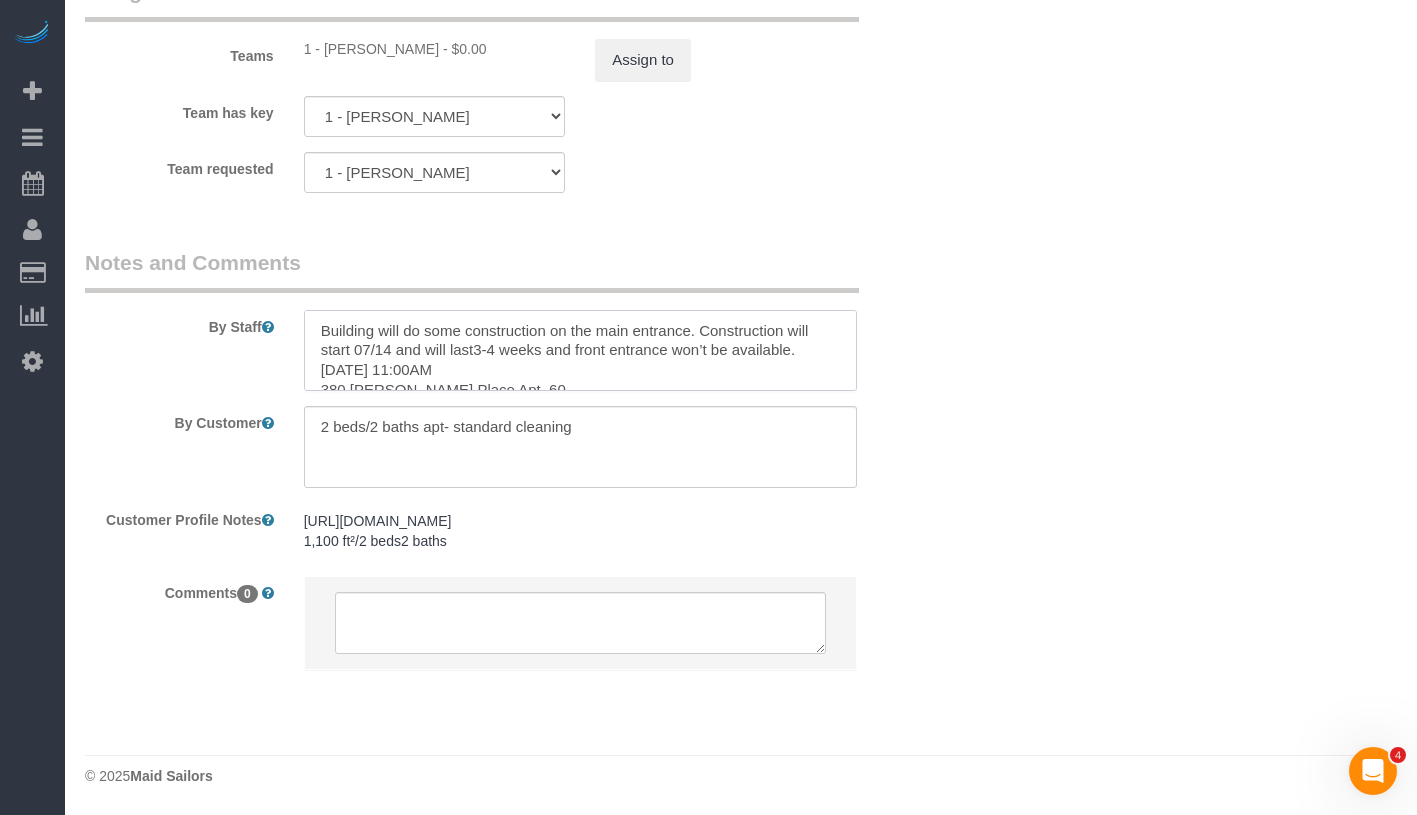click at bounding box center (580, 351) 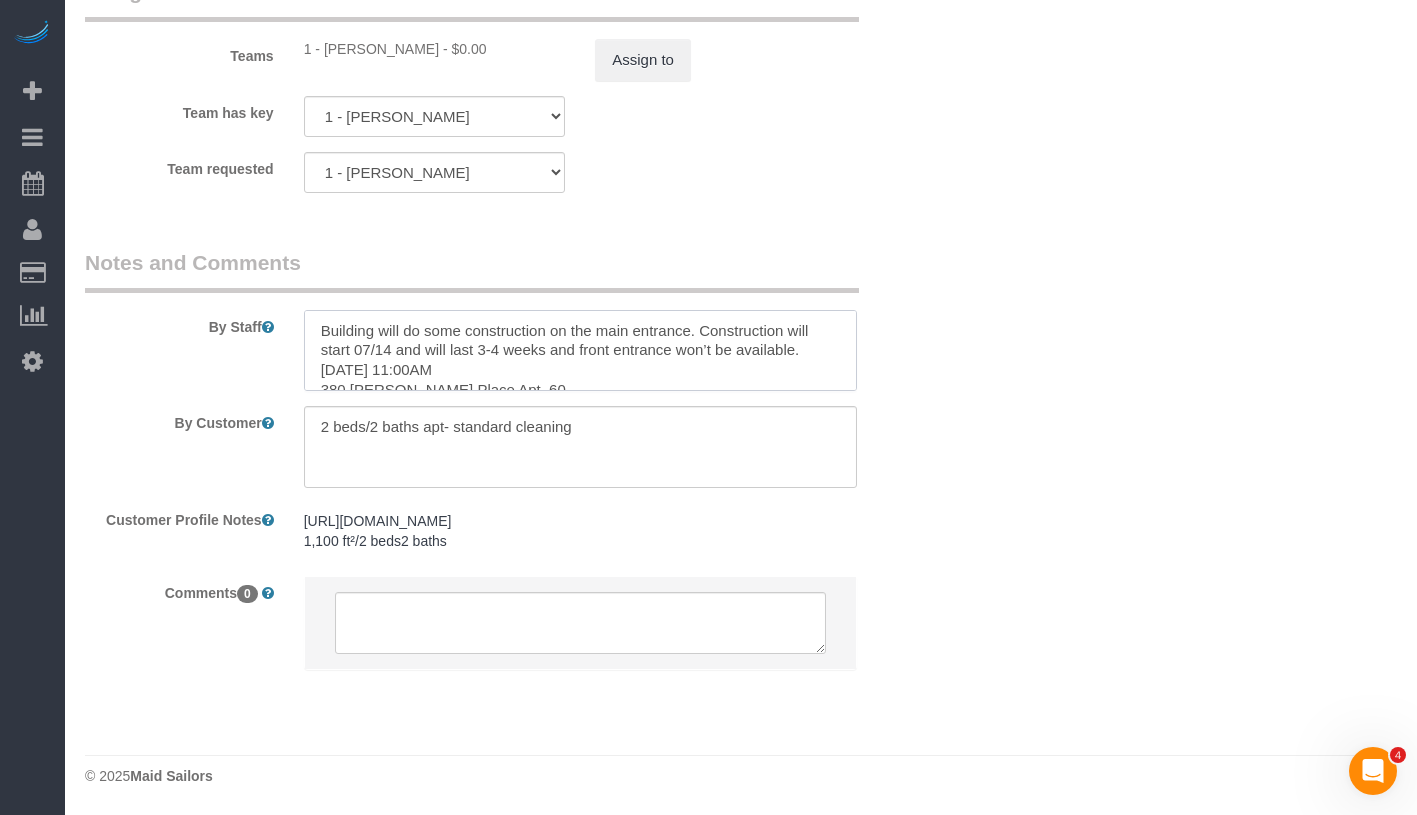 click at bounding box center [580, 351] 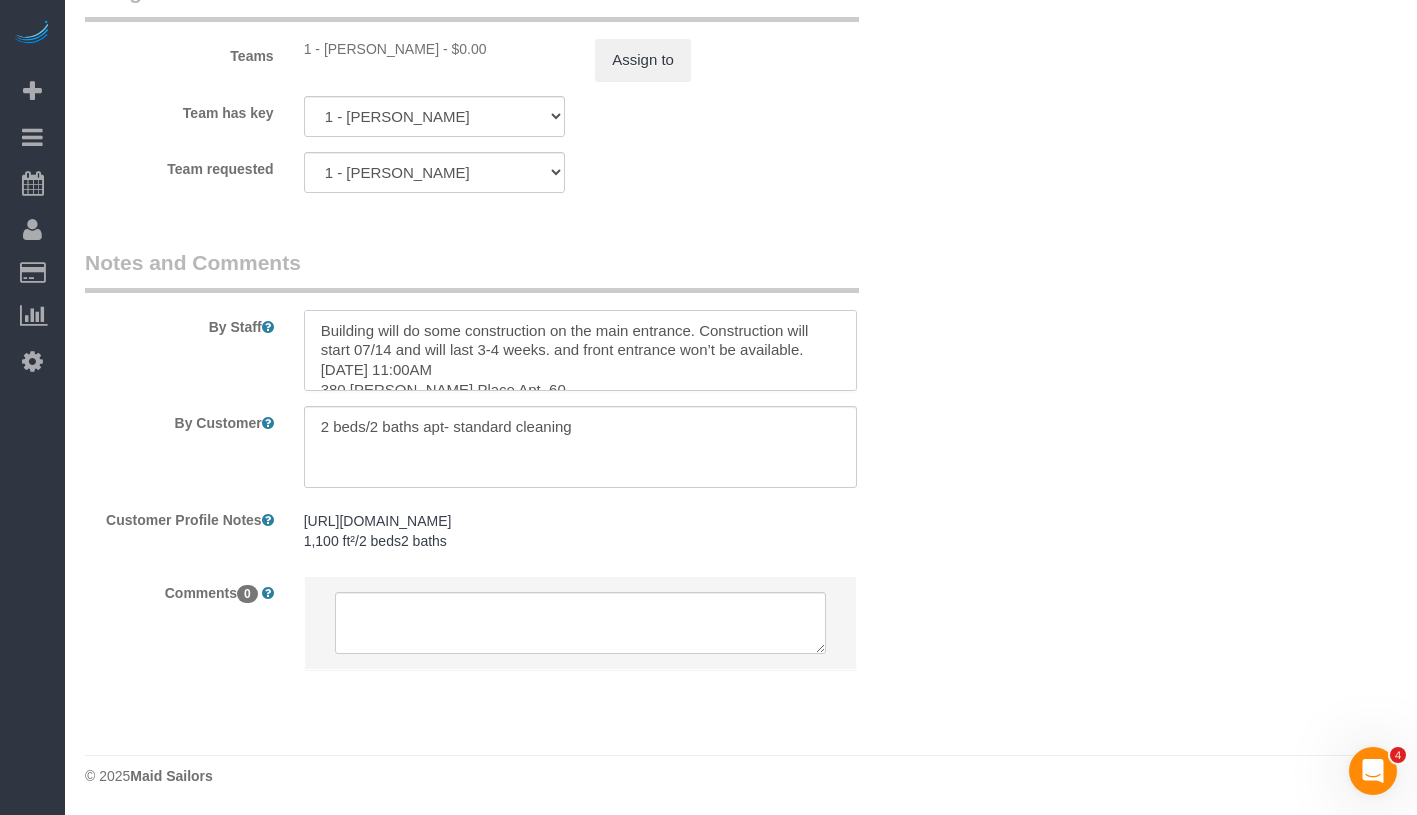 drag, startPoint x: 557, startPoint y: 350, endPoint x: 592, endPoint y: 350, distance: 35 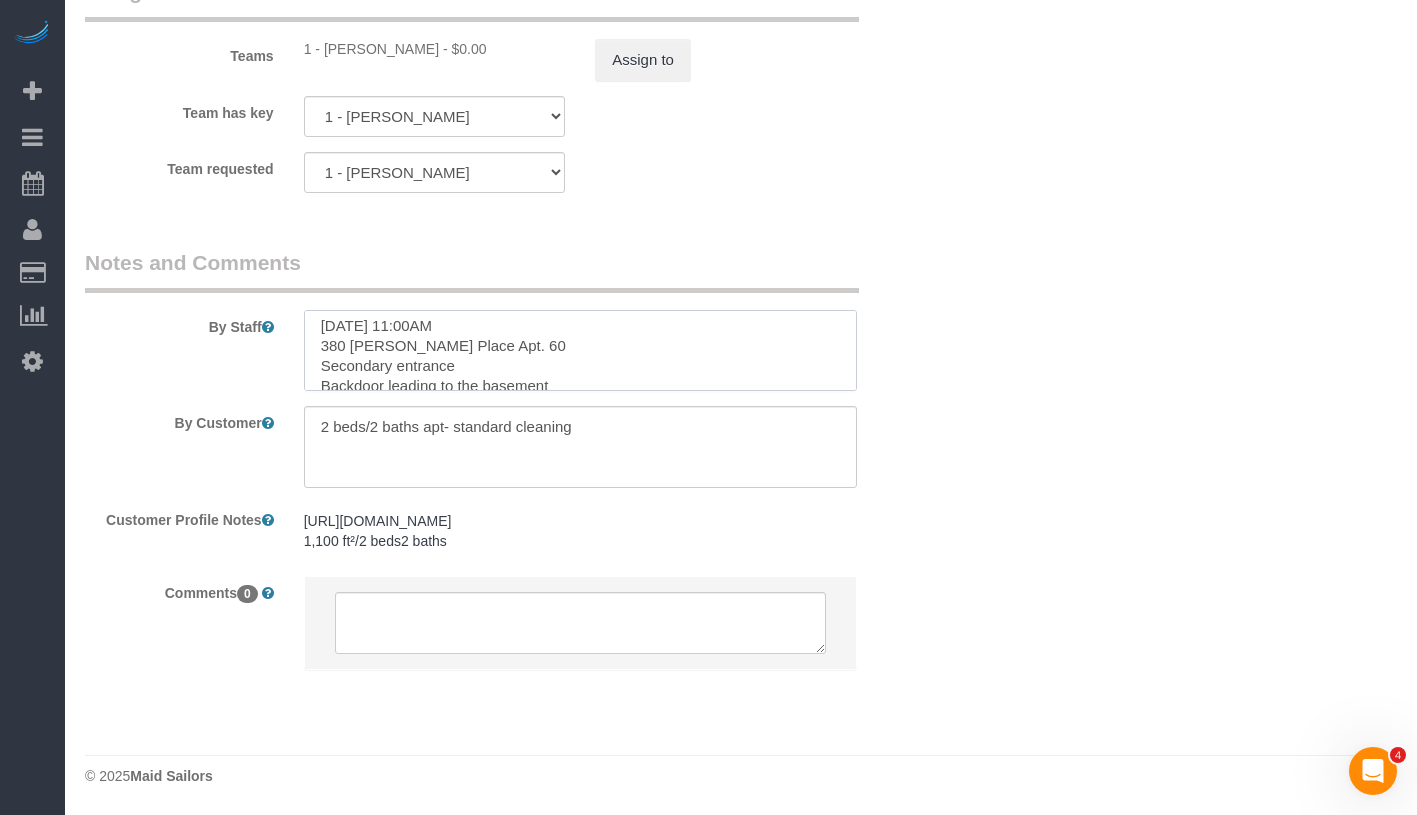 scroll, scrollTop: 31, scrollLeft: 0, axis: vertical 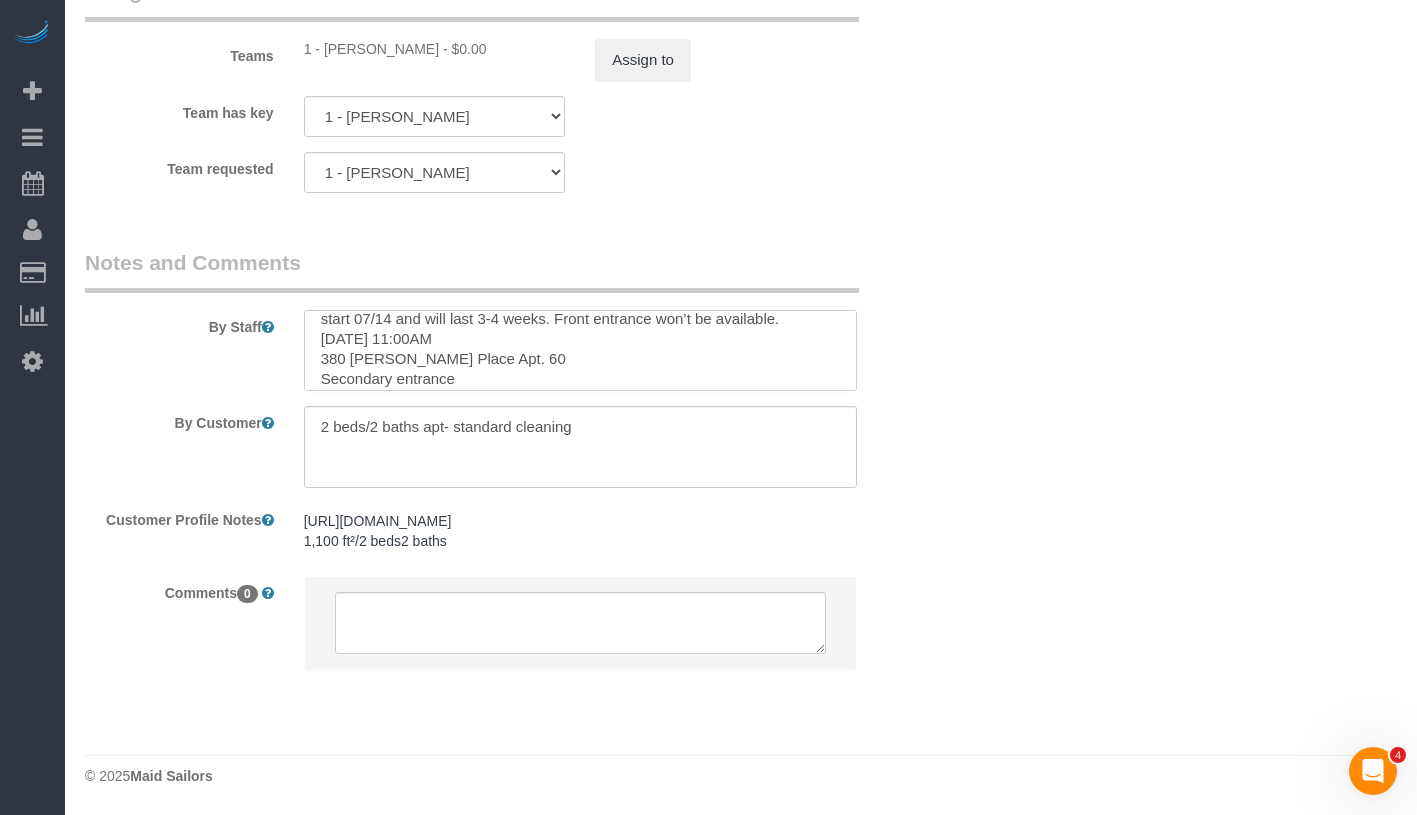 drag, startPoint x: 321, startPoint y: 343, endPoint x: 499, endPoint y: 362, distance: 179.01117 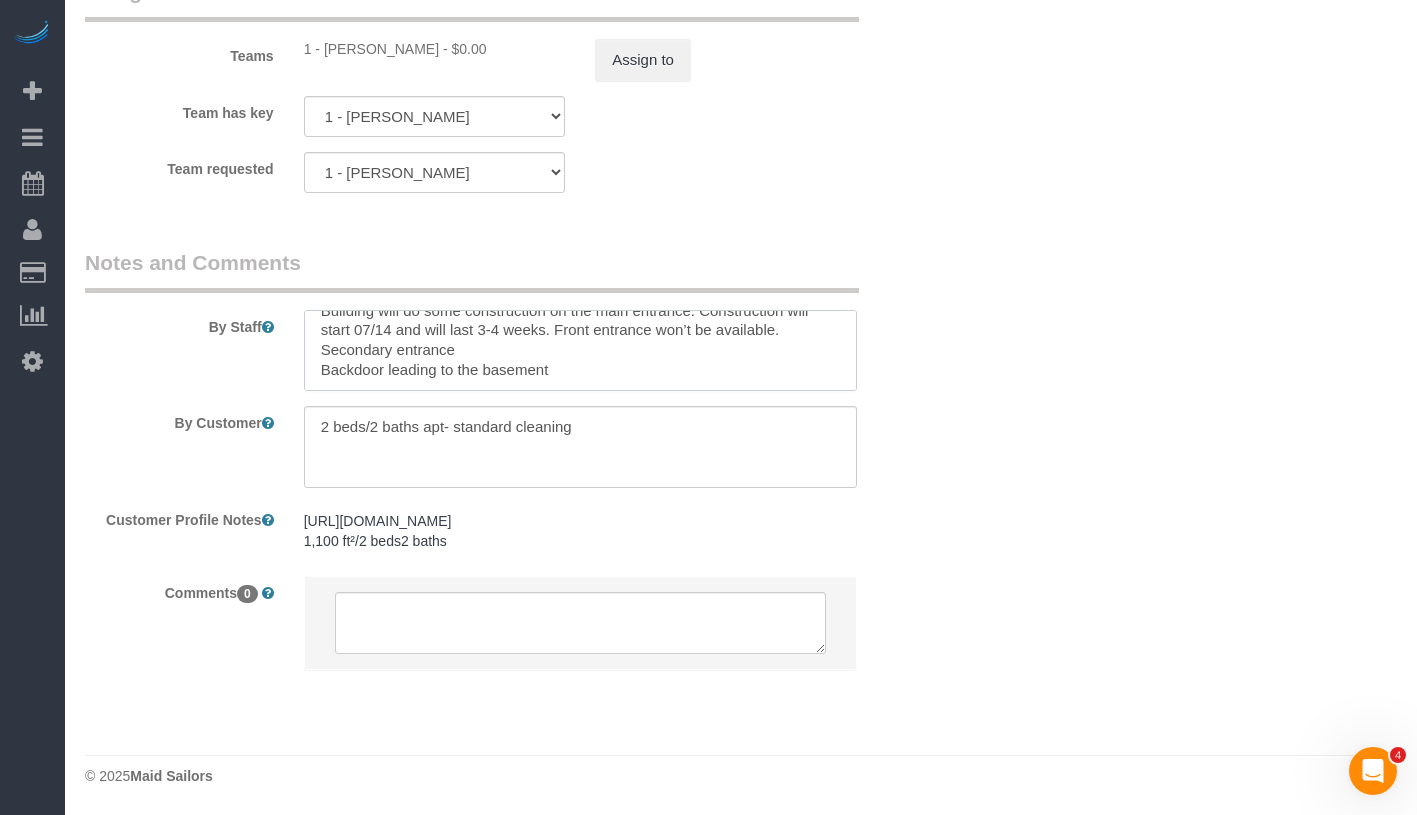 scroll, scrollTop: 20, scrollLeft: 0, axis: vertical 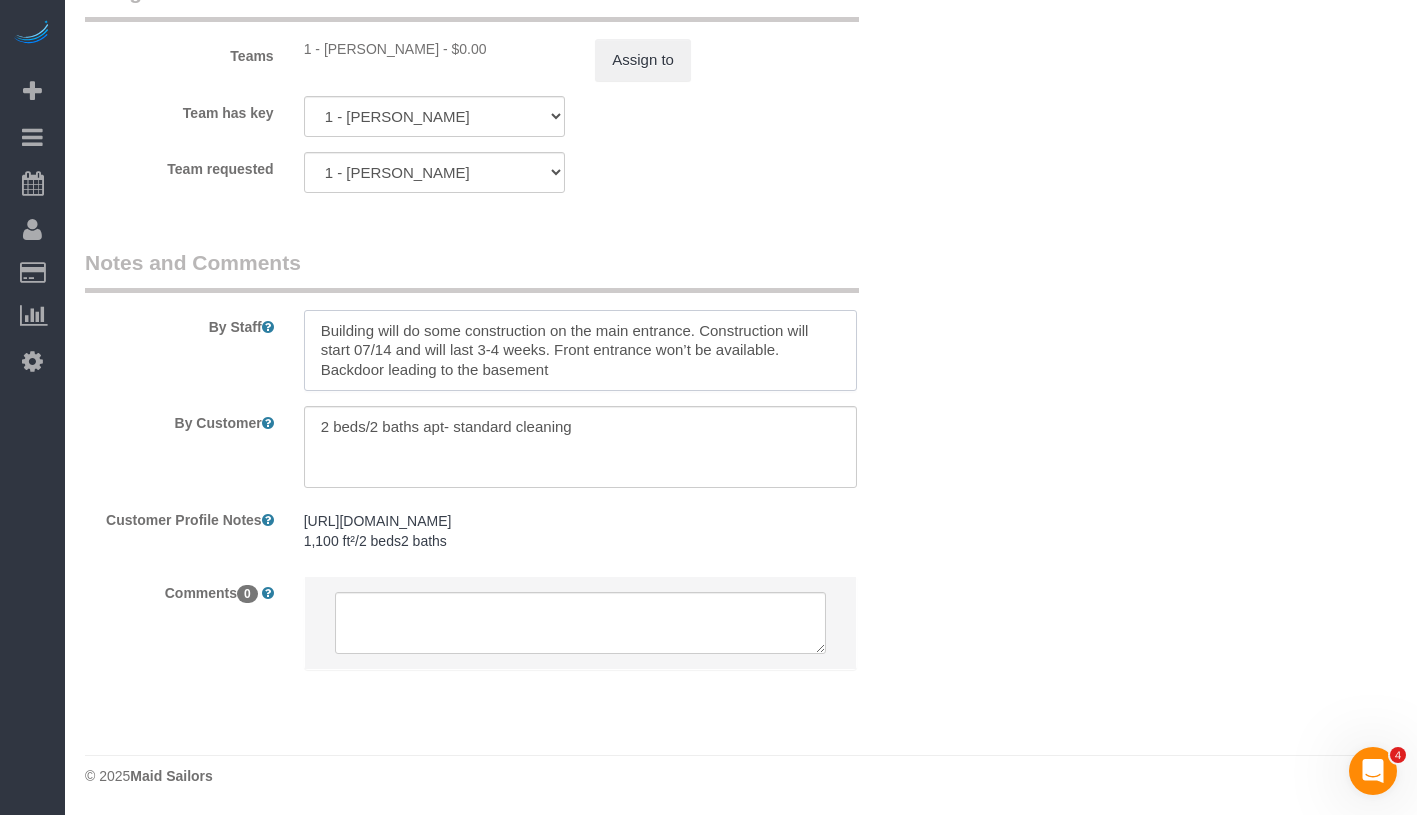 click at bounding box center [580, 351] 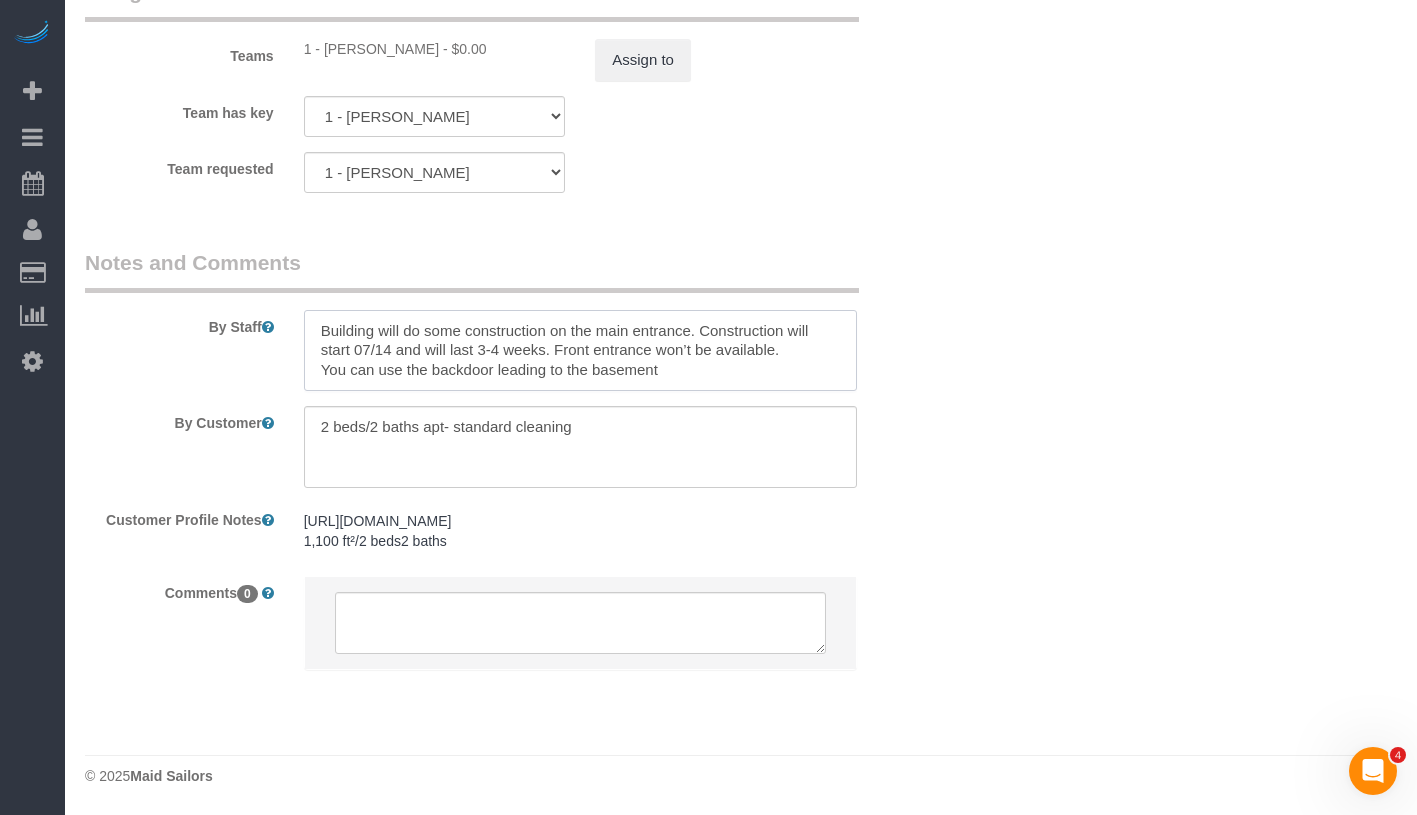 click at bounding box center (580, 351) 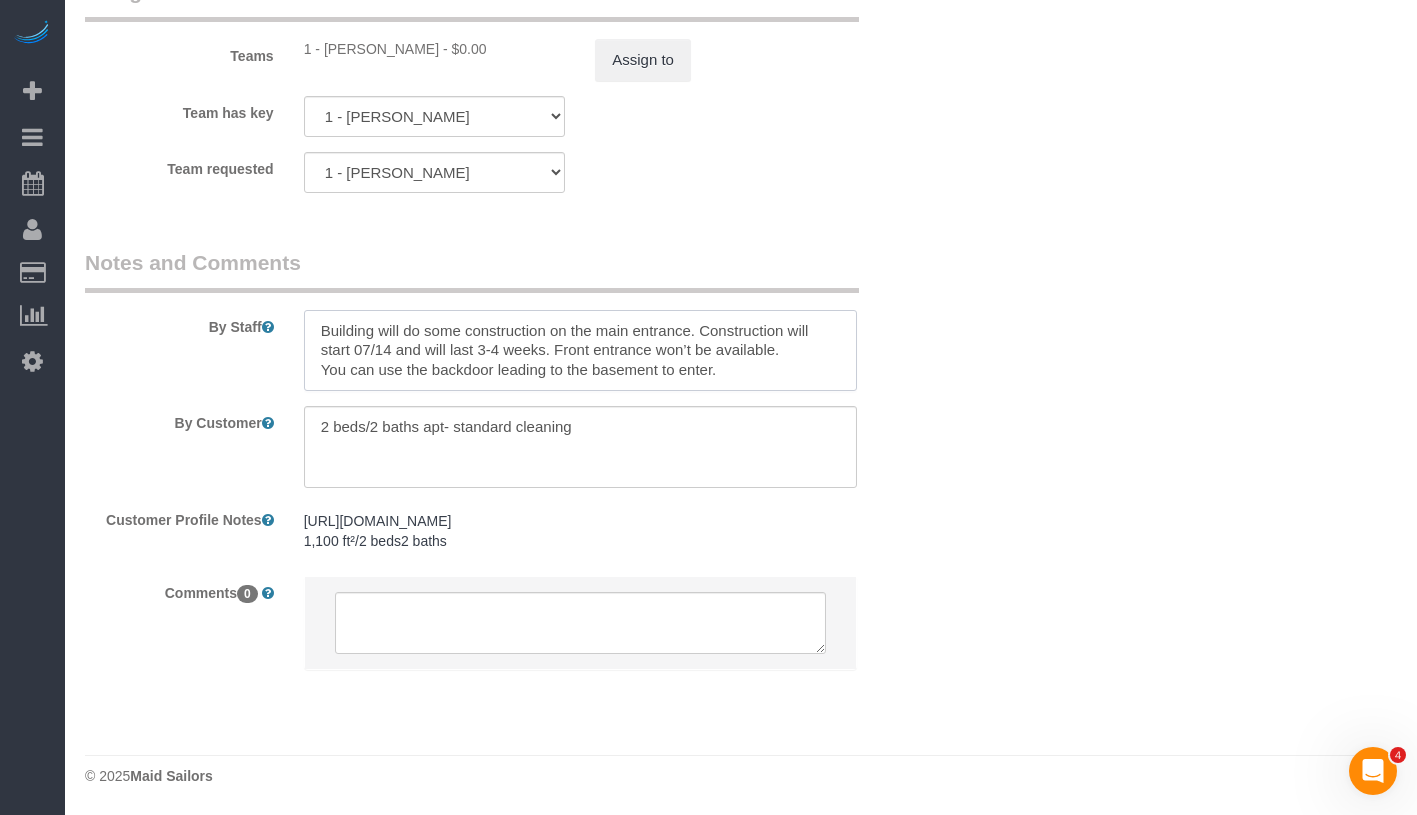 type on "Building will do some construction on the main entrance. Construction will start 07/14 and will last 3-4 weeks. Front entrance won’t be available.
You can use the backdoor leading to the basement to enter." 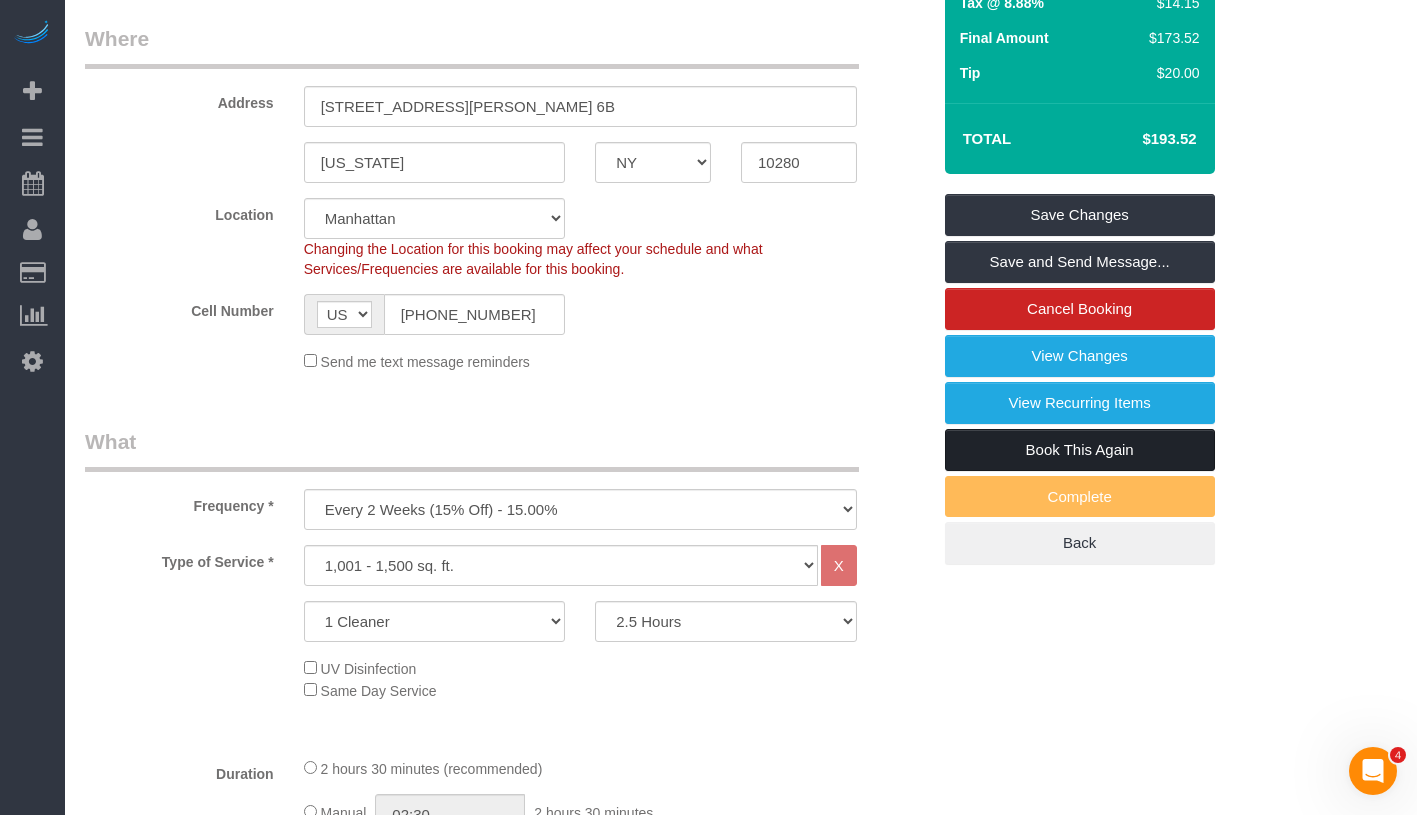 scroll, scrollTop: 0, scrollLeft: 0, axis: both 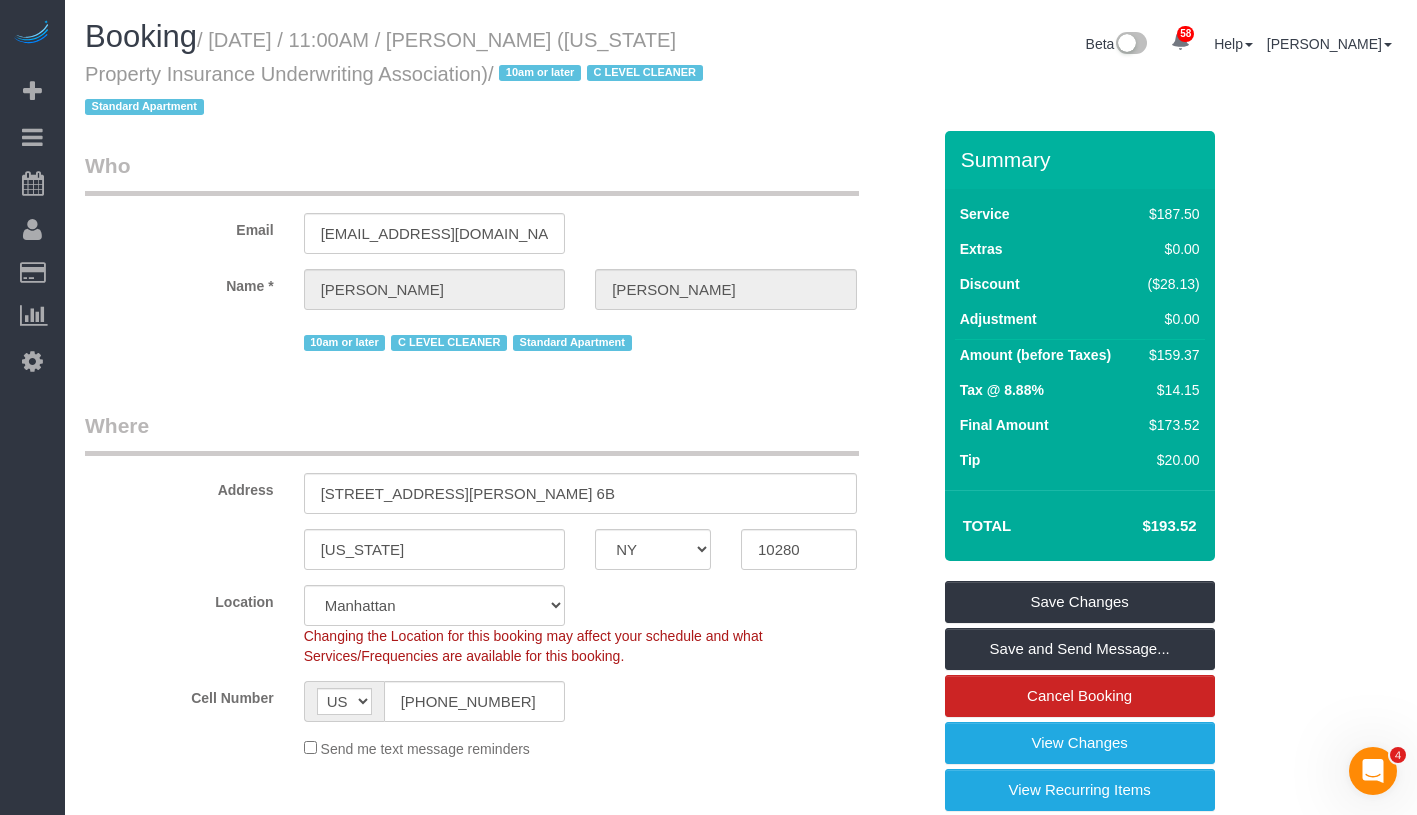 drag, startPoint x: 224, startPoint y: 42, endPoint x: 501, endPoint y: 84, distance: 280.16602 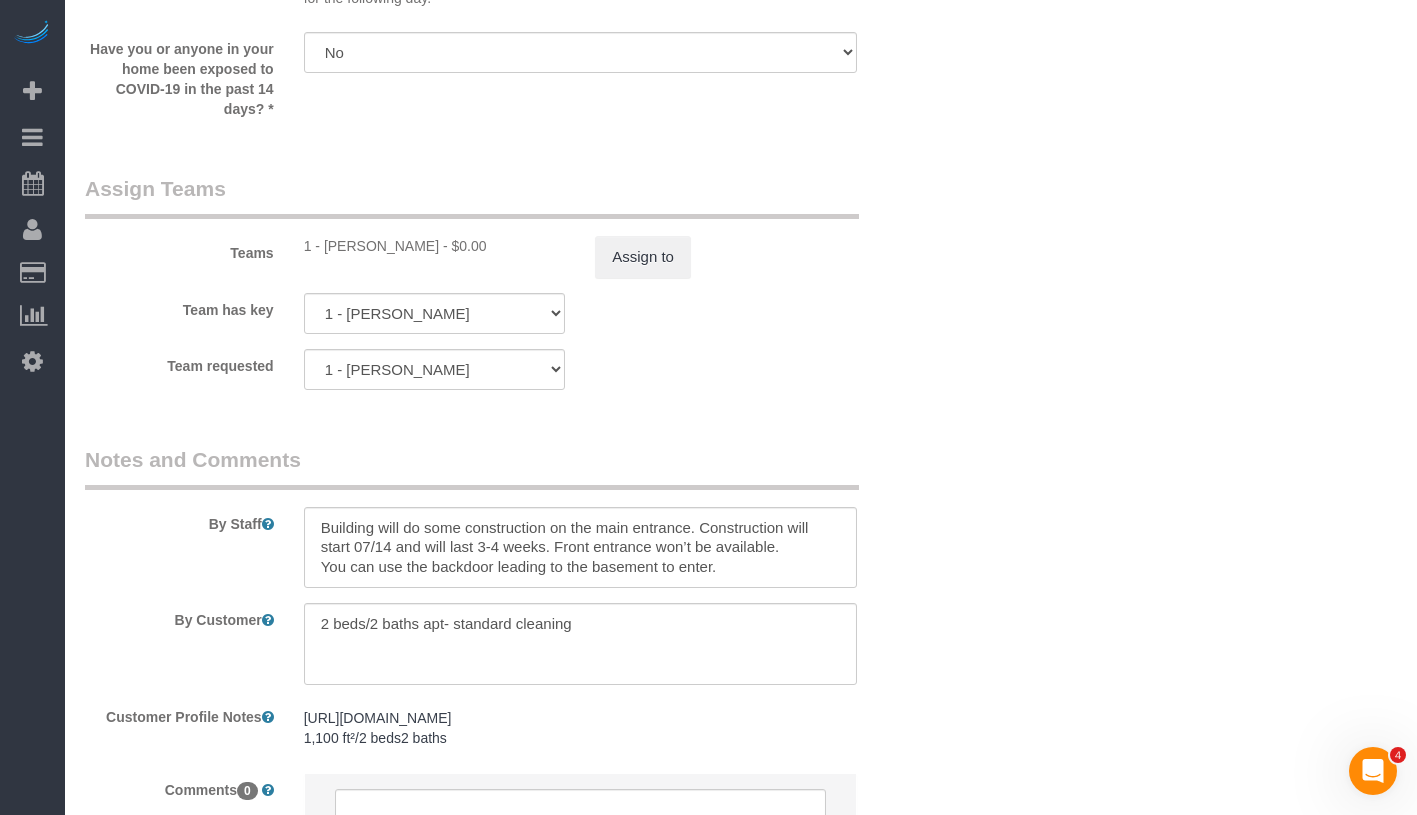 scroll, scrollTop: 2456, scrollLeft: 0, axis: vertical 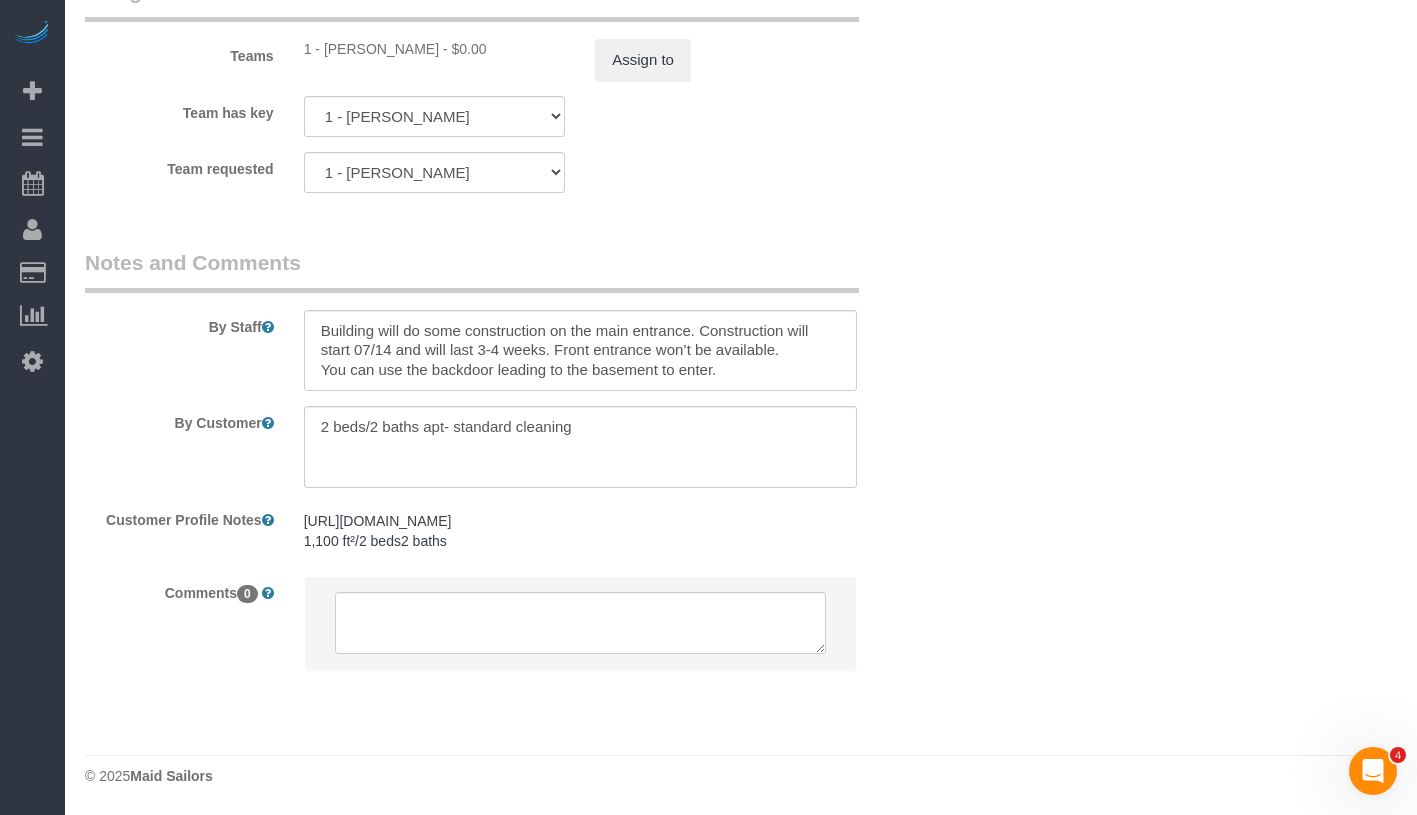 drag, startPoint x: 352, startPoint y: 52, endPoint x: 445, endPoint y: 53, distance: 93.00538 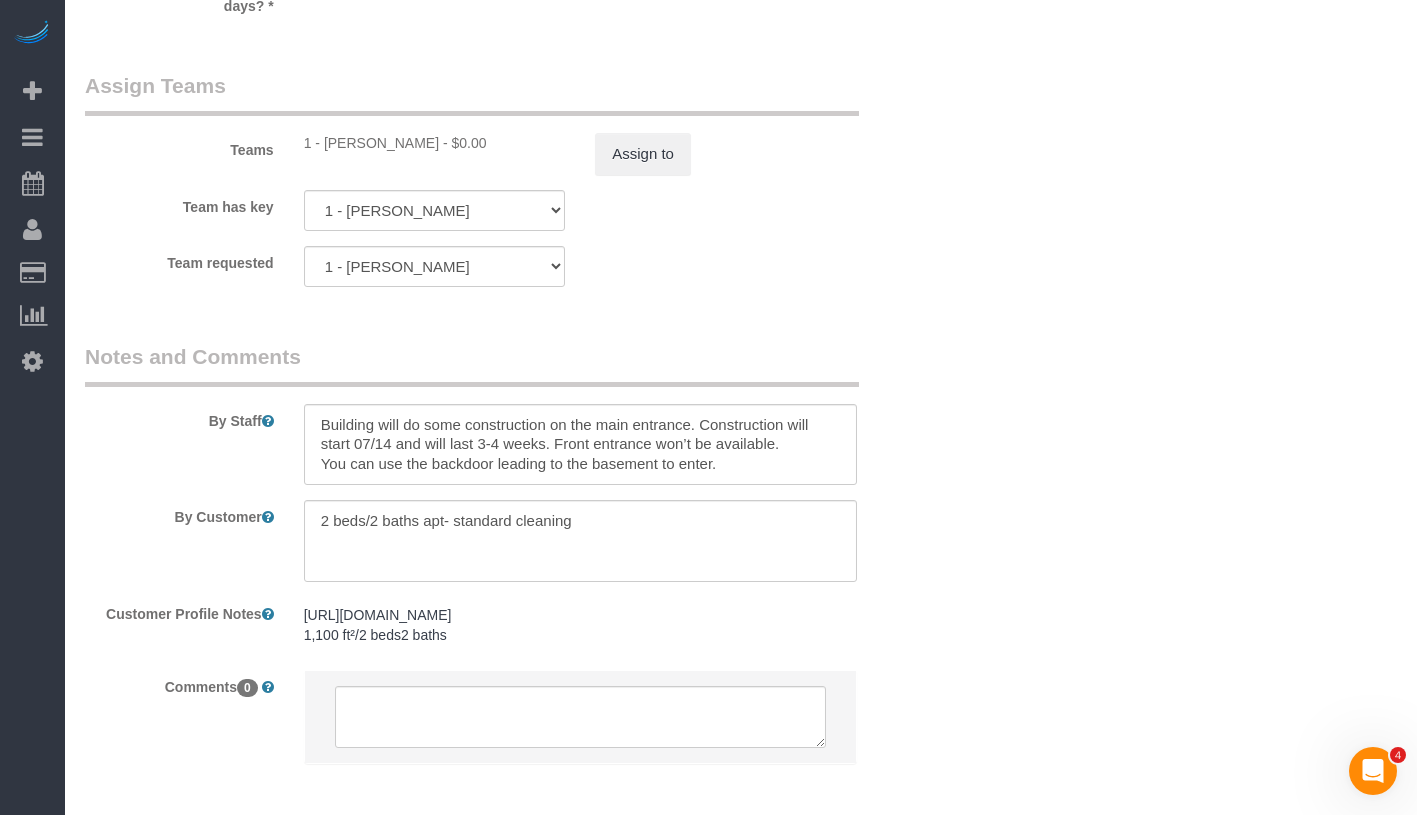 scroll, scrollTop: 2456, scrollLeft: 0, axis: vertical 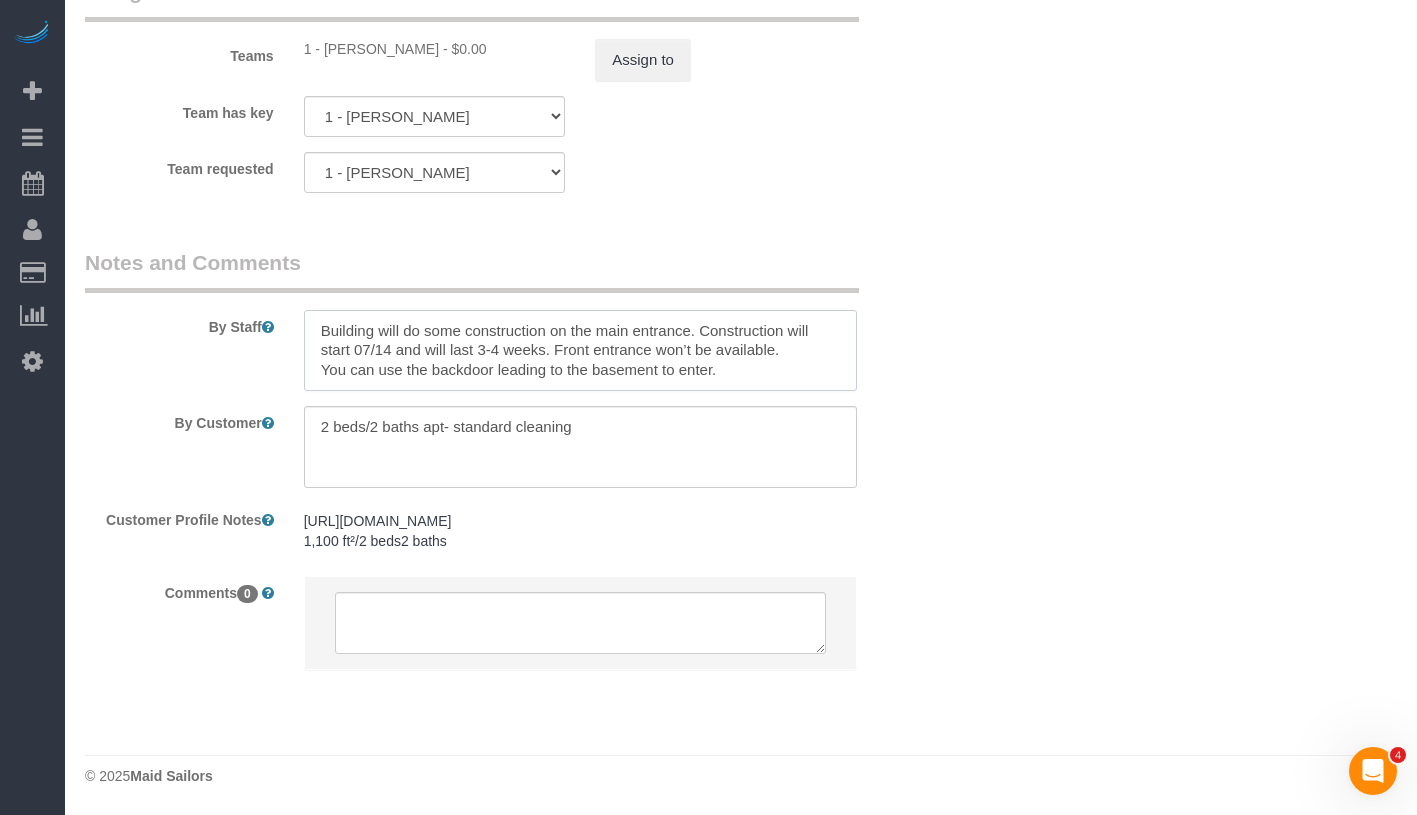 drag, startPoint x: 314, startPoint y: 320, endPoint x: 804, endPoint y: 379, distance: 493.53925 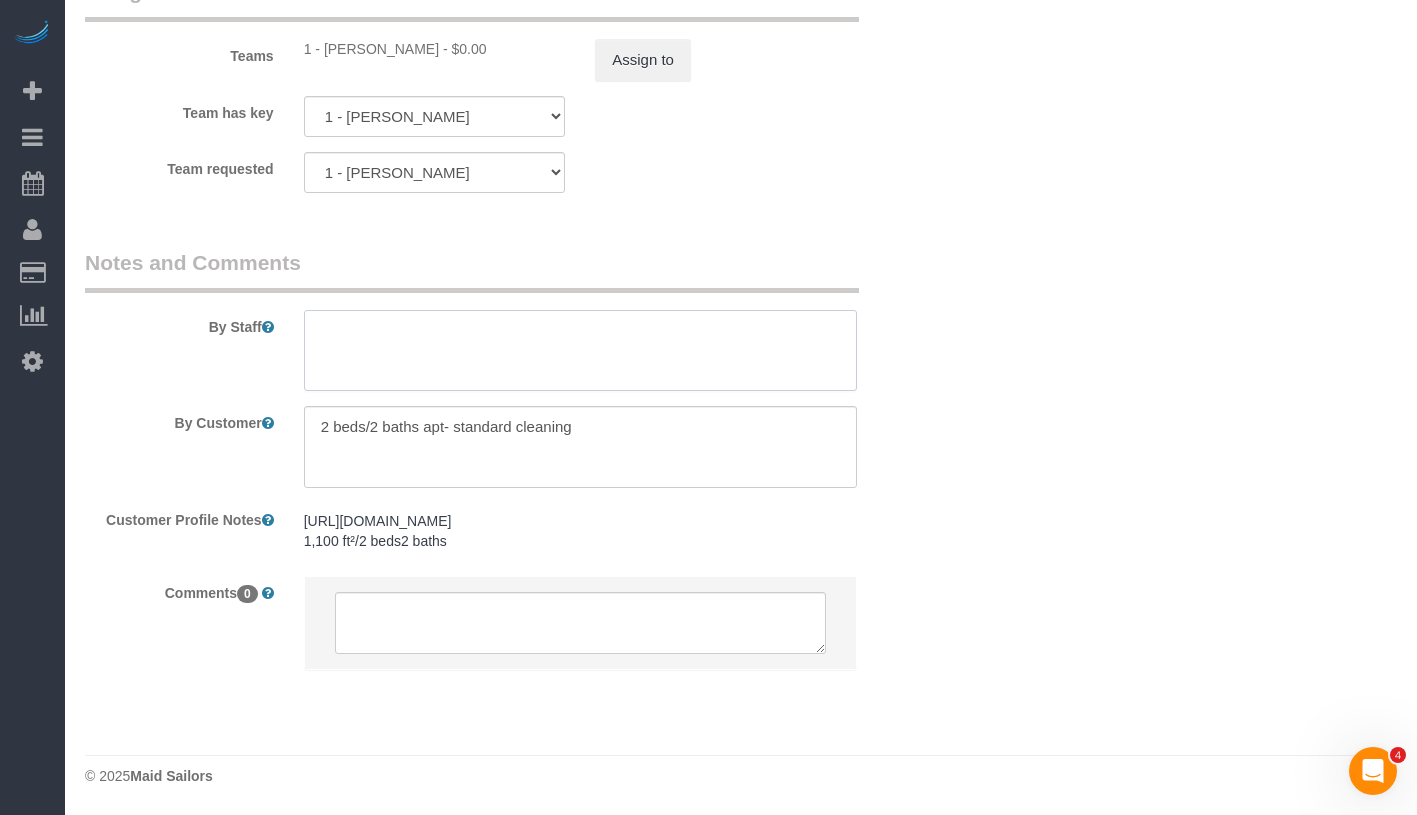 paste on "July 17, 2025 / 11:00AM / Angelica Rivera (New York Property Insurance Underwriting Association) /
https://maidsailors.launch27.com/admin/bookings/217682/edit
Jhonaysy Materano
There’s notification from the building that they’re going to do some construction on the main entrance.  Construction will start 07/14 and will last 3-4 weeks. Front entrance won’t be available.
There’s secondary entrance on Rector Place. There’s also a backdoor leading to the basement that the cleaner can use." 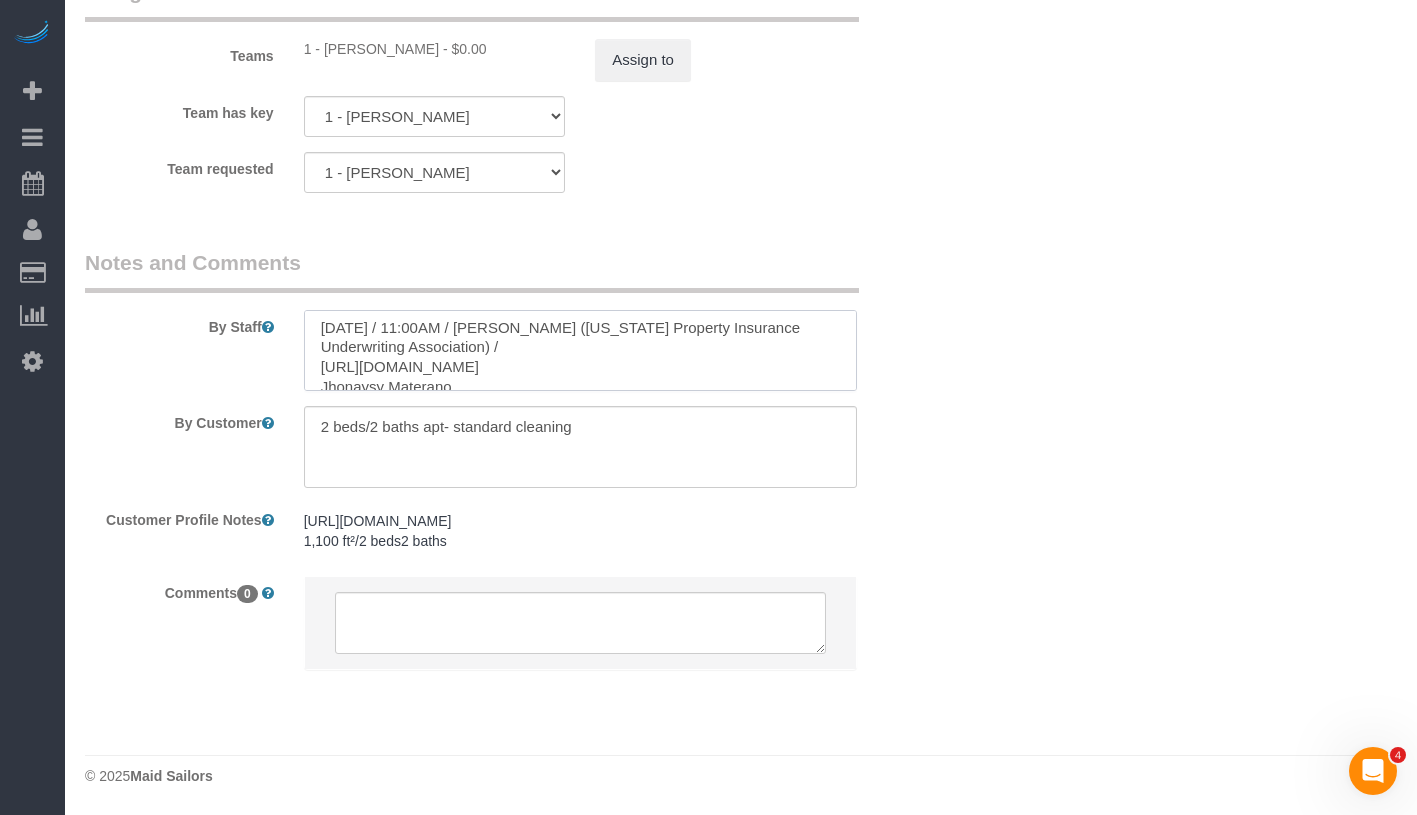 scroll, scrollTop: 0, scrollLeft: 0, axis: both 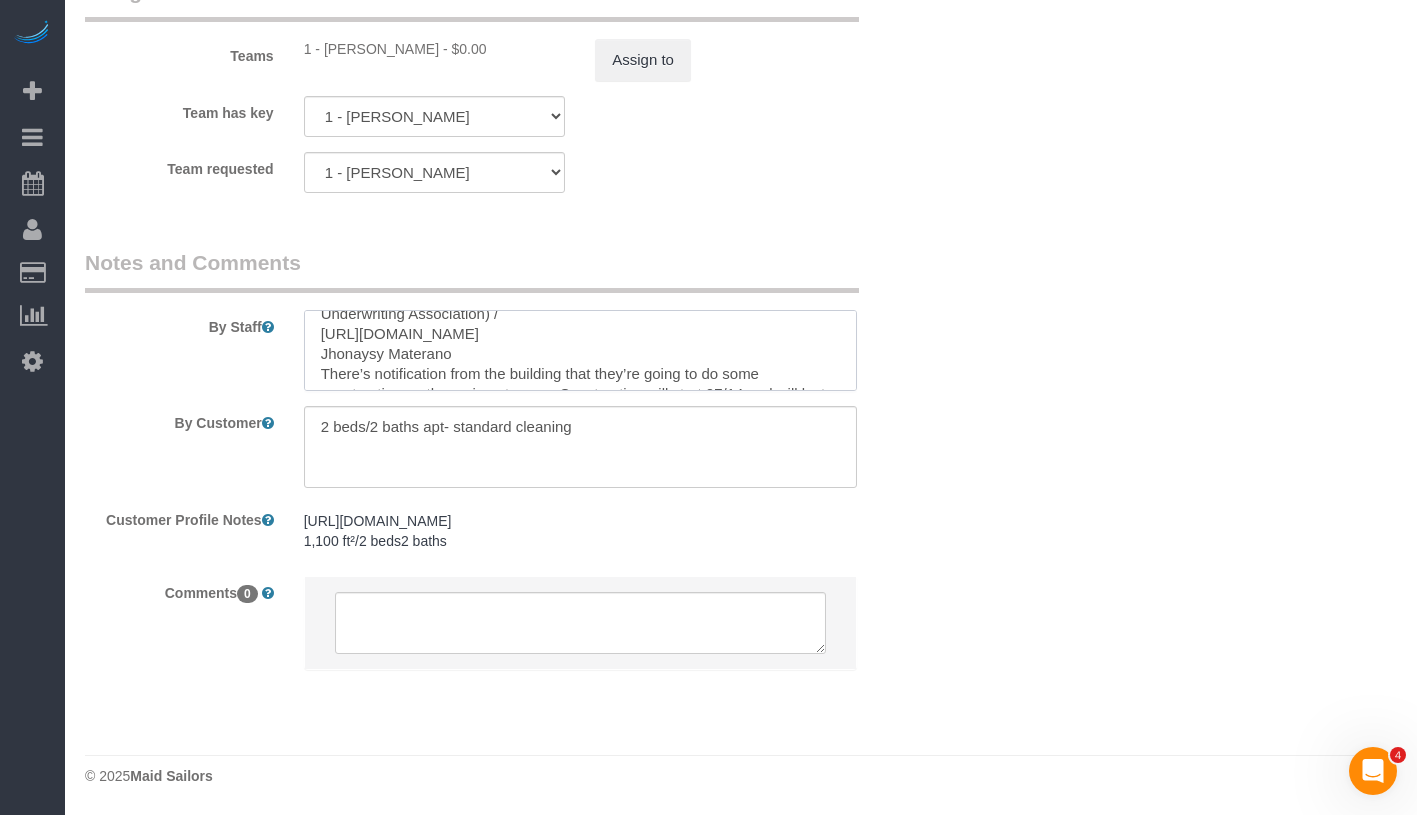 drag, startPoint x: 320, startPoint y: 330, endPoint x: 746, endPoint y: 357, distance: 426.85477 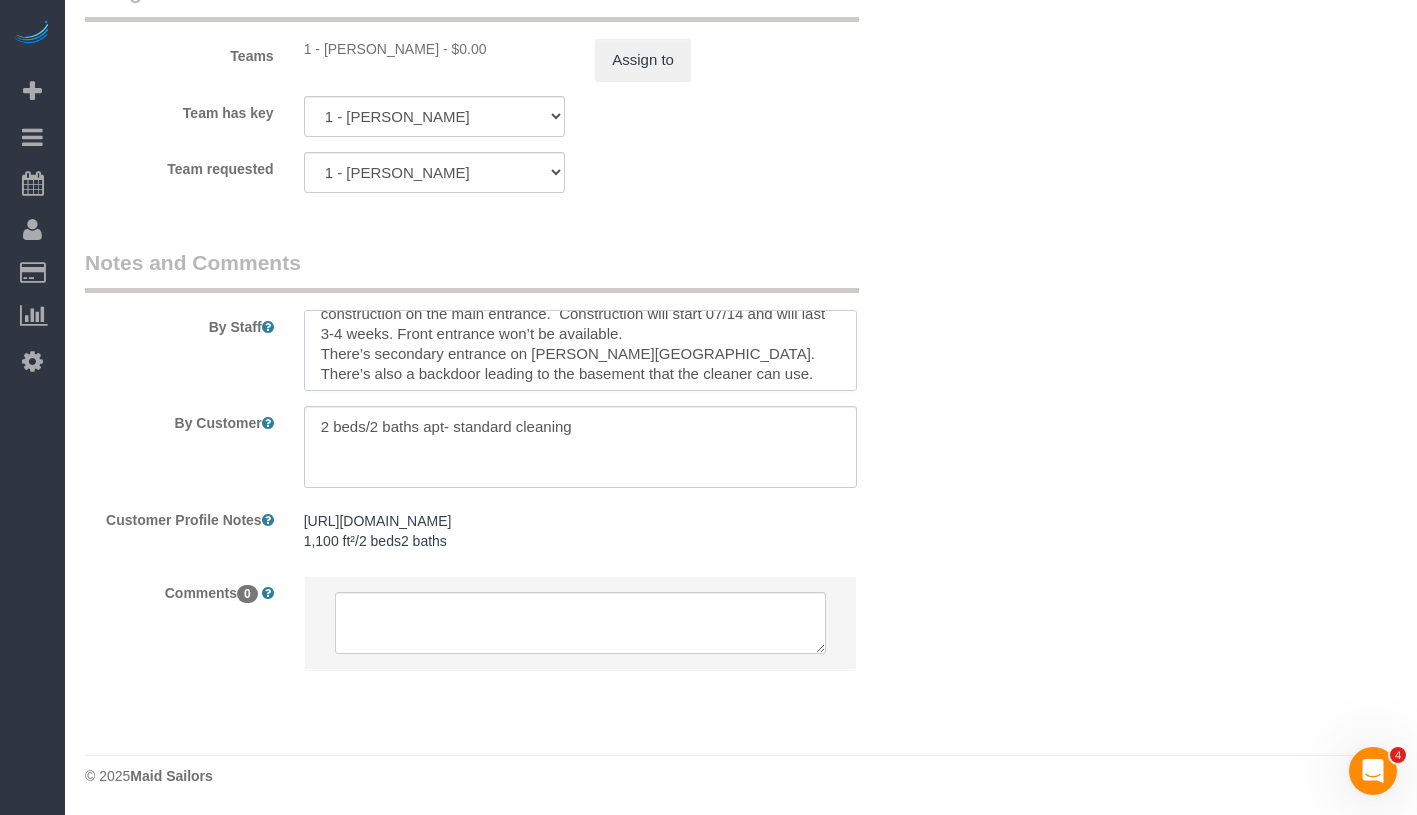 scroll, scrollTop: 11, scrollLeft: 0, axis: vertical 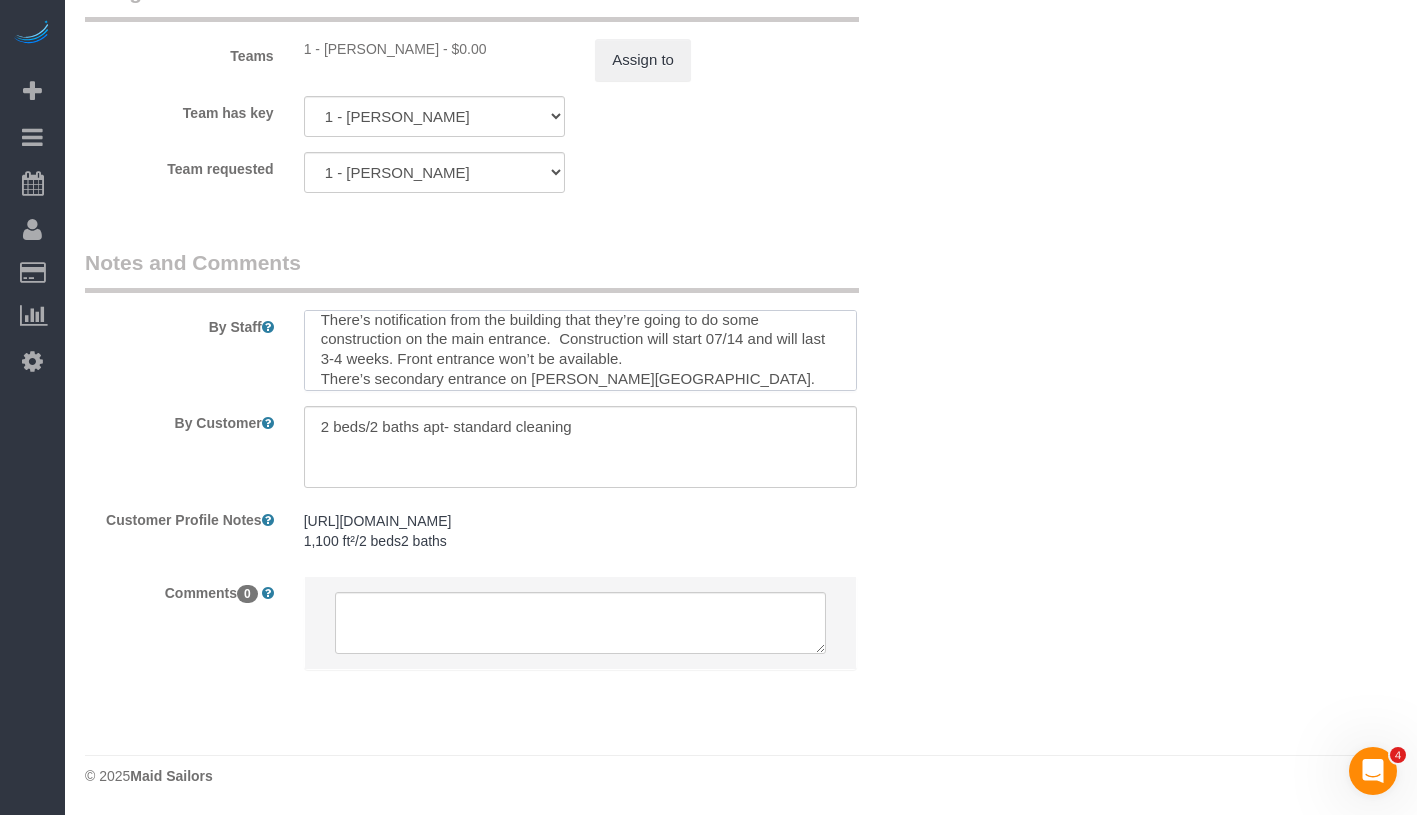 click at bounding box center (580, 351) 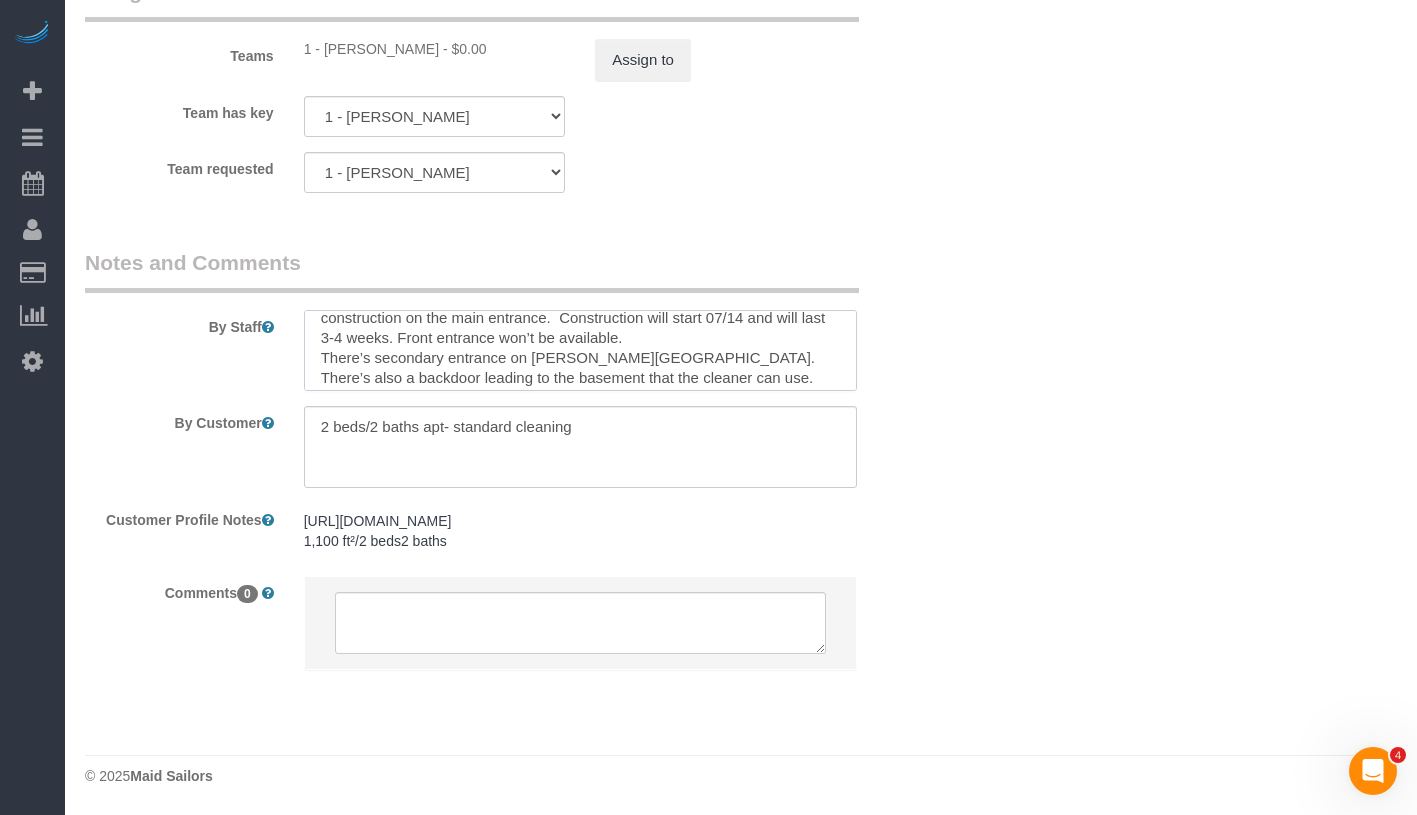 scroll, scrollTop: 36, scrollLeft: 0, axis: vertical 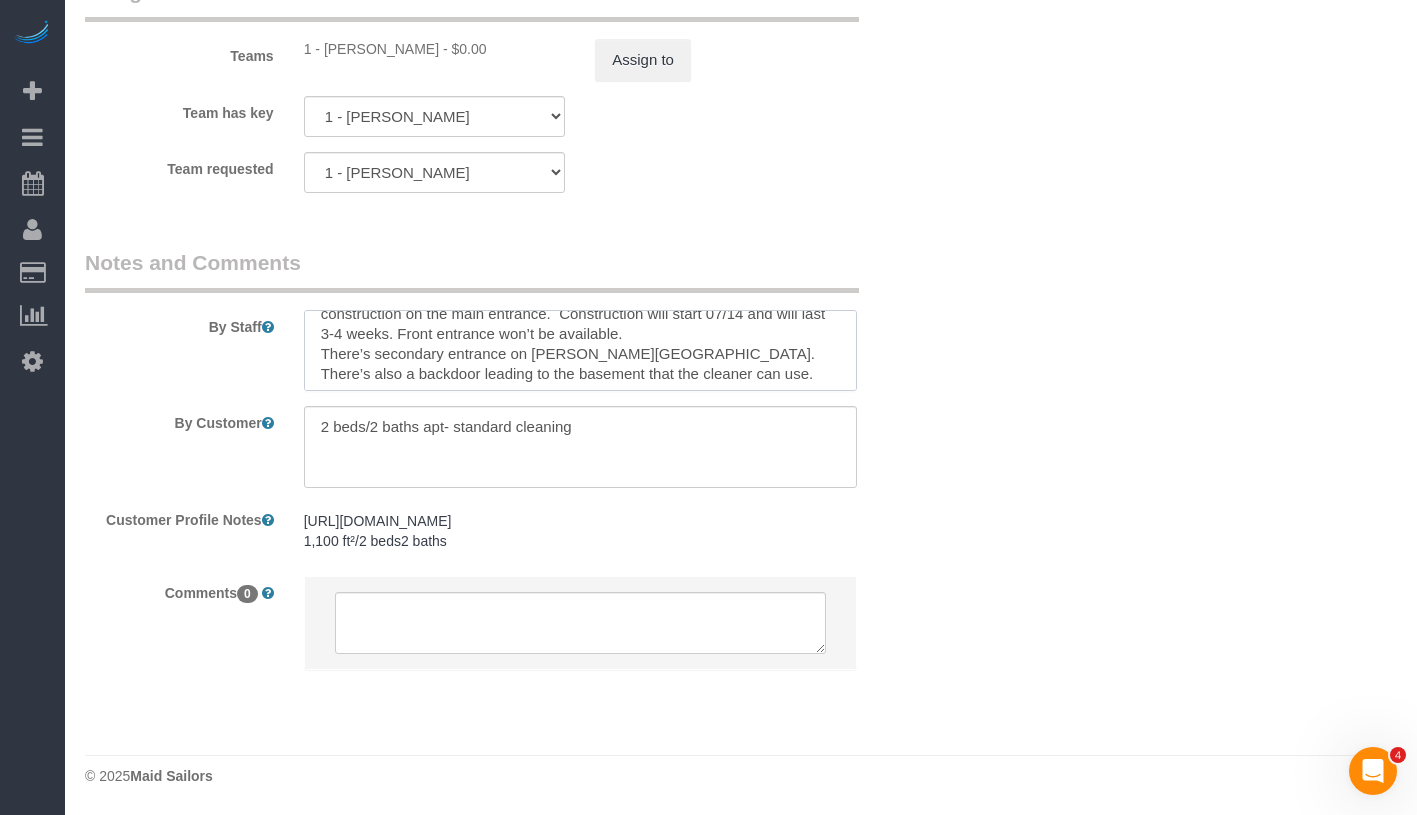 click at bounding box center [580, 351] 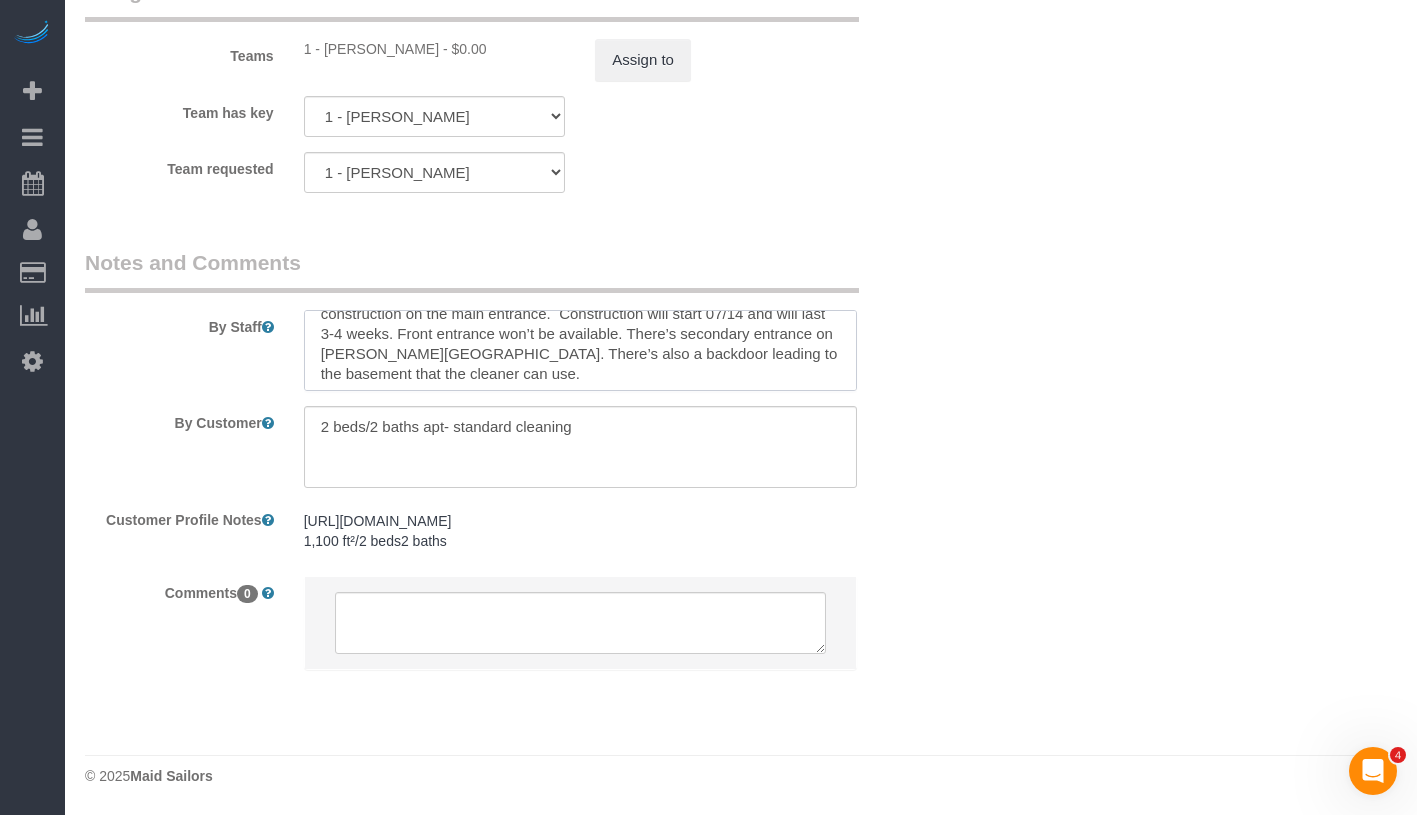 drag, startPoint x: 427, startPoint y: 374, endPoint x: 497, endPoint y: 376, distance: 70.028564 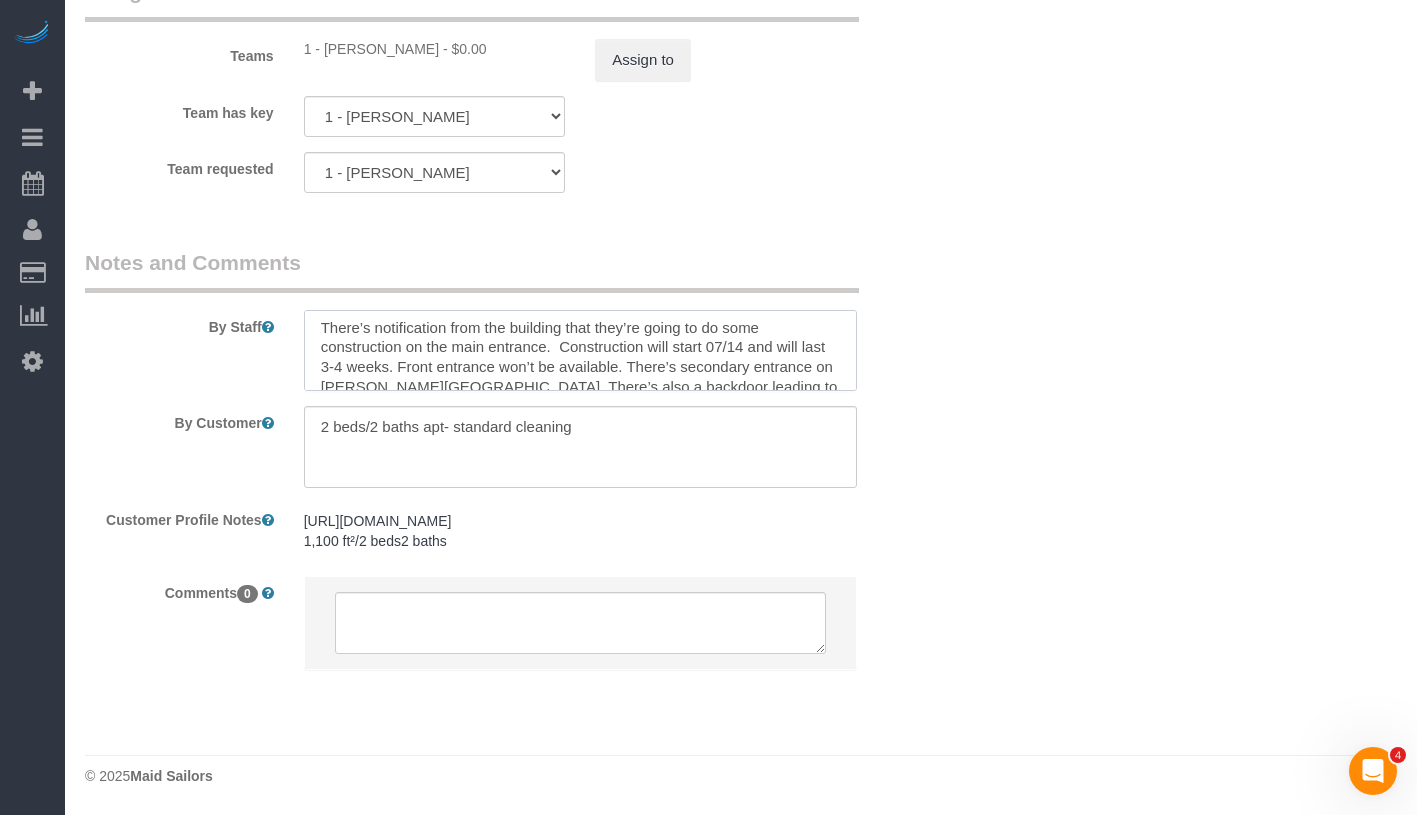 scroll, scrollTop: 0, scrollLeft: 0, axis: both 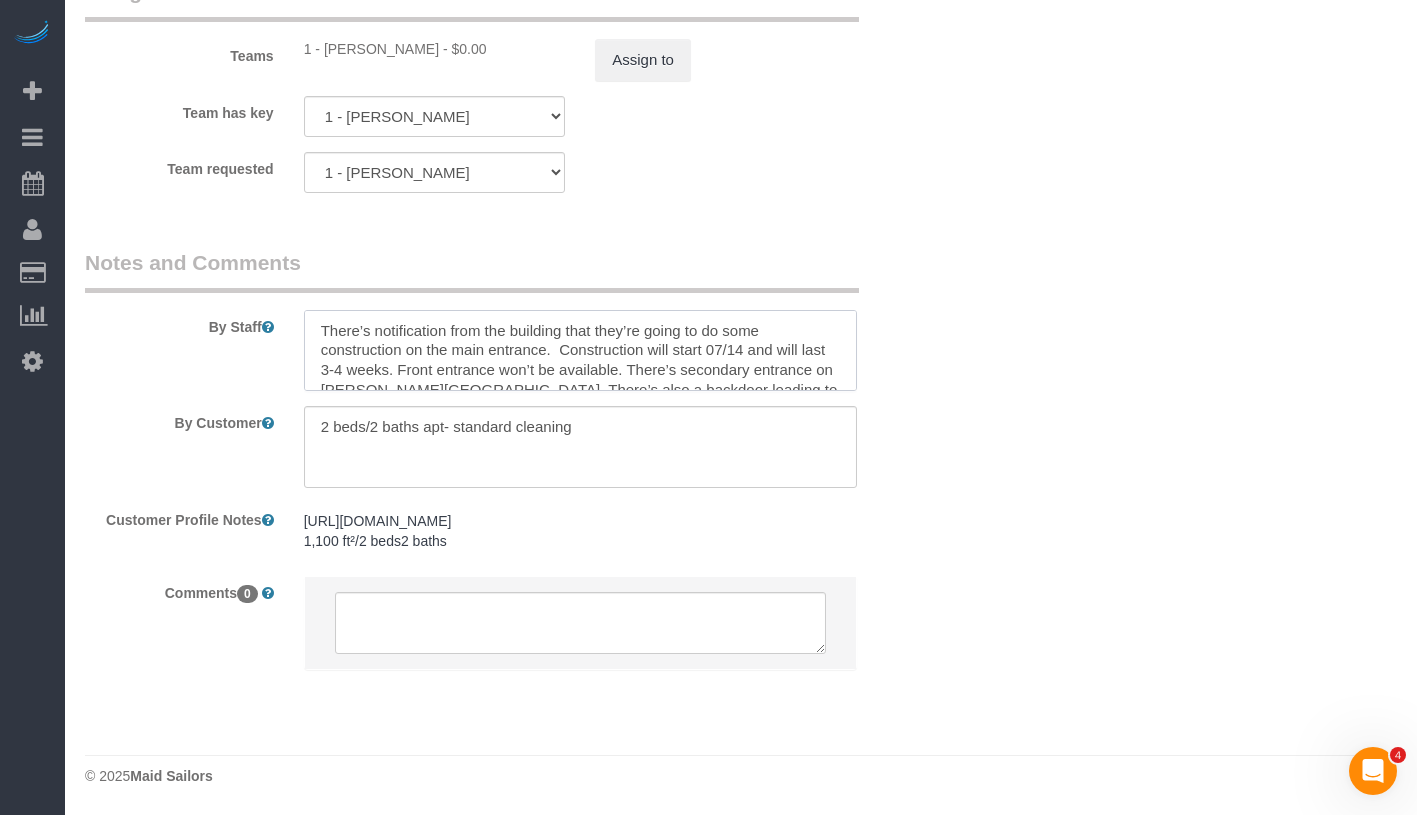 drag, startPoint x: 319, startPoint y: 329, endPoint x: 572, endPoint y: 347, distance: 253.63951 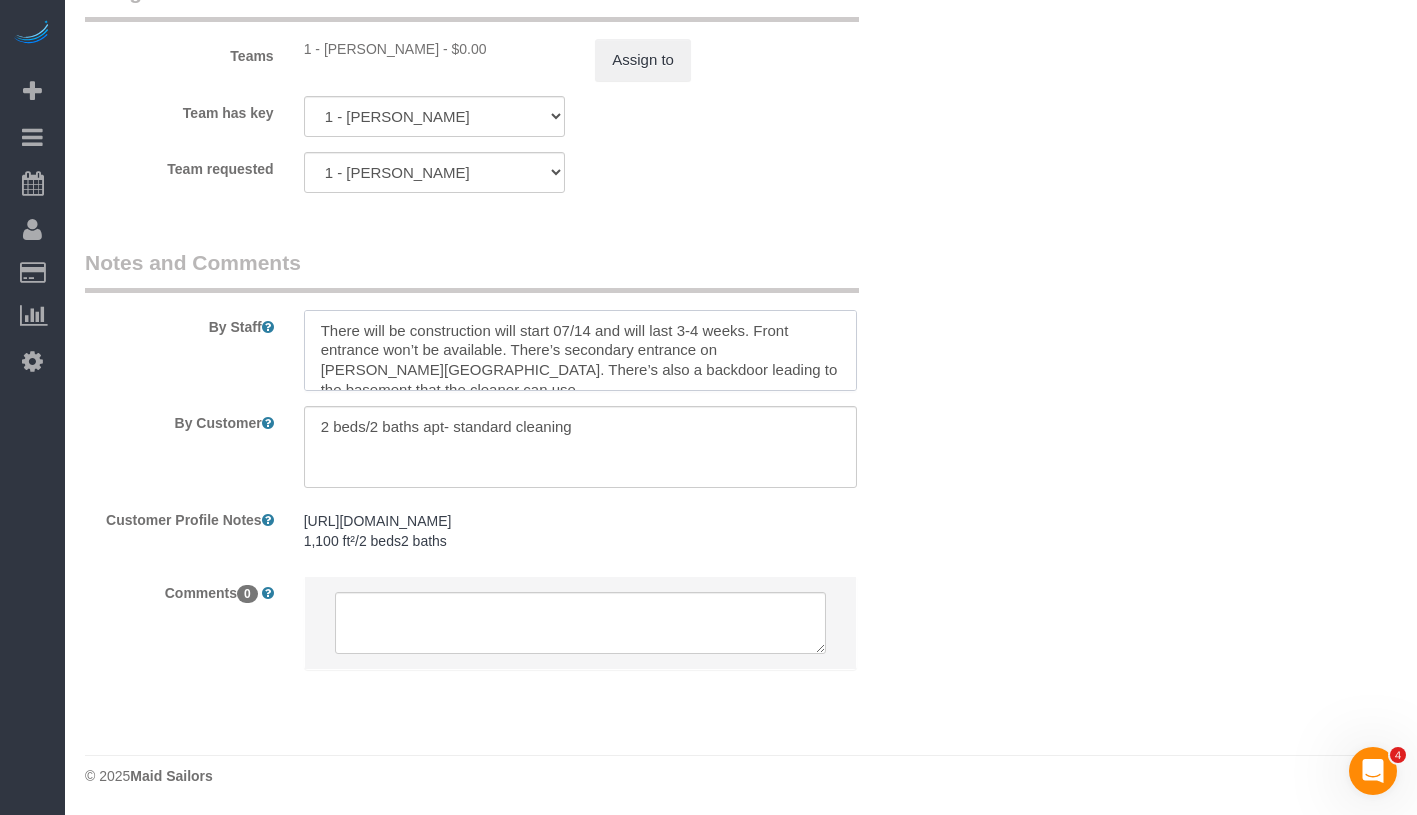 click at bounding box center (580, 351) 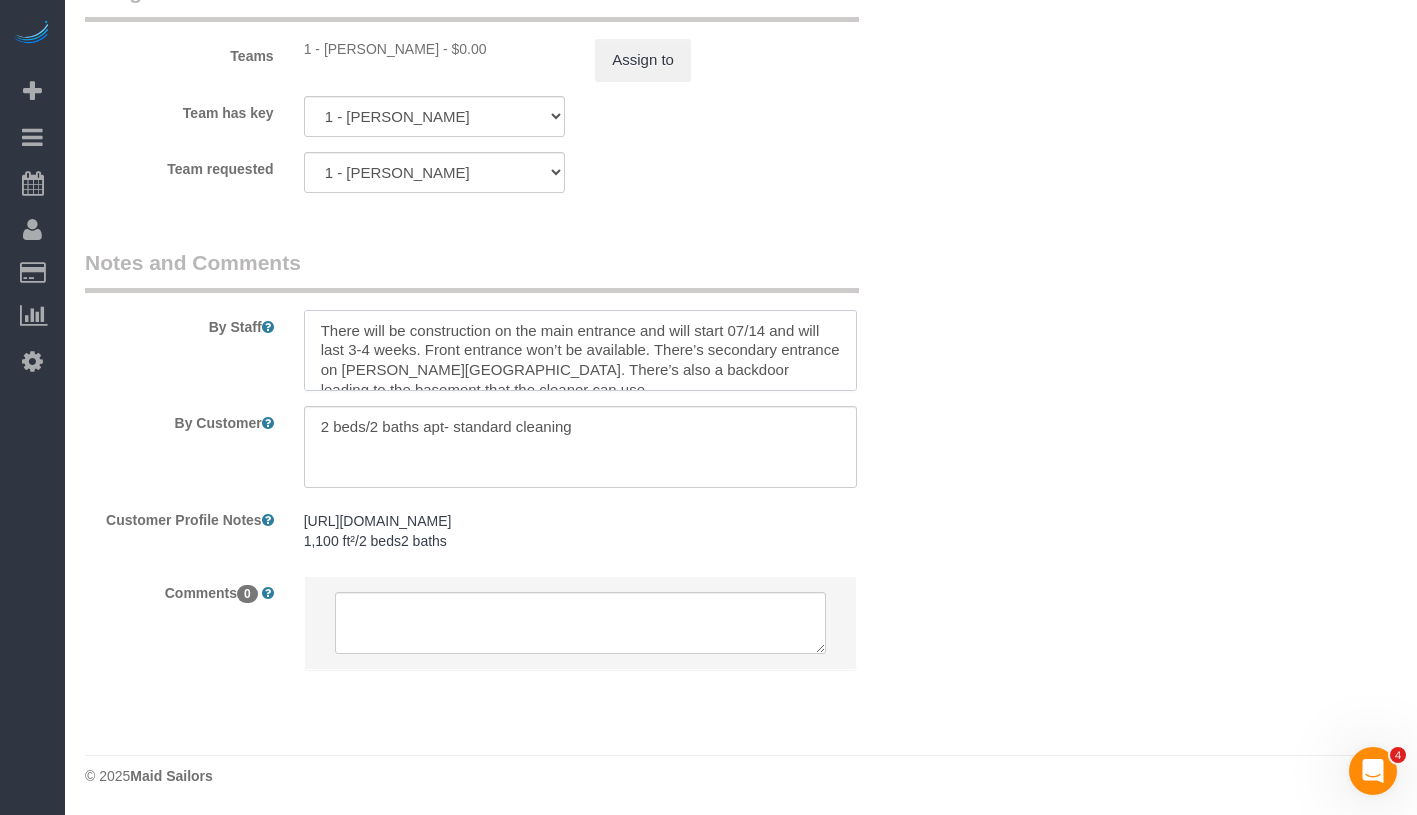 drag, startPoint x: 675, startPoint y: 331, endPoint x: 771, endPoint y: 329, distance: 96.02083 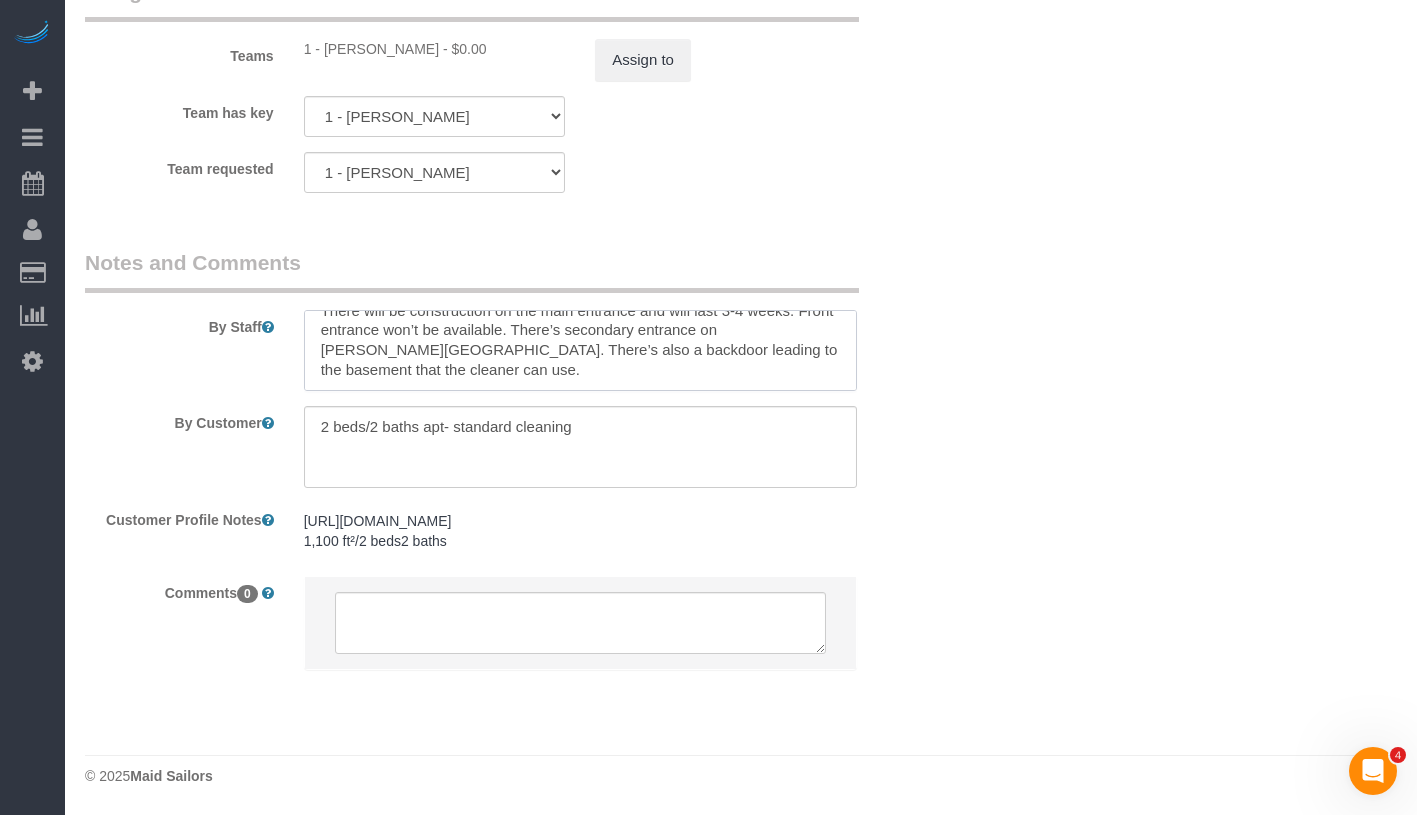 scroll, scrollTop: 39, scrollLeft: 0, axis: vertical 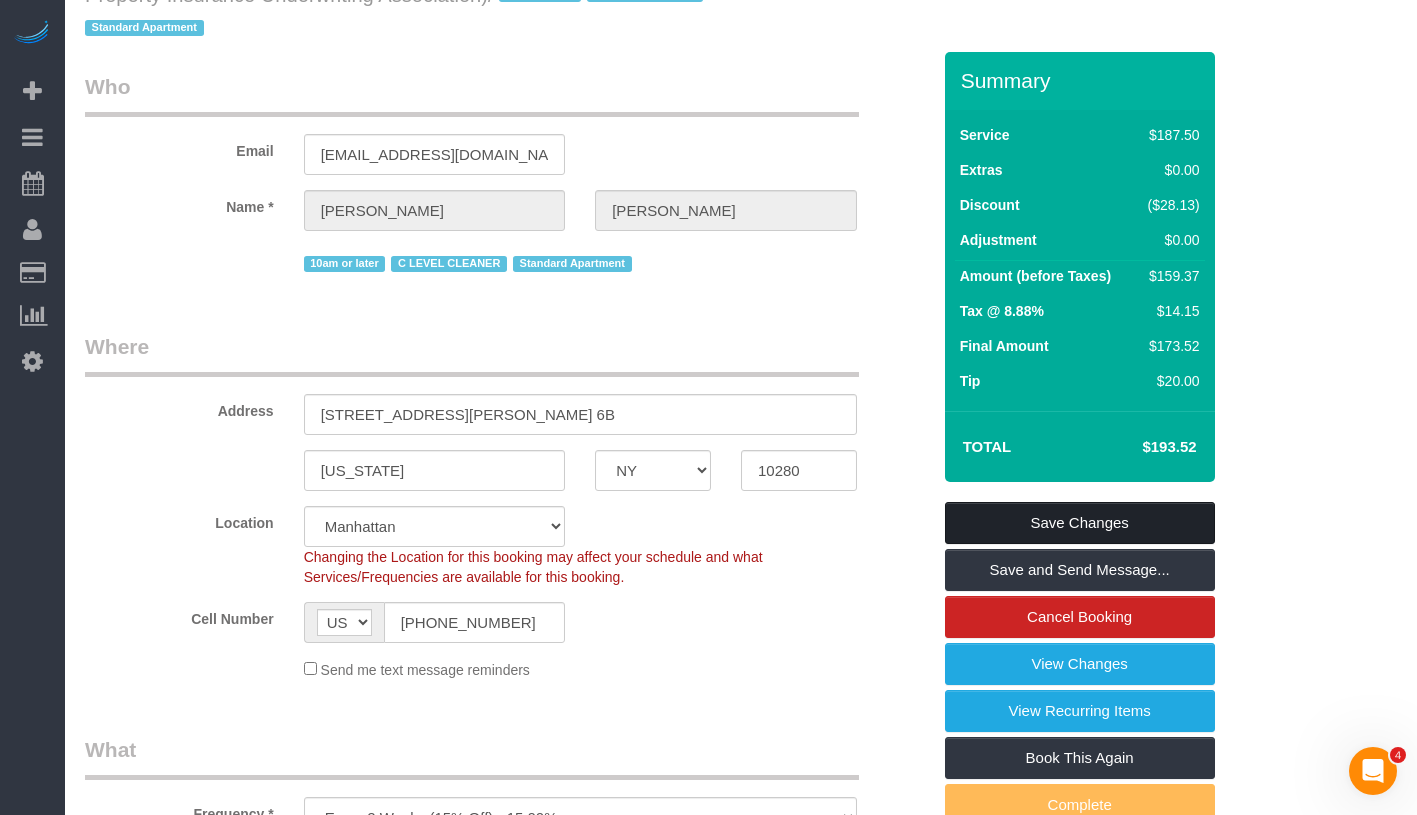 type on "There will be construction on the main entrance and will last 3-4 weeks. Front entrance won’t be available. There’s secondary entrance on Rector Place. There’s also a backdoor leading to the basement that the cleaner can use." 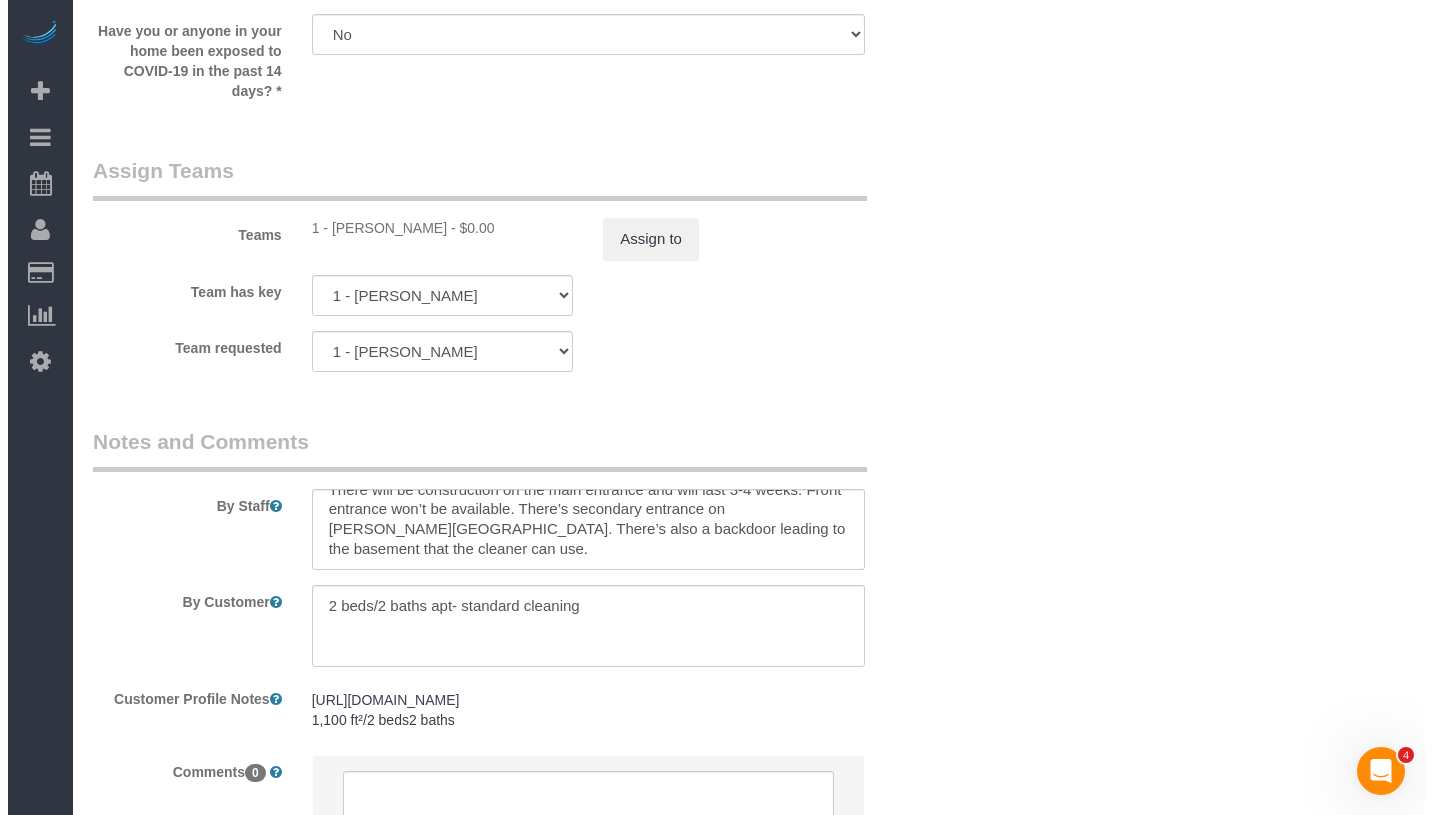 scroll, scrollTop: 2372, scrollLeft: 0, axis: vertical 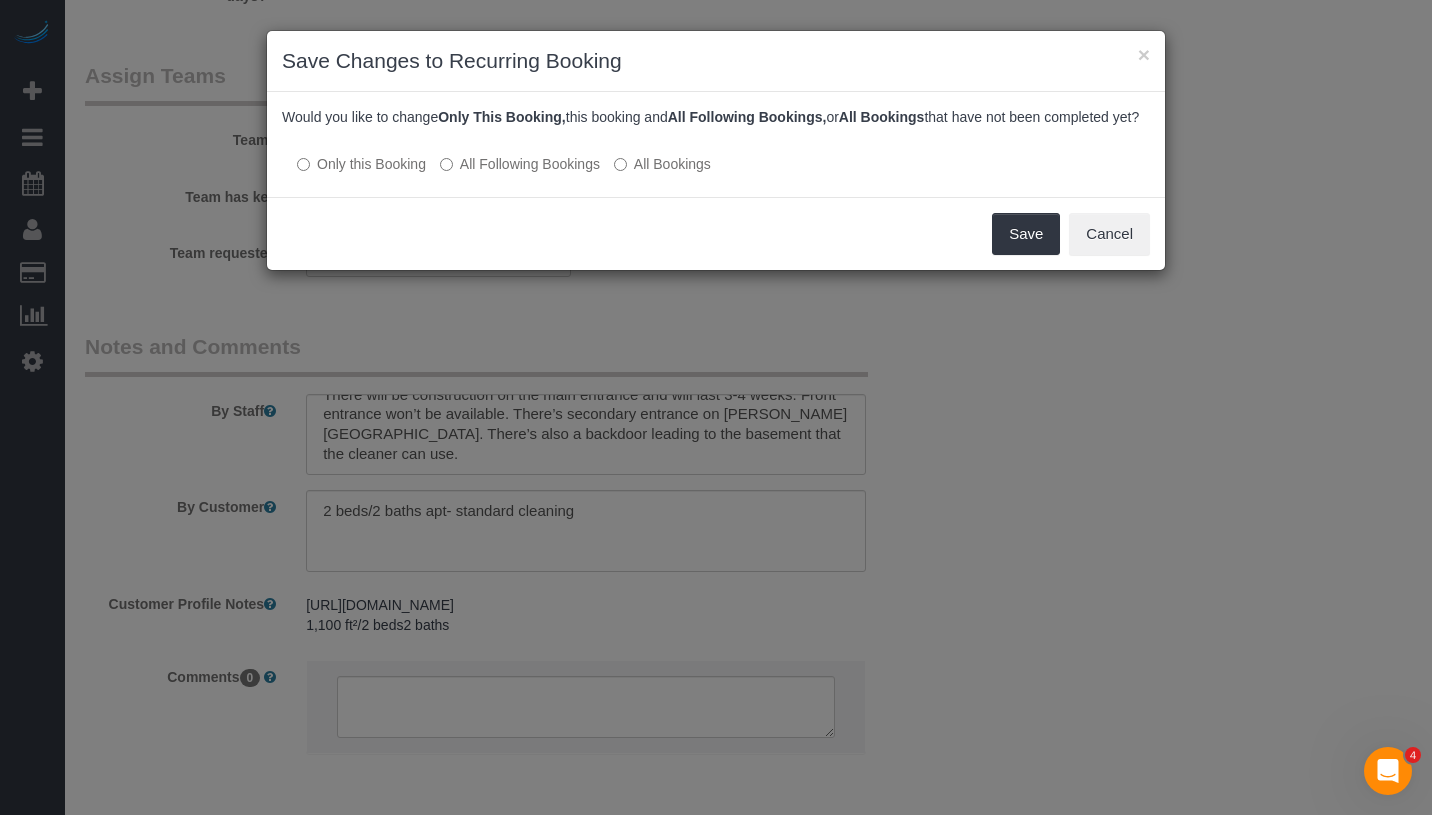 click on "×
Save Changes to Recurring Booking
Would you like to change
Only This Booking,
this booking and
All Following Bookings,
or
All Bookings
that have not been completed yet?
Only this Booking
All Following Bookings
All Bookings
Save
Cancel" at bounding box center (716, 407) 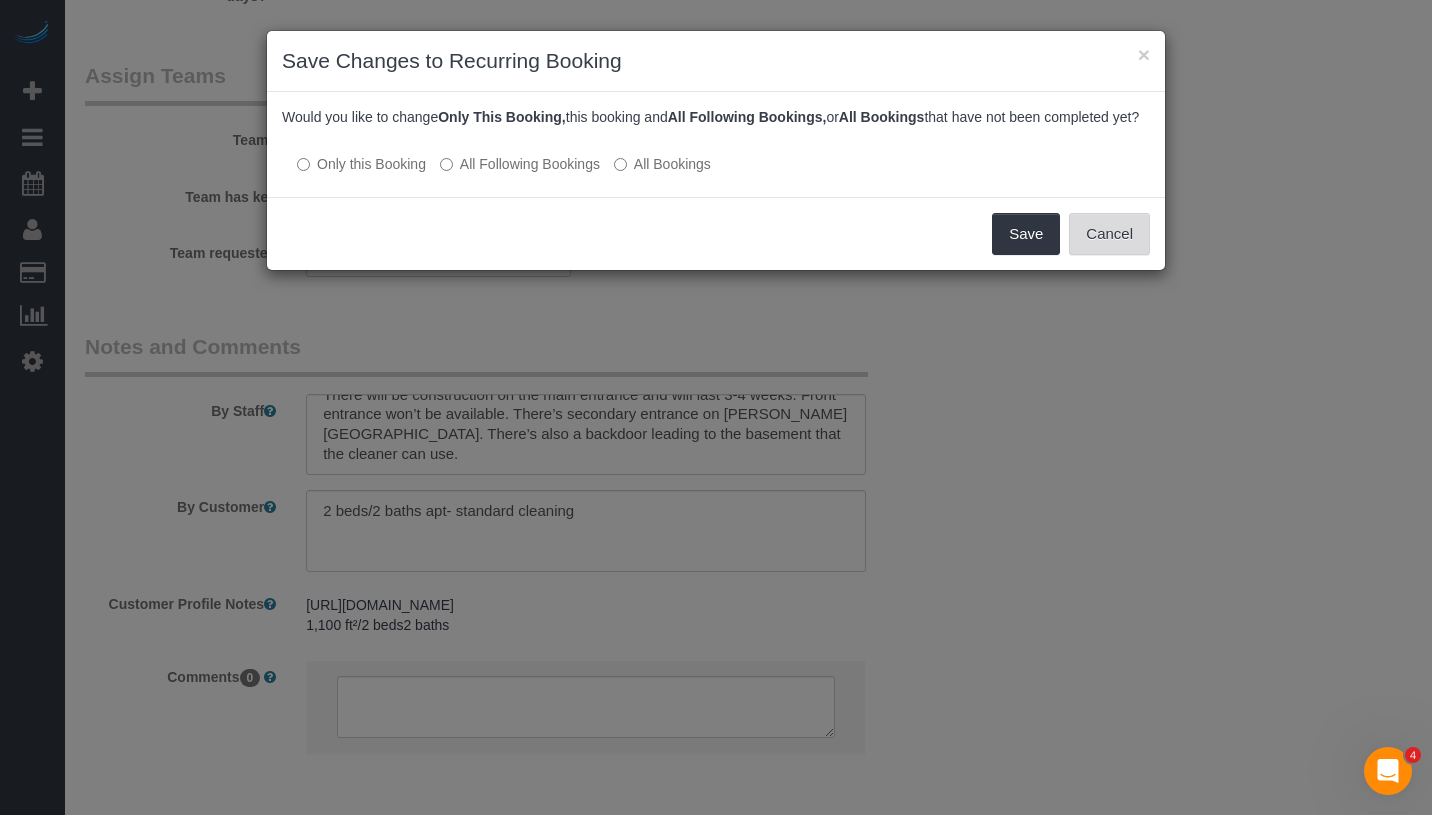 click on "Cancel" at bounding box center (1109, 234) 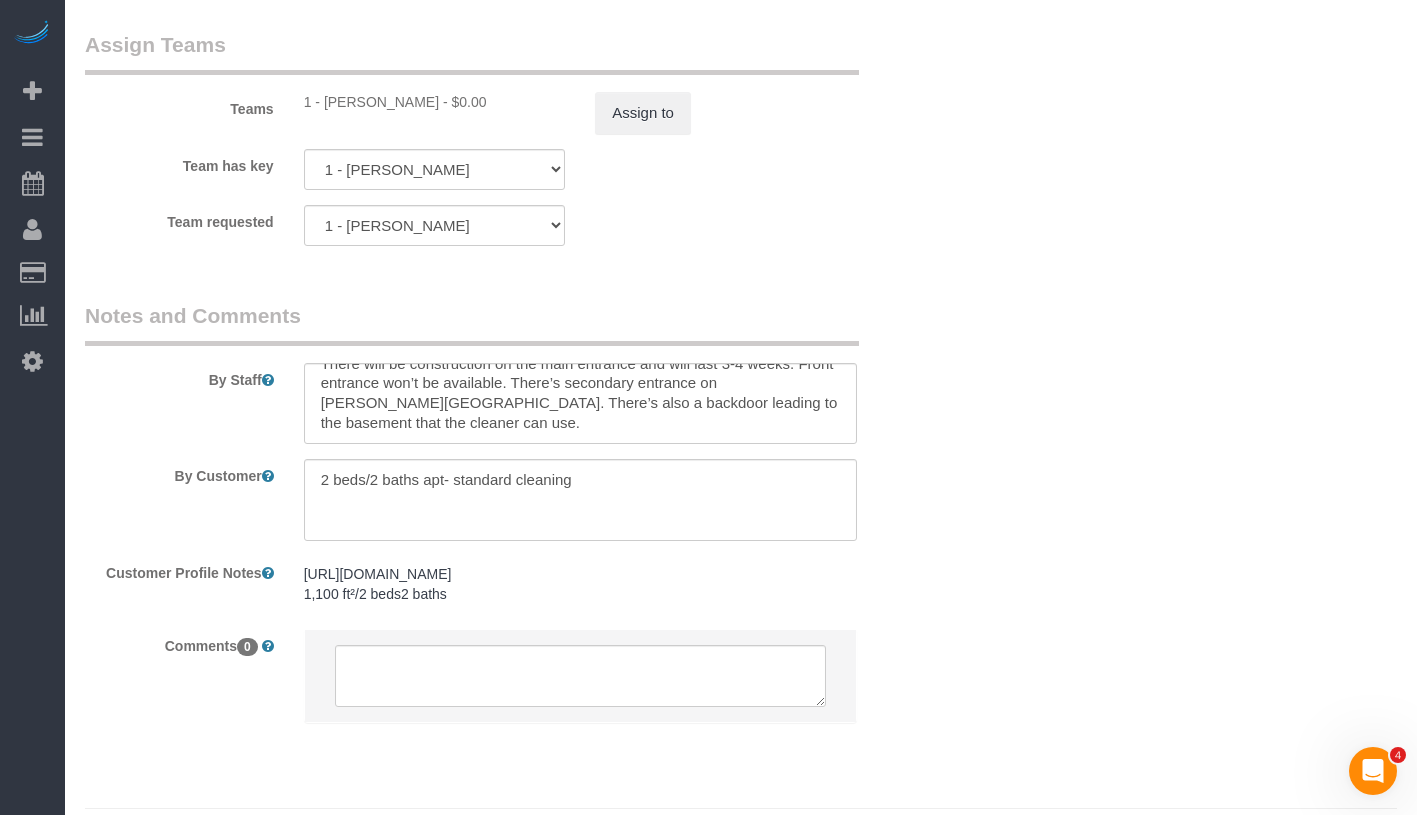 scroll, scrollTop: 2456, scrollLeft: 0, axis: vertical 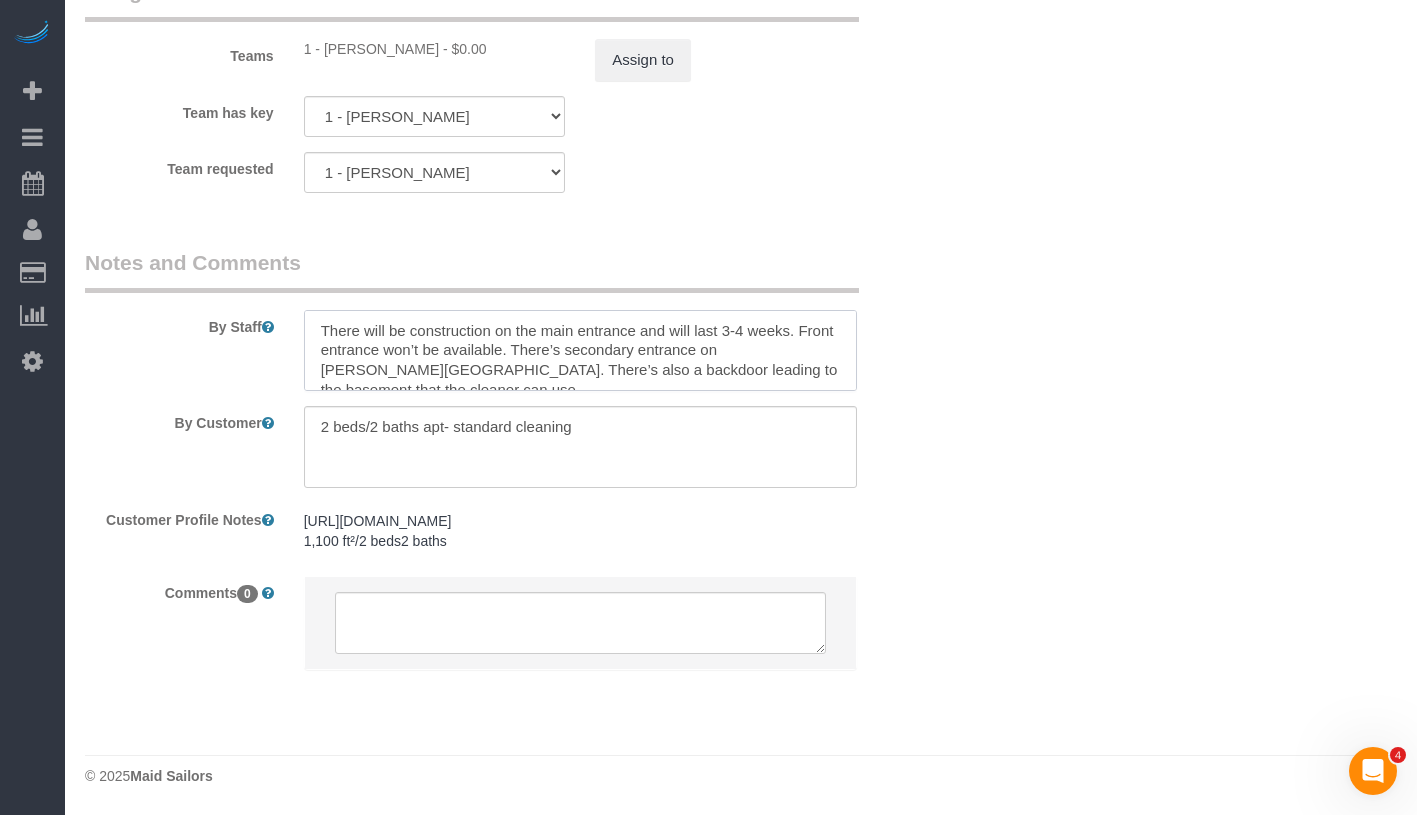 drag, startPoint x: 310, startPoint y: 292, endPoint x: 281, endPoint y: 257, distance: 45.453274 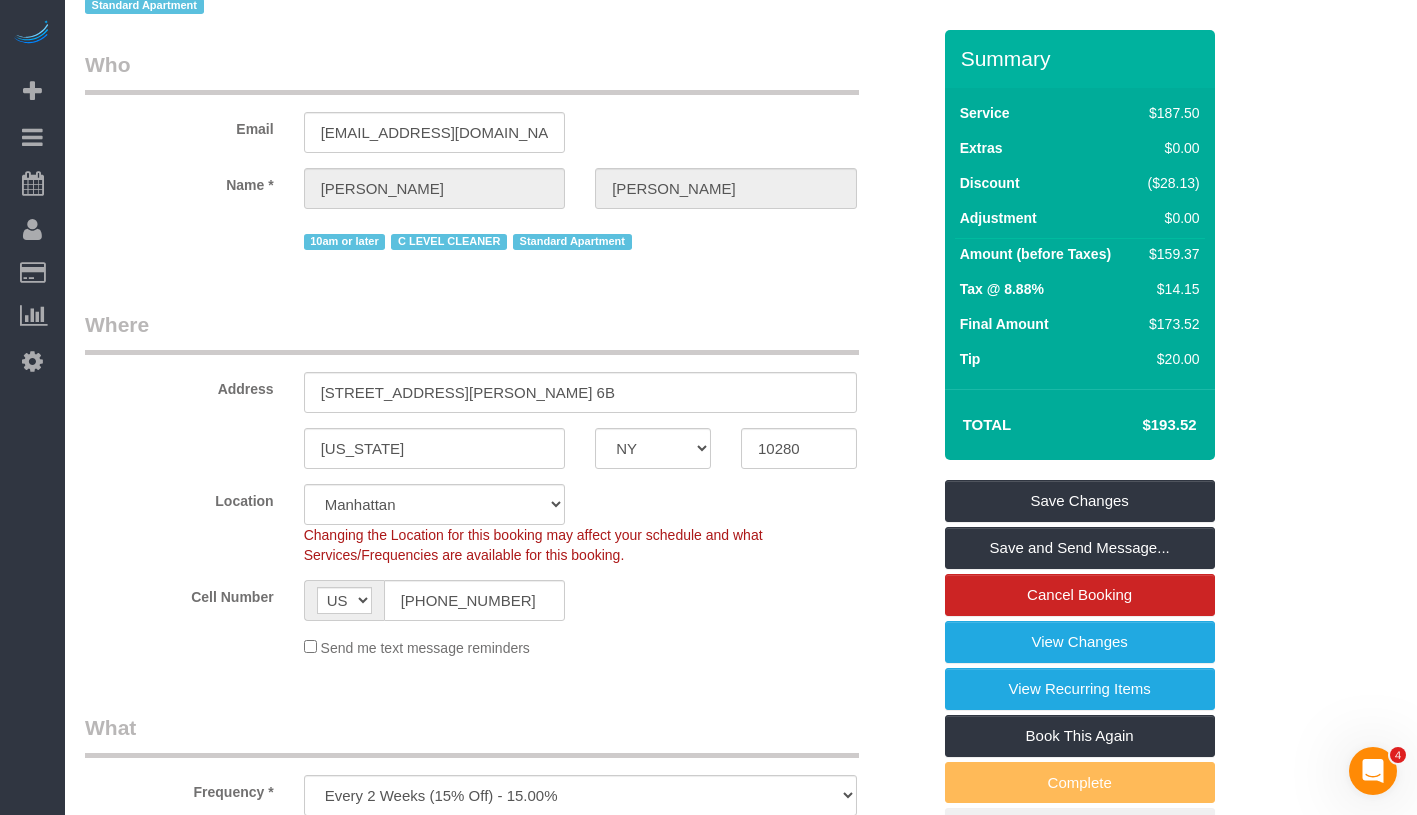 scroll, scrollTop: 0, scrollLeft: 0, axis: both 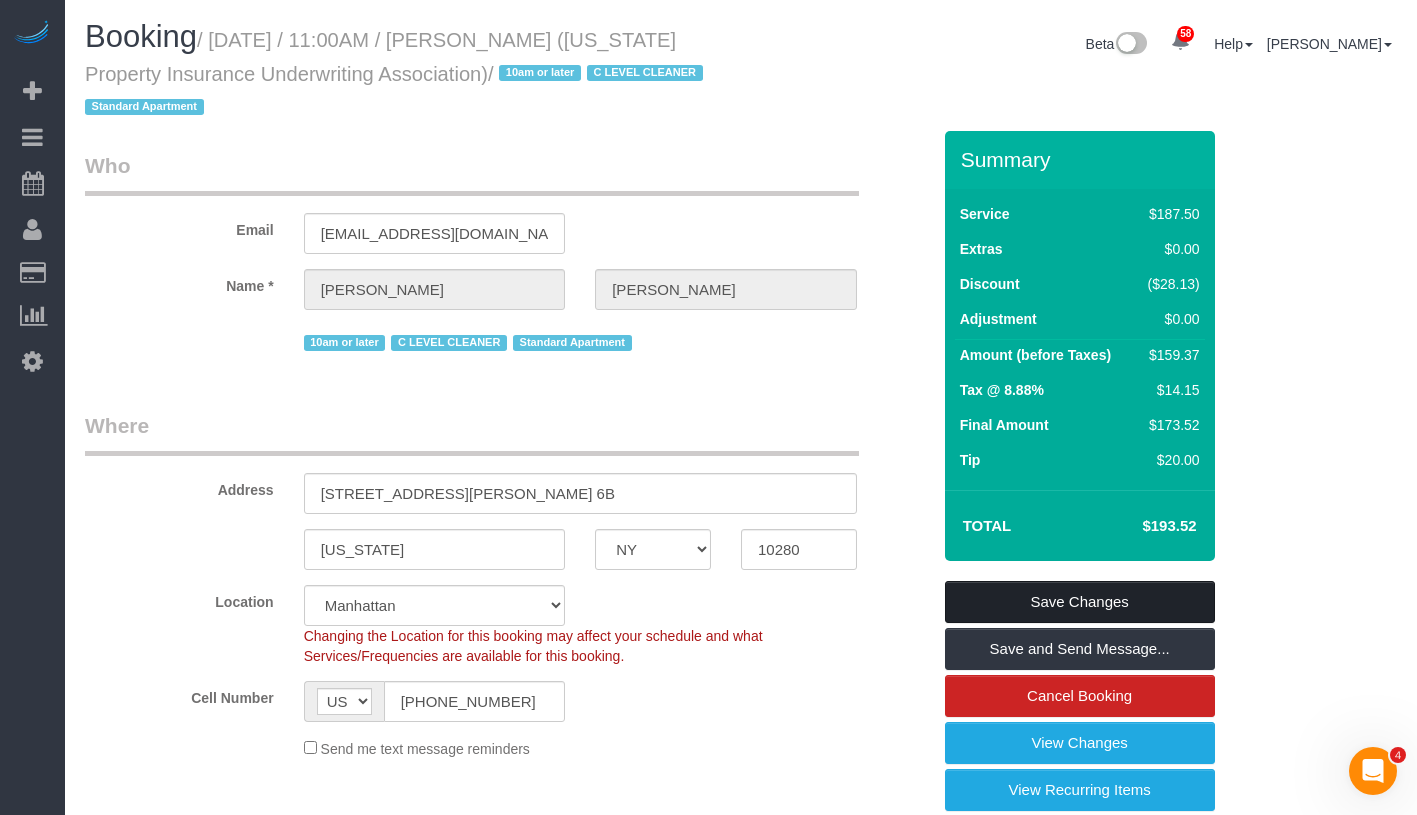 click on "Save Changes" at bounding box center [1080, 602] 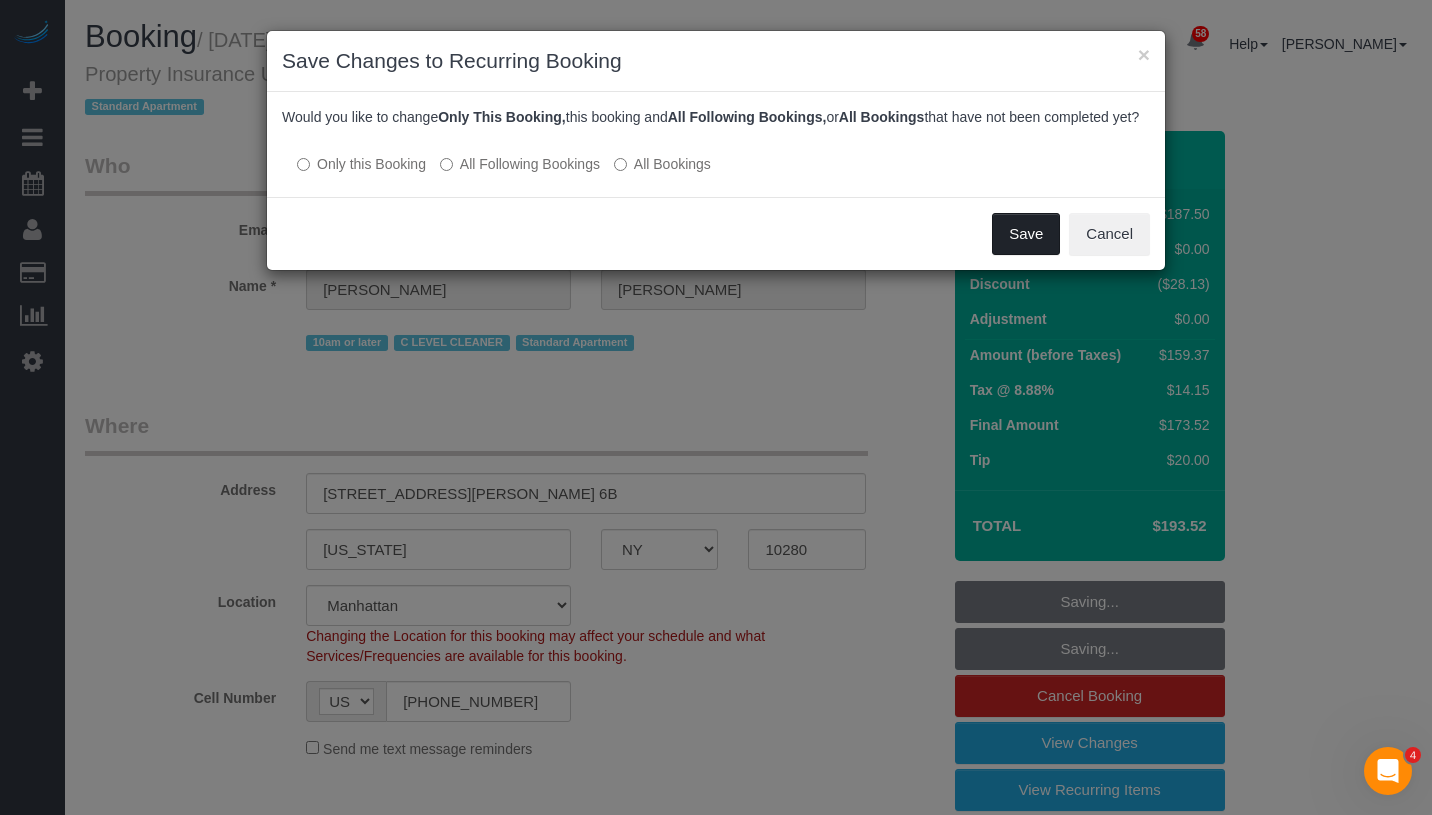 click on "Save" at bounding box center (1026, 234) 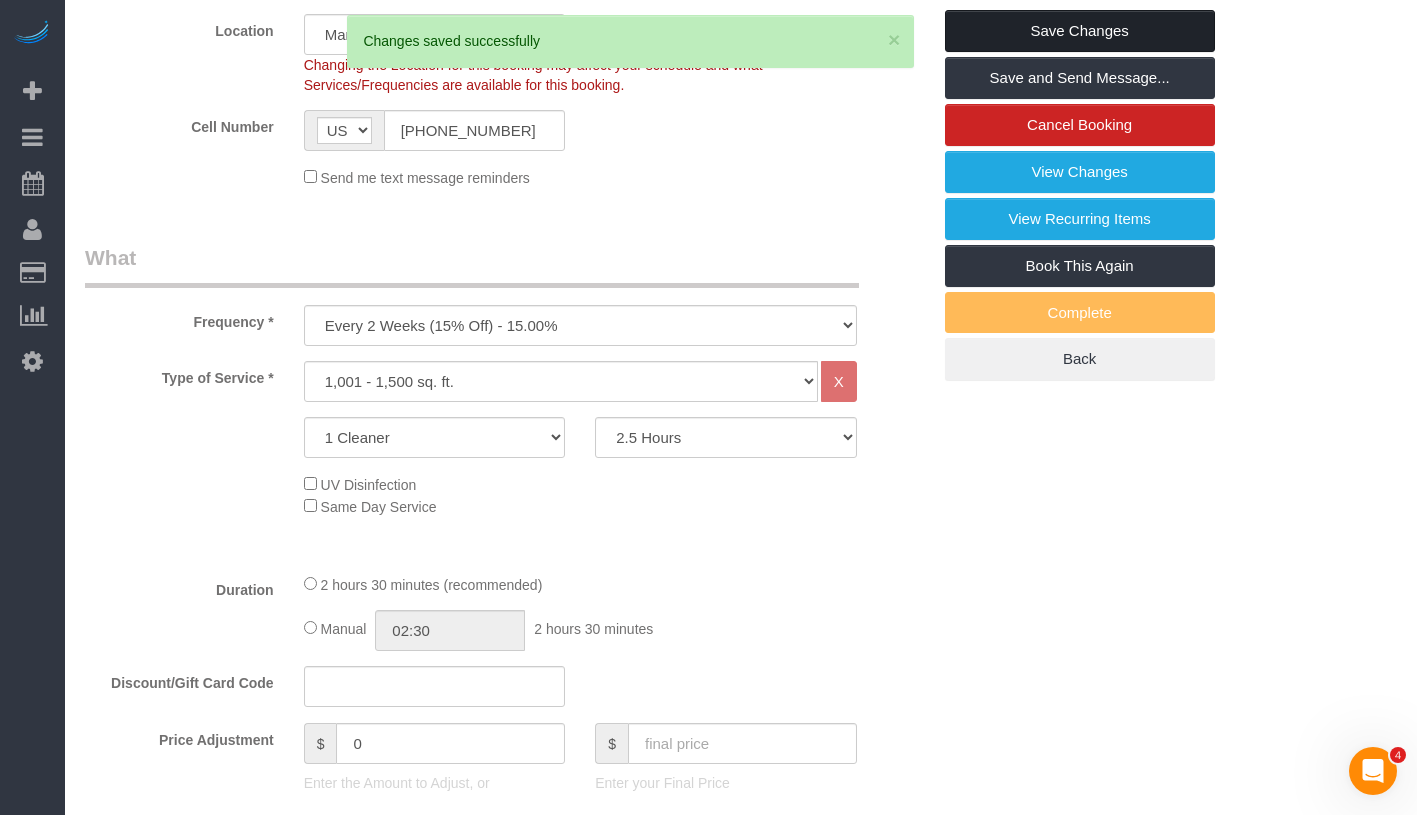 scroll, scrollTop: 316, scrollLeft: 0, axis: vertical 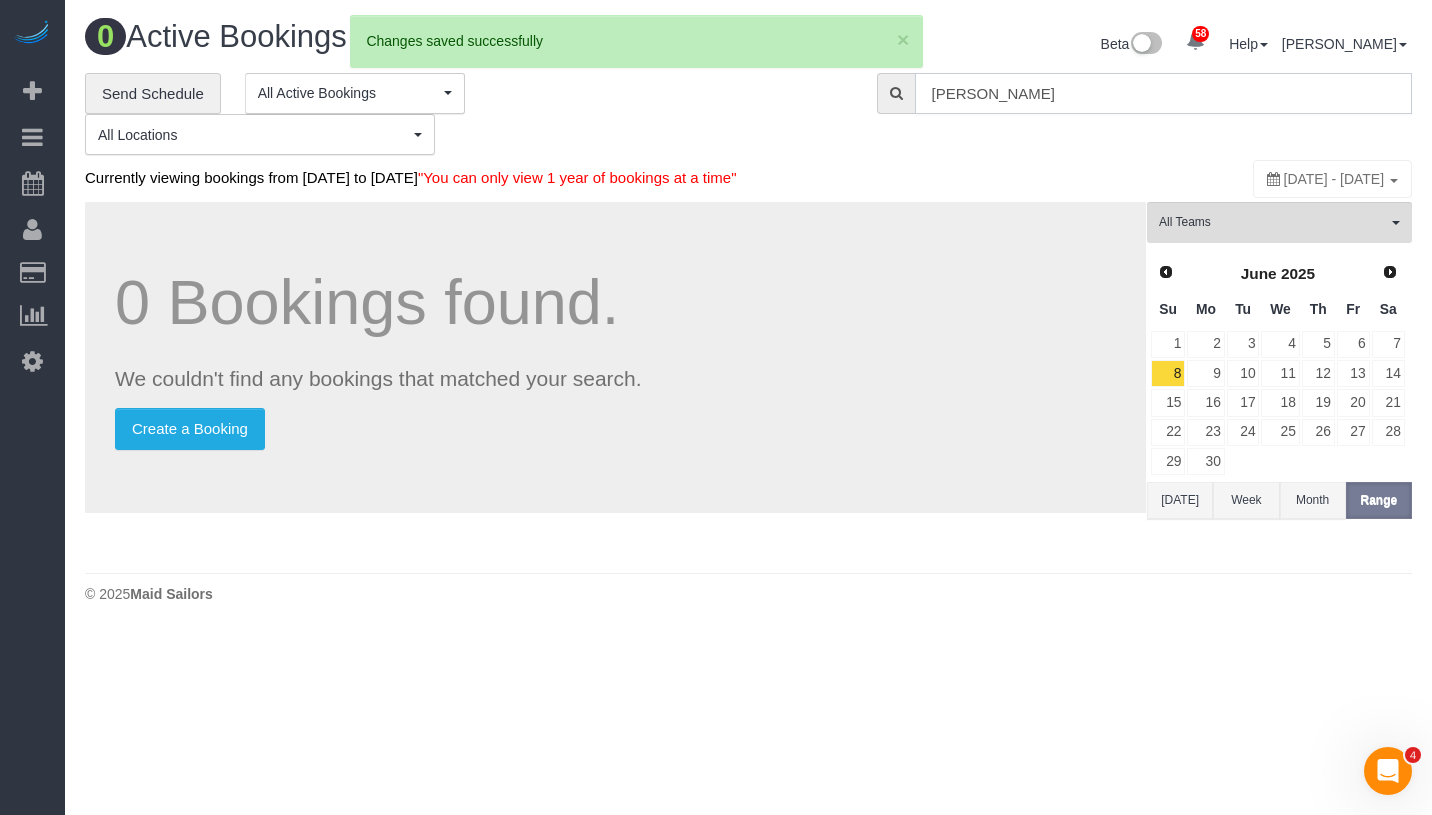 click on "Angelica Rivera" at bounding box center [1163, 93] 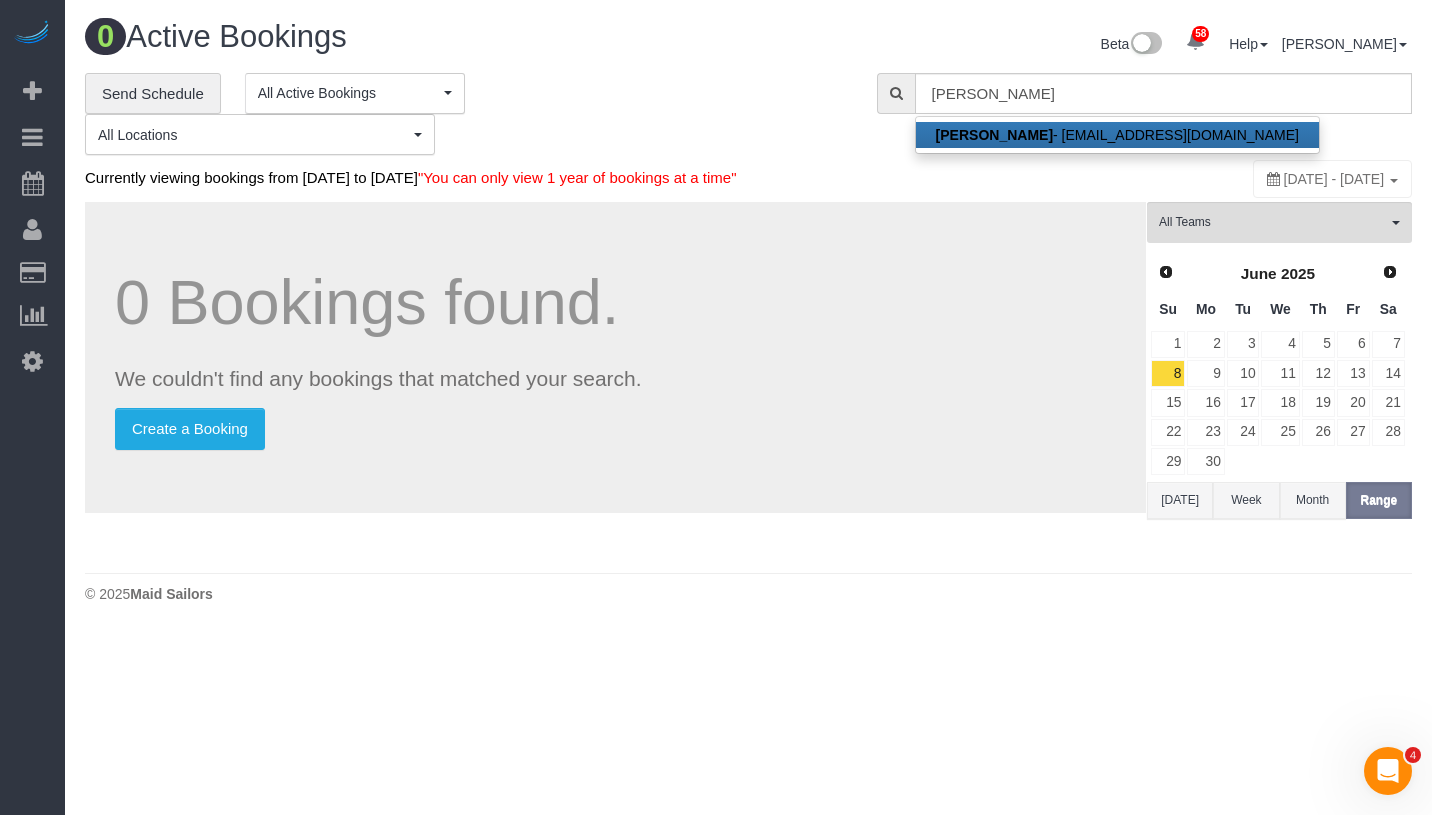 click on "Angelica Rivera  - arivera@nypiua.com" at bounding box center (1117, 135) 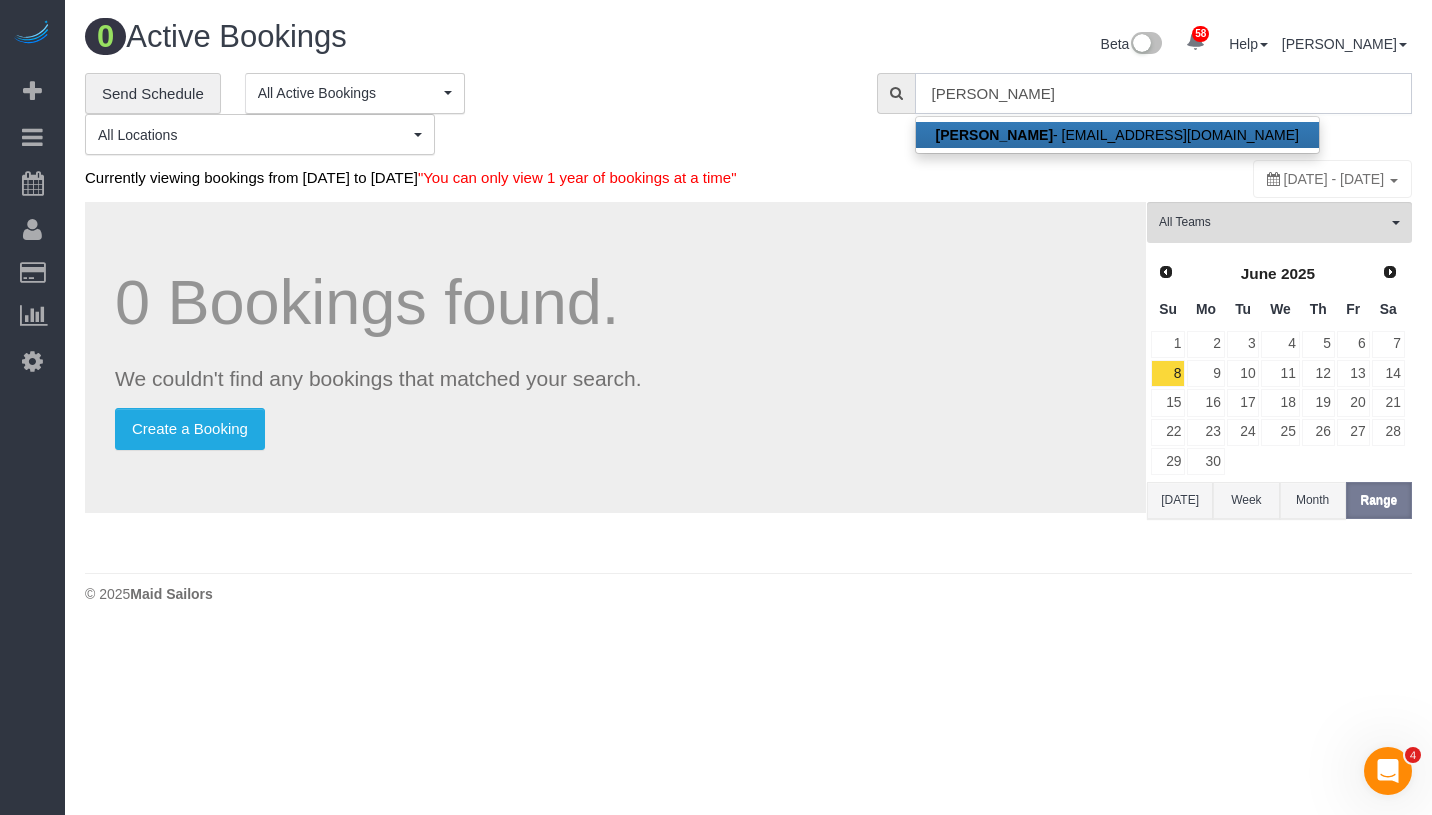 type on "arivera@nypiua.com" 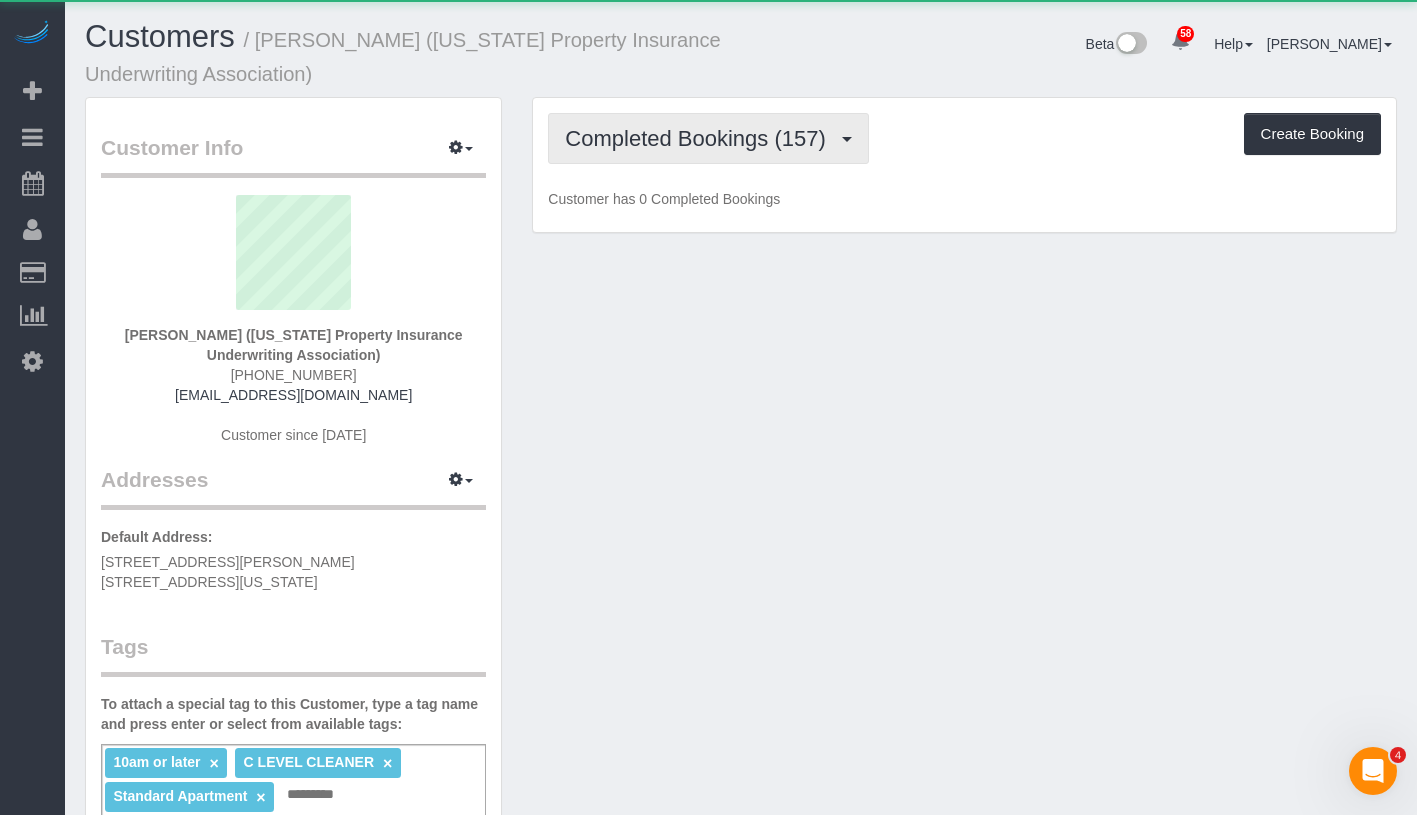 click on "Completed Bookings (157)" at bounding box center (700, 138) 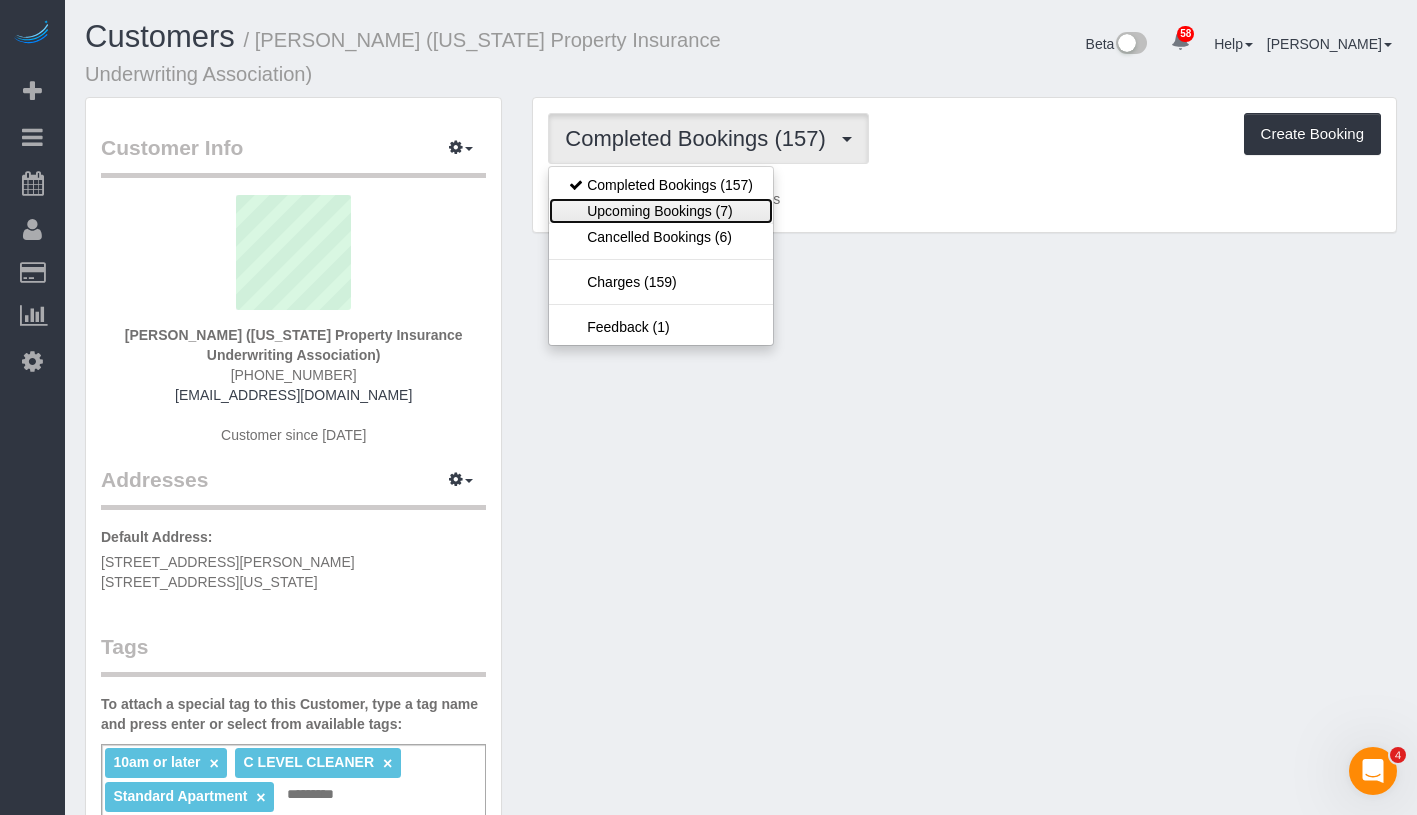 click on "Upcoming Bookings (7)" at bounding box center [661, 211] 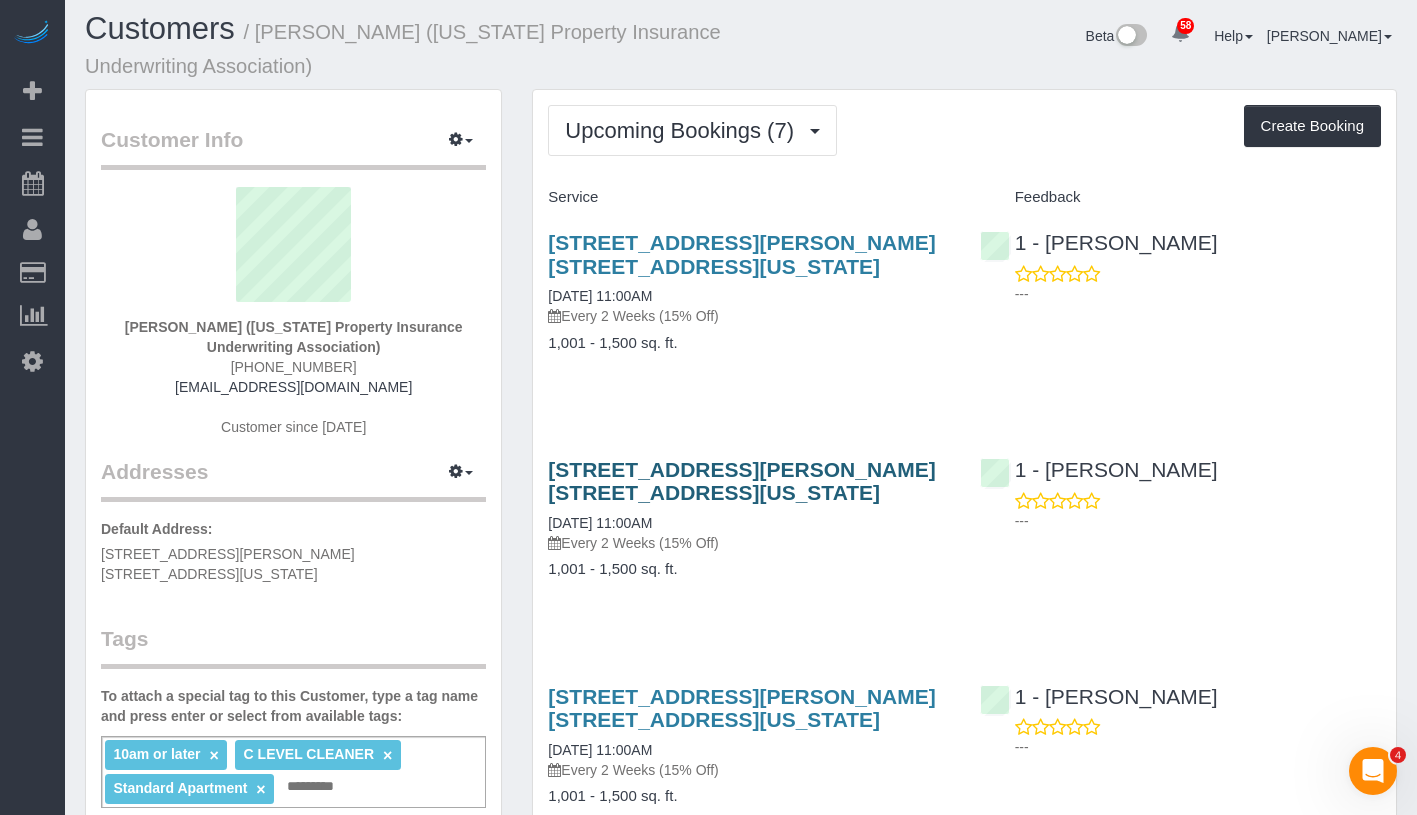 scroll, scrollTop: 27, scrollLeft: 0, axis: vertical 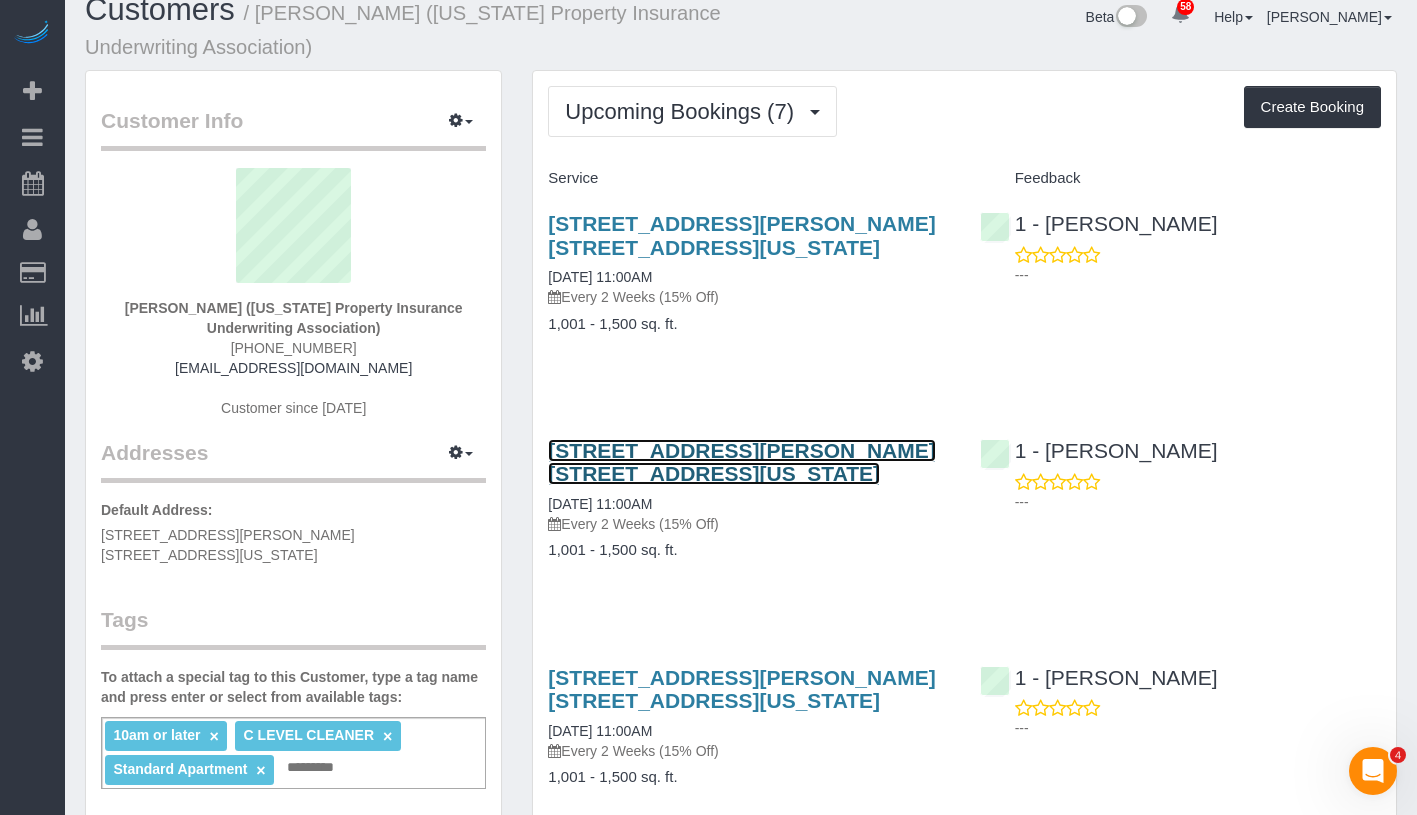 click on "380 Rector Place, Apt. 6b, New York, NY 10280" at bounding box center (741, 462) 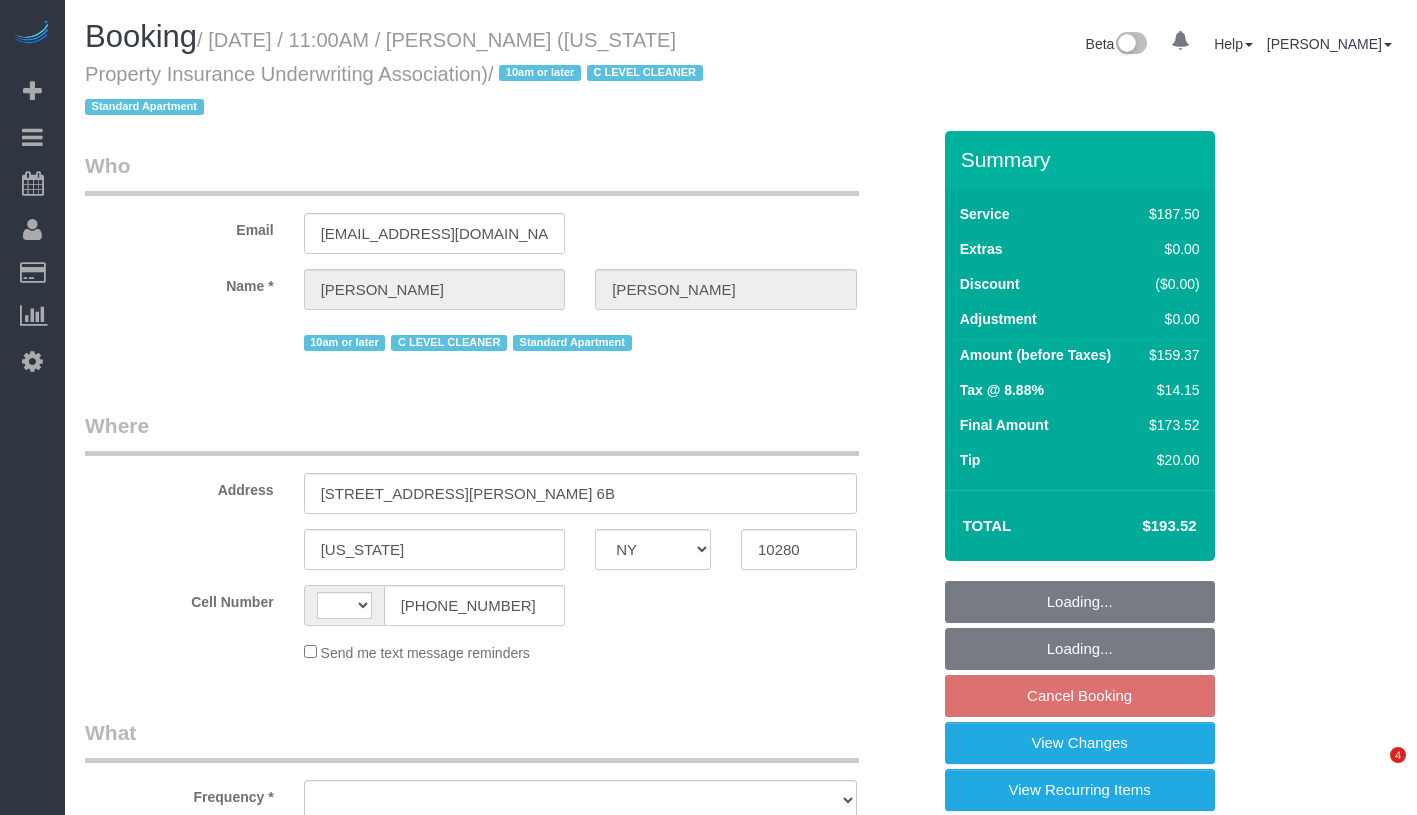 select on "NY" 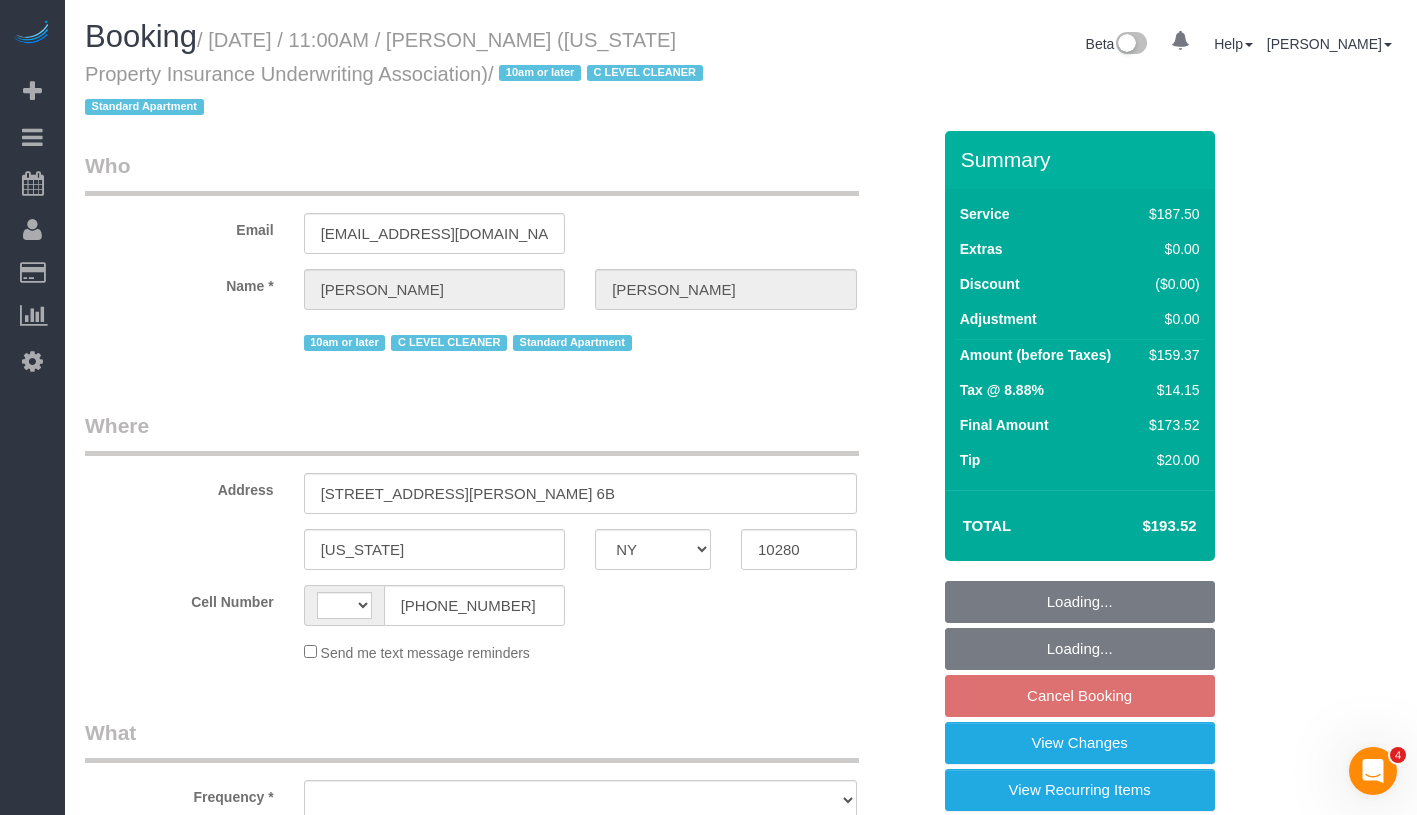 scroll, scrollTop: 0, scrollLeft: 0, axis: both 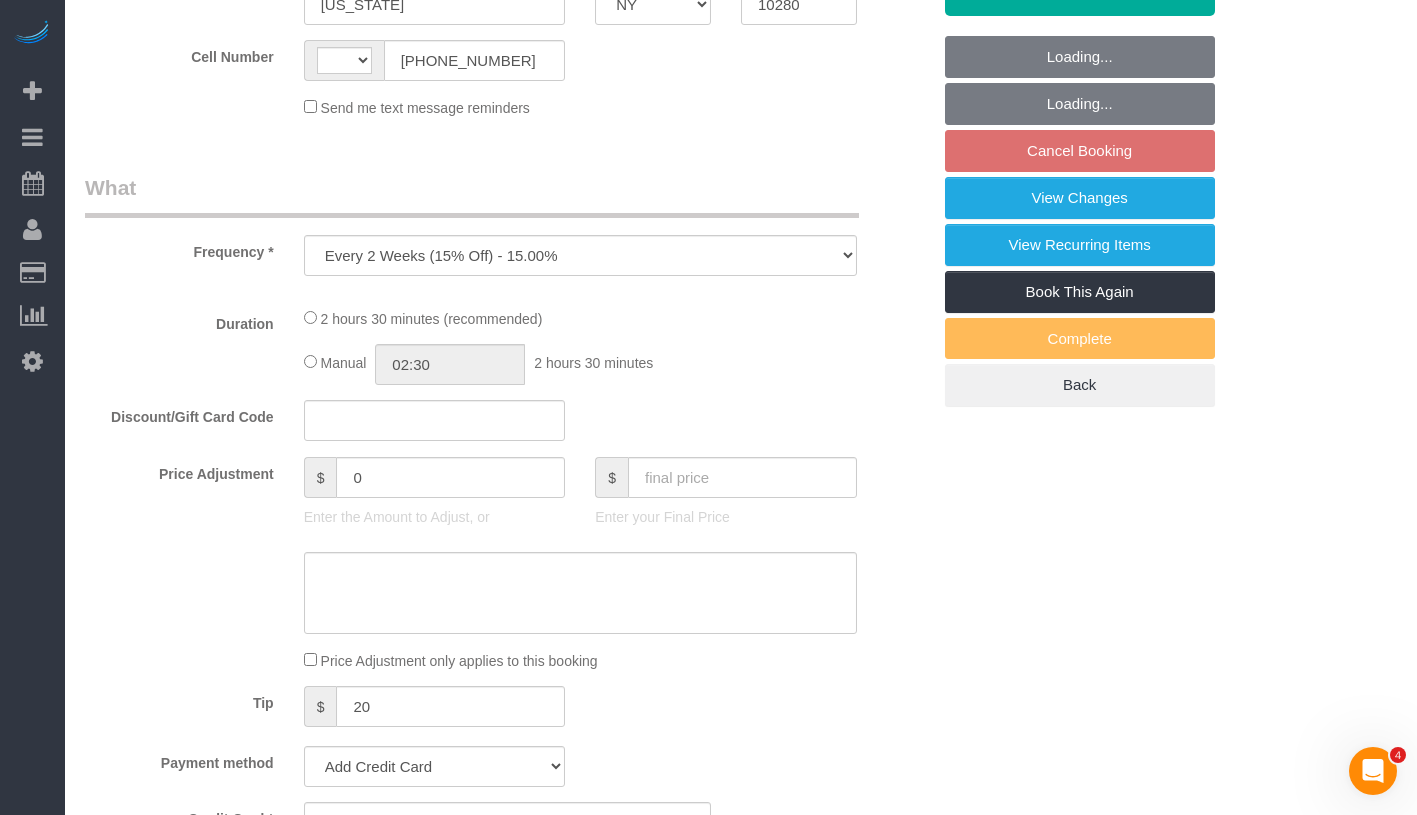 select on "string:[GEOGRAPHIC_DATA]" 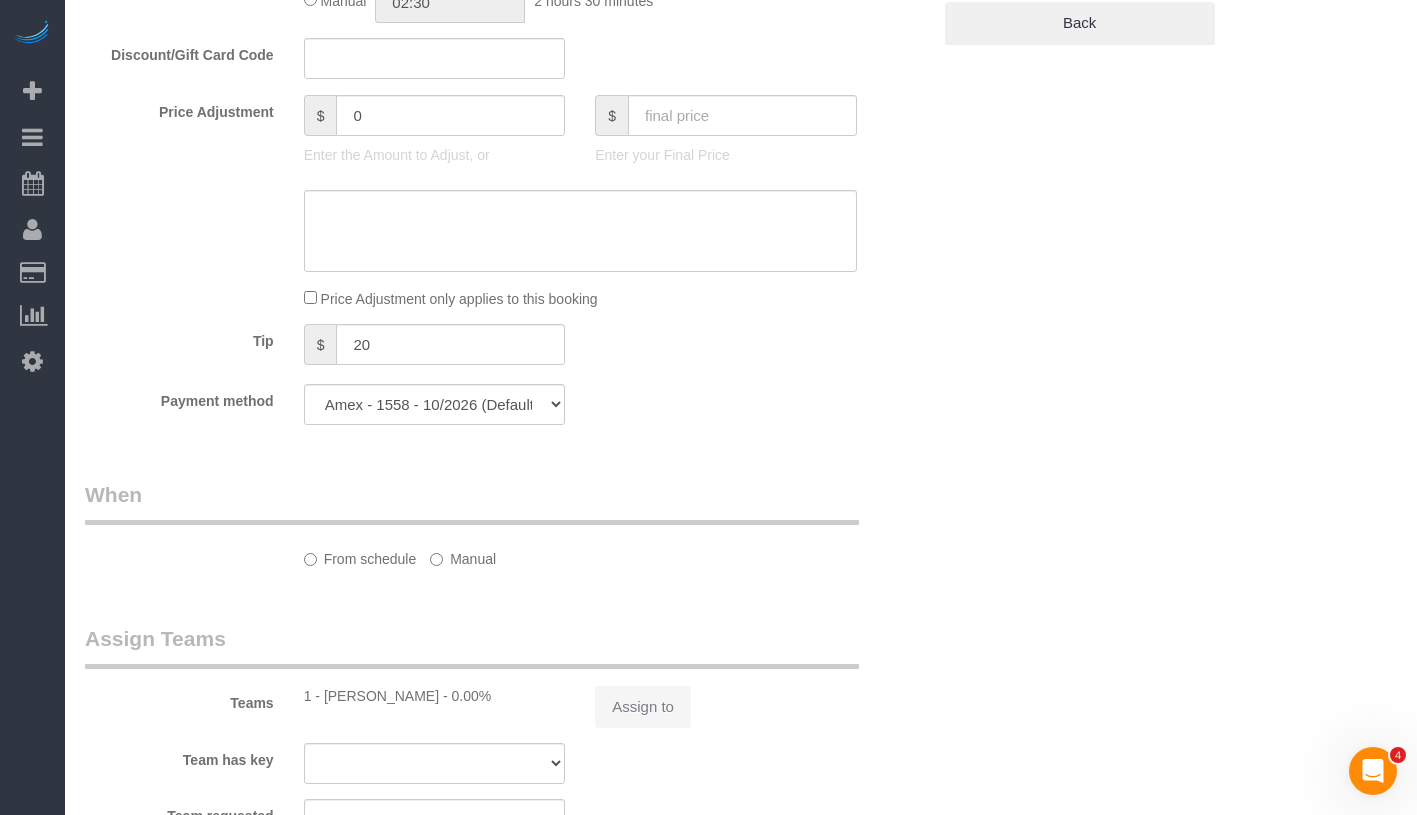 select on "150" 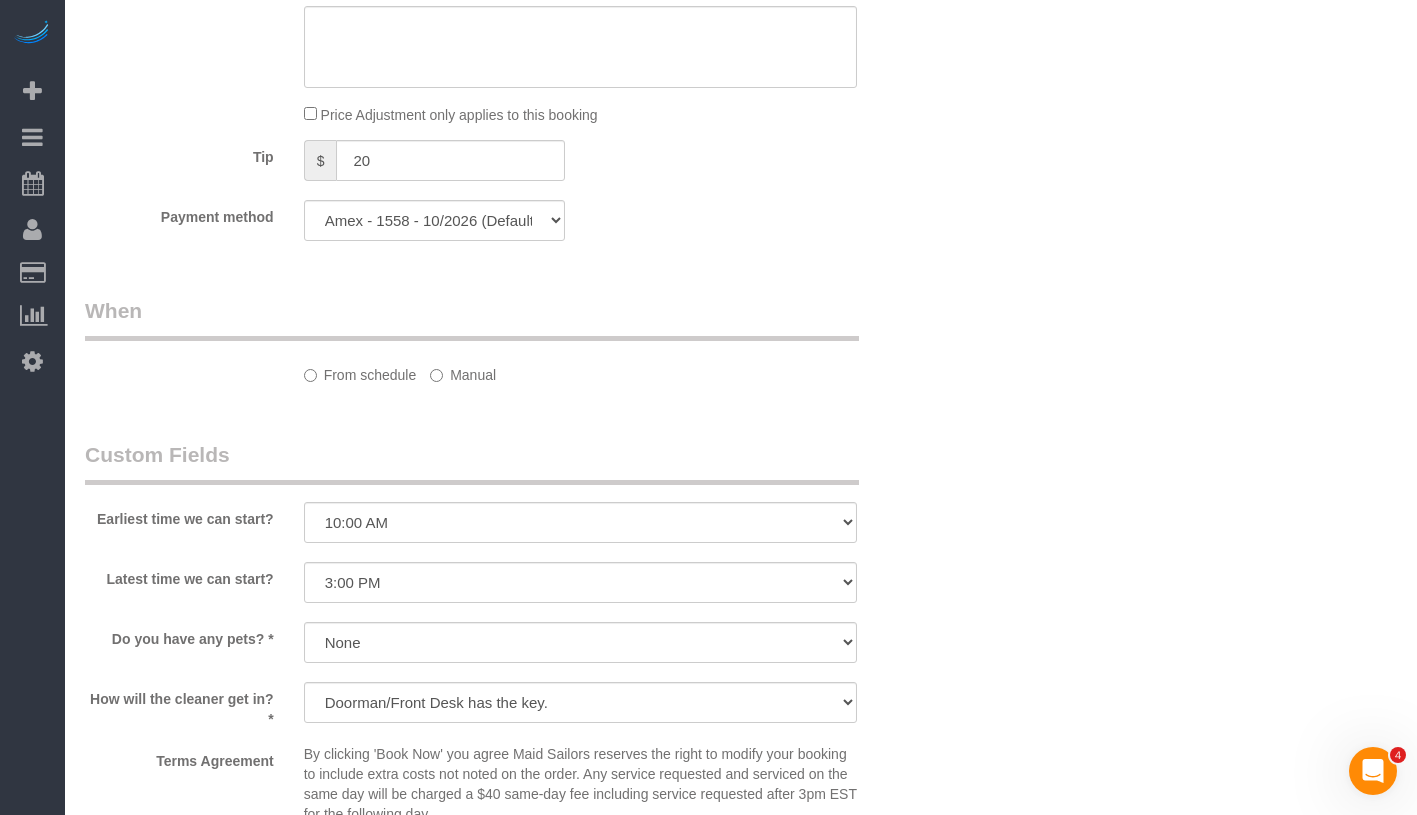 select on "object:1080" 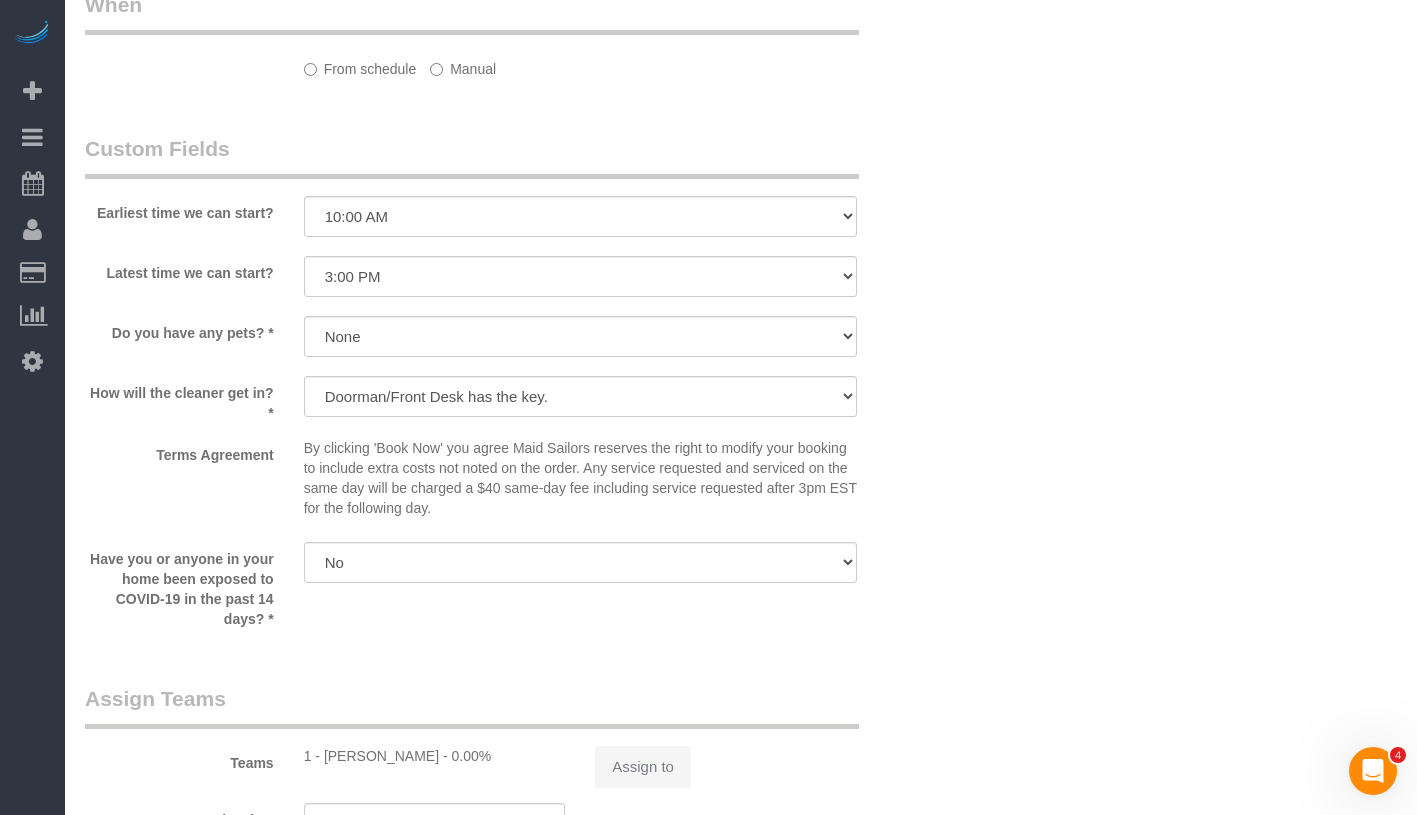 select on "spot4" 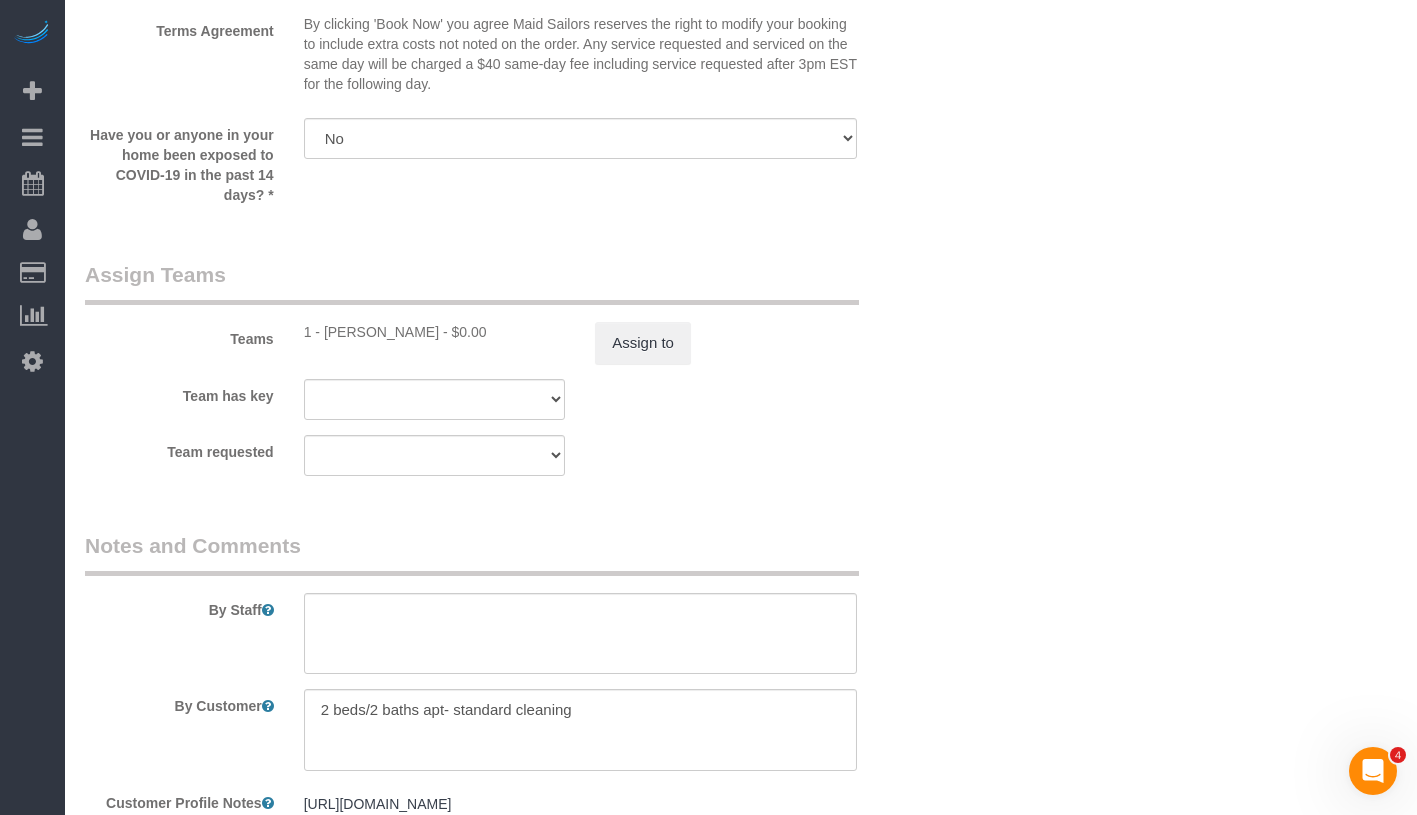 scroll, scrollTop: 2275, scrollLeft: 0, axis: vertical 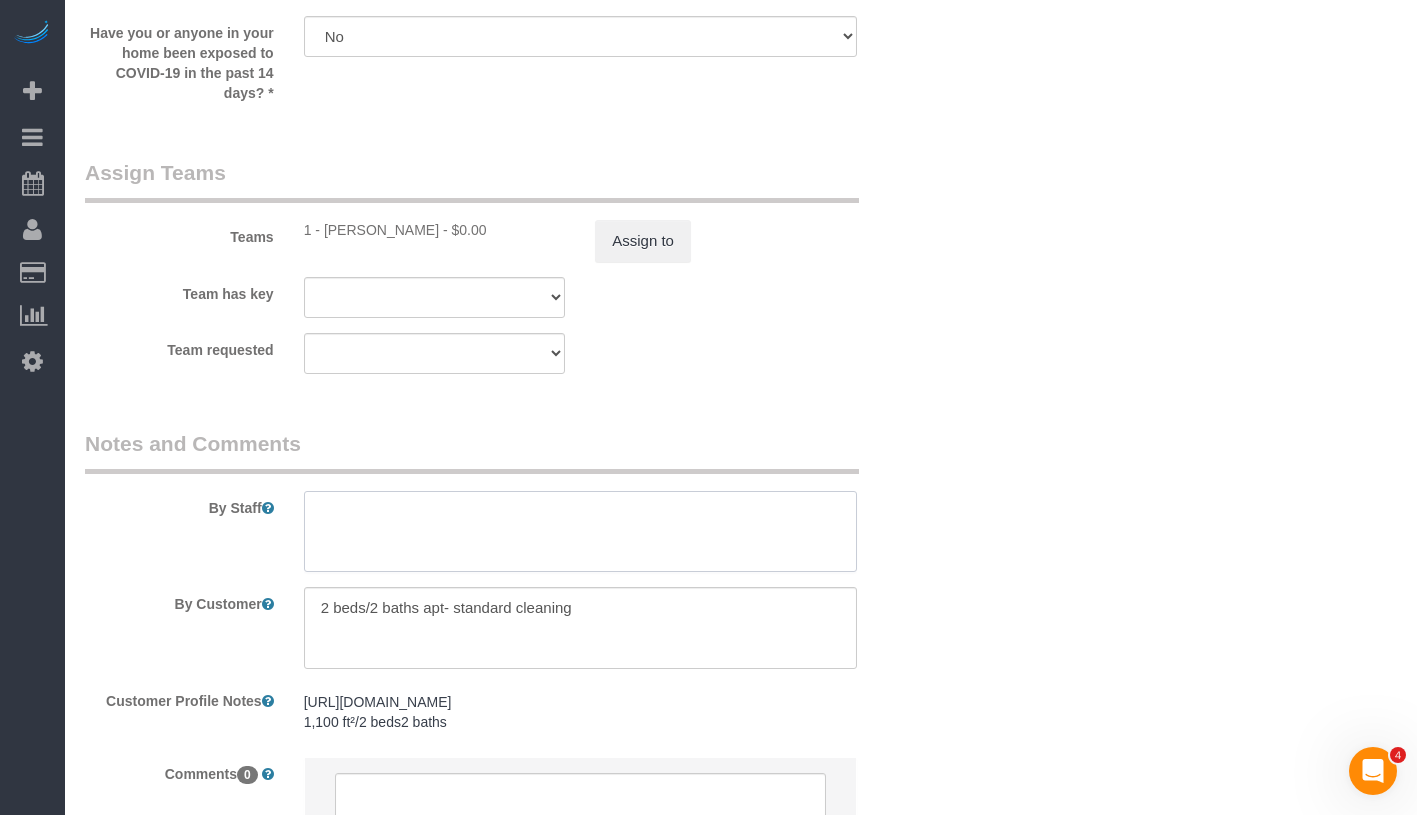 click at bounding box center (580, 532) 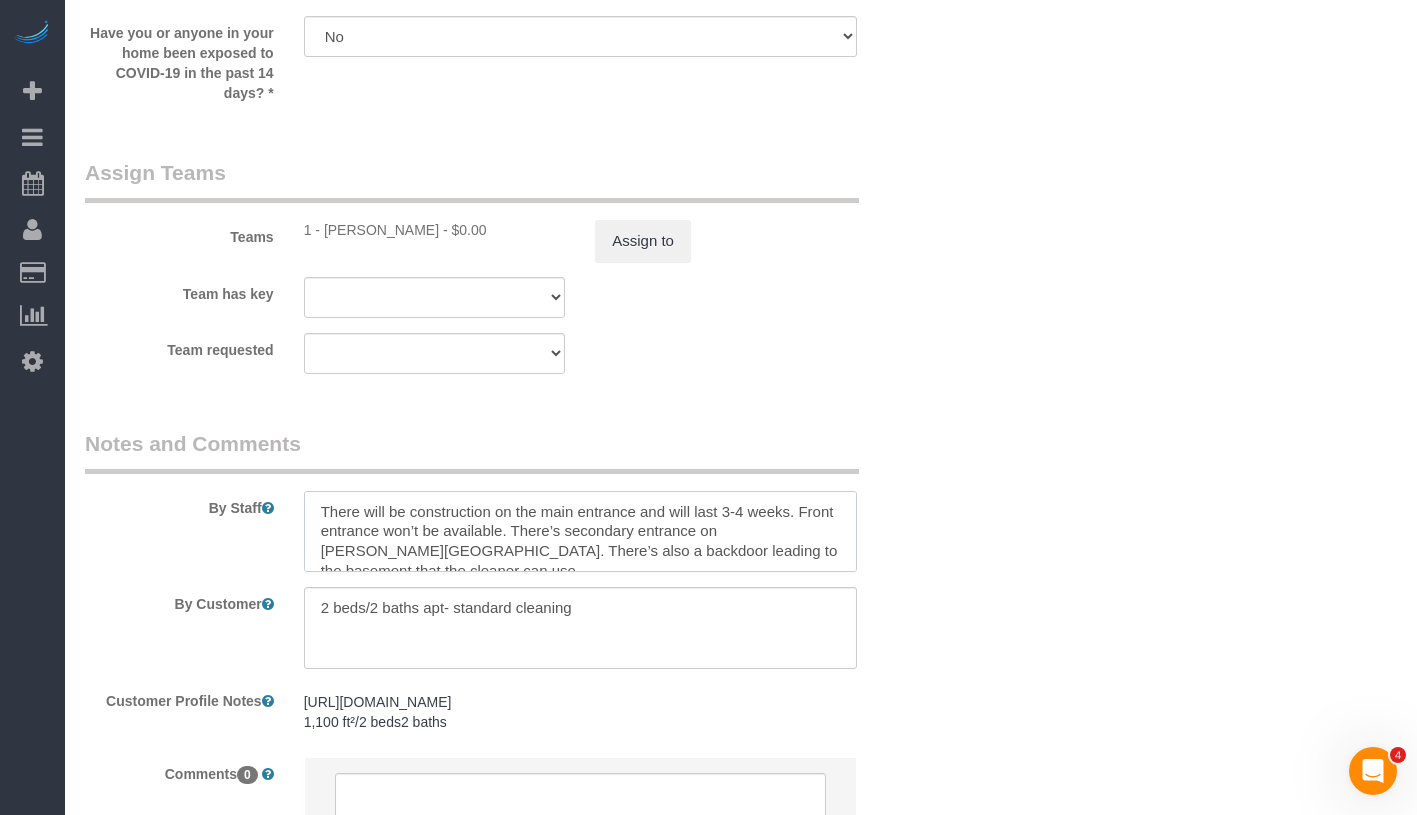 scroll, scrollTop: 28, scrollLeft: 0, axis: vertical 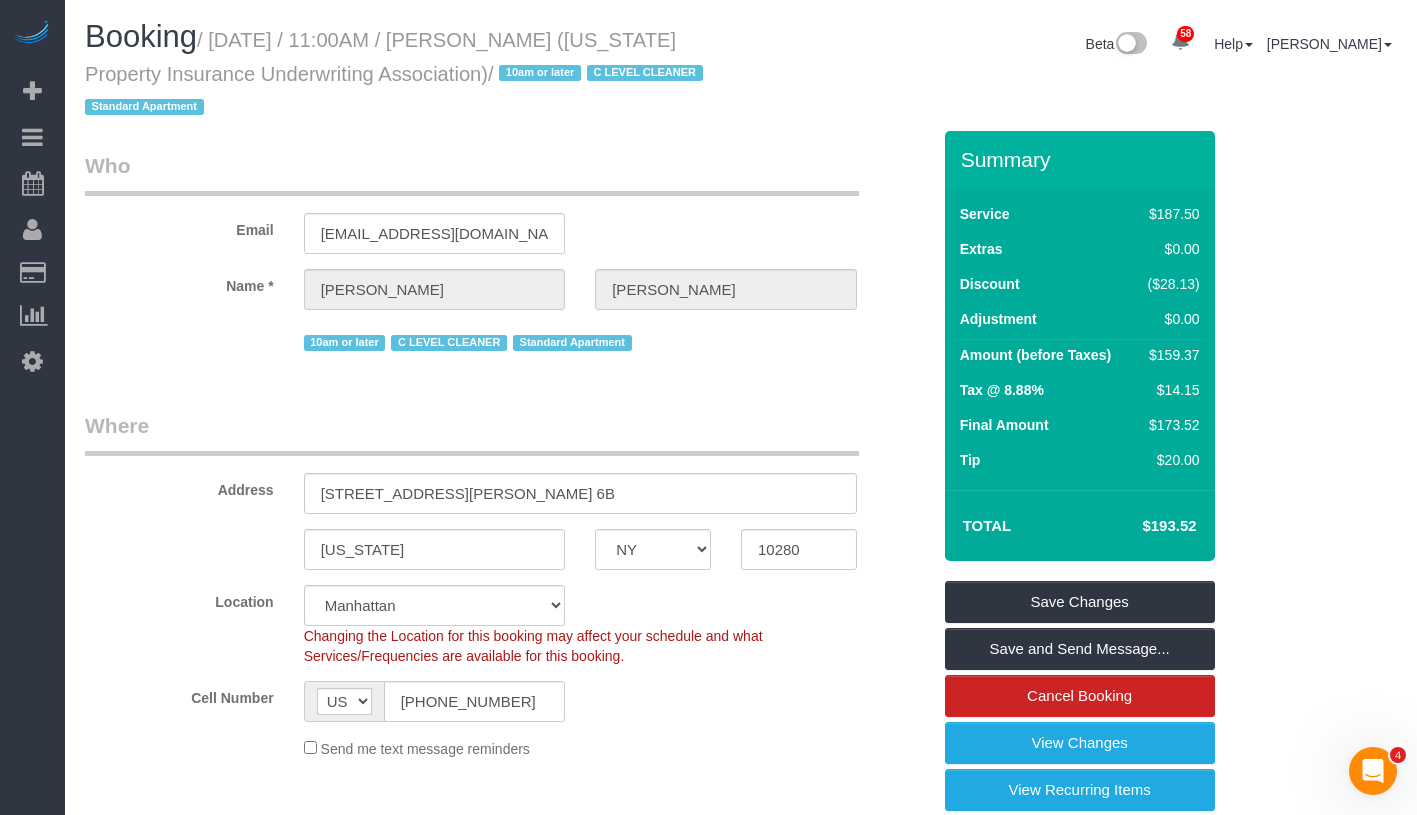 type on "There will be construction on the main entrance and will last 3-4 weeks. Front entrance won’t be available. There’s secondary entrance on [PERSON_NAME][GEOGRAPHIC_DATA]. There’s also a backdoor leading to the basement that the cleaner can use." 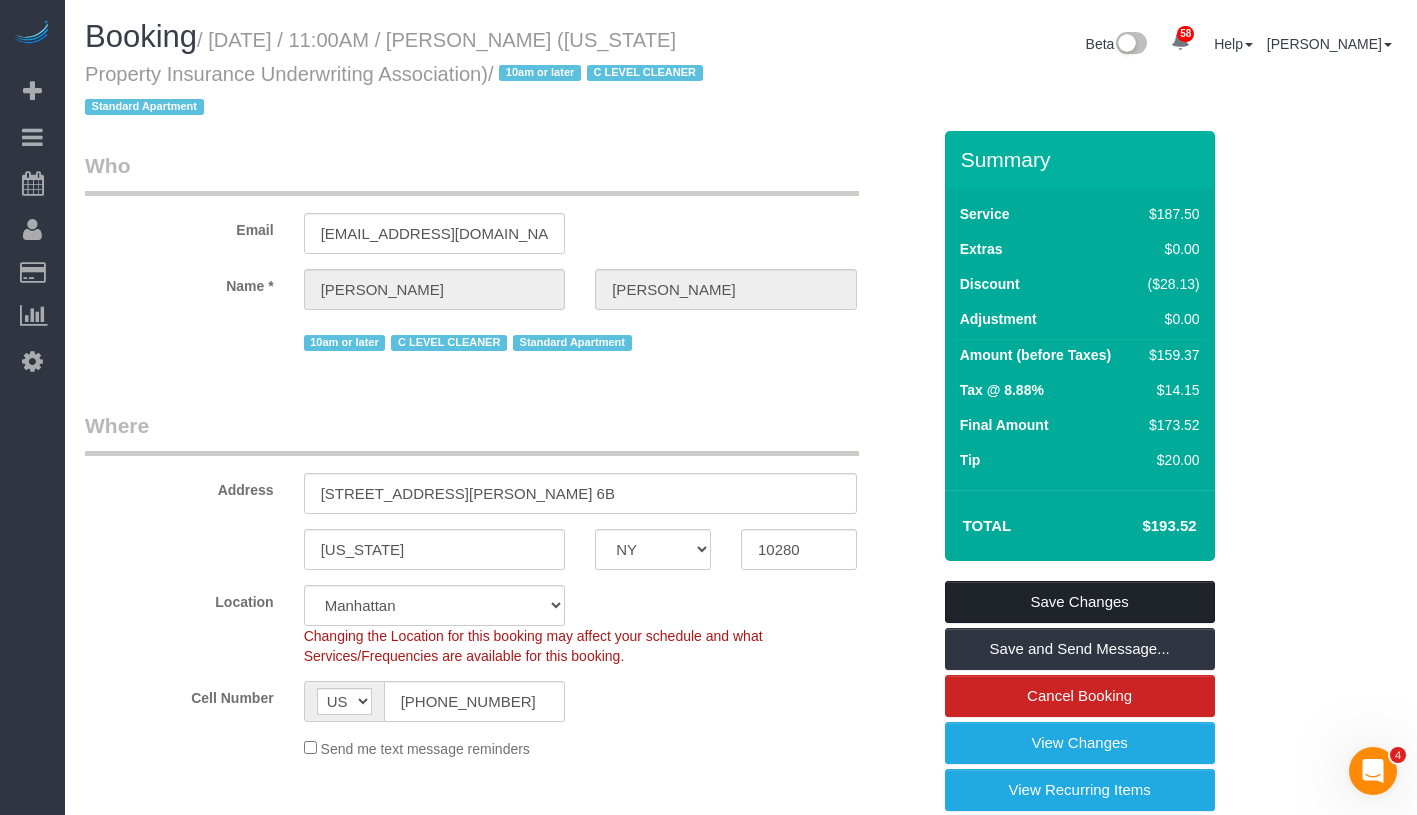 click on "Save Changes" at bounding box center (1080, 602) 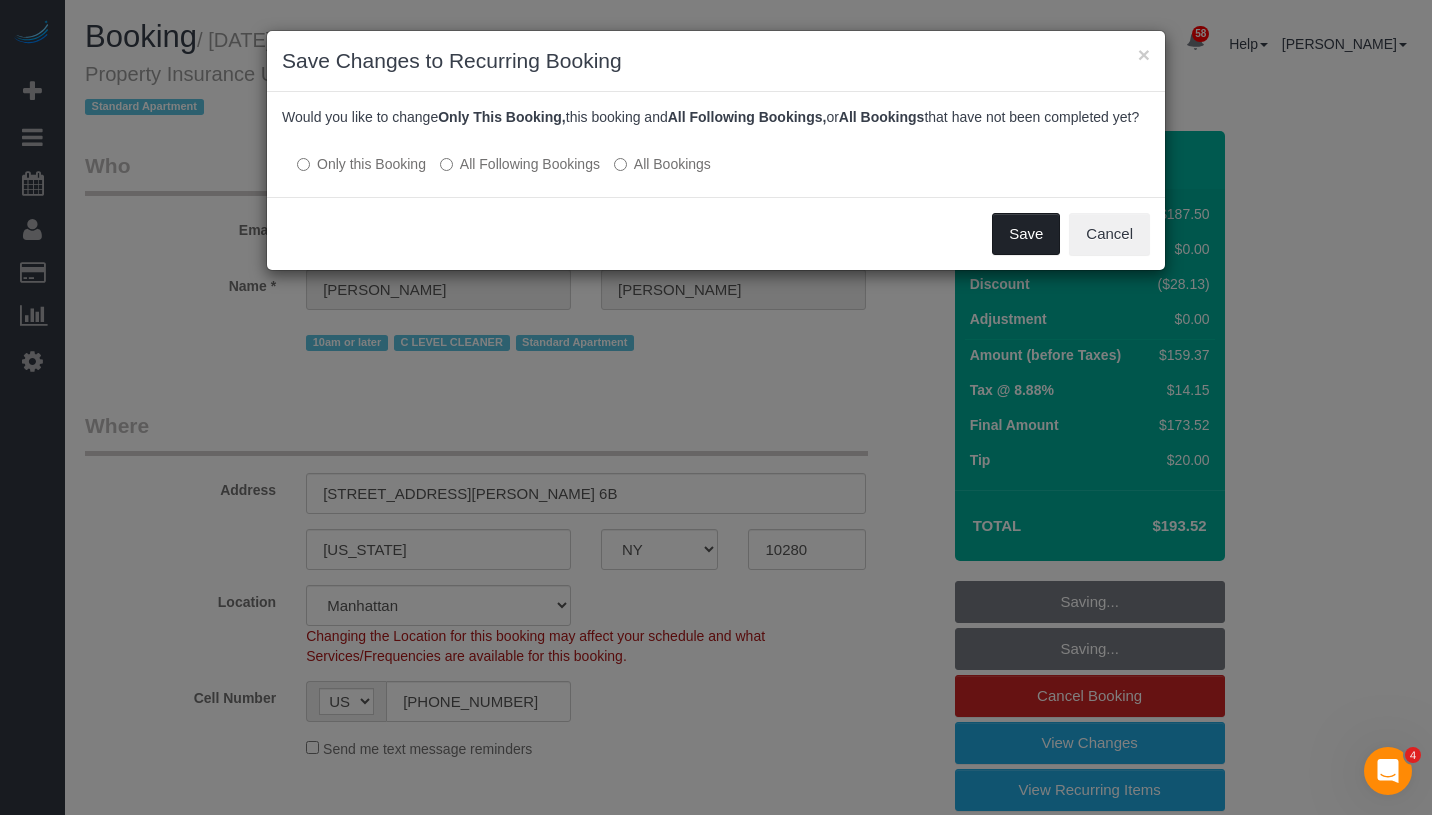 click on "Save" at bounding box center (1026, 234) 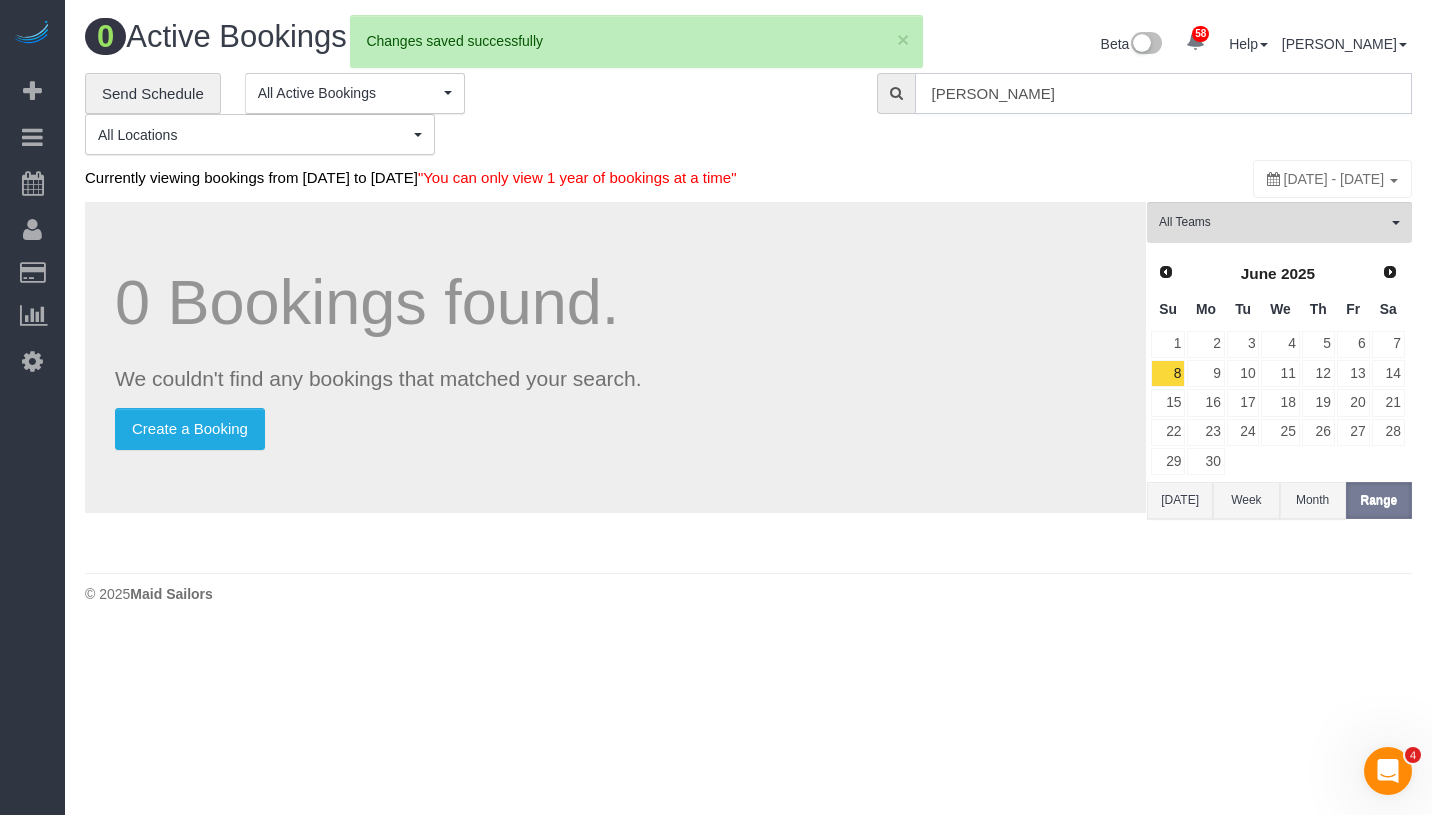 click on "[PERSON_NAME]" at bounding box center (1163, 93) 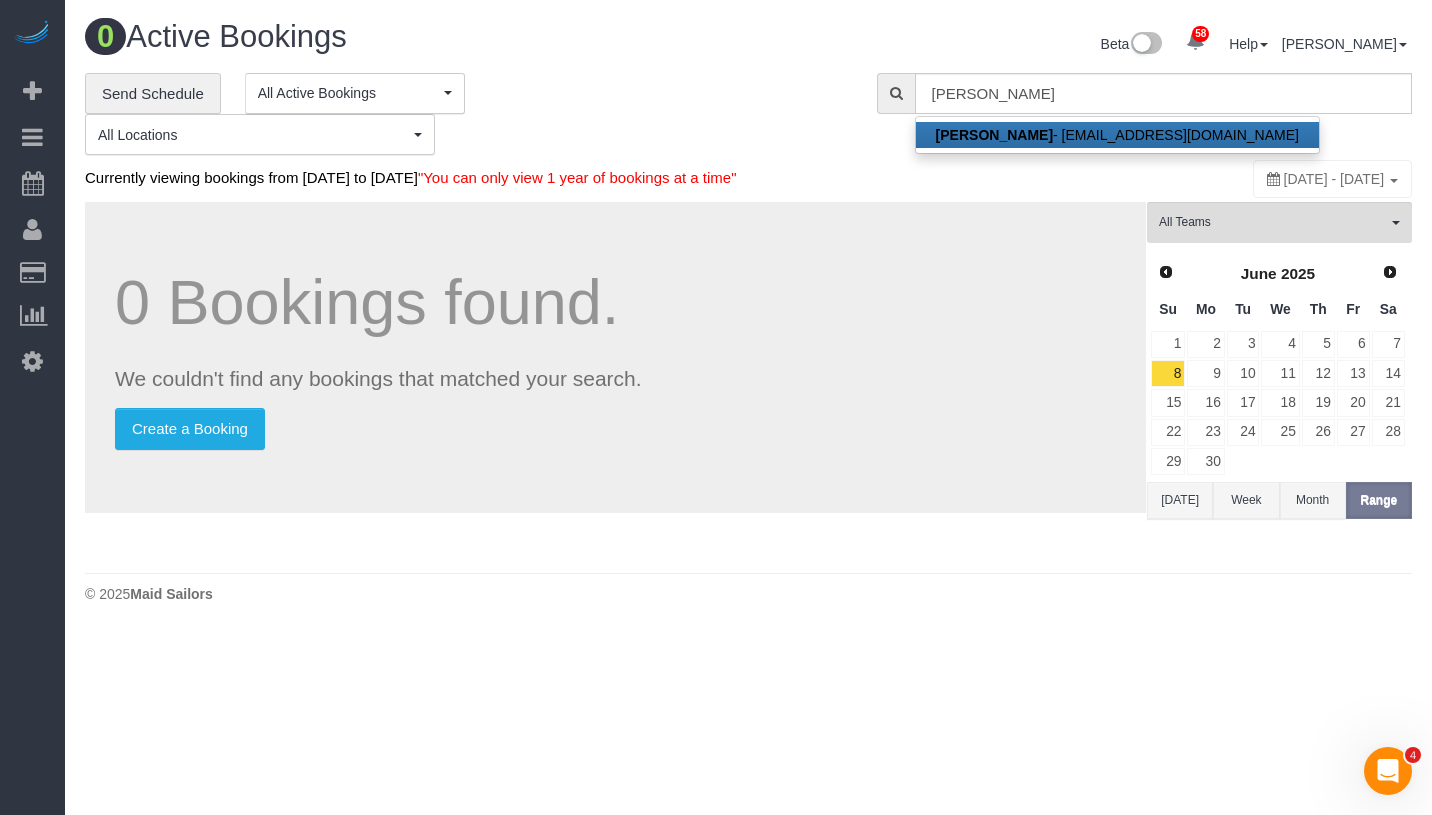 click on "Angelica Rivera  - arivera@nypiua.com" at bounding box center (1117, 135) 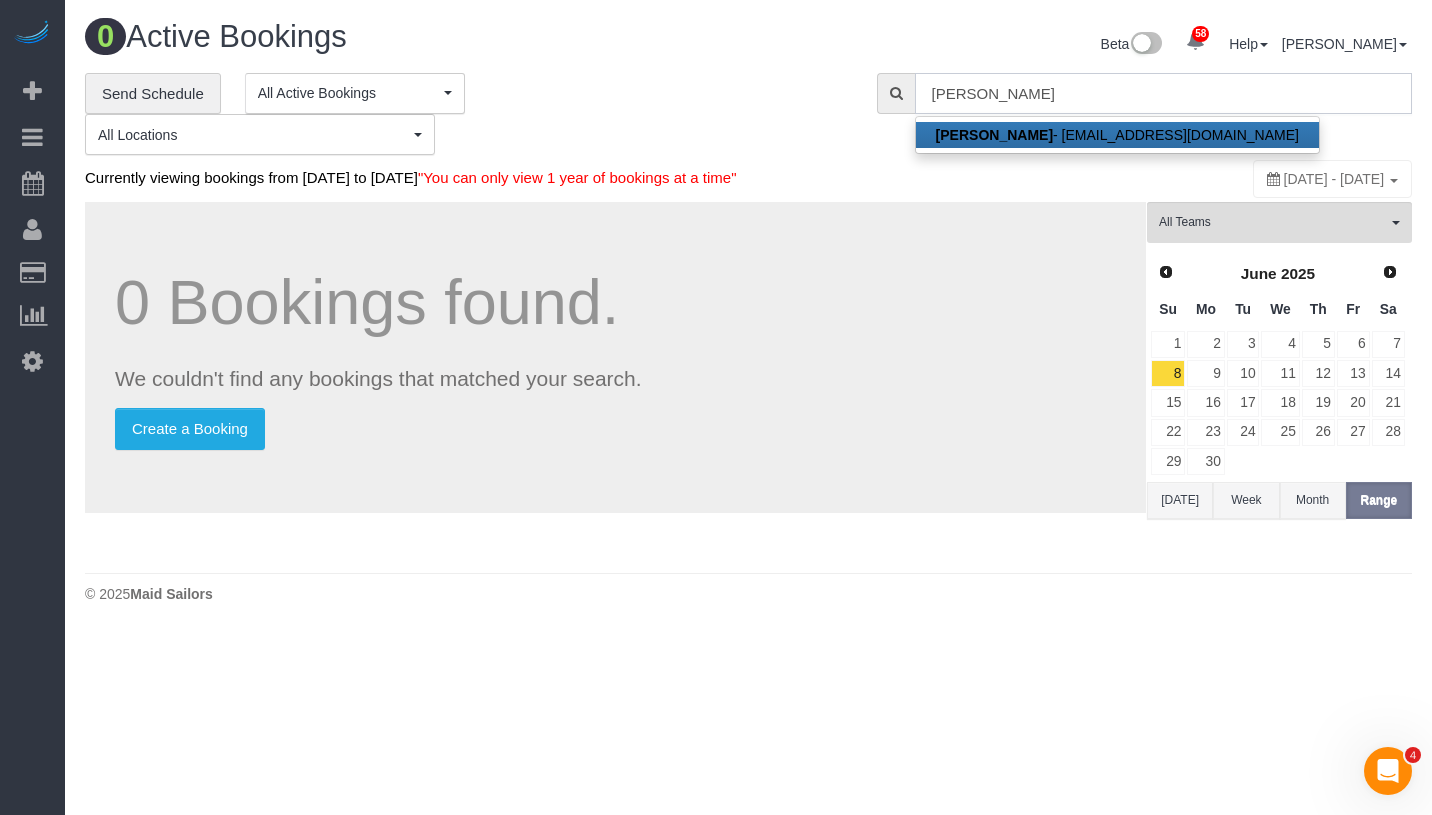 type on "[EMAIL_ADDRESS][DOMAIN_NAME]" 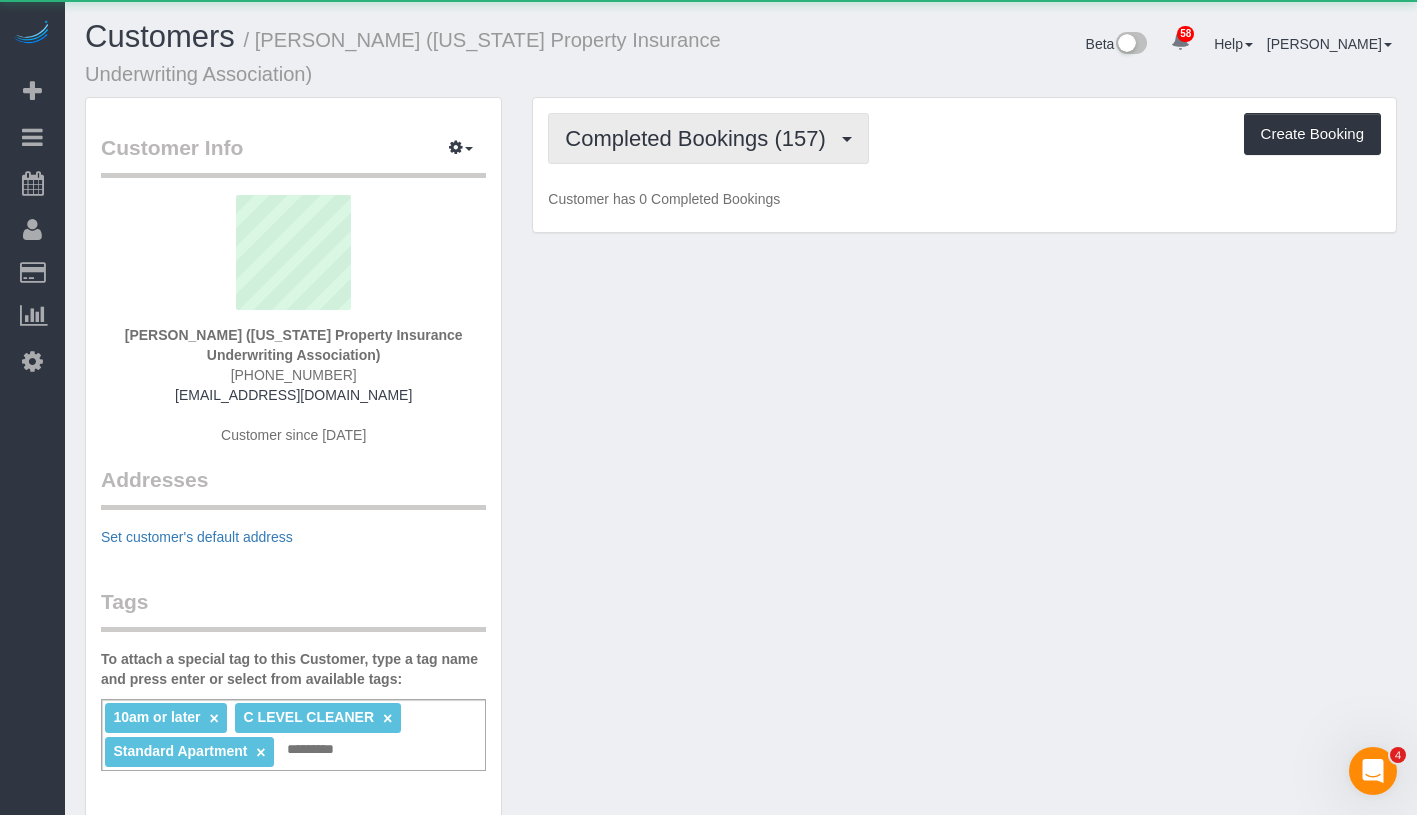 click on "Completed Bookings (157)" at bounding box center [700, 138] 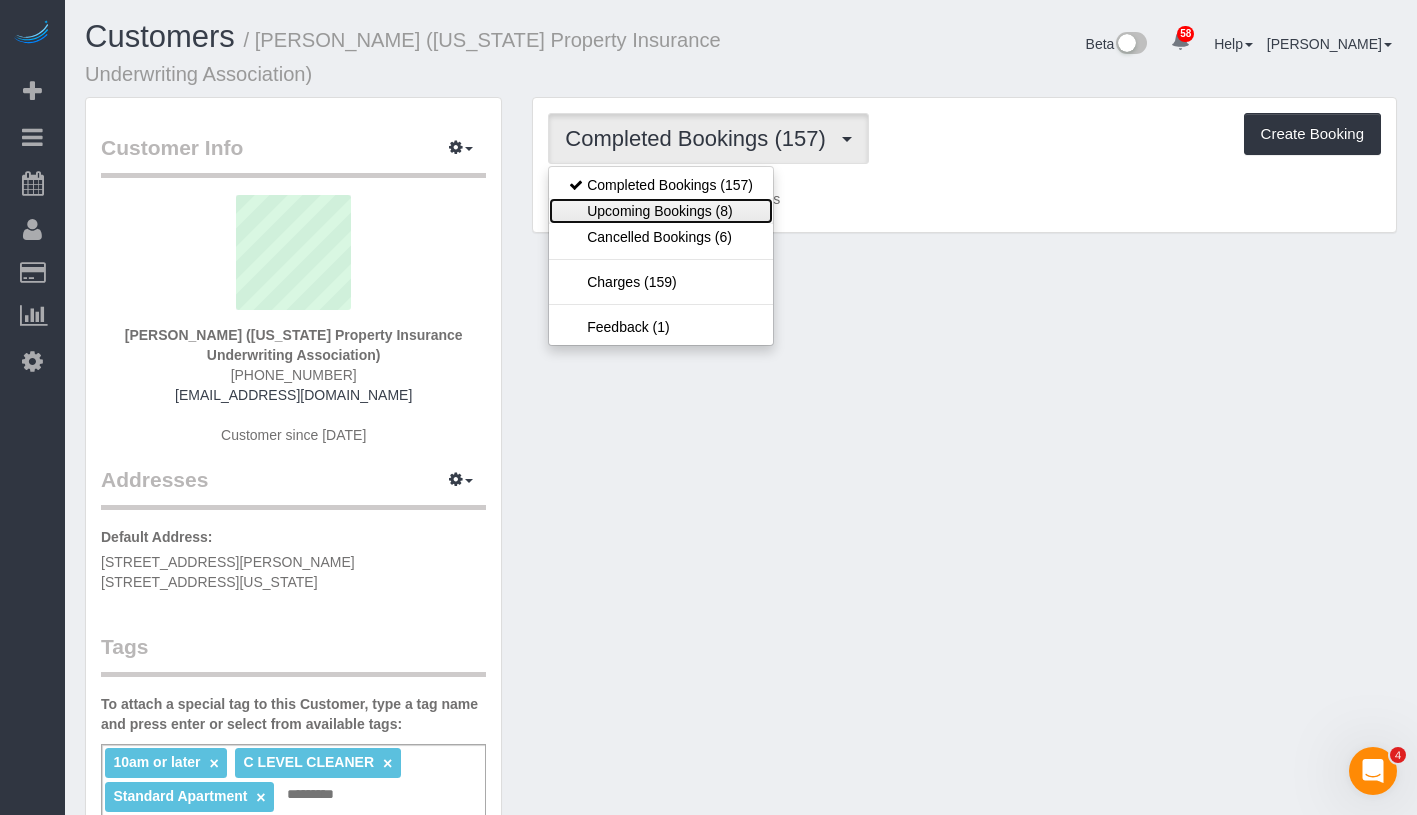 click on "Upcoming Bookings (8)" at bounding box center (661, 211) 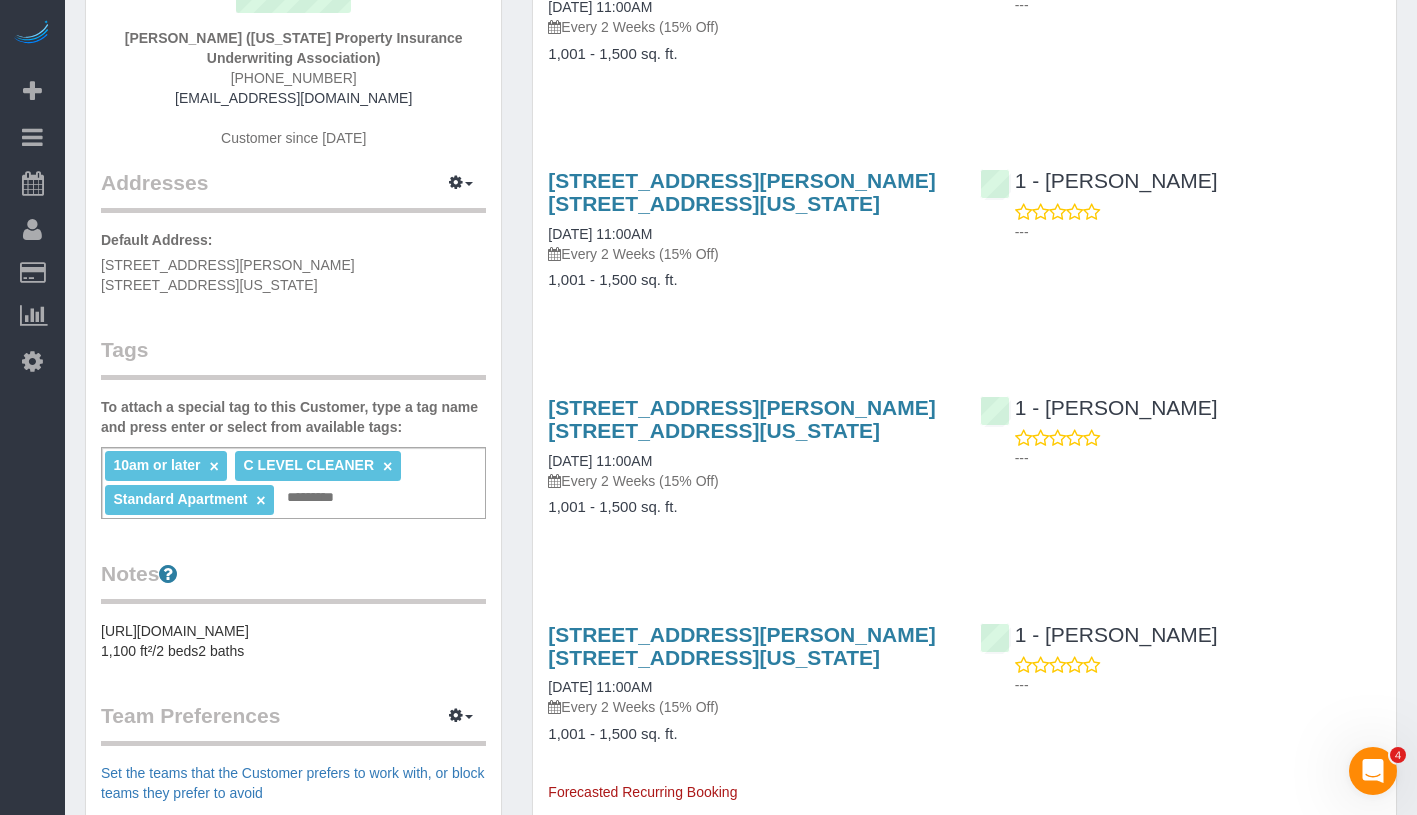 scroll, scrollTop: 326, scrollLeft: 0, axis: vertical 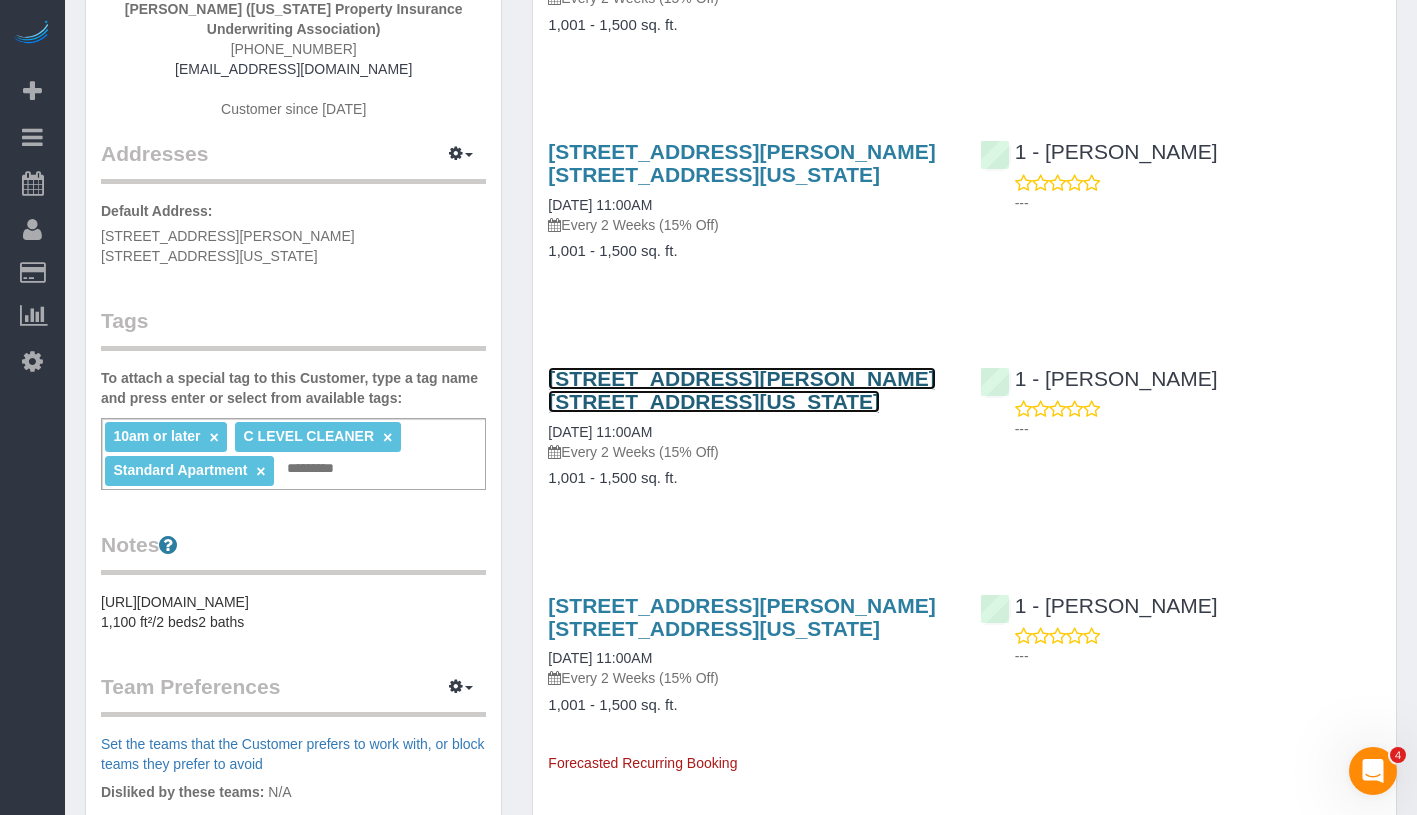 click on "380 Rector Place, Apt. 6b, New York, NY 10280" at bounding box center (741, 390) 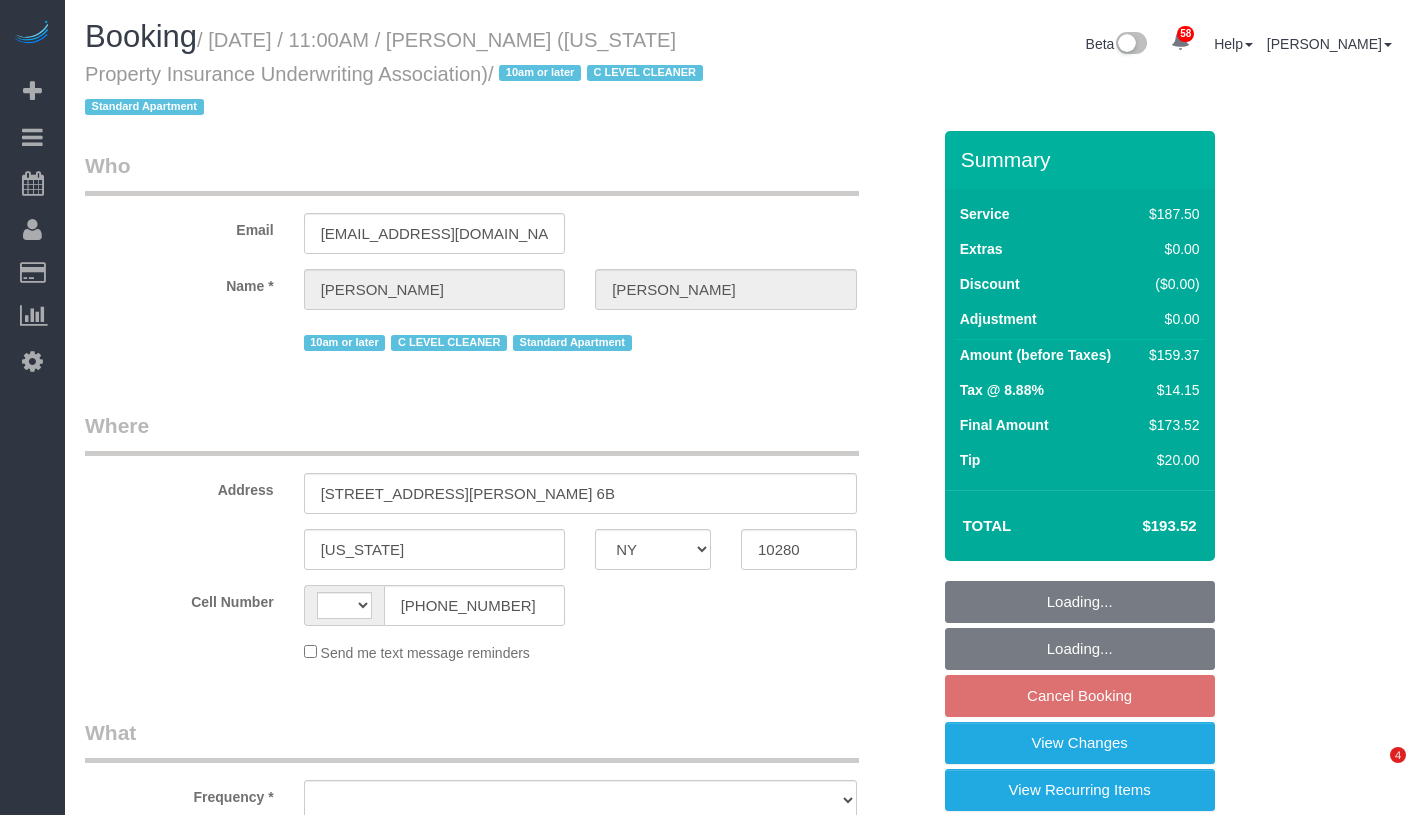 select on "NY" 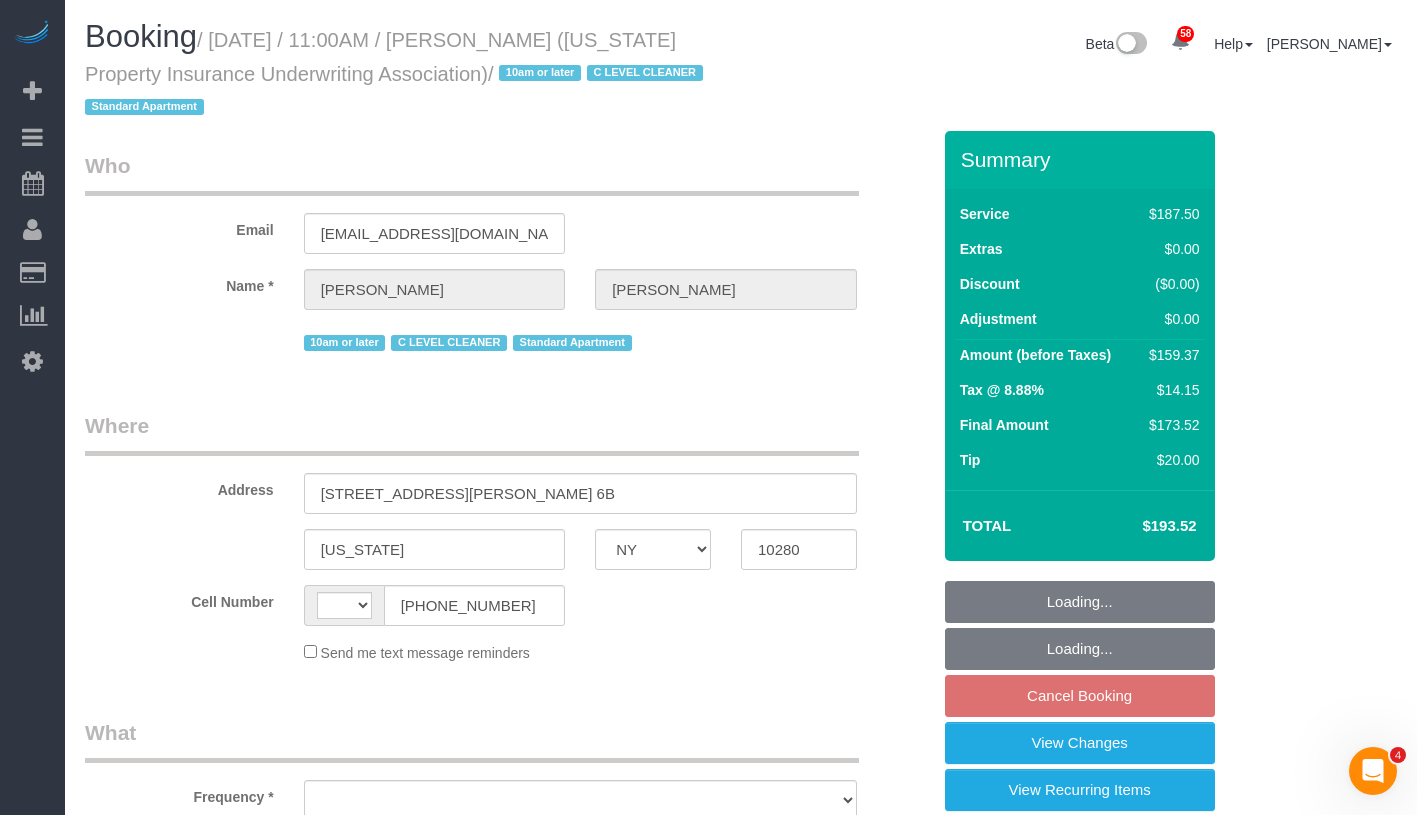 scroll, scrollTop: 0, scrollLeft: 0, axis: both 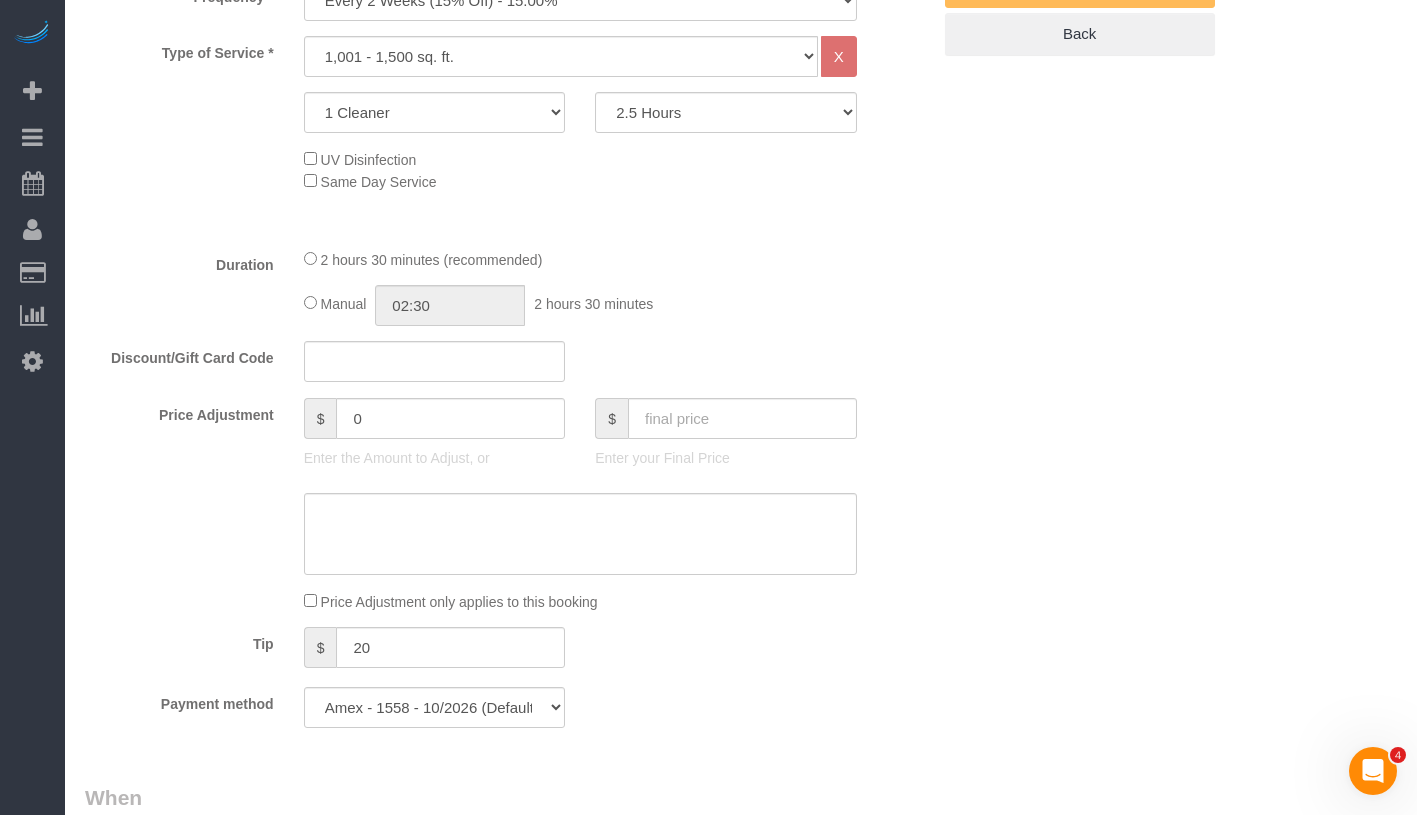 select on "object:1080" 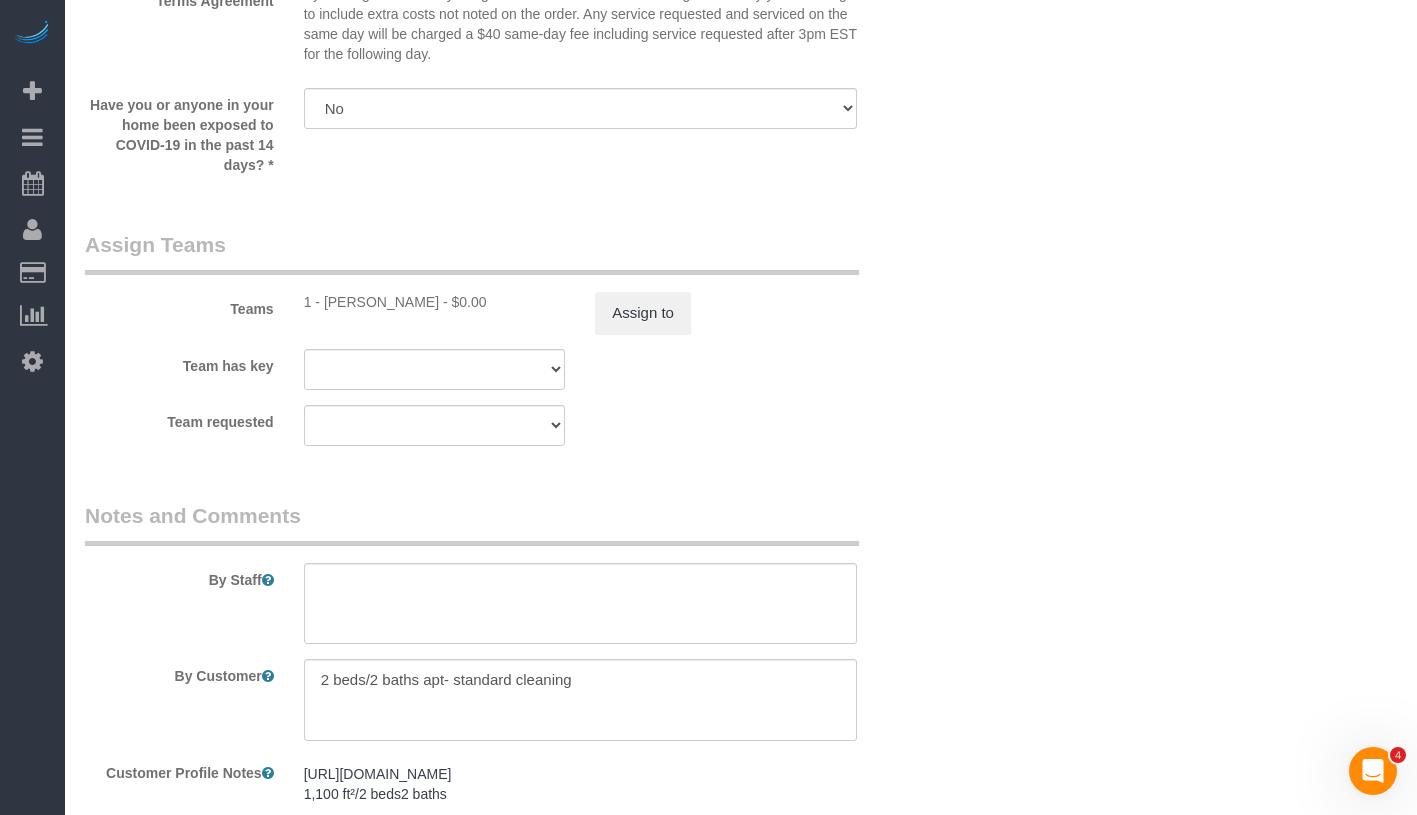 scroll, scrollTop: 2207, scrollLeft: 0, axis: vertical 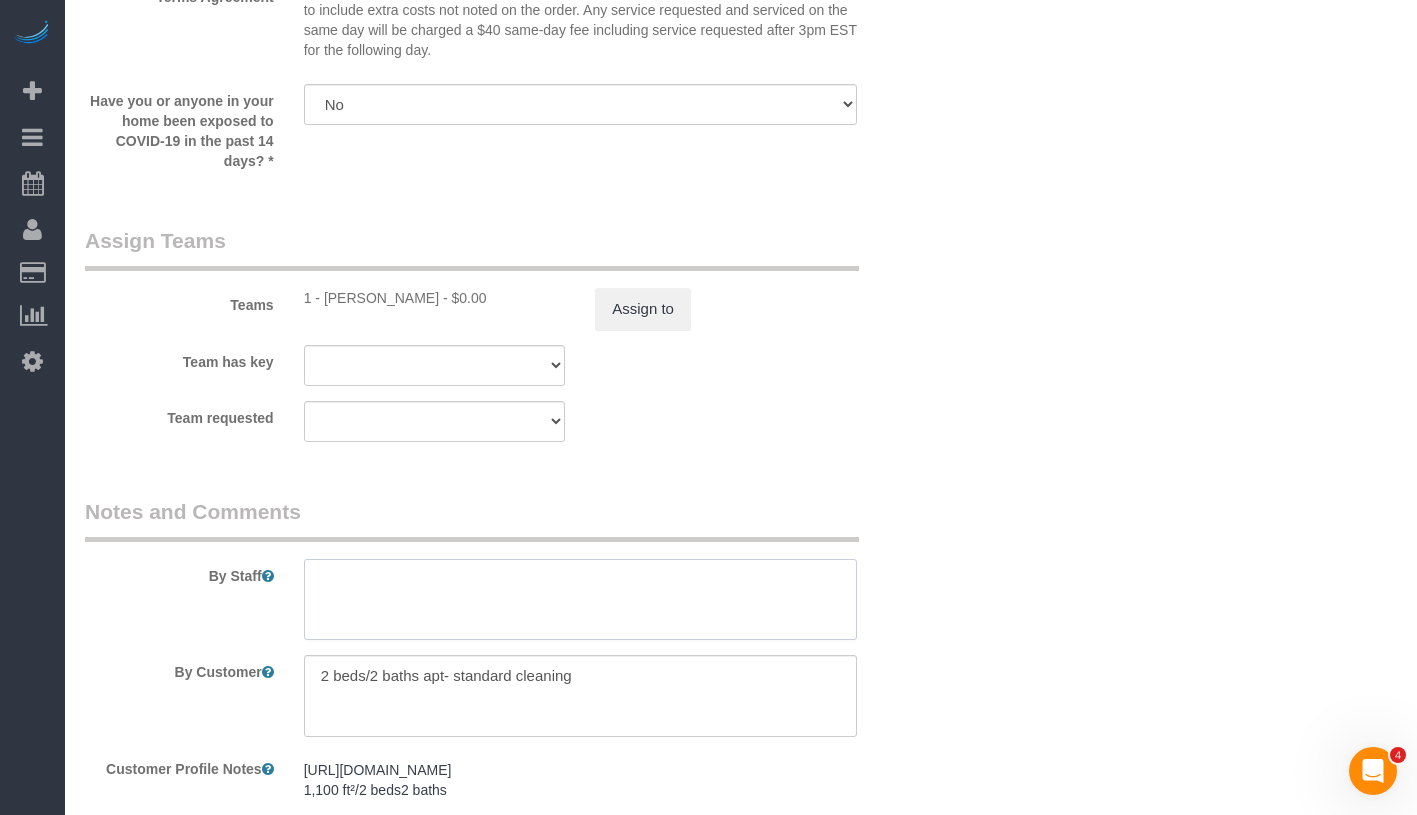 click at bounding box center [580, 600] 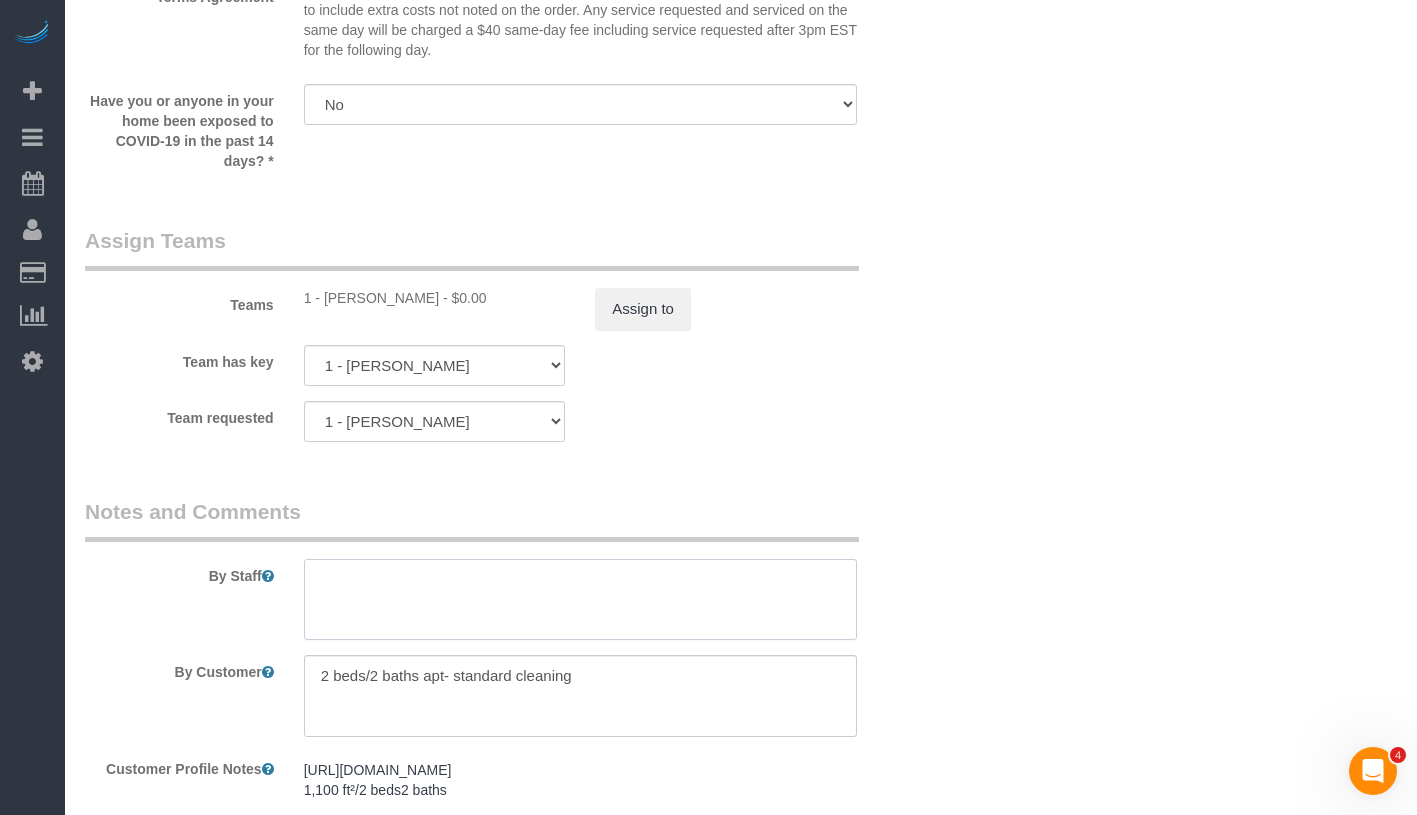 paste on "There will be construction on the main entrance and will last 3-4 weeks. Front entrance won’t be available. There’s secondary entrance on Rector Place. There’s also a backdoor leading to the basement that the cleaner can use." 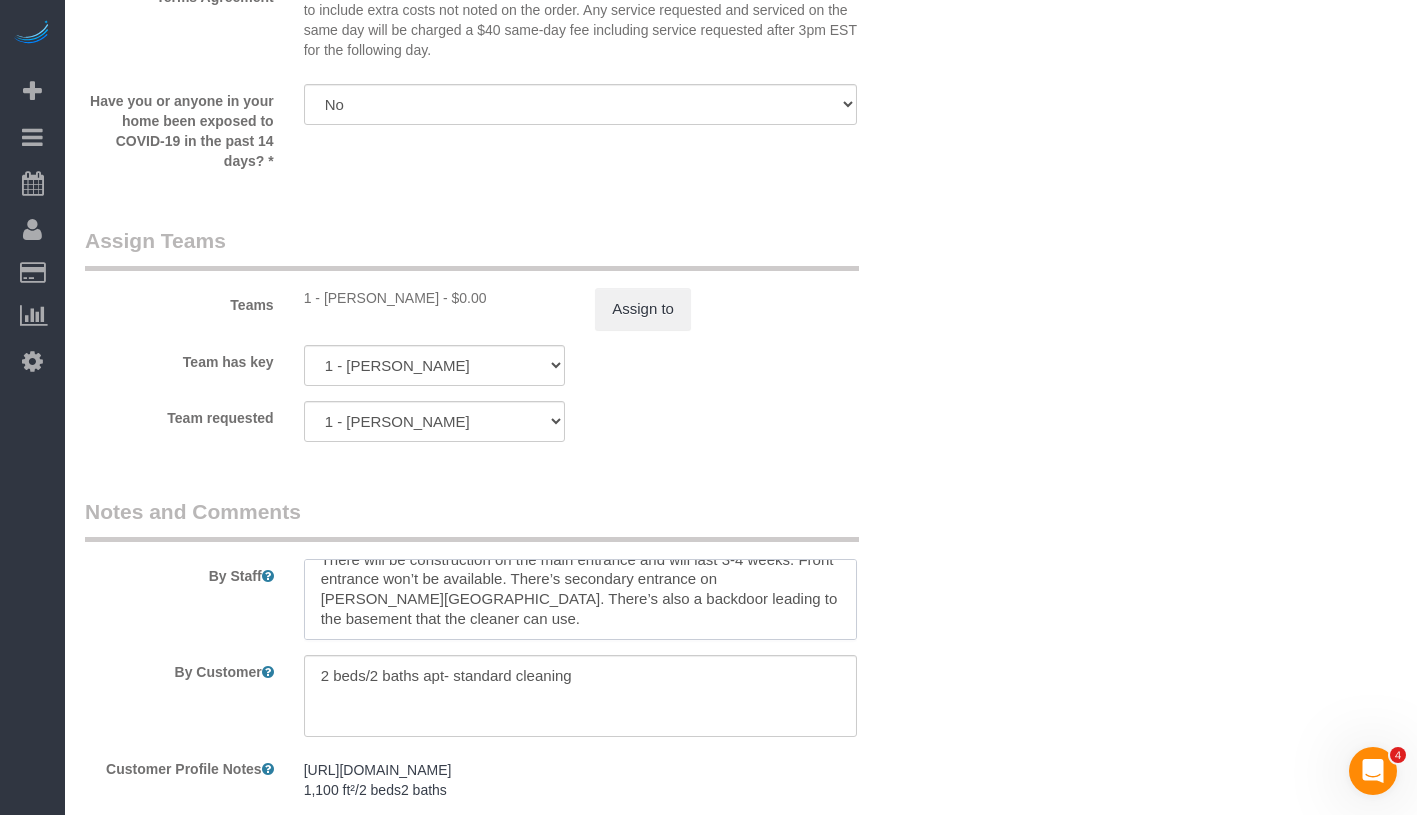 scroll, scrollTop: 26, scrollLeft: 0, axis: vertical 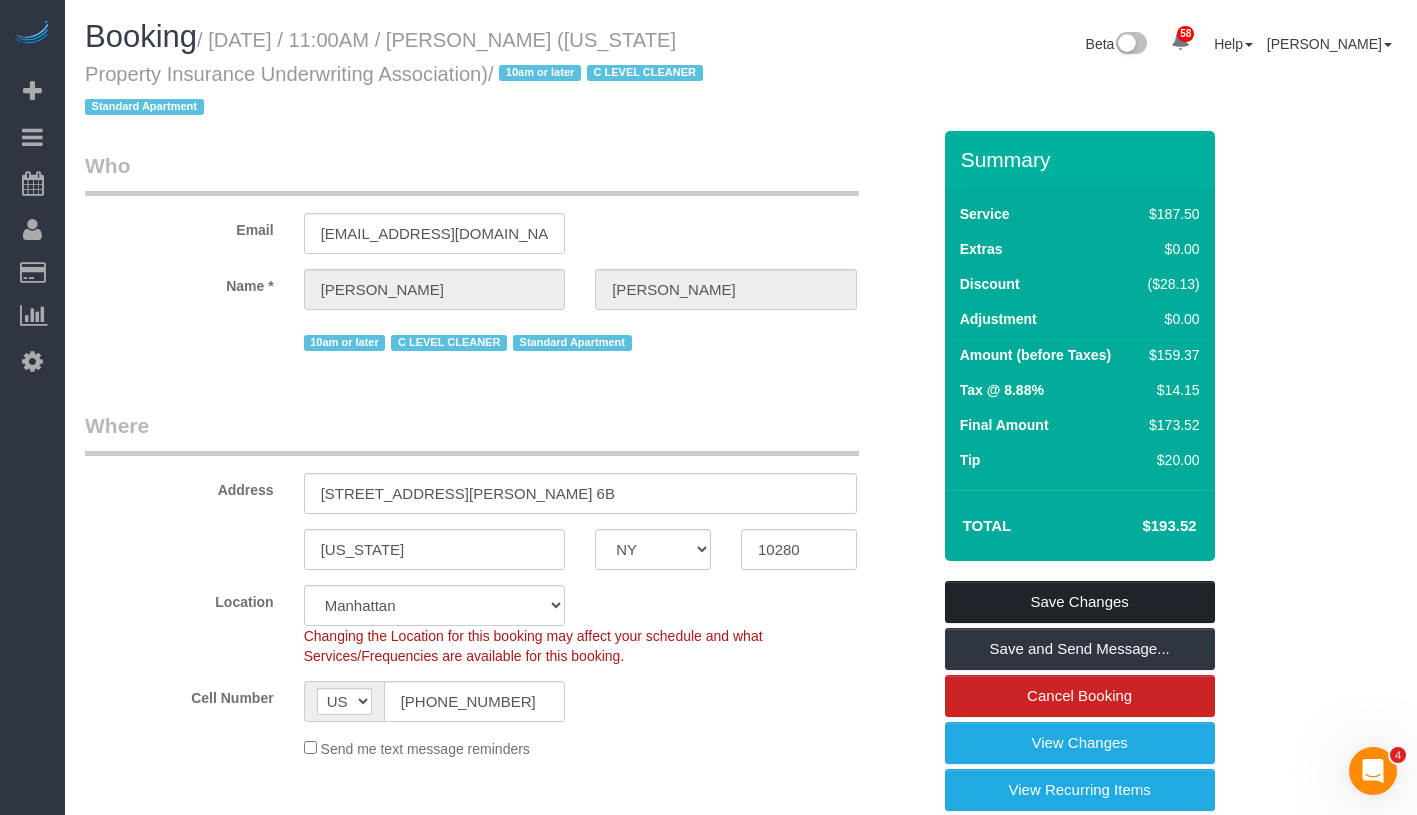 type on "There will be construction on the main entrance and will last 3-4 weeks. Front entrance won’t be available. There’s secondary entrance on Rector Place. There’s also a backdoor leading to the basement that the cleaner can use." 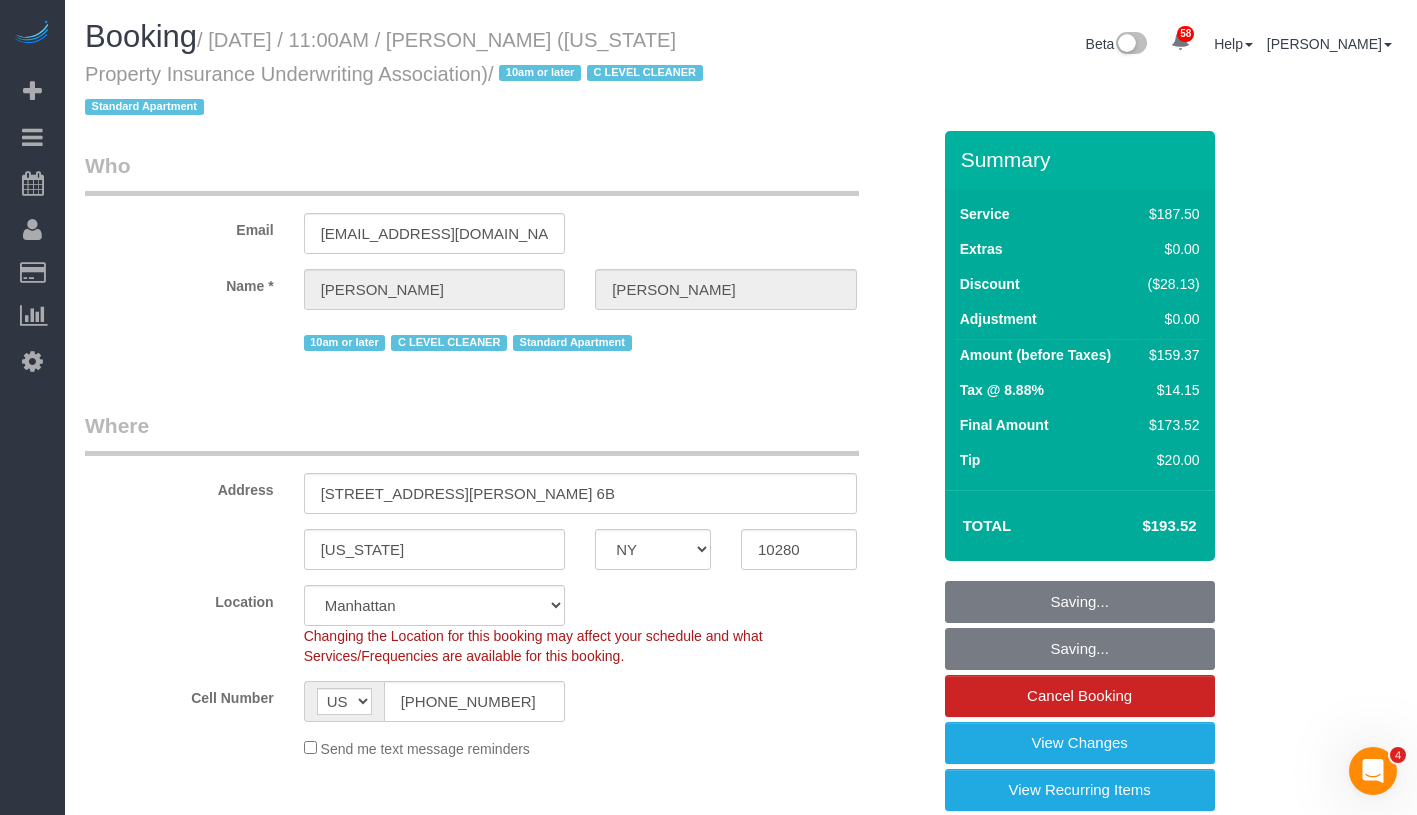 scroll, scrollTop: 185, scrollLeft: 0, axis: vertical 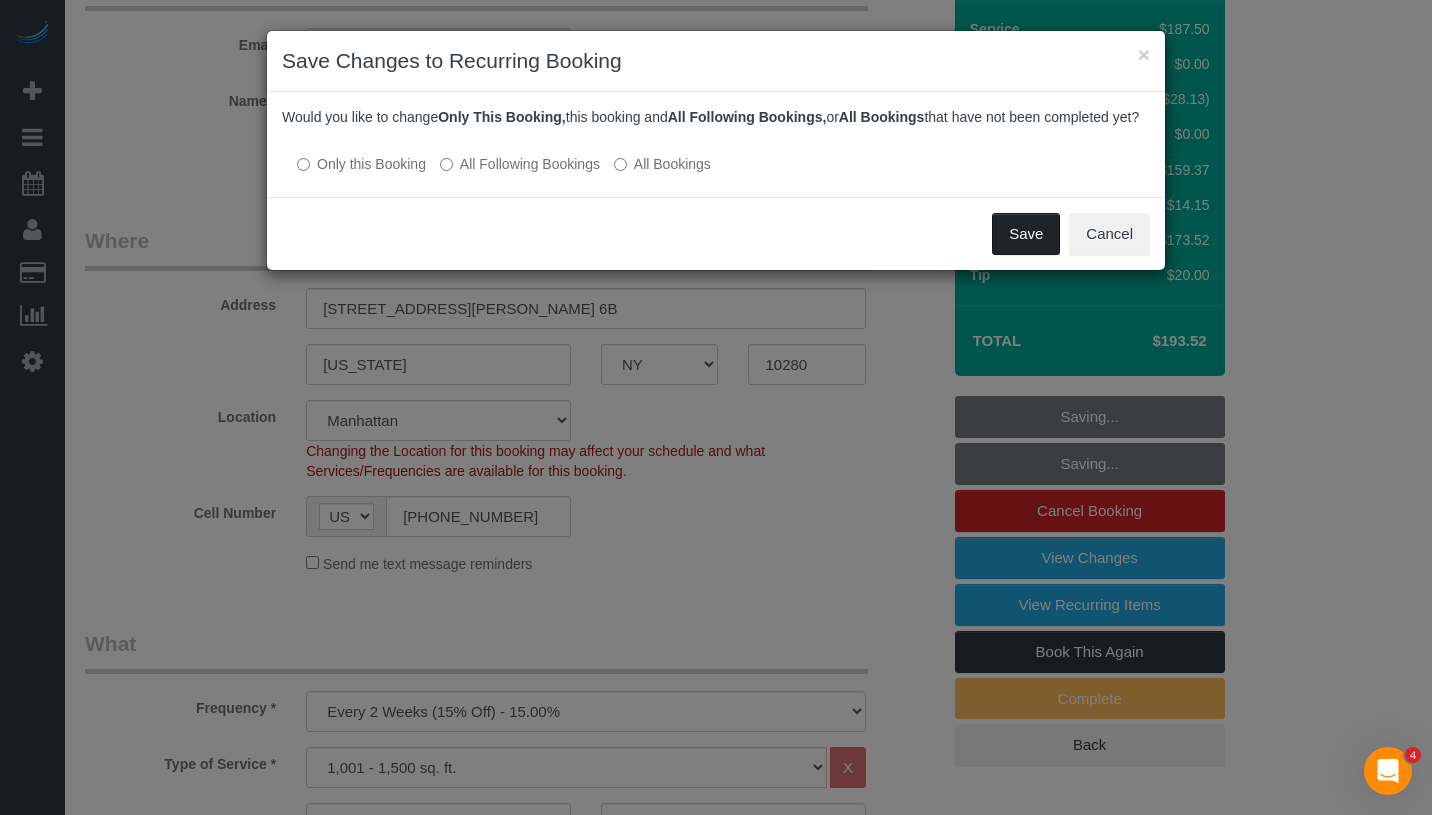 click on "Save" at bounding box center [1026, 234] 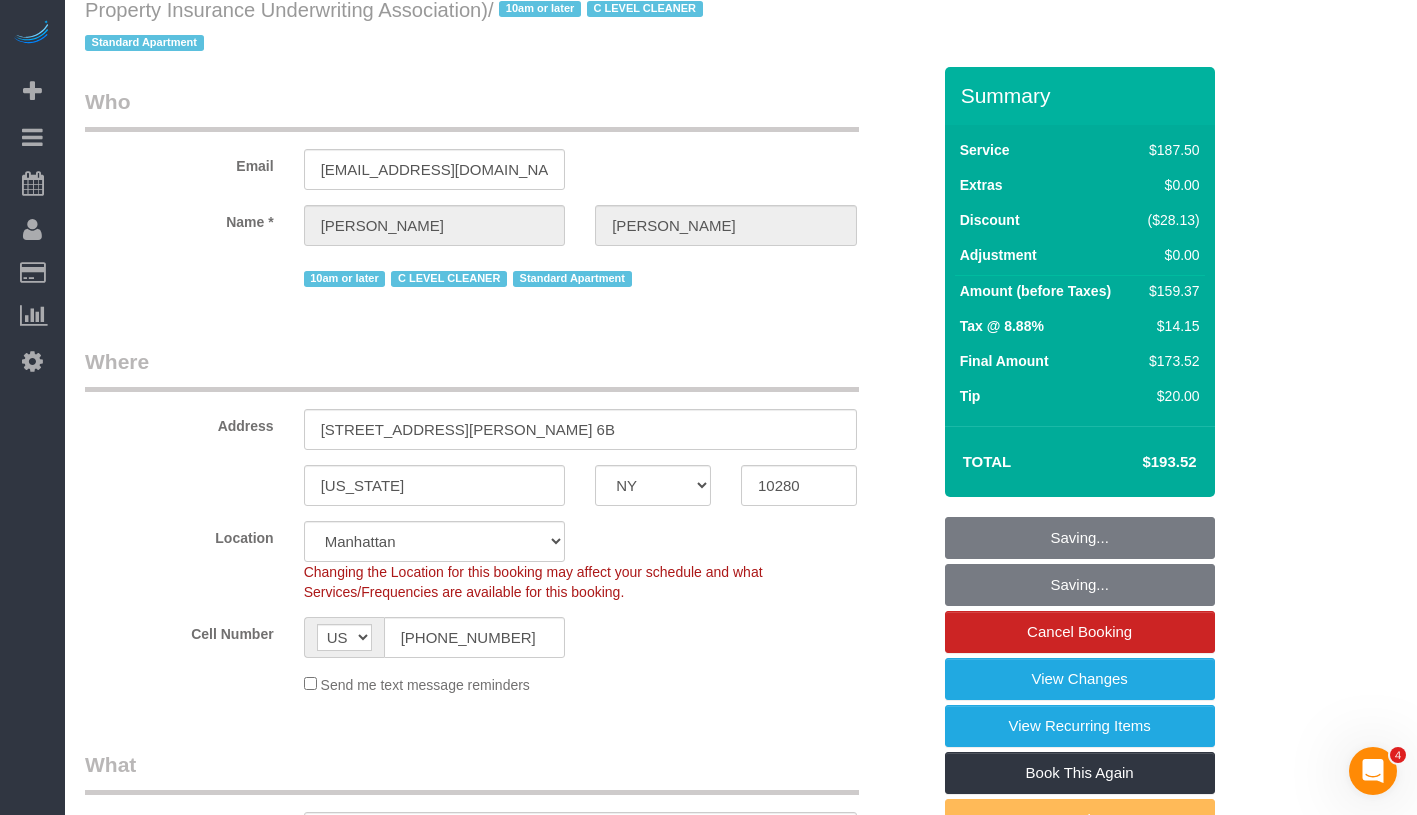 scroll, scrollTop: 0, scrollLeft: 0, axis: both 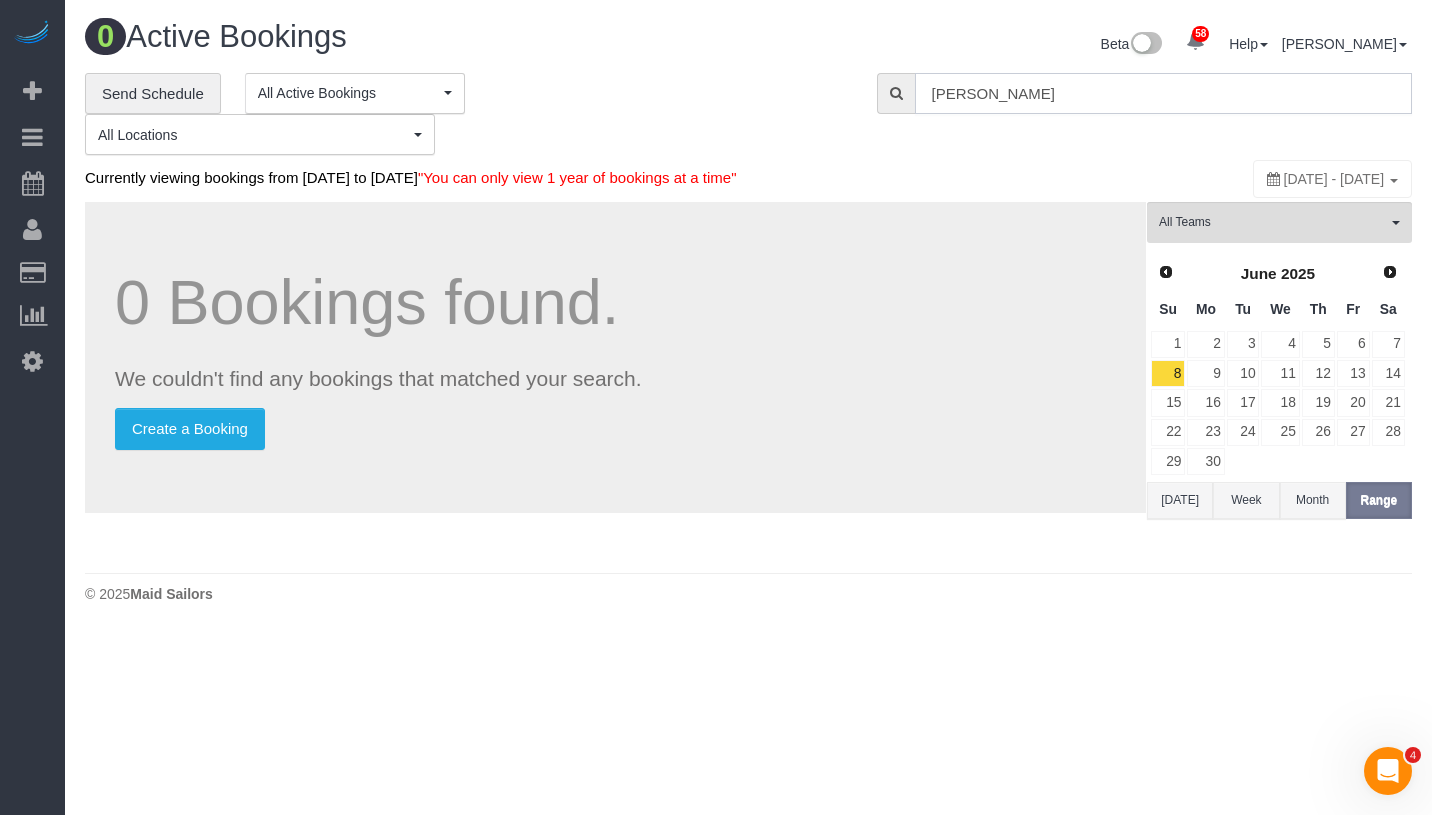 click on "Angelica Rivera" at bounding box center [1163, 93] 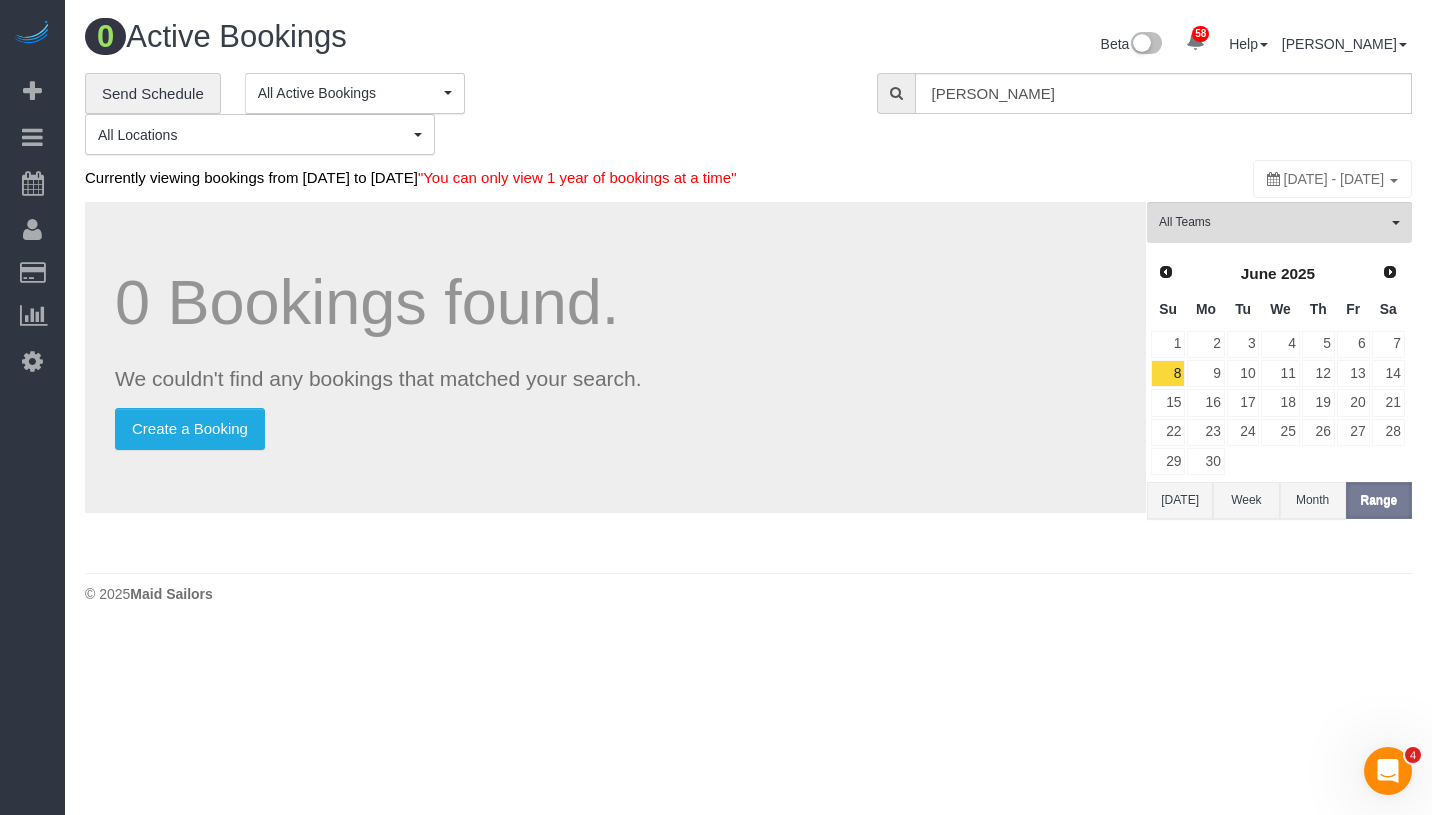 click on "**********" at bounding box center (748, 114) 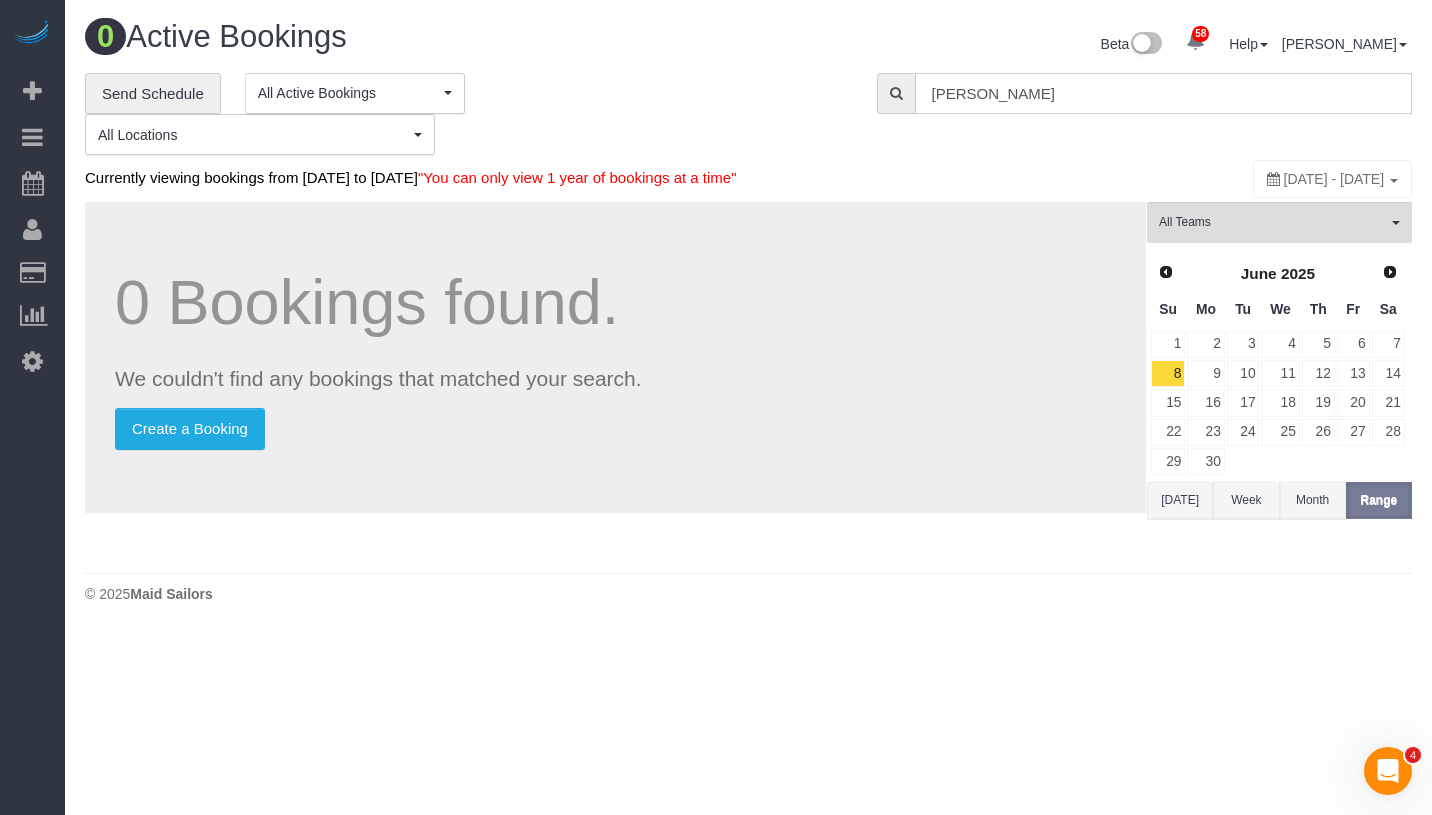 click on "Angelica Rivera" at bounding box center [1163, 93] 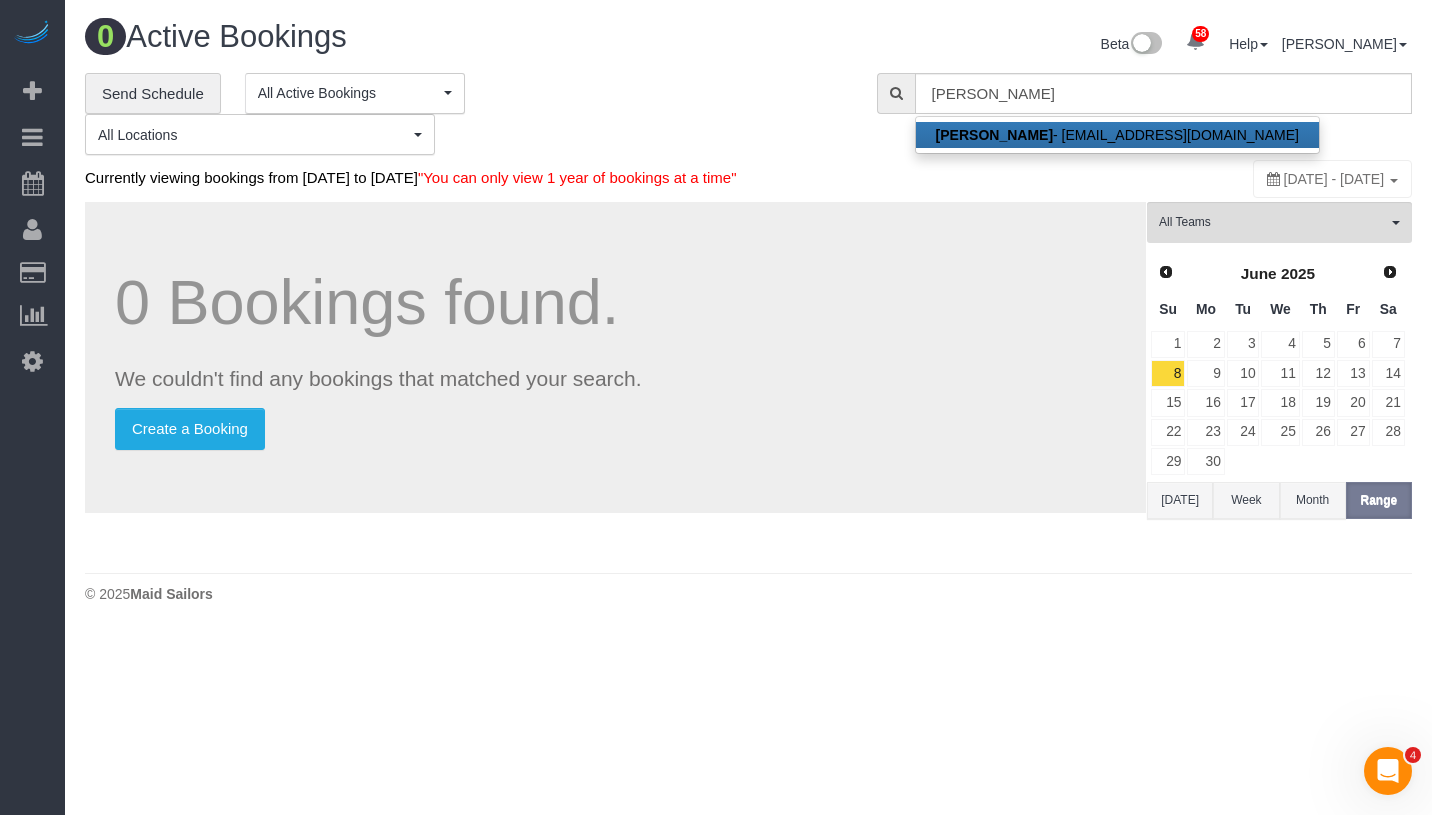 click on "Angelica Rivera  - arivera@nypiua.com" at bounding box center (1117, 135) 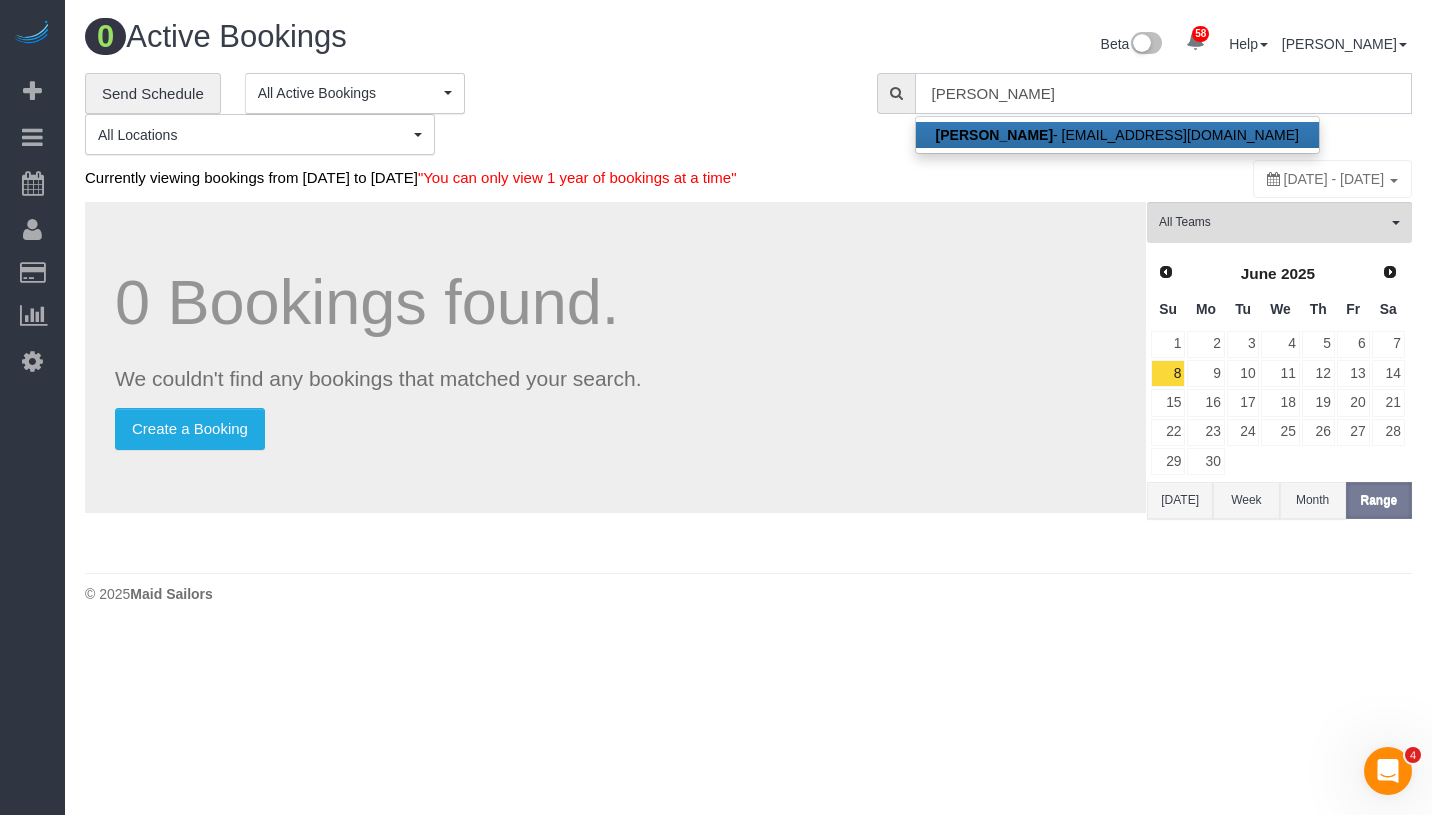 type on "arivera@nypiua.com" 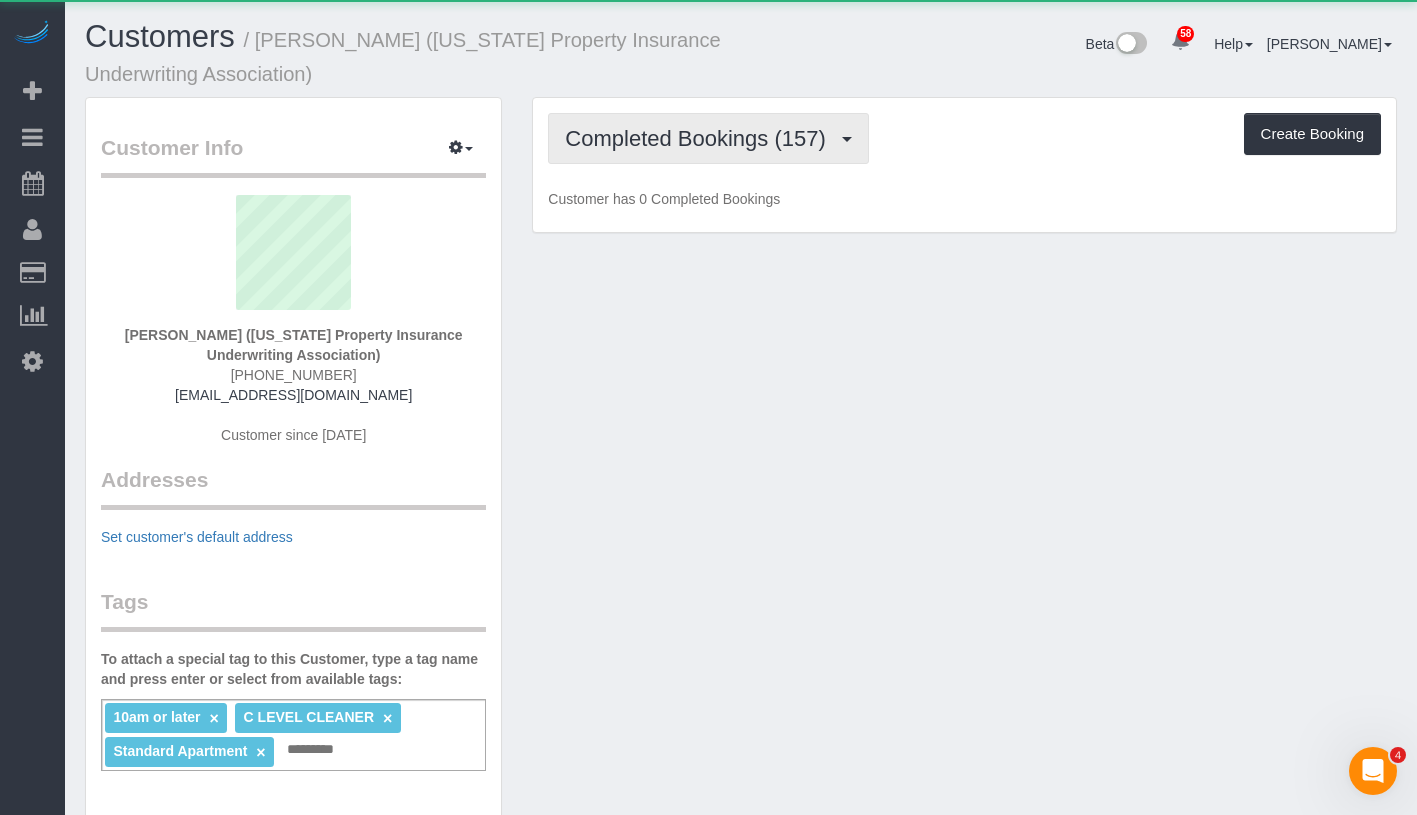 click on "Completed Bookings (157)" at bounding box center (700, 138) 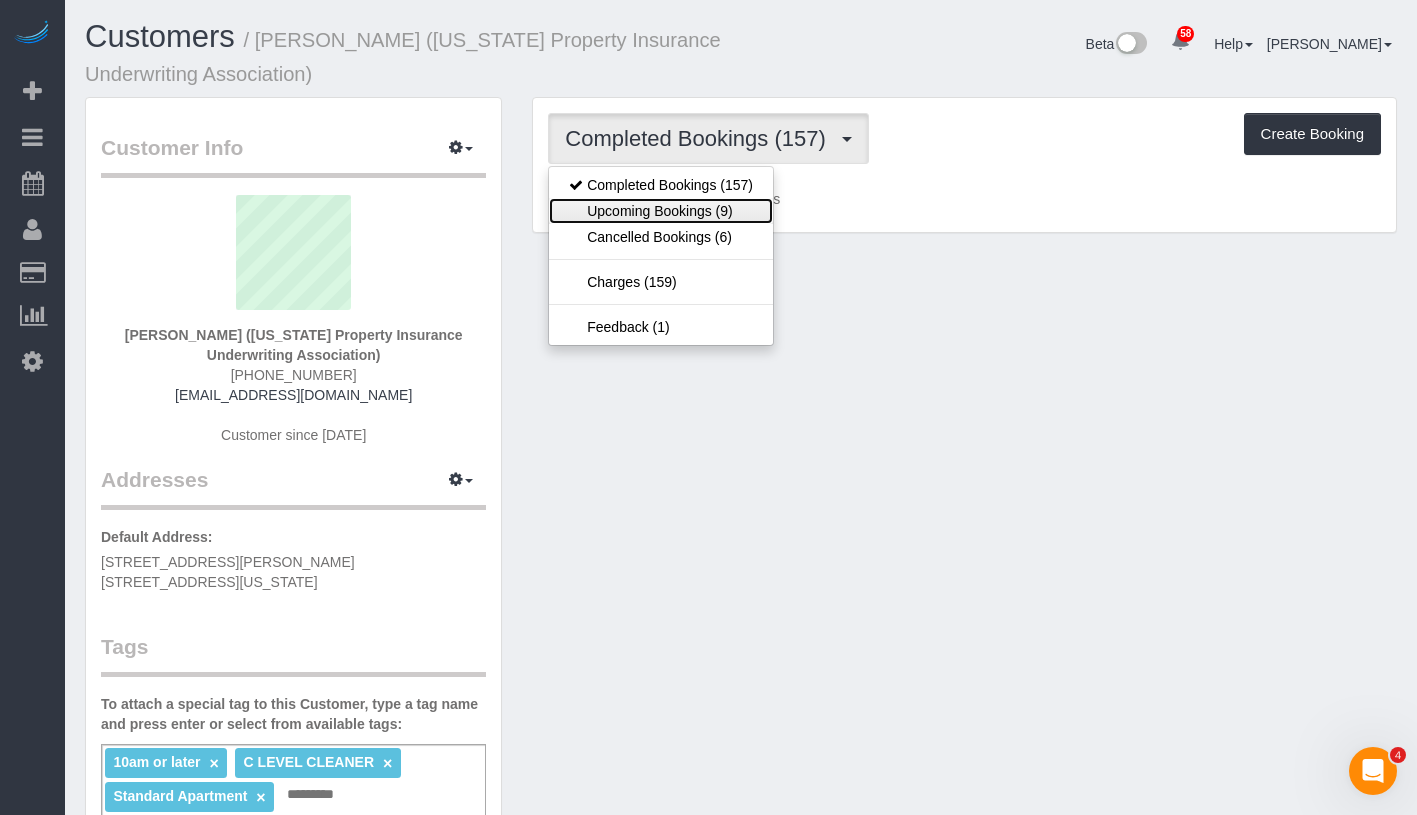 click on "Upcoming Bookings (9)" at bounding box center [661, 211] 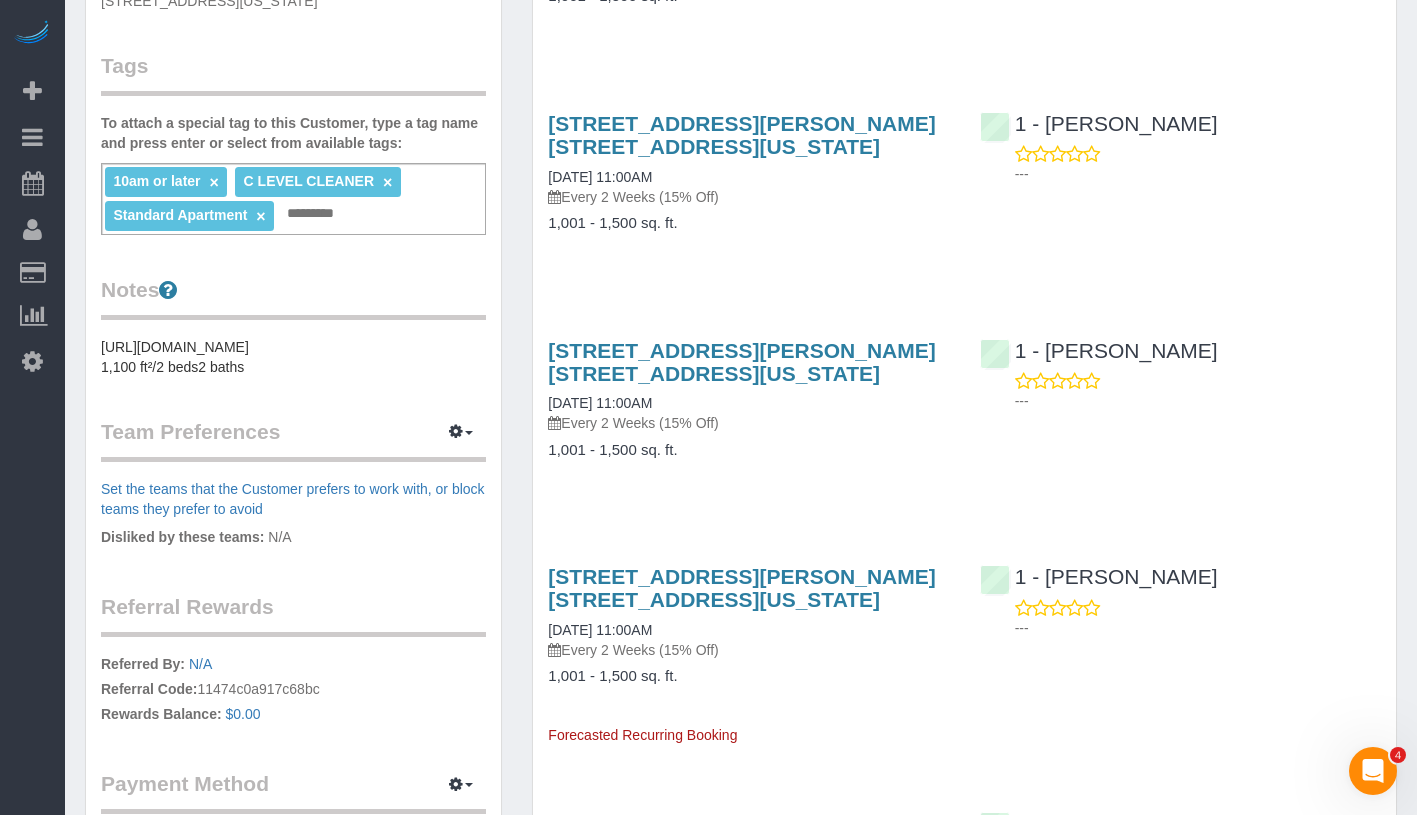 scroll, scrollTop: 581, scrollLeft: 0, axis: vertical 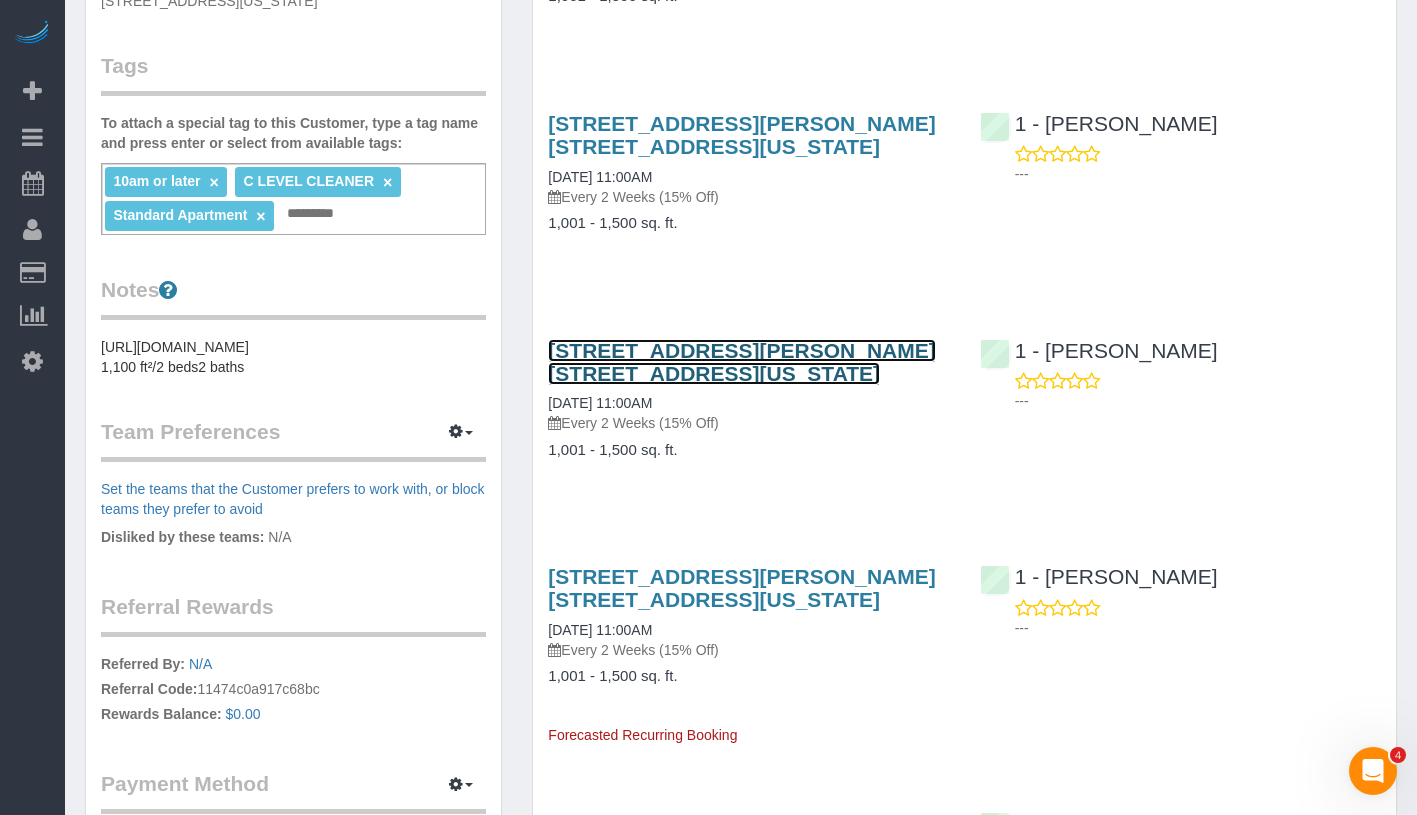 click on "380 Rector Place, Apt. 6b, New York, NY 10280" at bounding box center (741, 362) 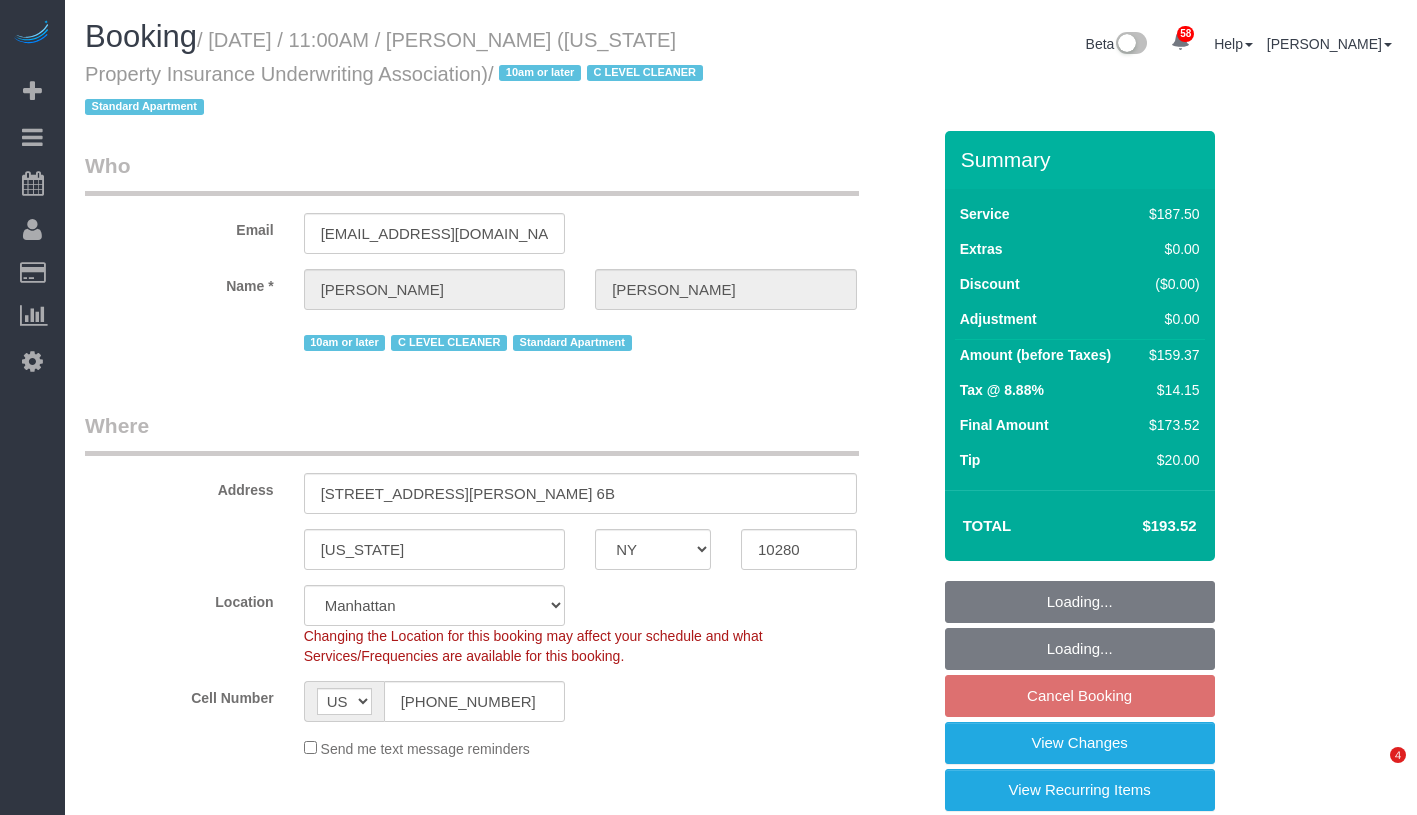 select on "NY" 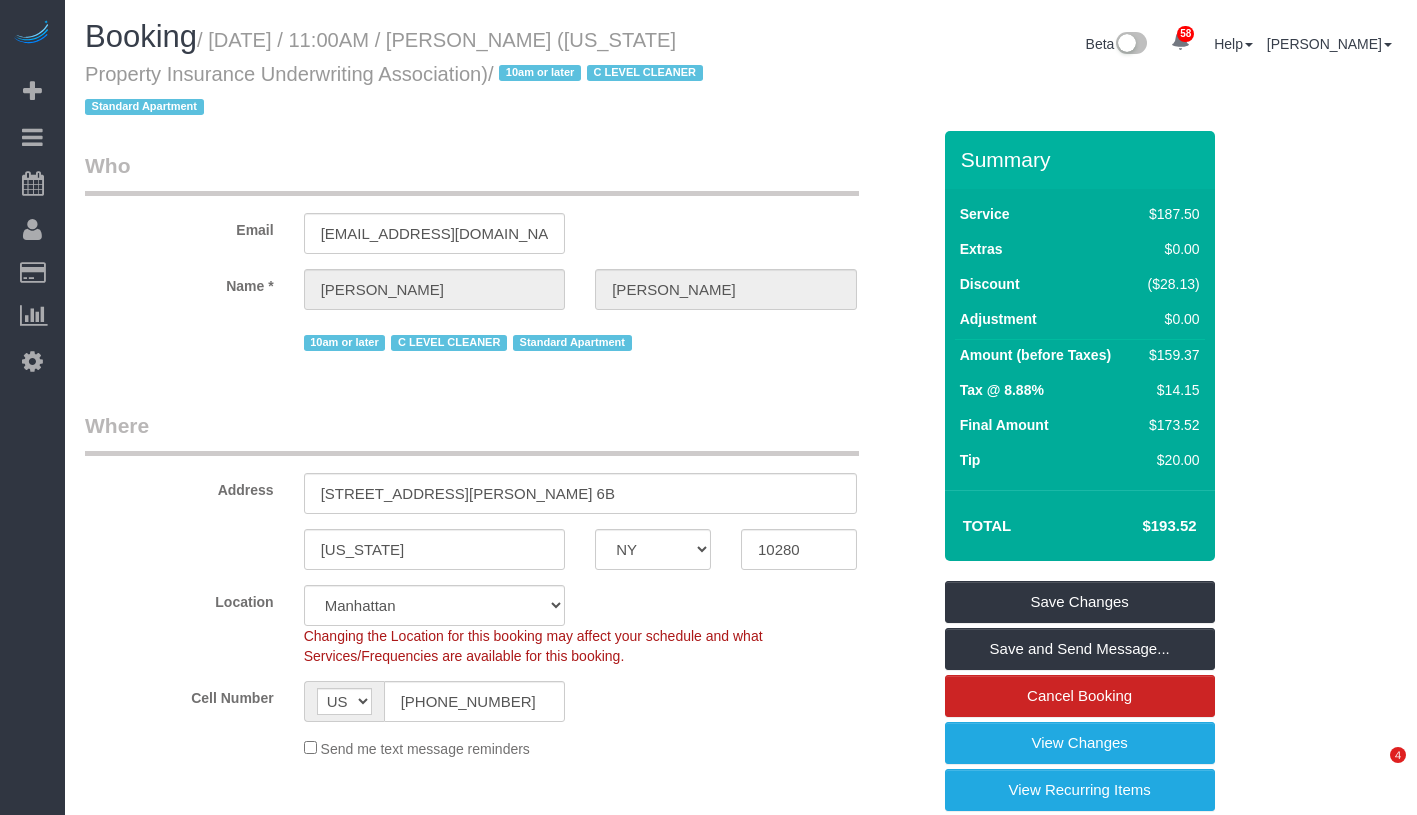 scroll, scrollTop: 0, scrollLeft: 0, axis: both 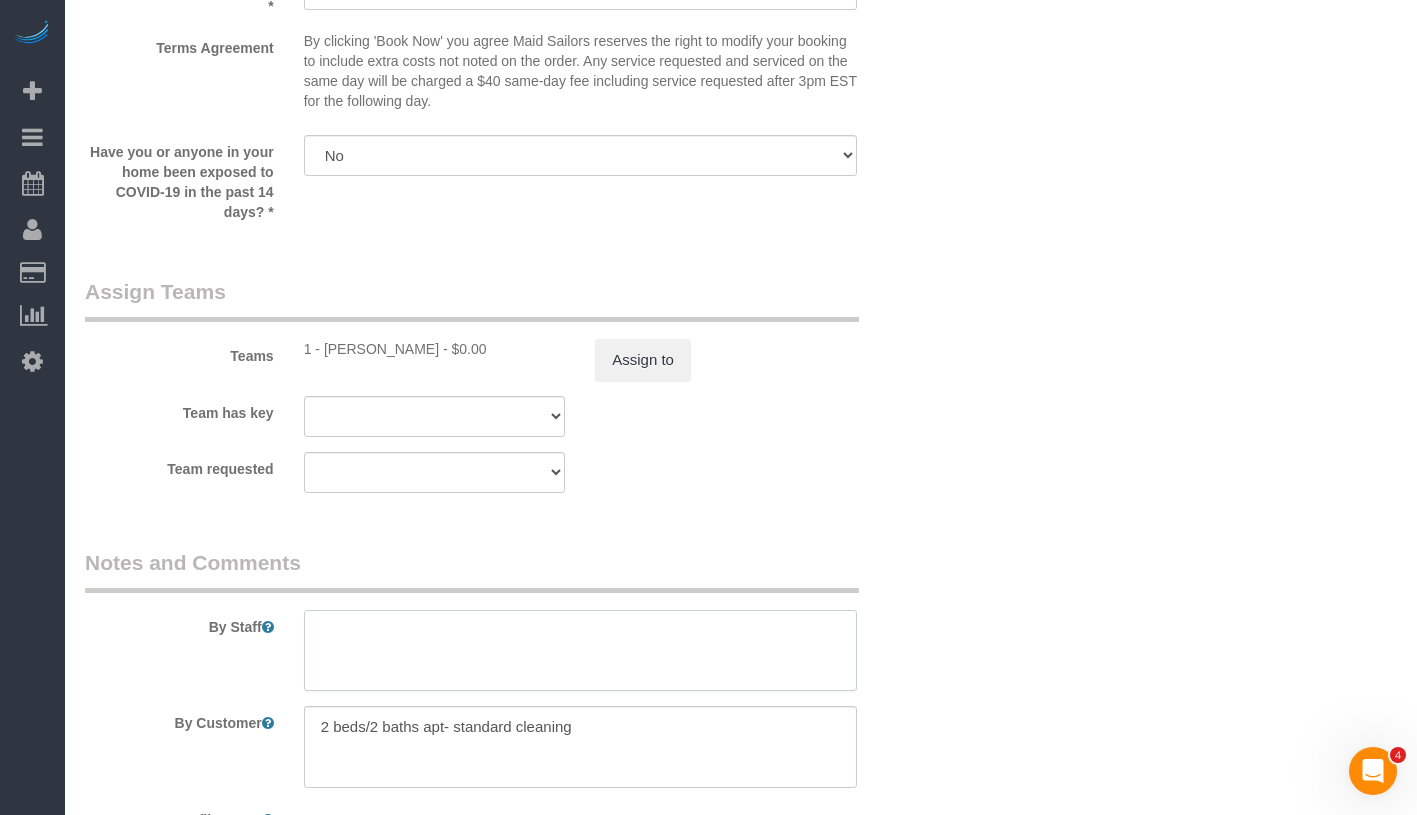 click at bounding box center [580, 651] 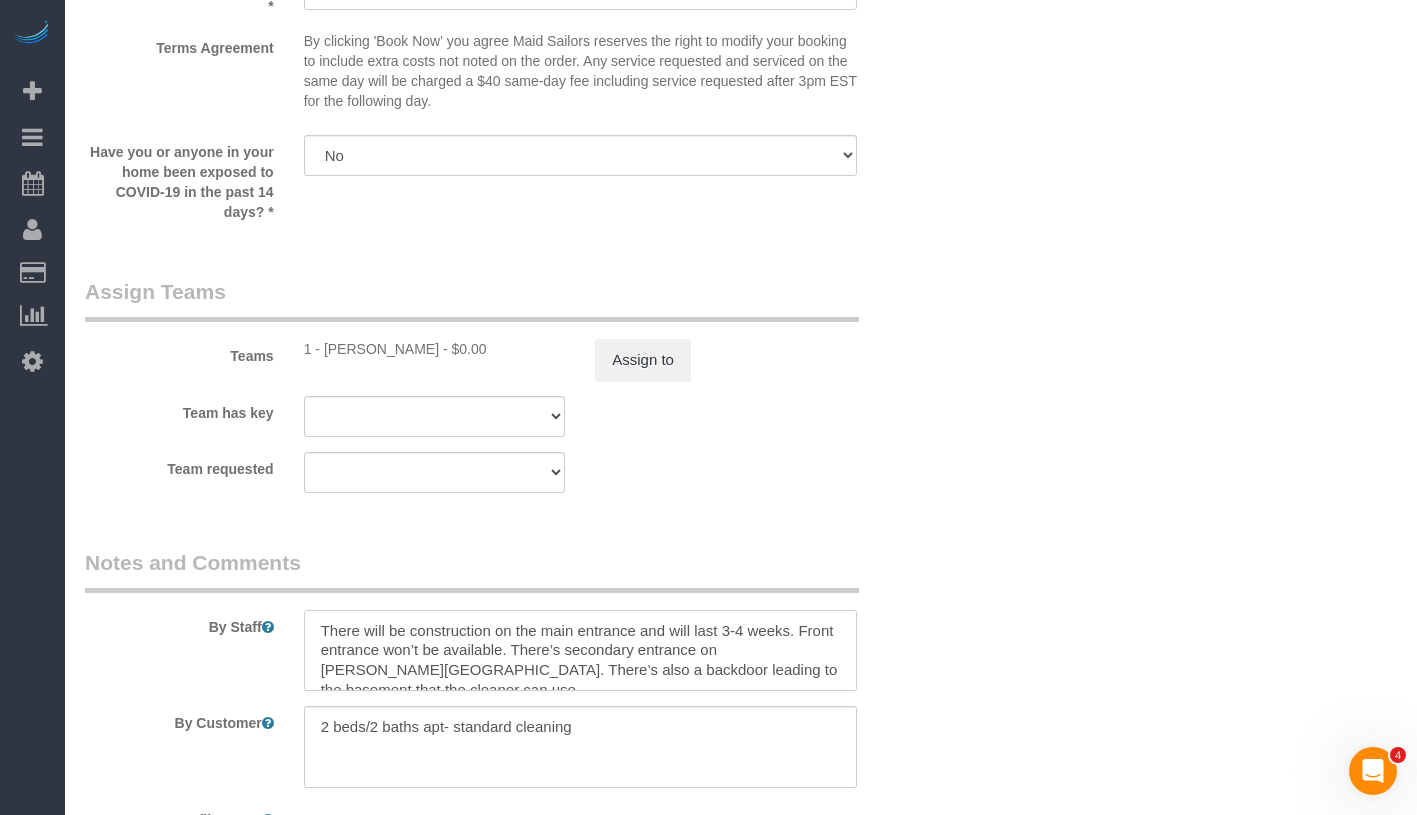 scroll, scrollTop: 28, scrollLeft: 0, axis: vertical 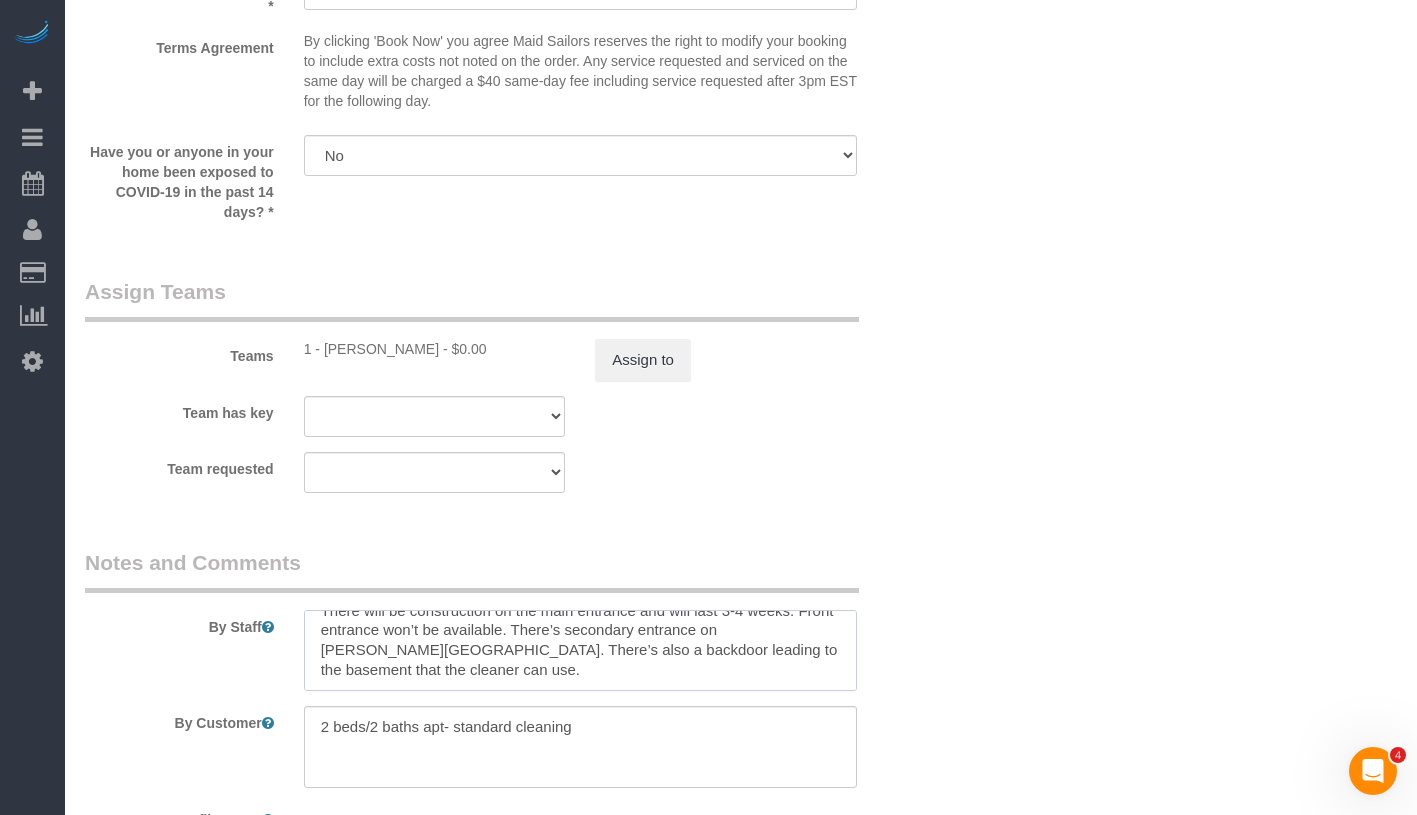 click at bounding box center [580, 651] 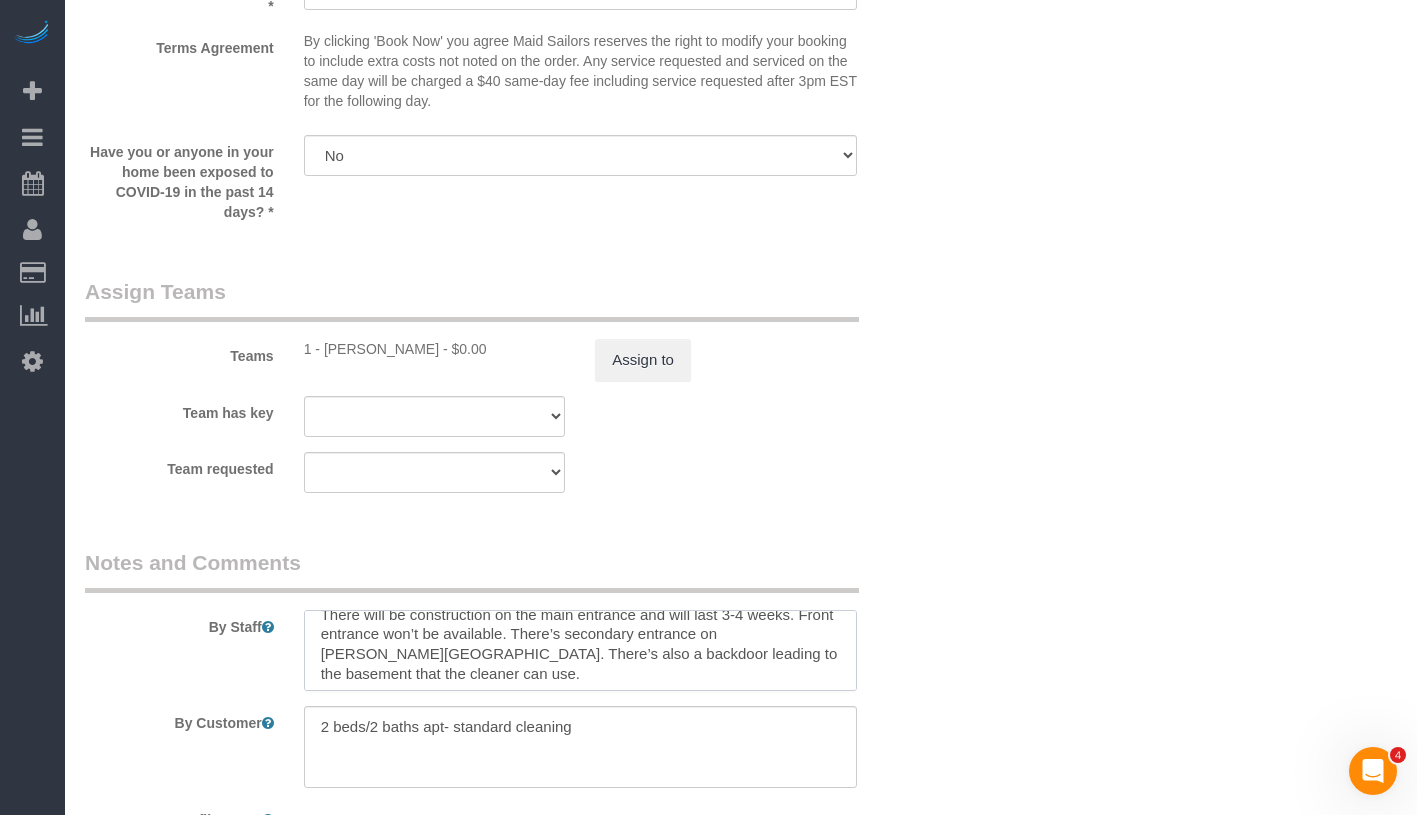 scroll, scrollTop: 0, scrollLeft: 0, axis: both 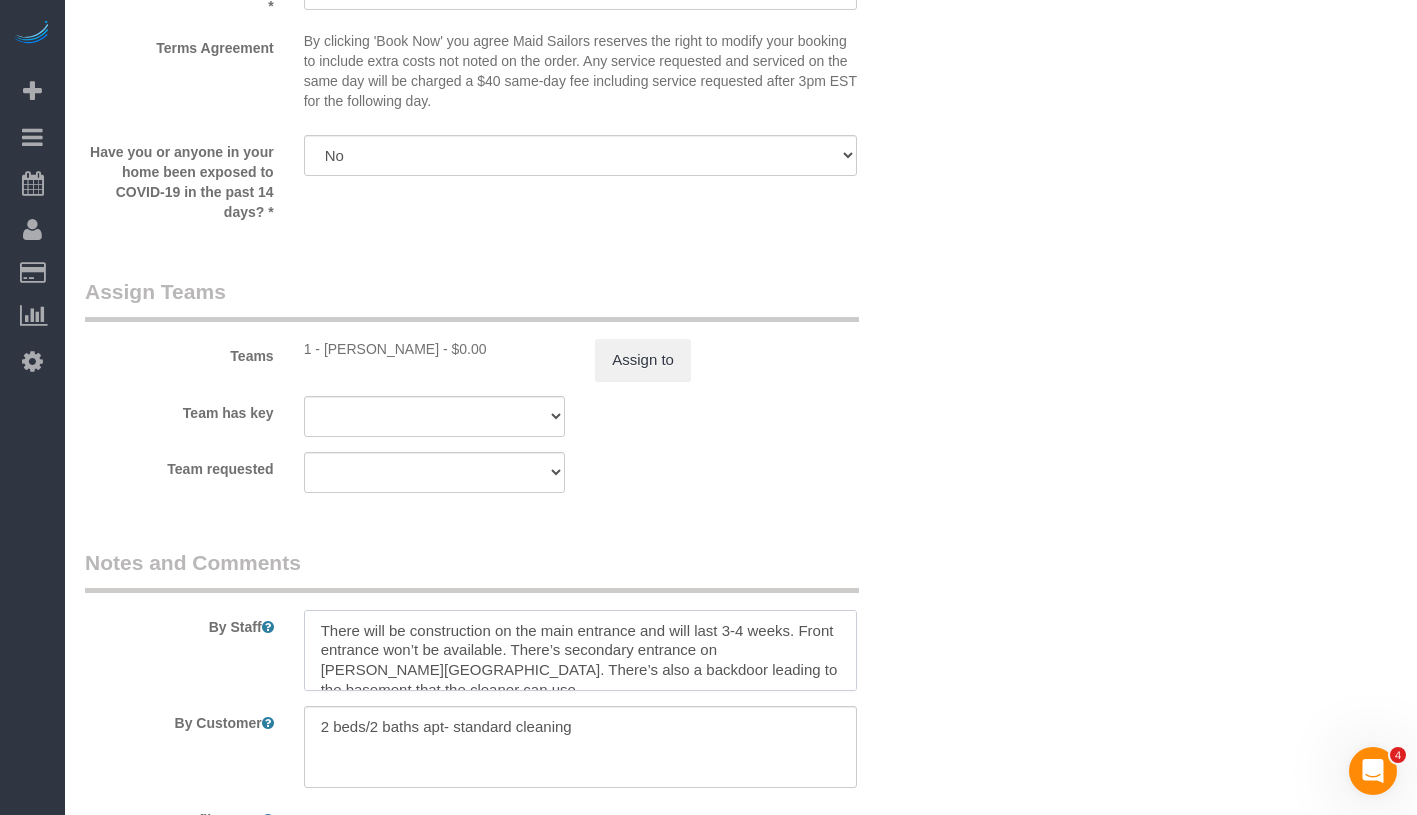 drag, startPoint x: 311, startPoint y: 623, endPoint x: 542, endPoint y: 657, distance: 233.48875 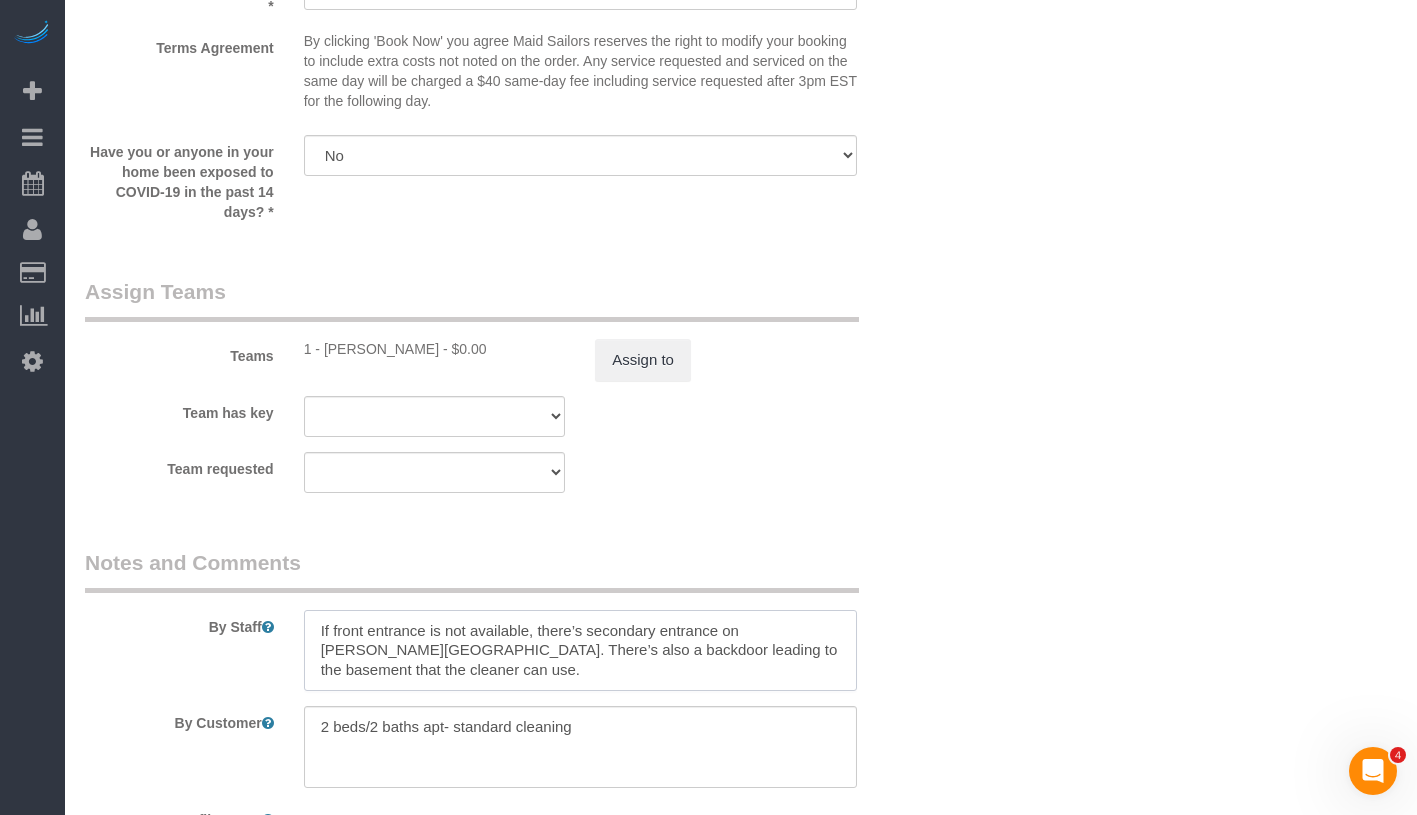 drag, startPoint x: 693, startPoint y: 651, endPoint x: 710, endPoint y: 667, distance: 23.345236 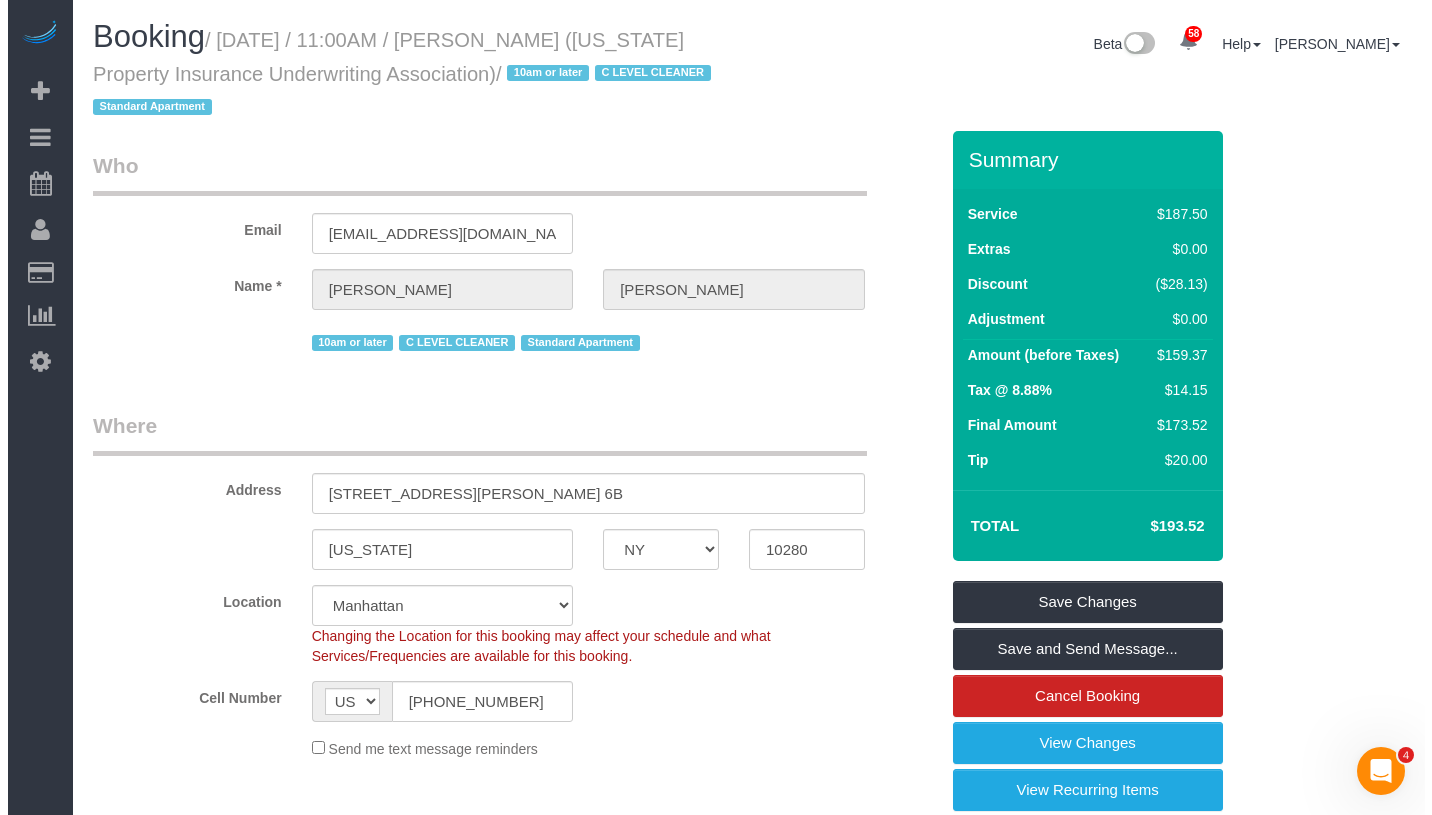 scroll, scrollTop: 0, scrollLeft: 0, axis: both 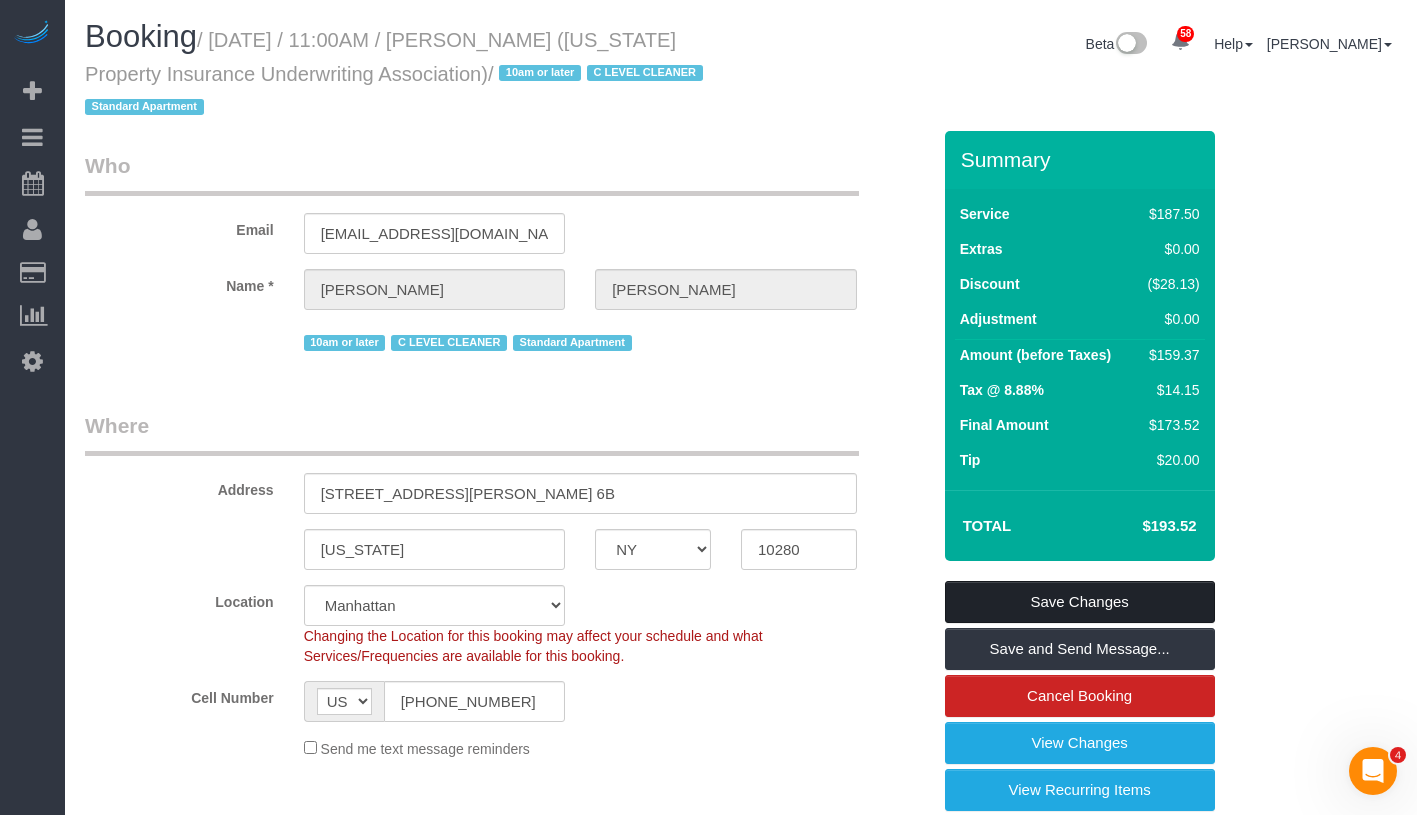 type on "If front entrance is not available, there’s secondary entrance on [PERSON_NAME][GEOGRAPHIC_DATA]. There’s also a backdoor leading to the basement." 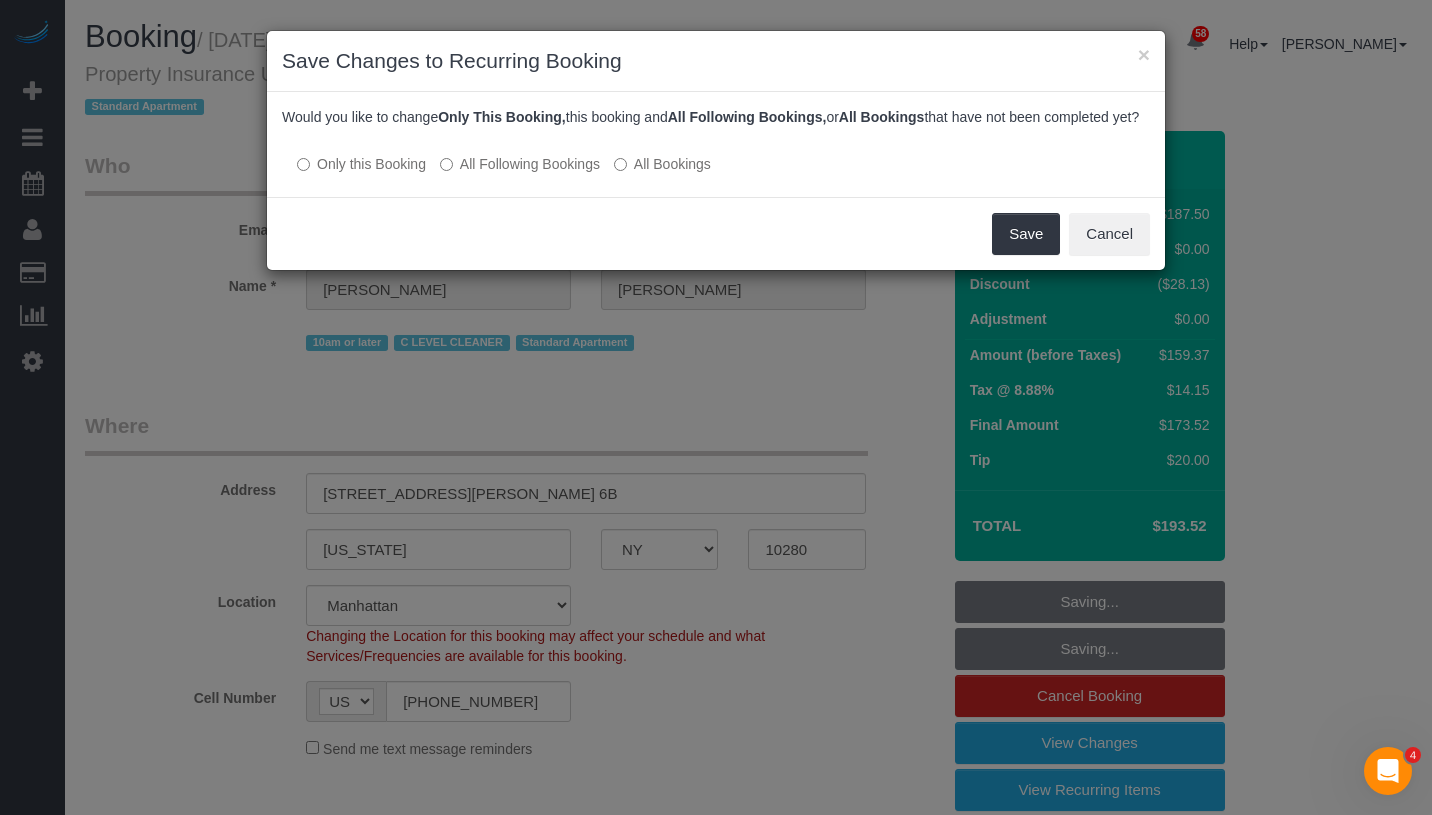 click on "All Following Bookings" at bounding box center [520, 164] 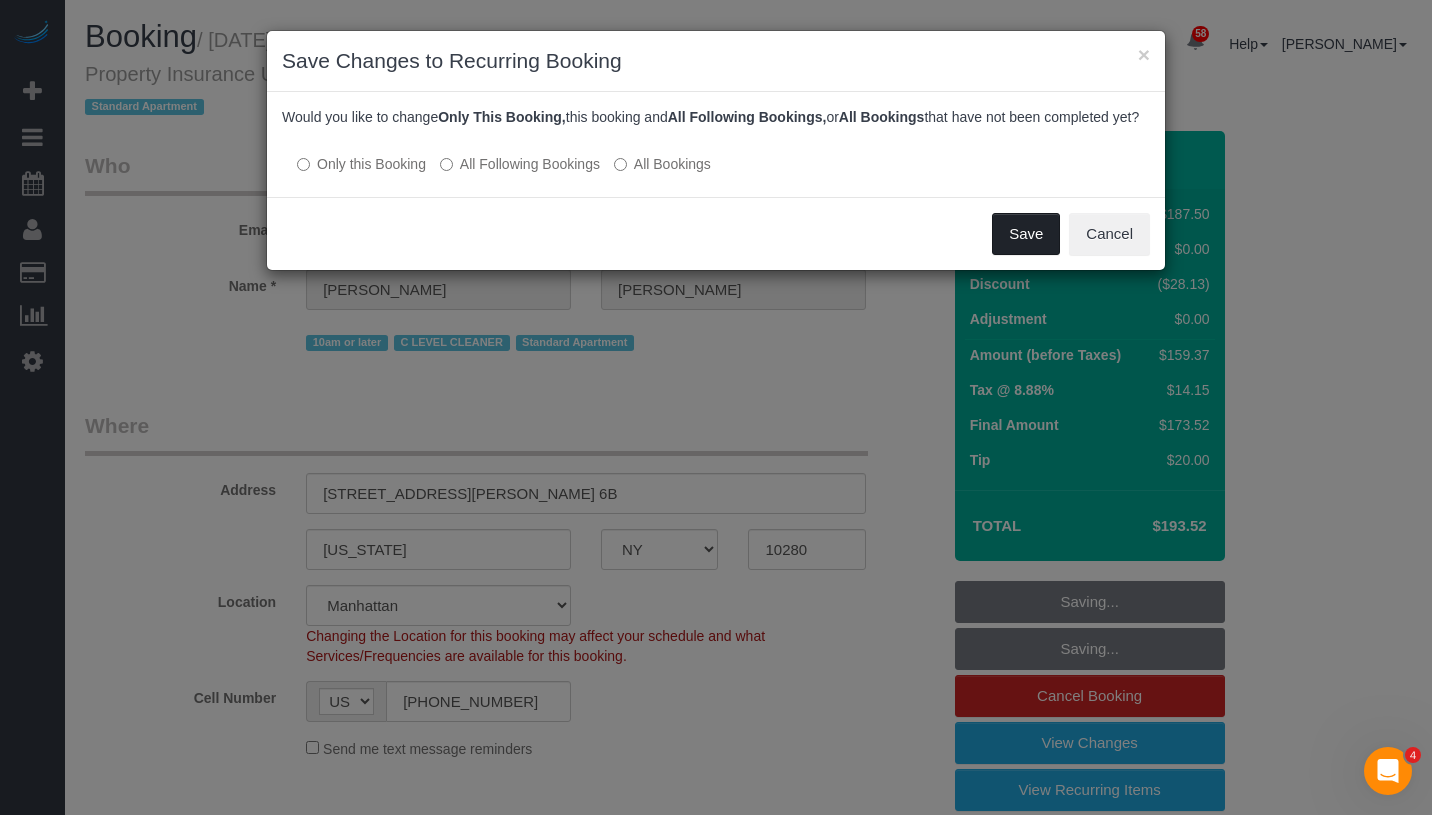 click on "Save" at bounding box center [1026, 234] 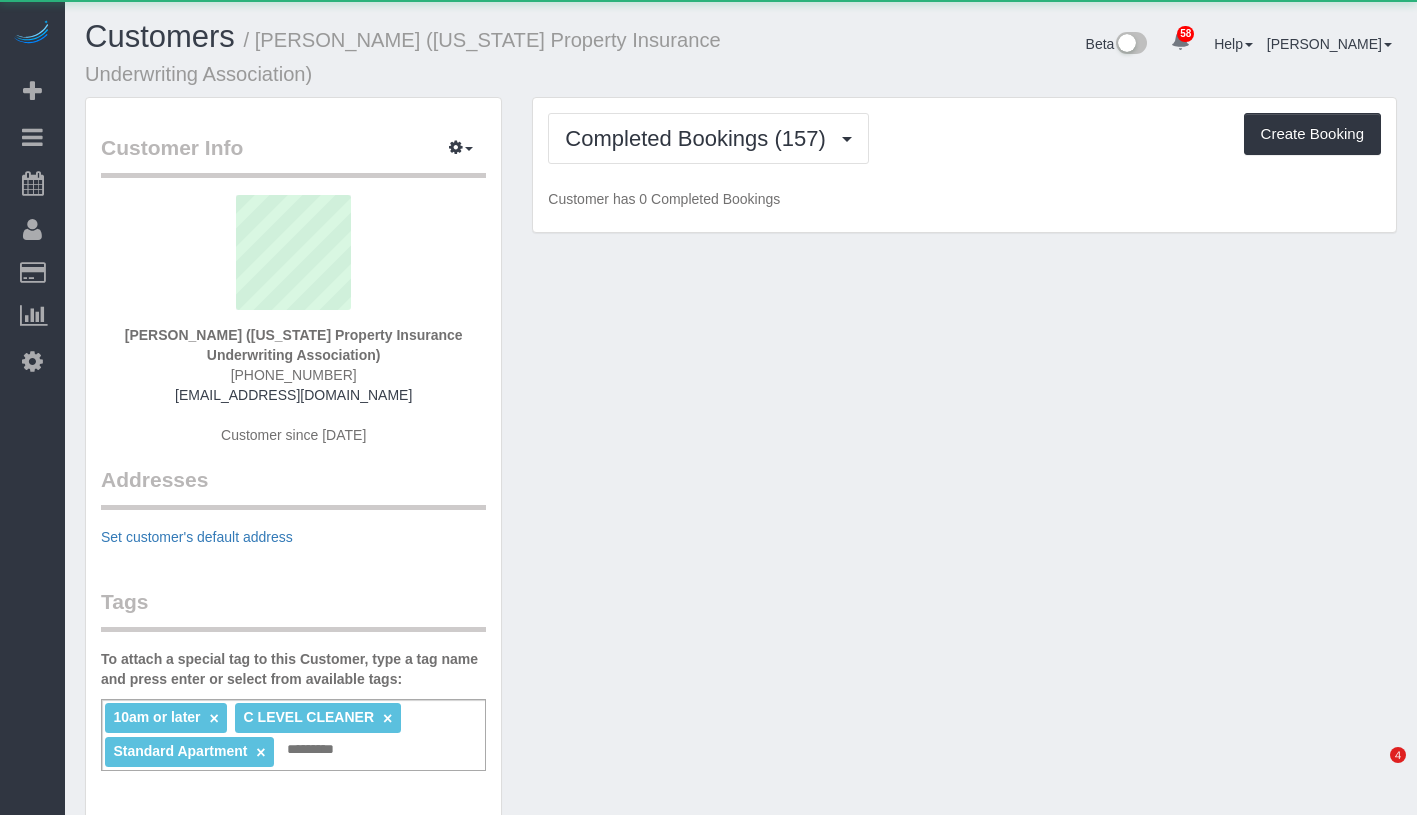 scroll, scrollTop: 0, scrollLeft: 0, axis: both 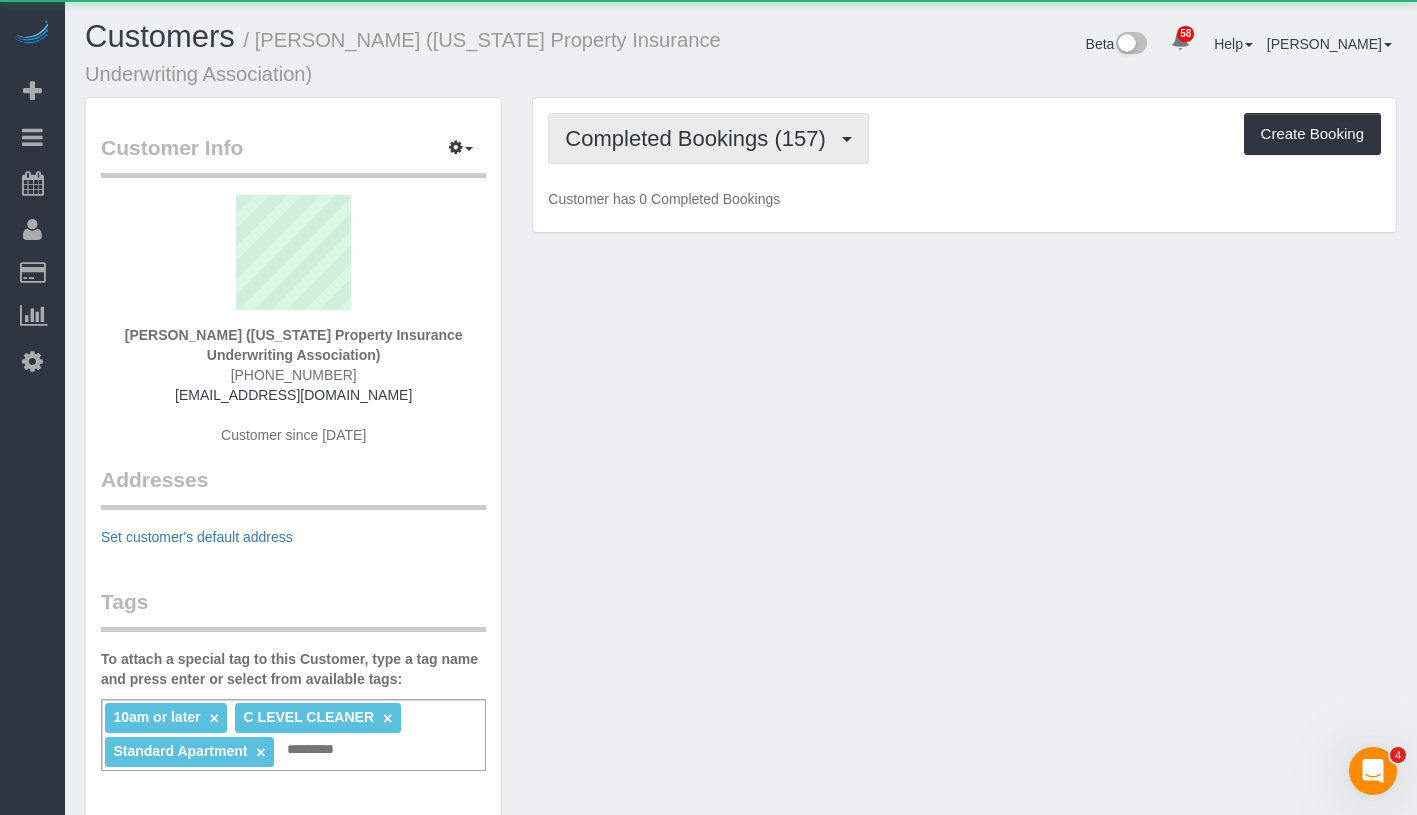 click on "Completed Bookings (157)" at bounding box center (700, 138) 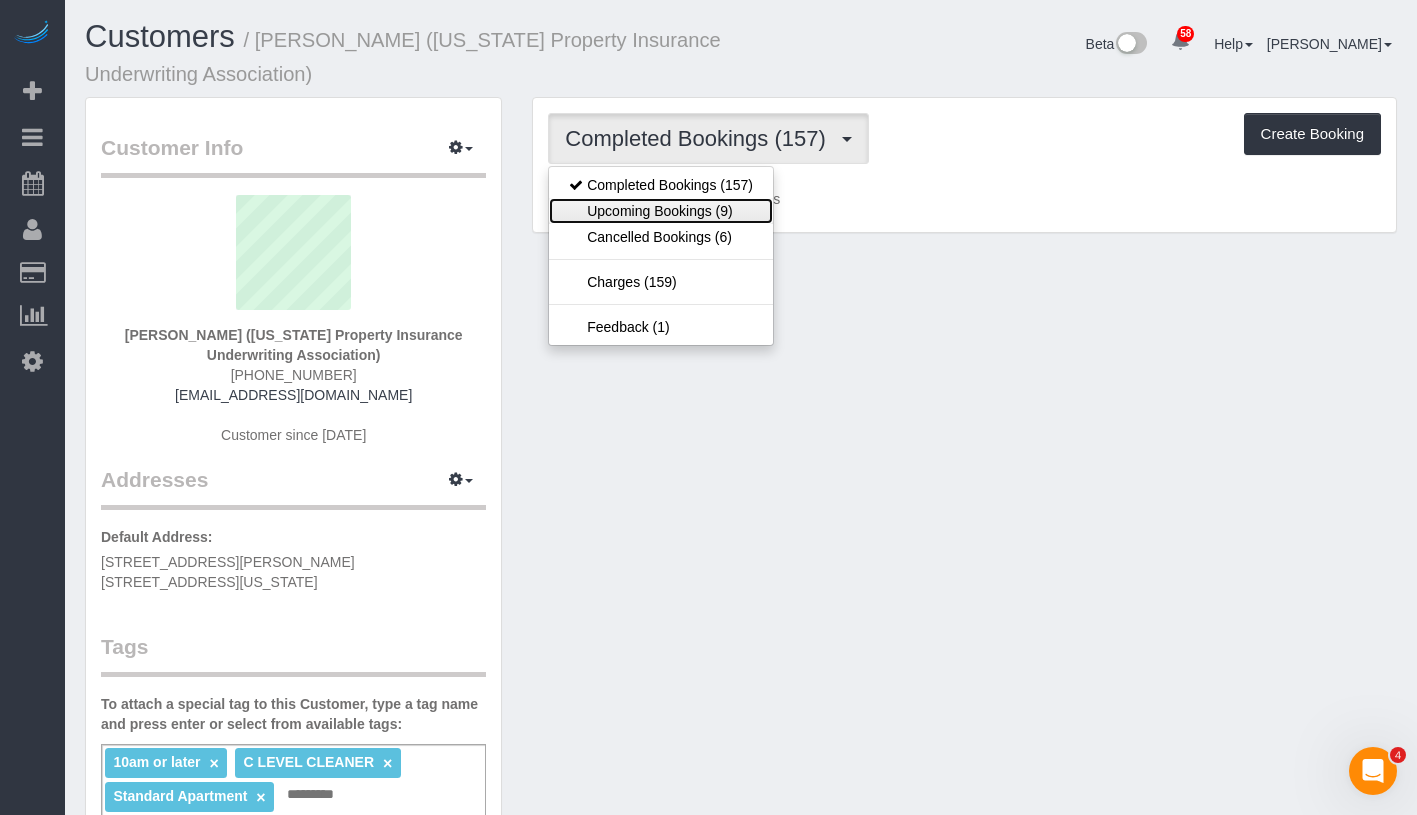click on "Upcoming Bookings (9)" at bounding box center (661, 211) 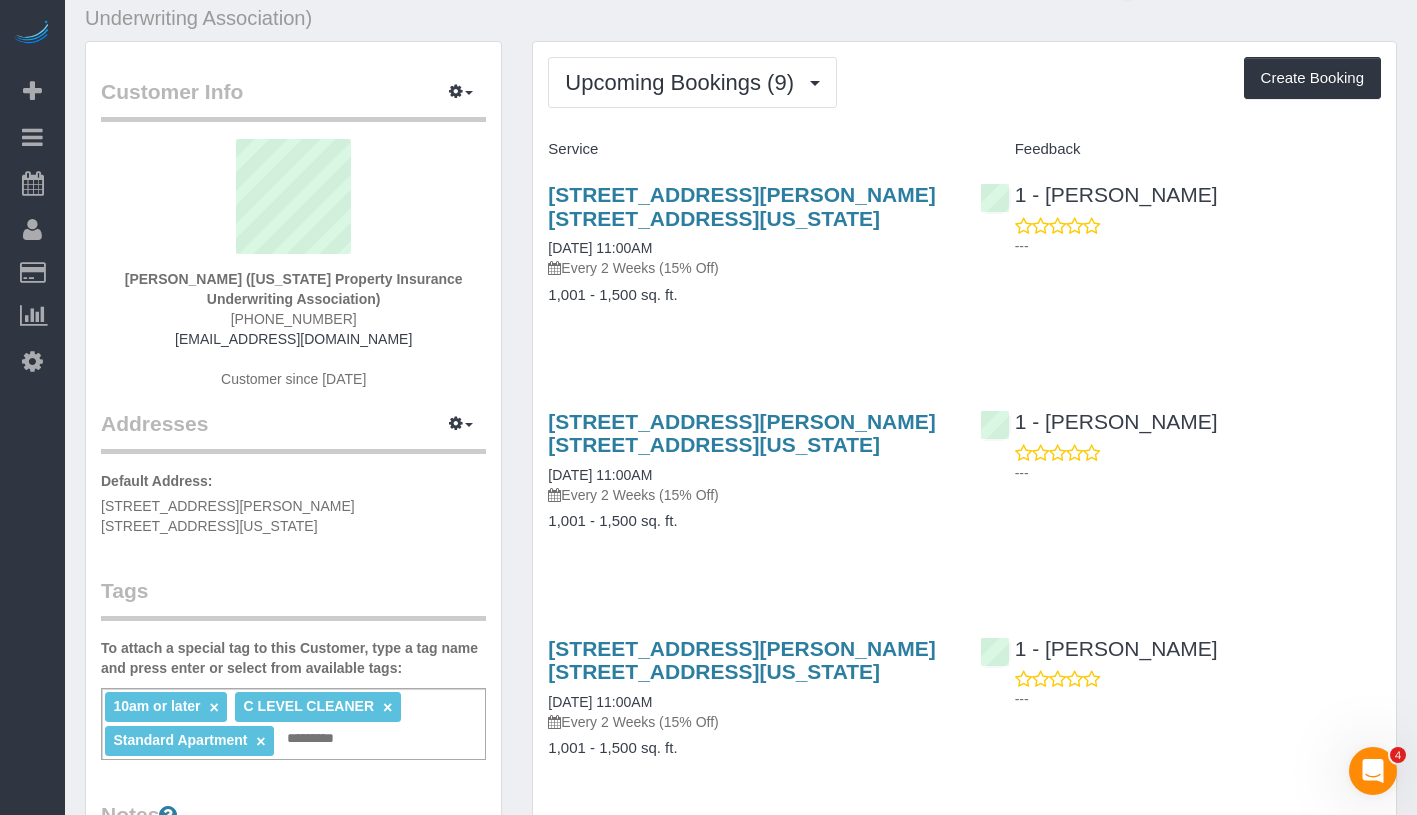 scroll, scrollTop: 232, scrollLeft: 0, axis: vertical 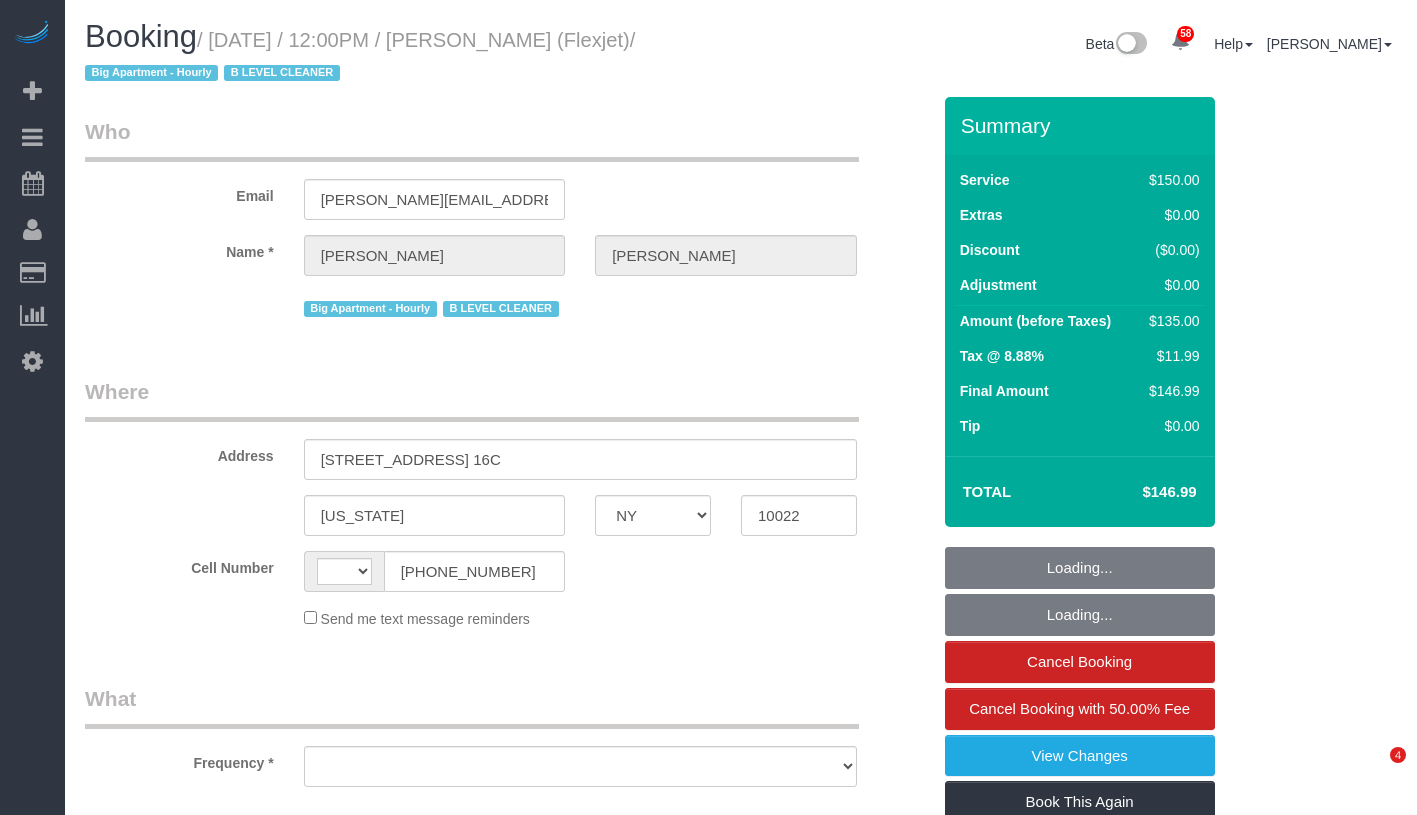 select on "NY" 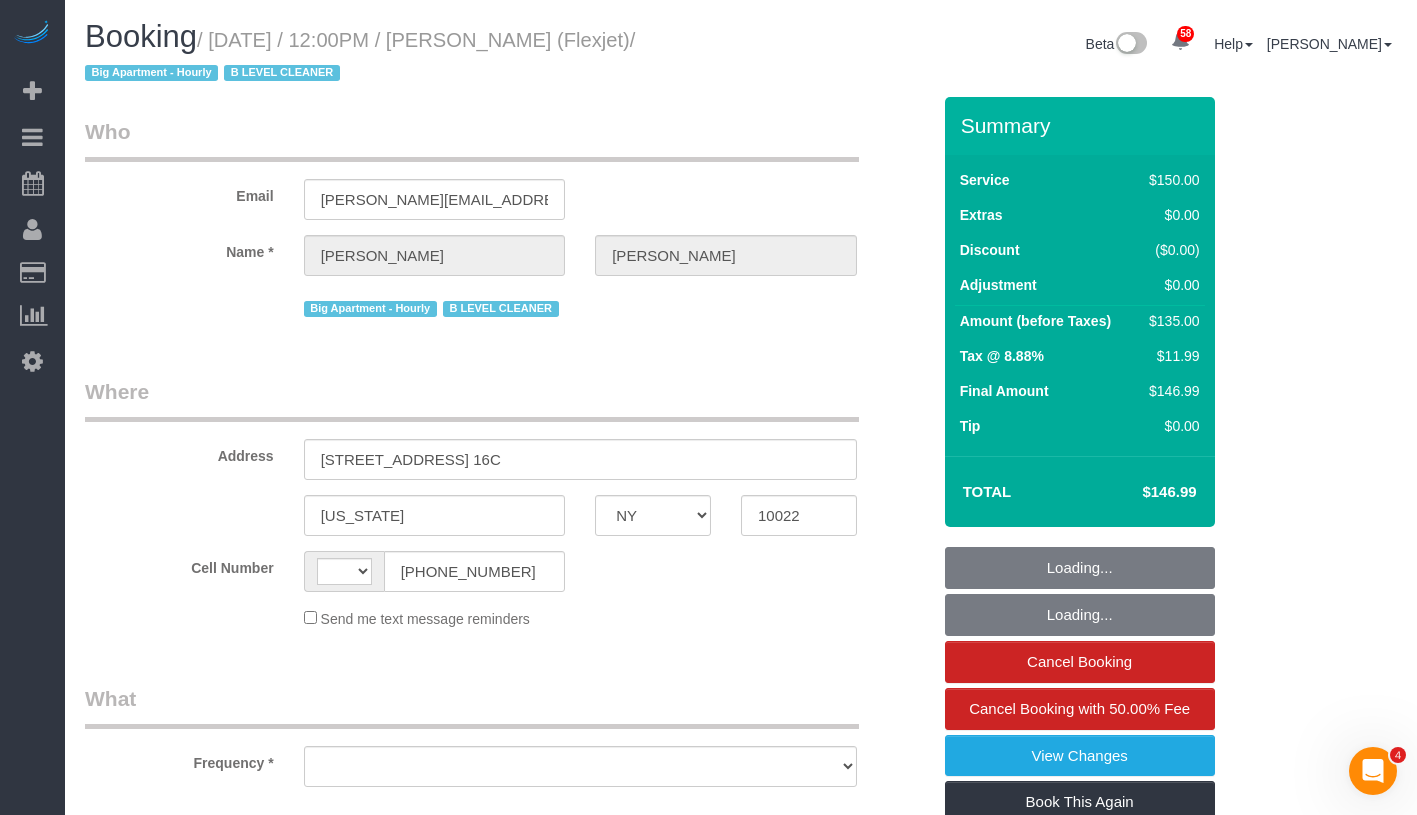 scroll, scrollTop: 0, scrollLeft: 0, axis: both 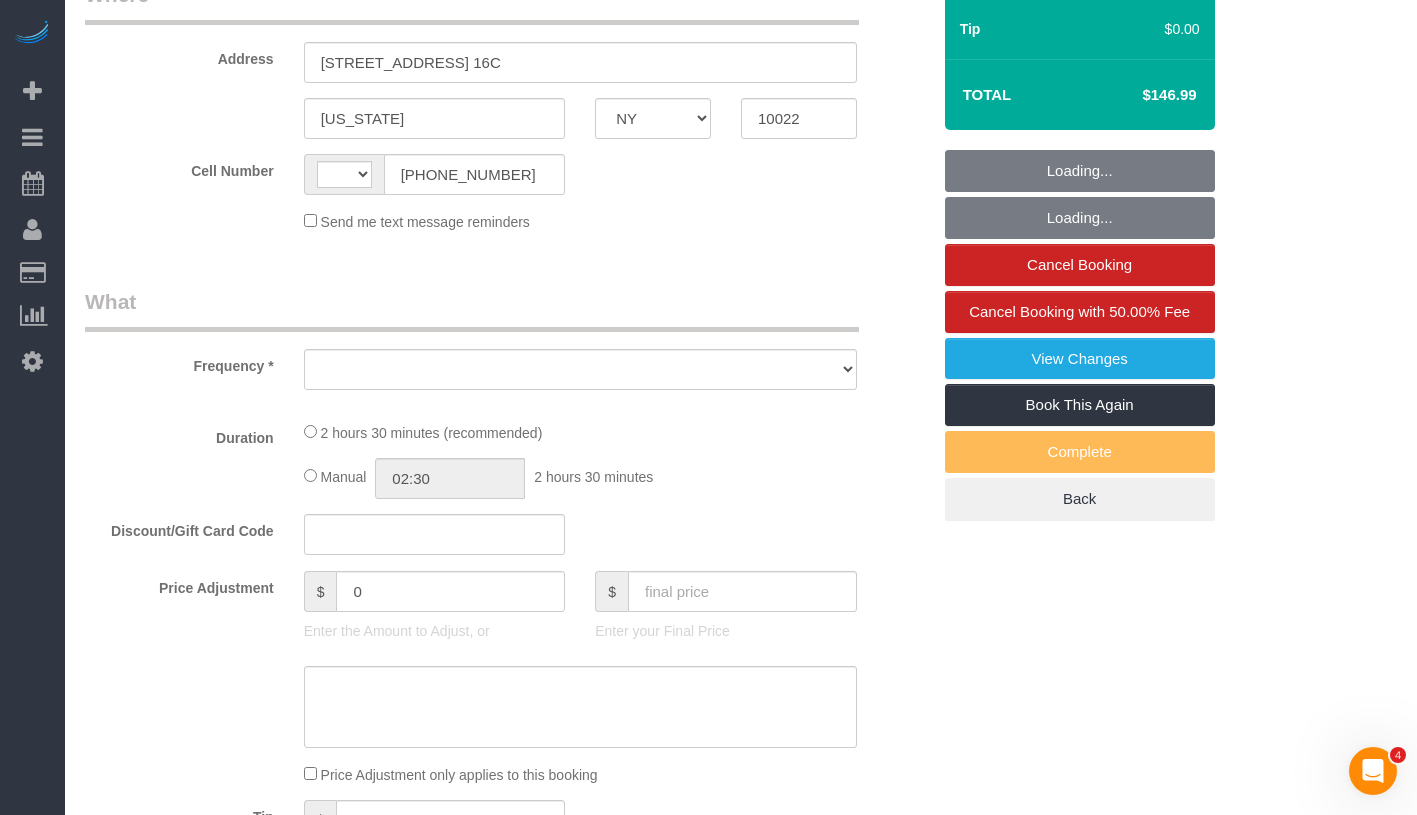 select on "string:[GEOGRAPHIC_DATA]" 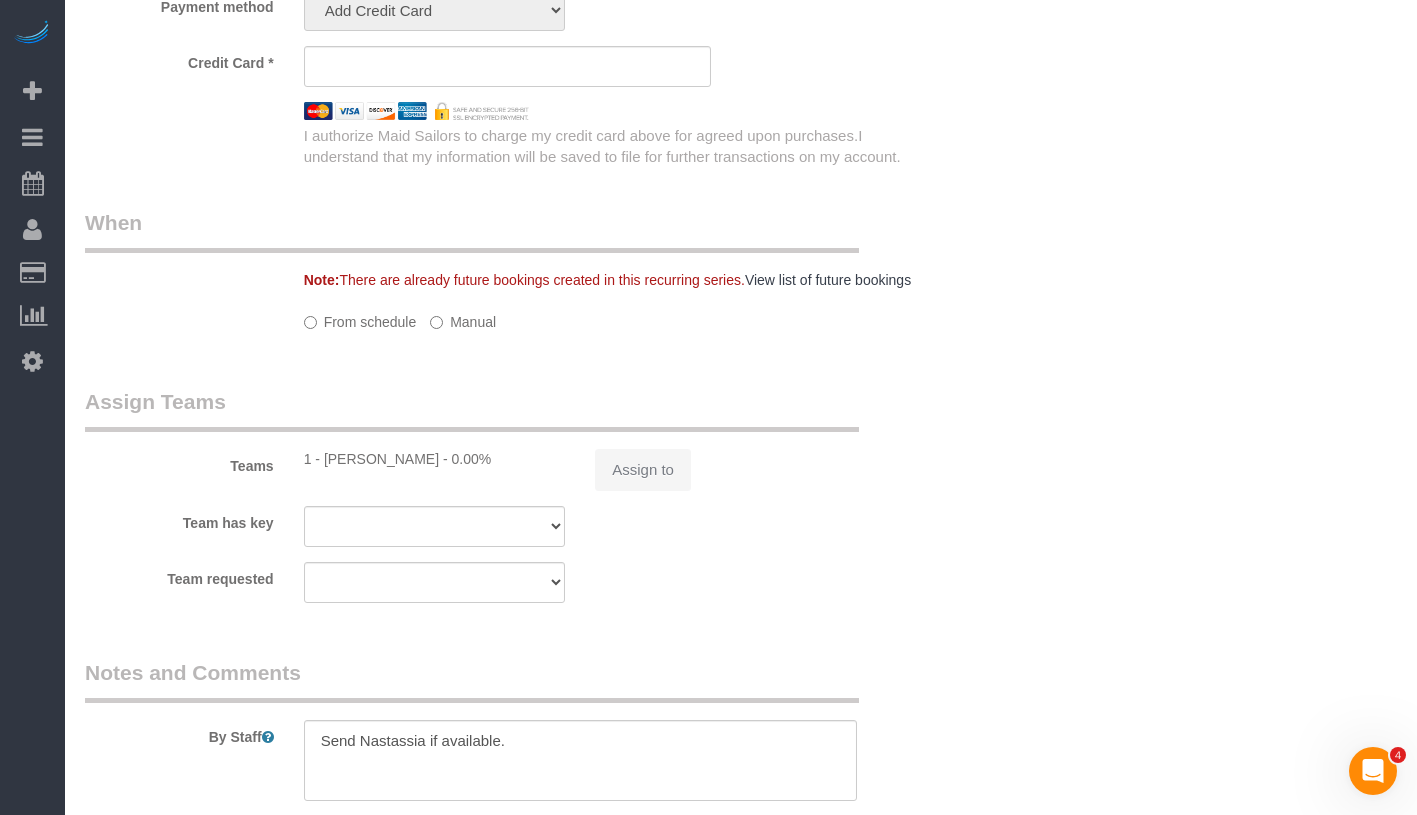 select on "object:839" 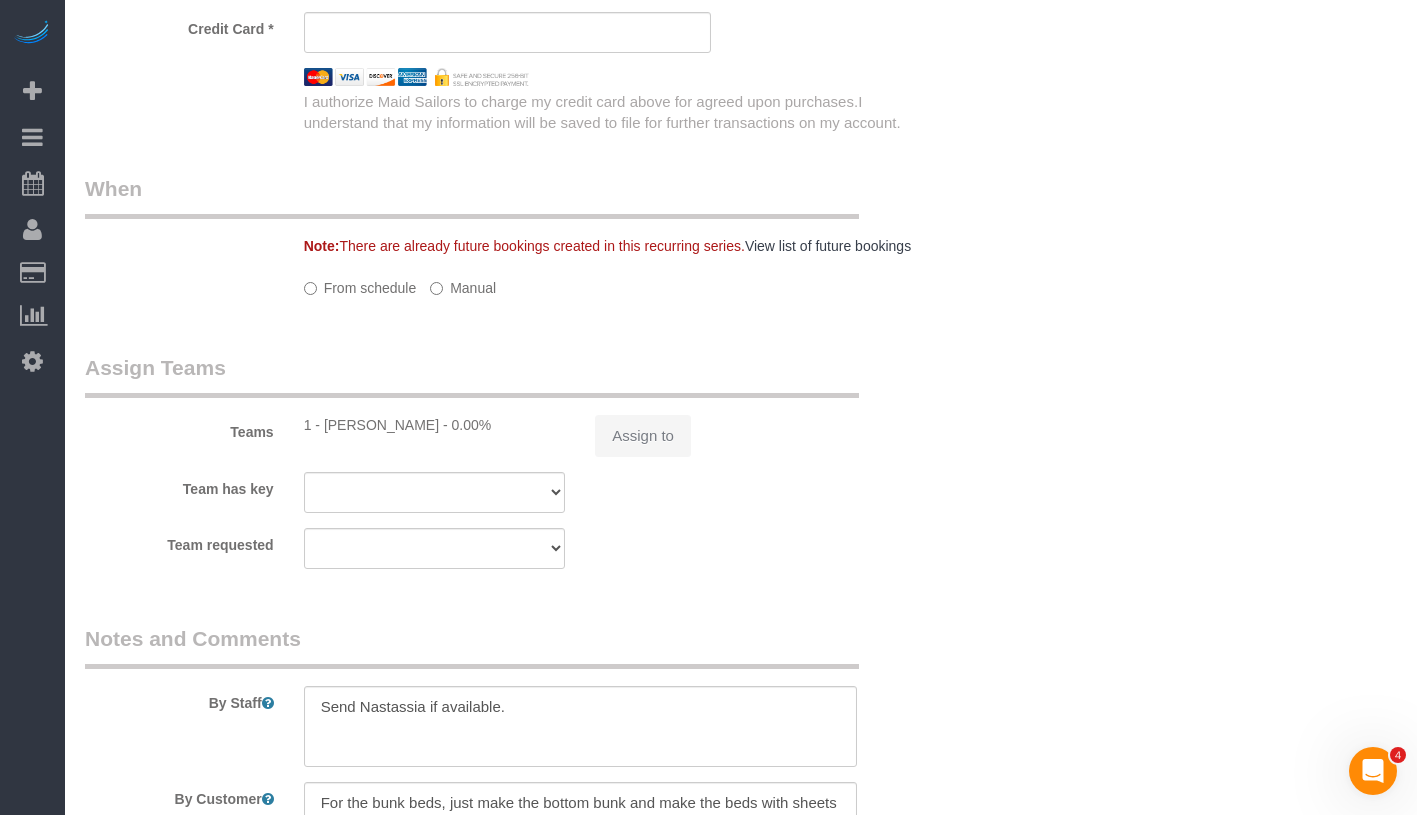 select on "string:stripe-card_1CBPrI4VGloSiKo7EMslfoyc" 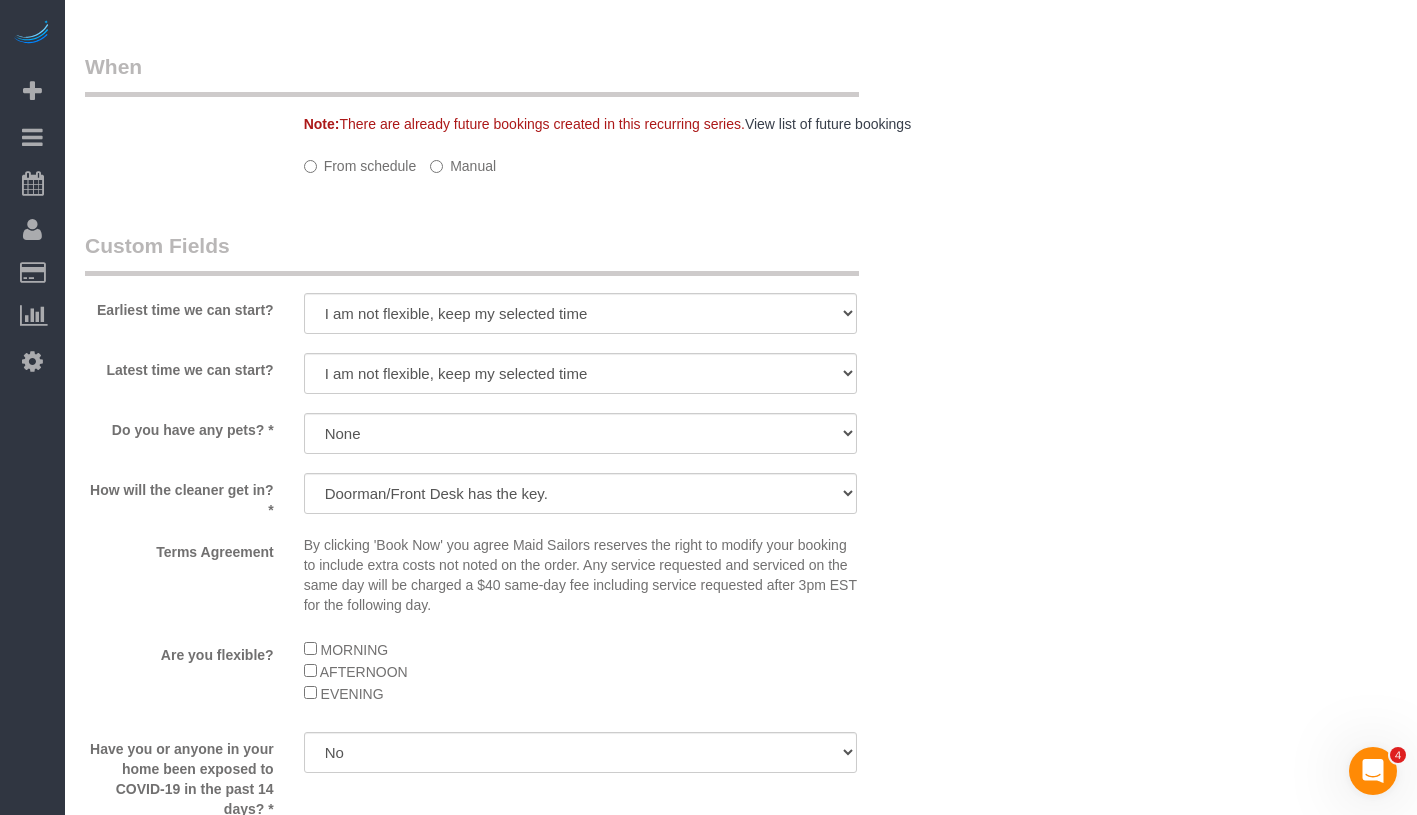 select on "150" 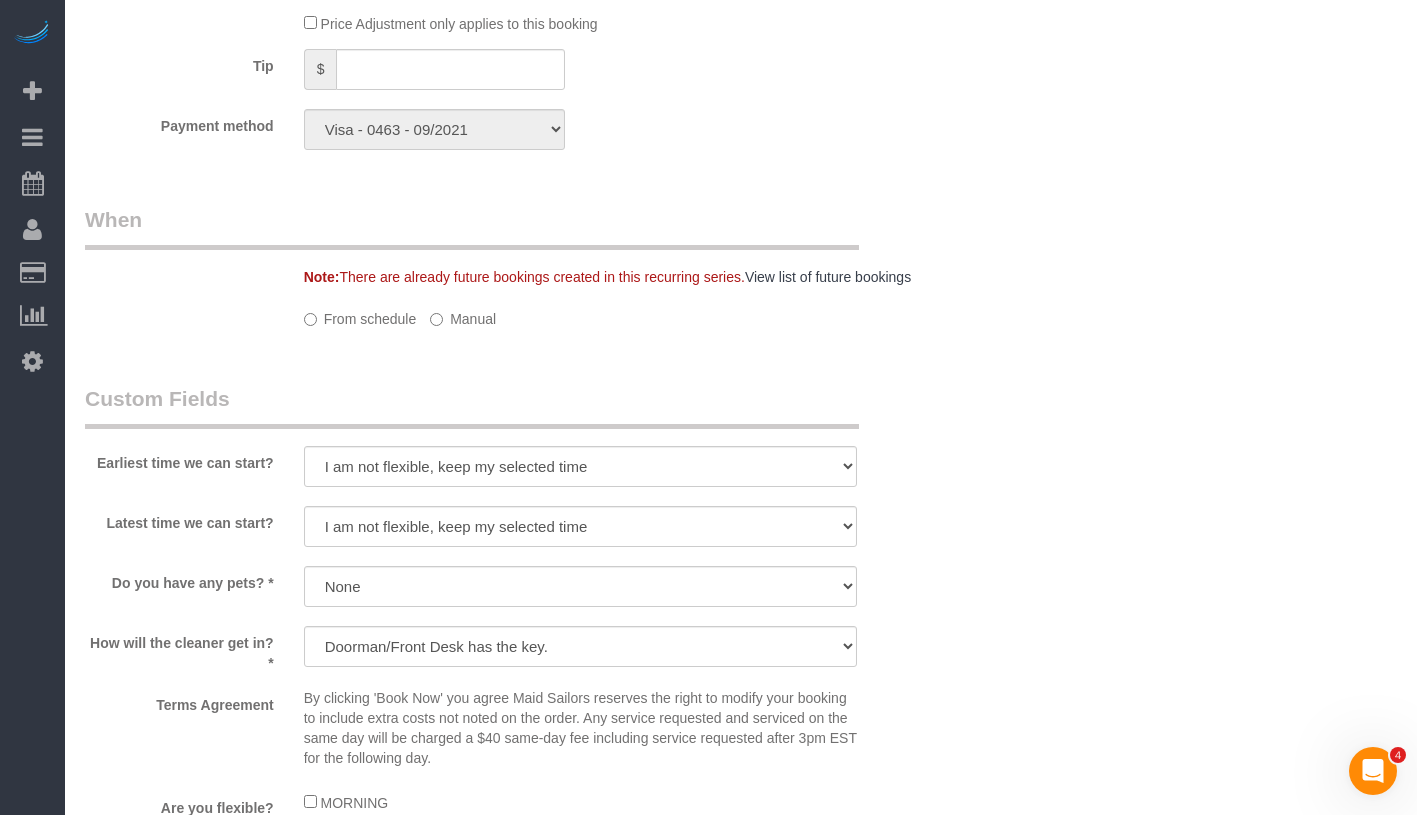 select on "spot1" 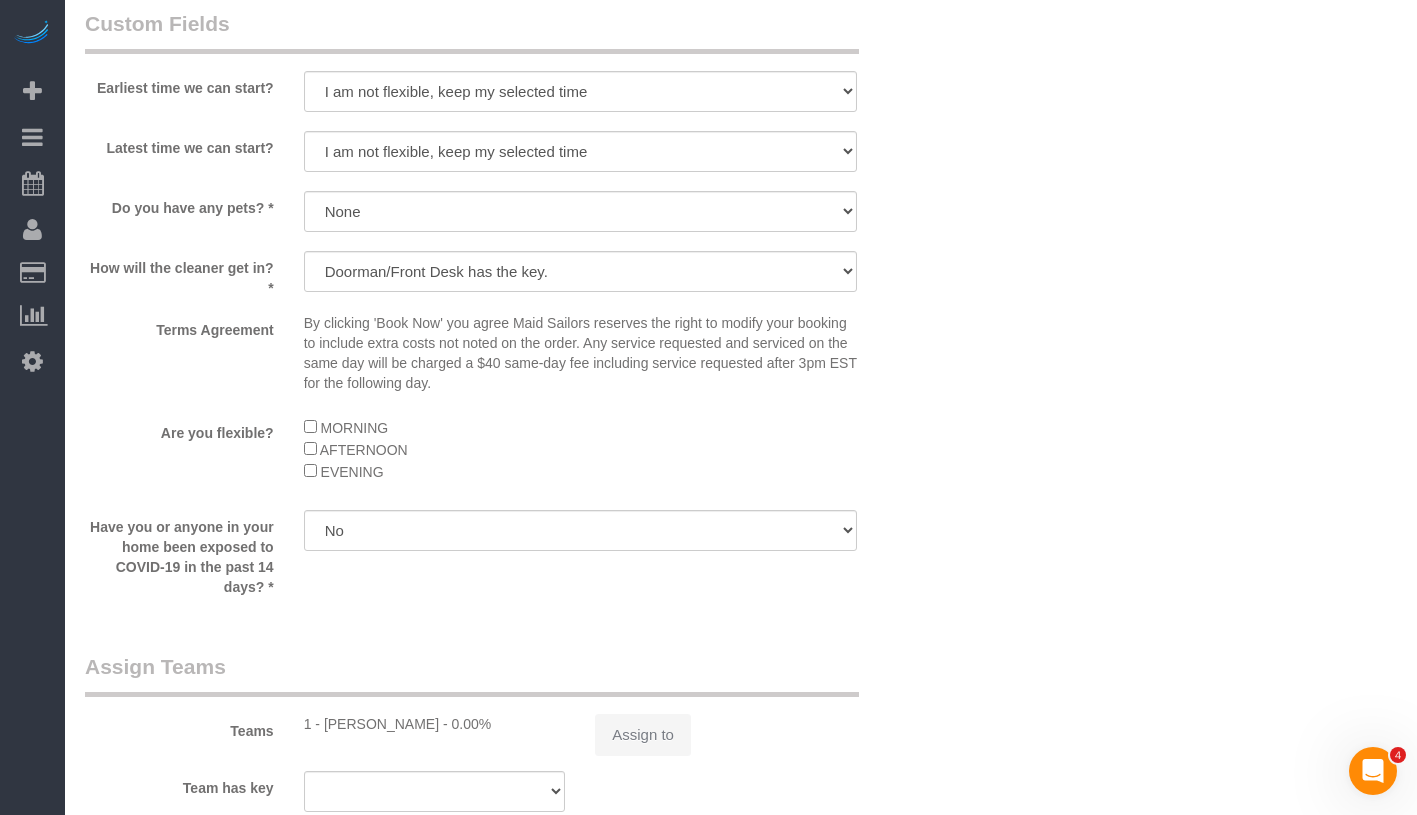 scroll, scrollTop: 2066, scrollLeft: 0, axis: vertical 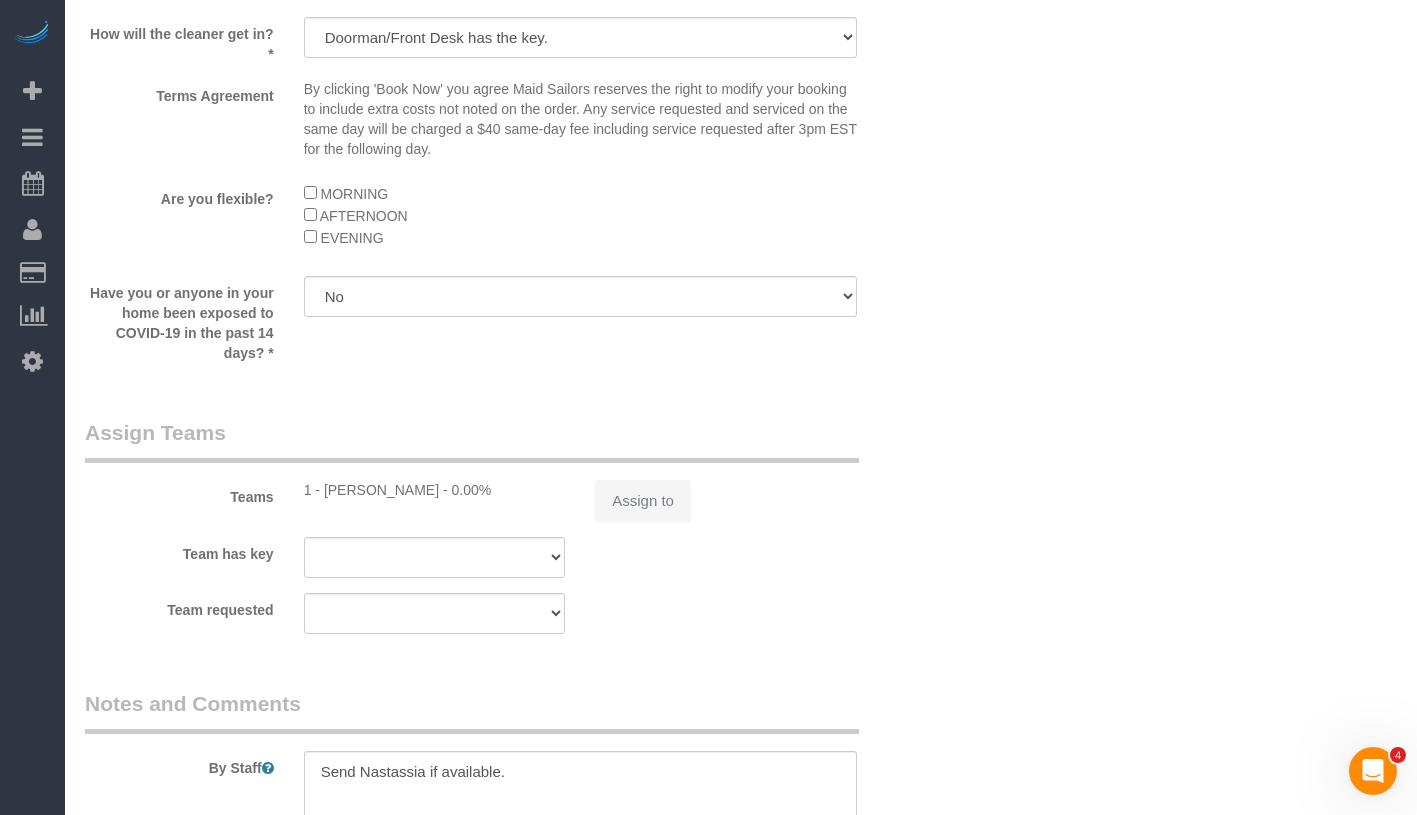 select on "22223" 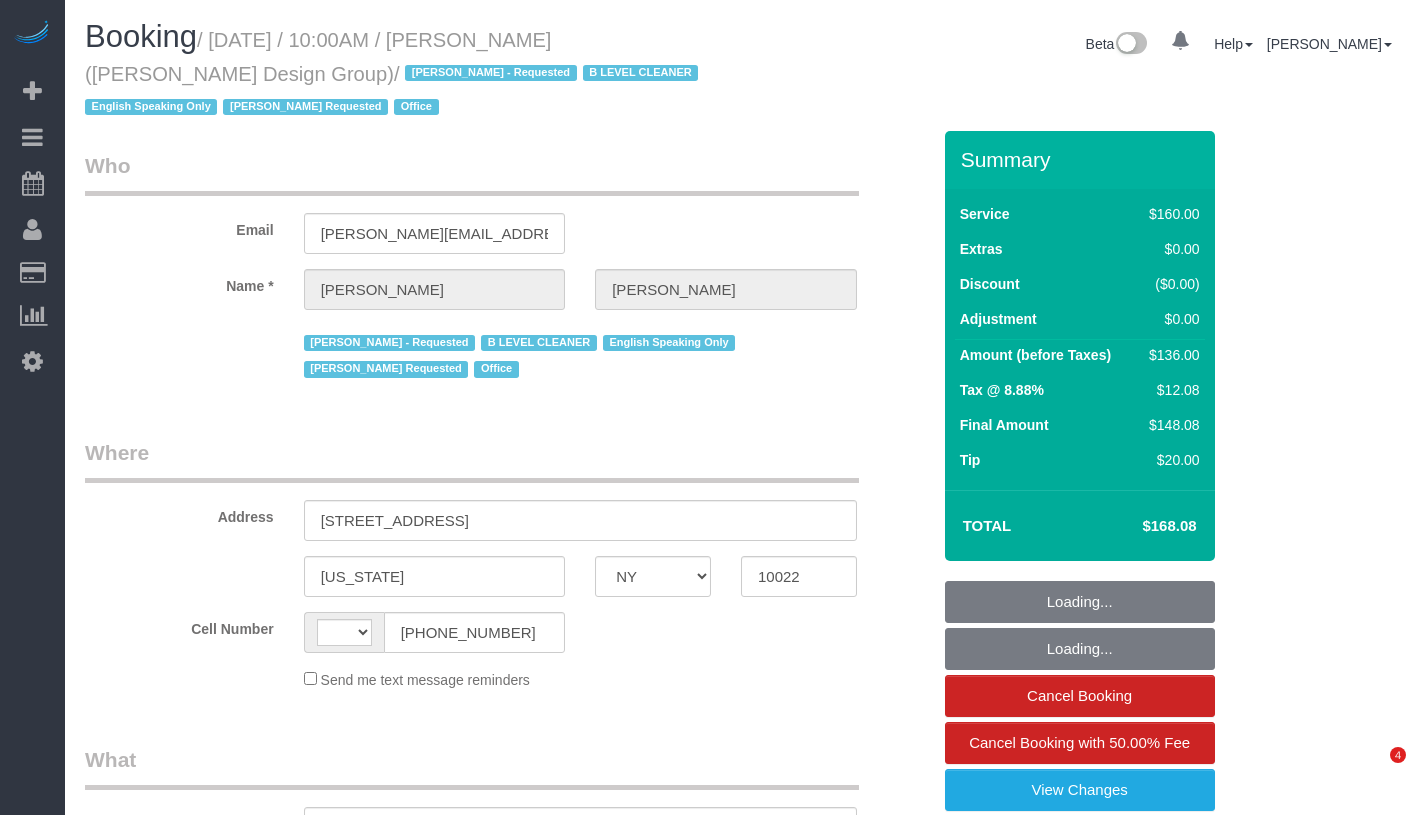 select on "NY" 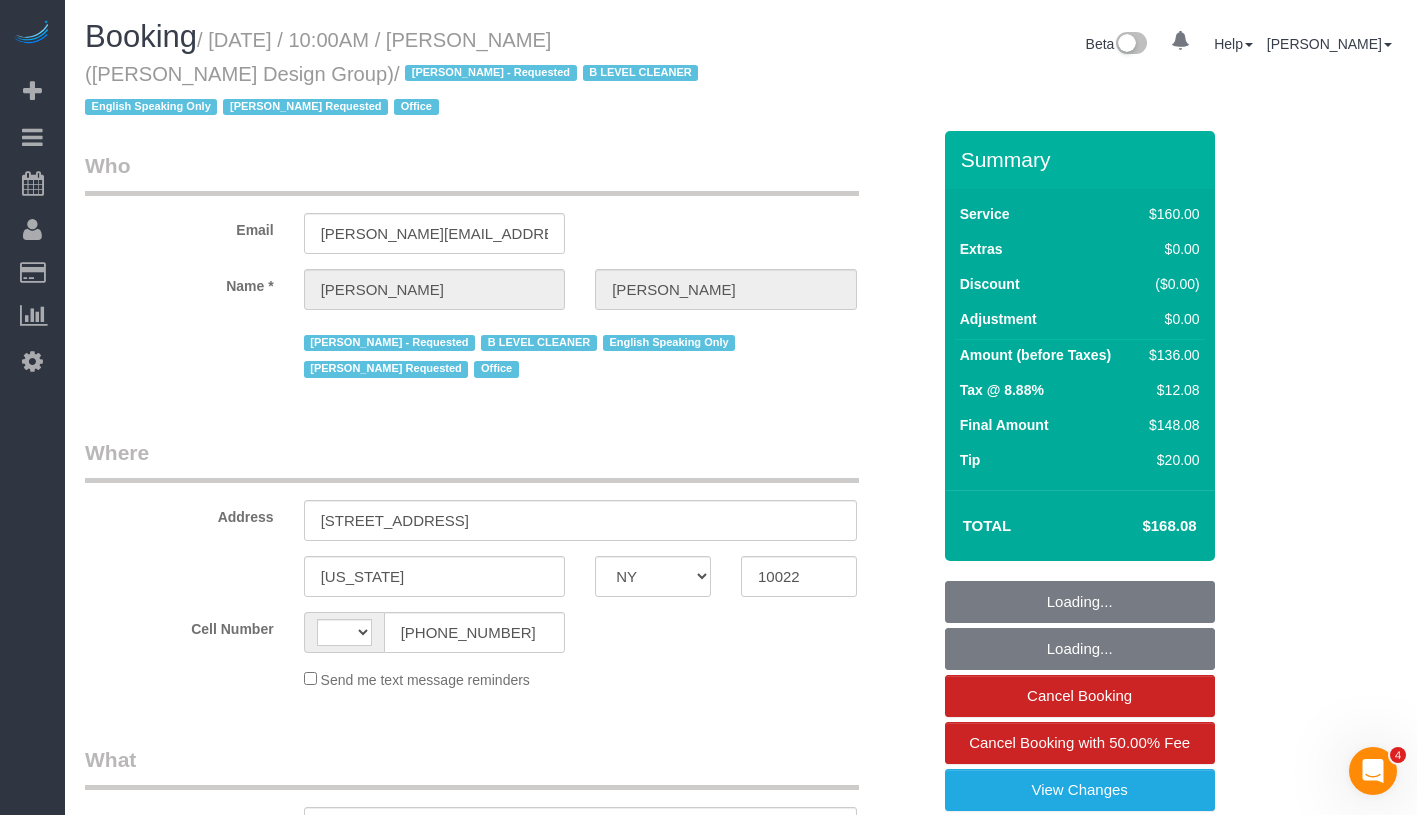 scroll, scrollTop: 0, scrollLeft: 0, axis: both 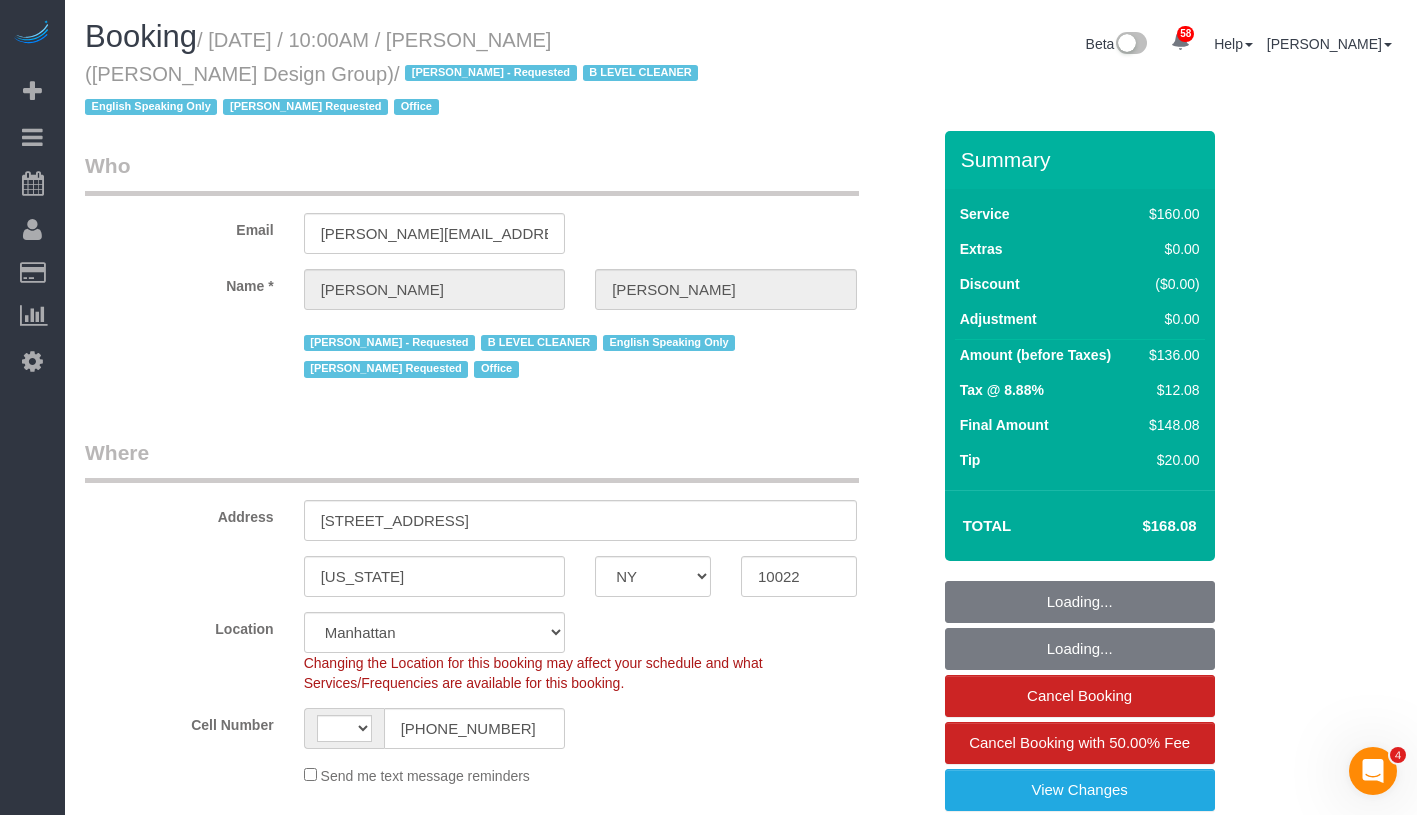 select on "string:[GEOGRAPHIC_DATA]" 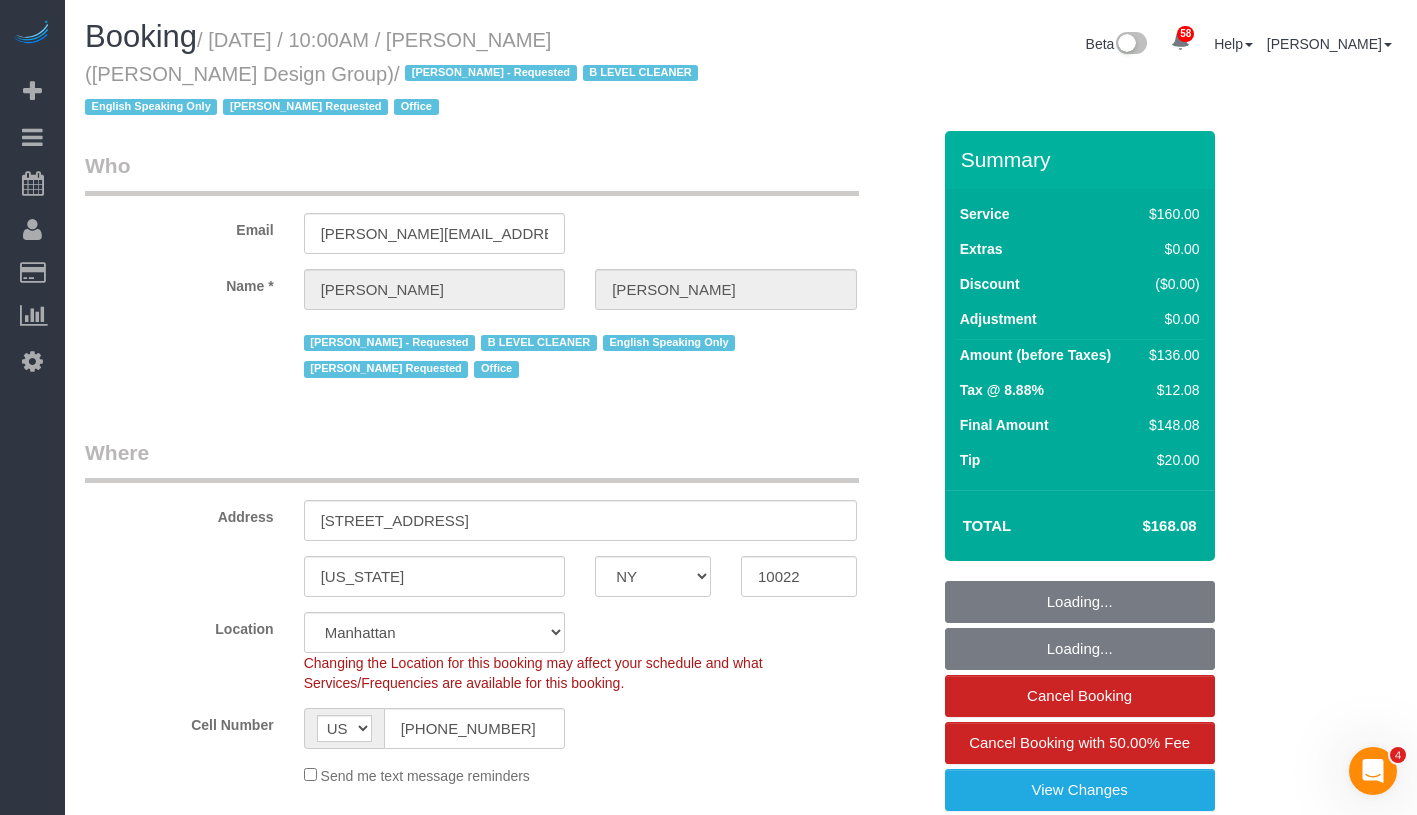 select on "object:1077" 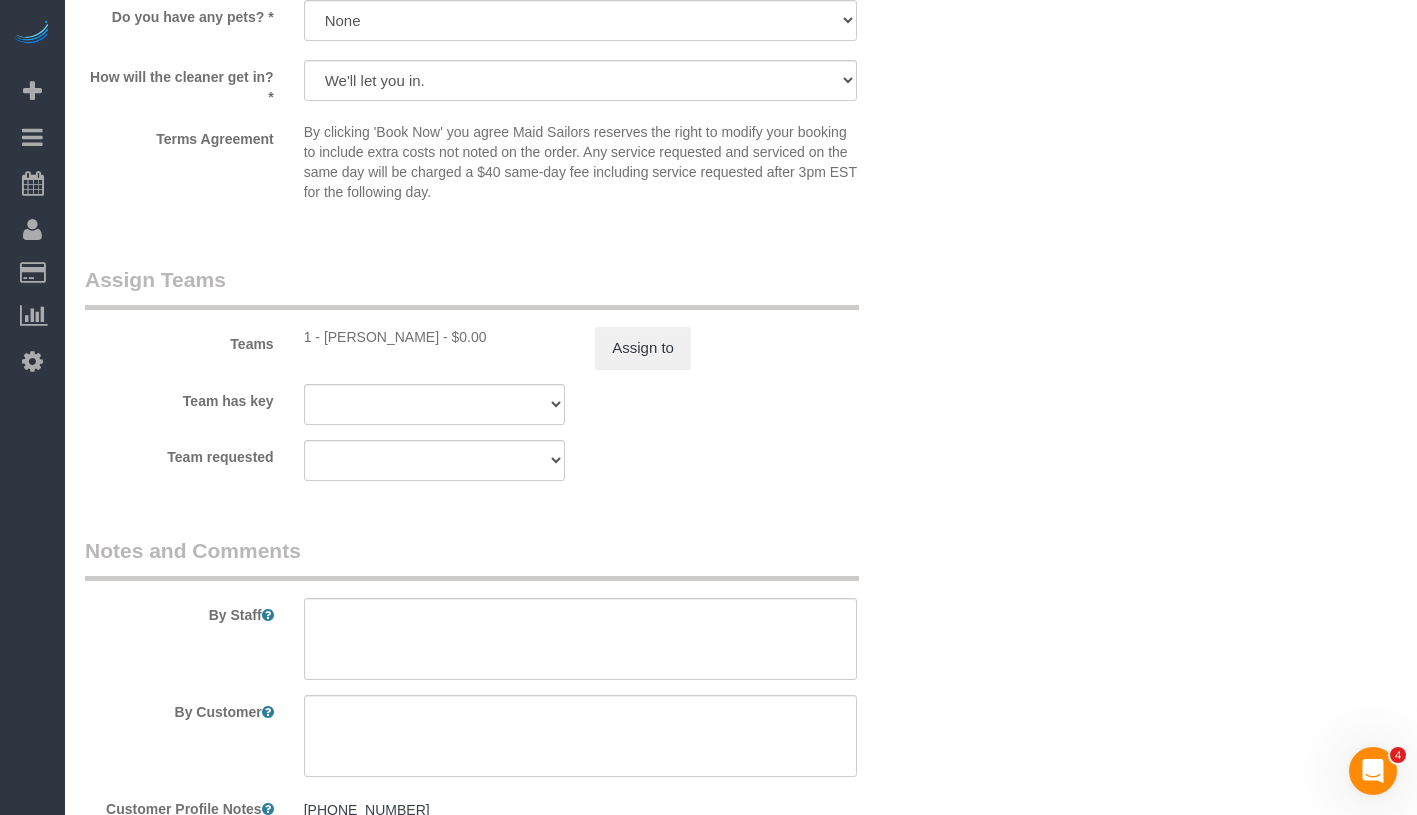 scroll, scrollTop: 1618, scrollLeft: 0, axis: vertical 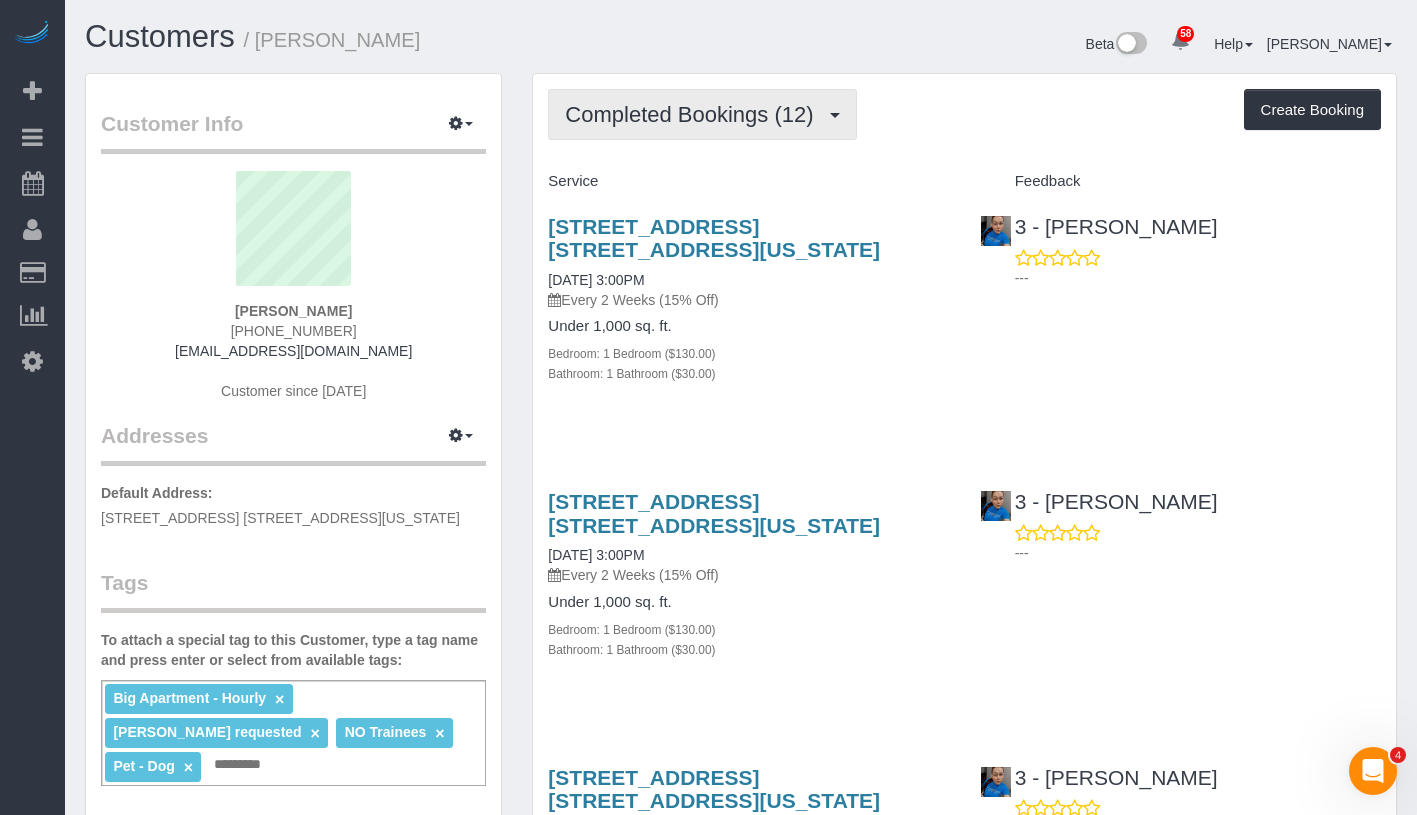click on "Completed Bookings (12)" at bounding box center (694, 114) 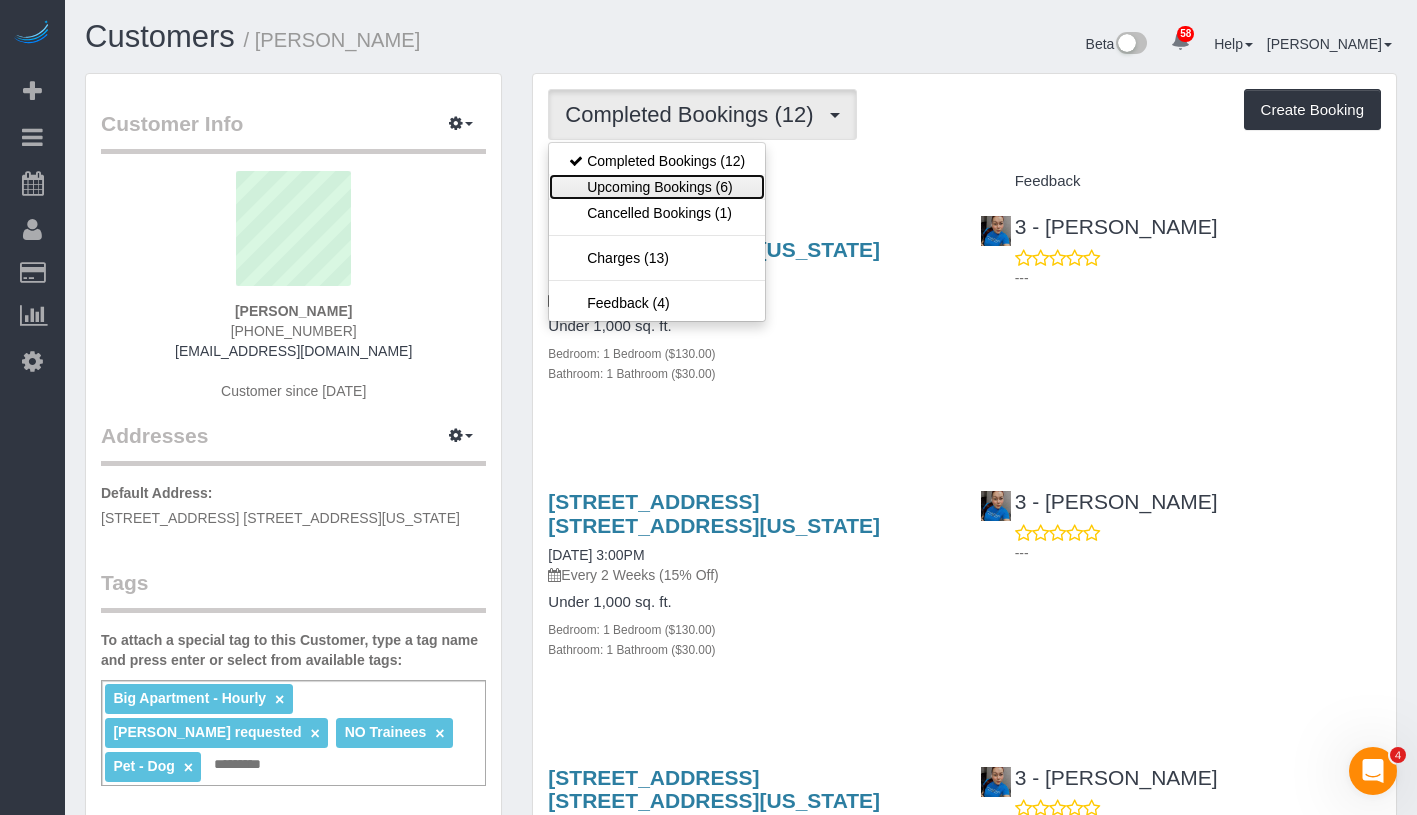 click on "Upcoming Bookings (6)" at bounding box center (657, 187) 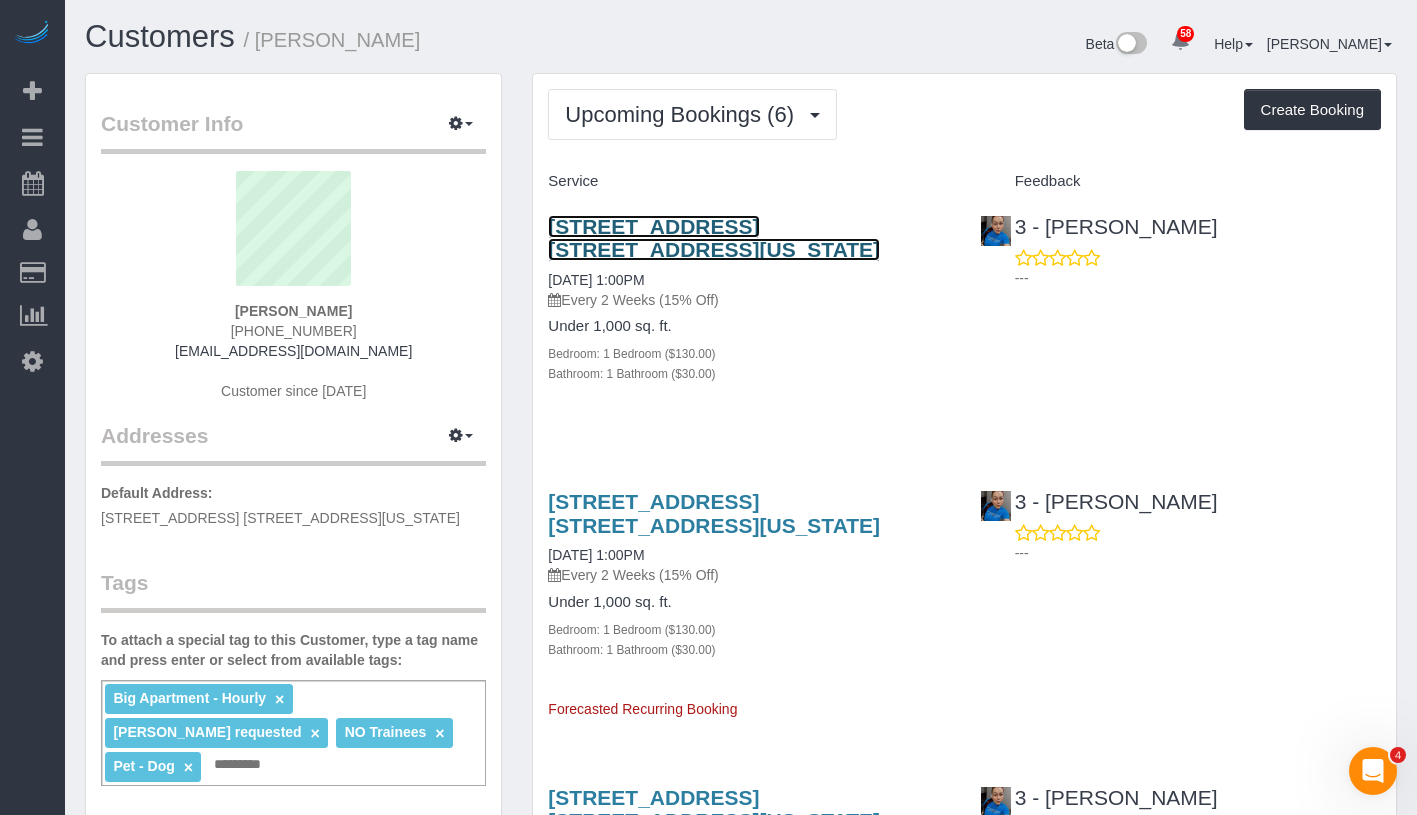 click on "200 East 71st Street, Apt. 6k, New York, NY 10021" at bounding box center [714, 238] 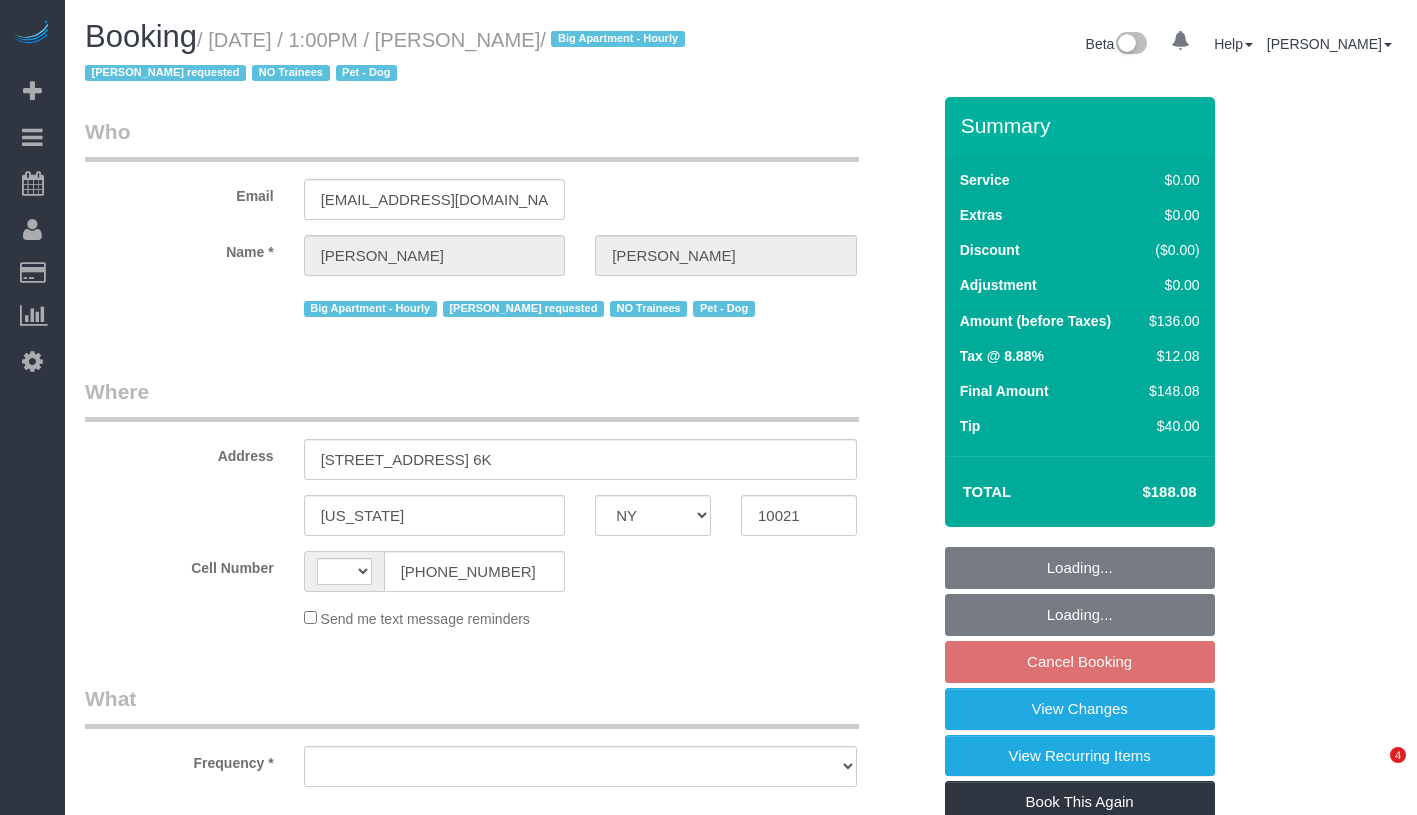 select on "NY" 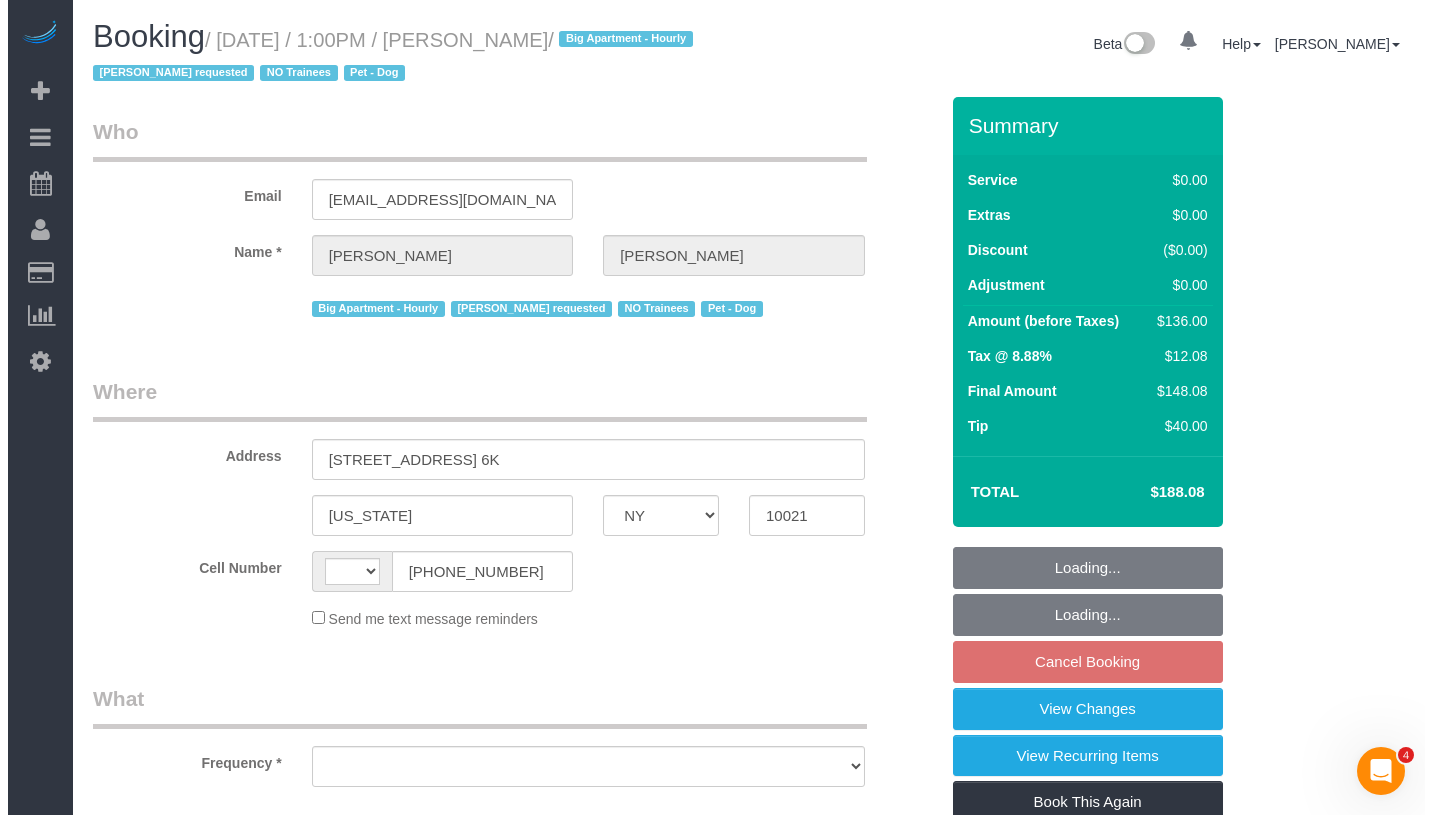 scroll, scrollTop: 0, scrollLeft: 0, axis: both 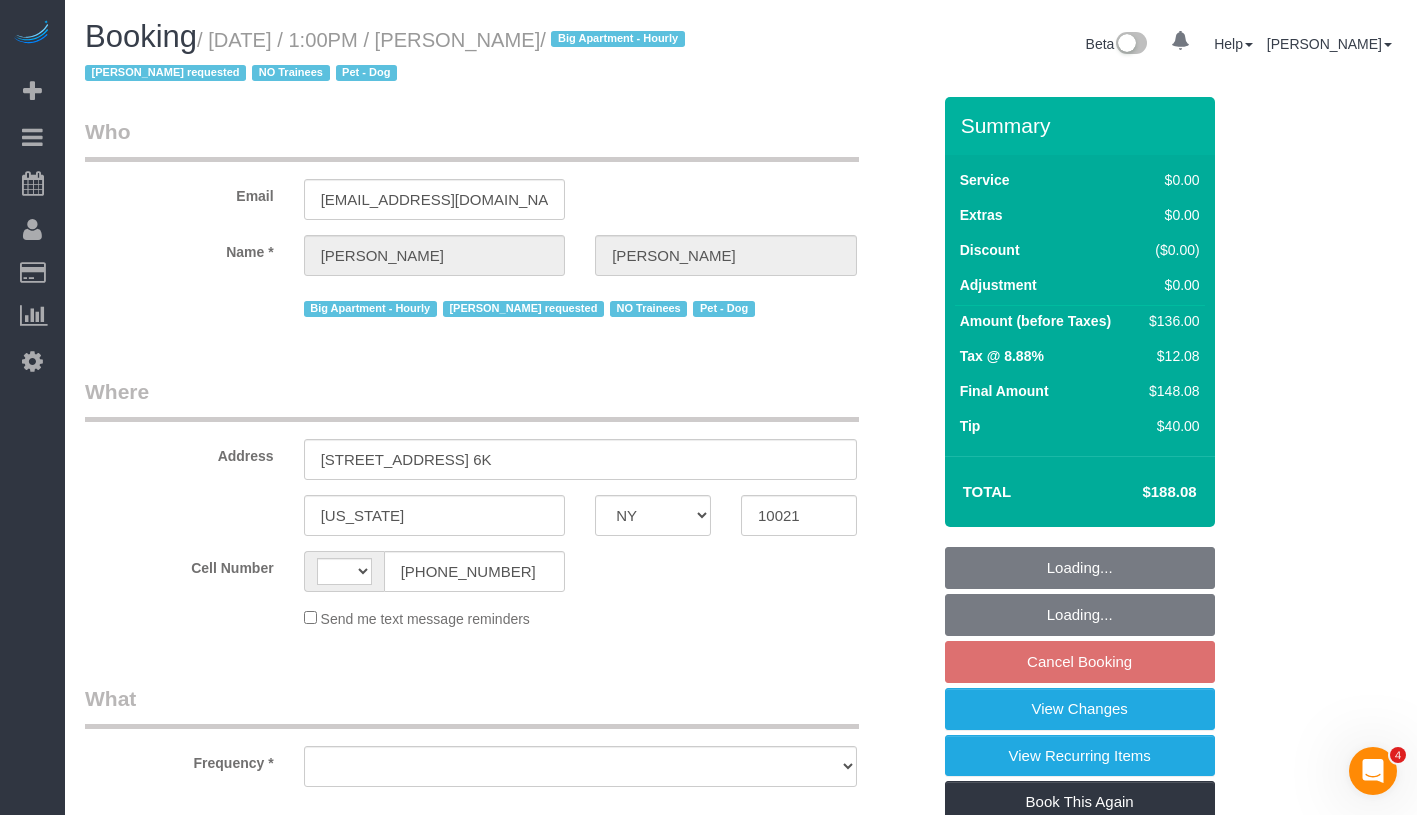 select on "string:[GEOGRAPHIC_DATA]" 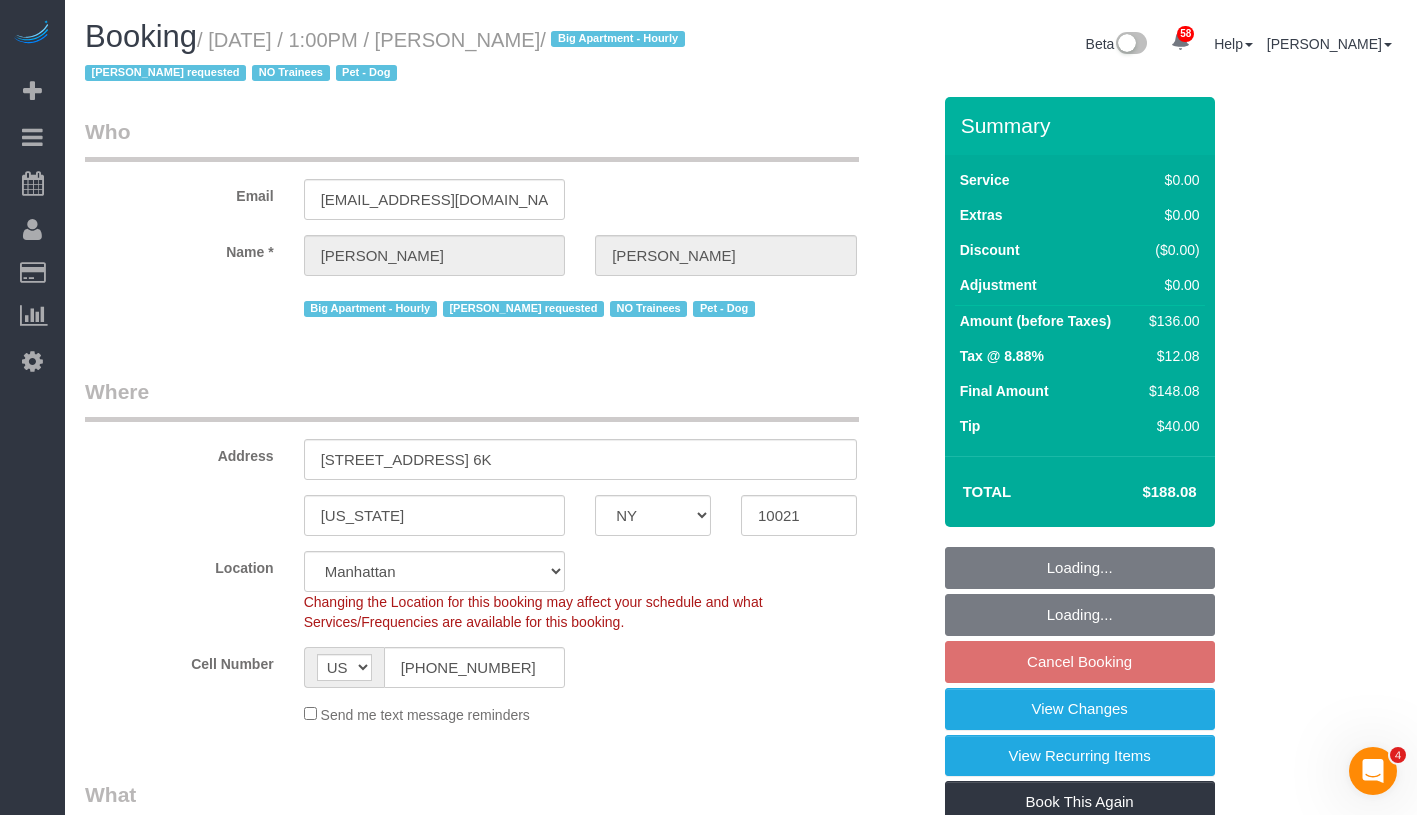 select on "object:938" 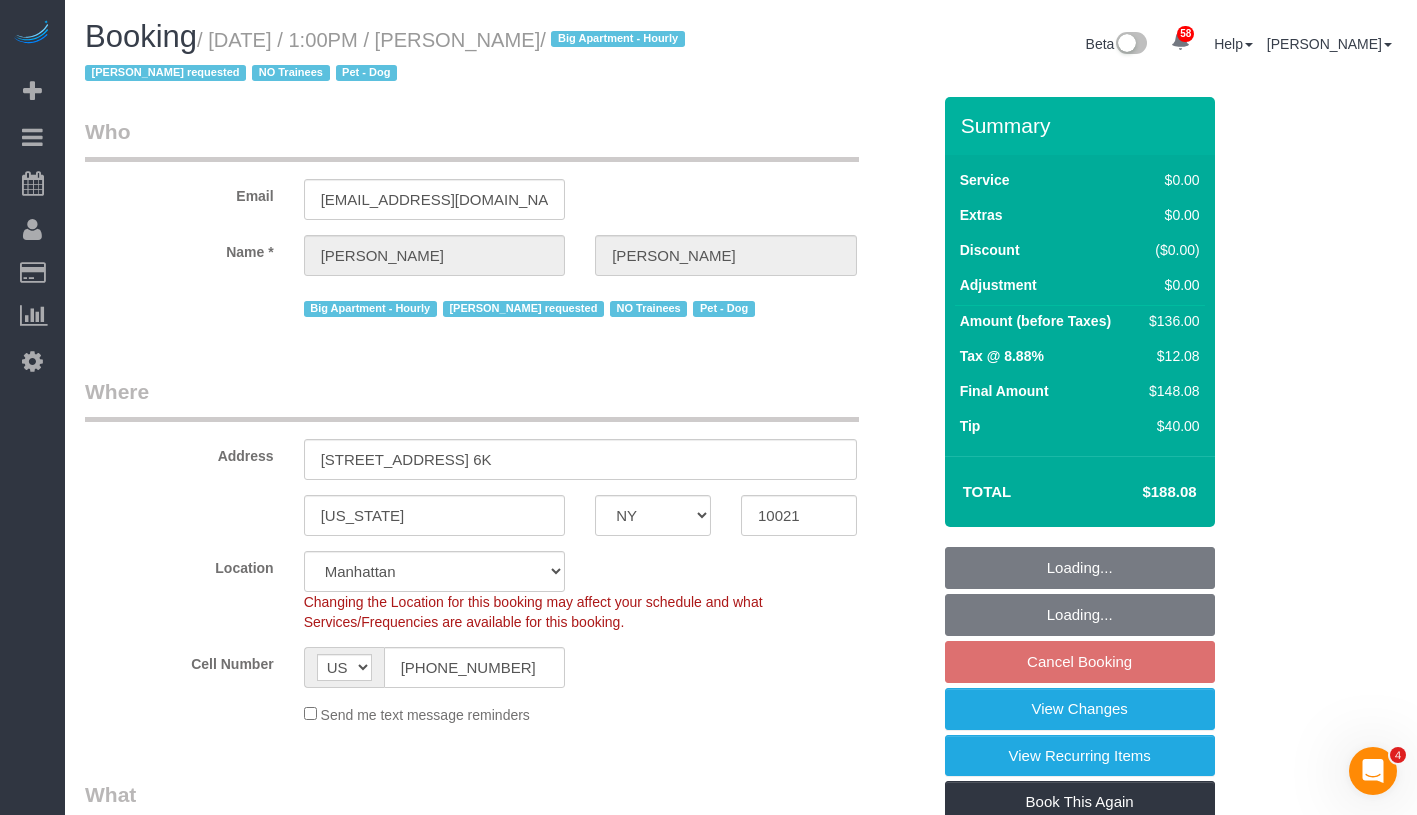 select on "1" 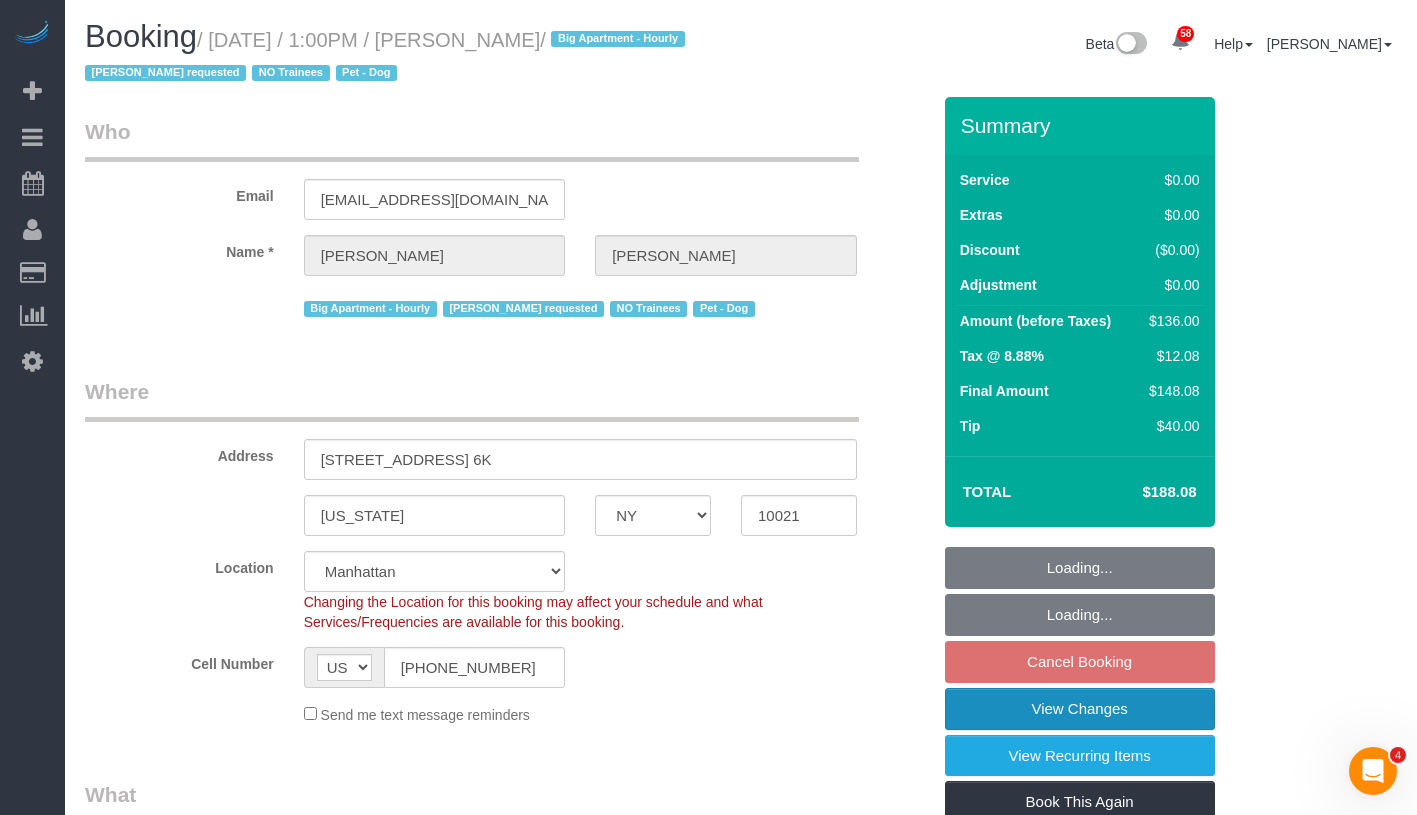select on "spot6" 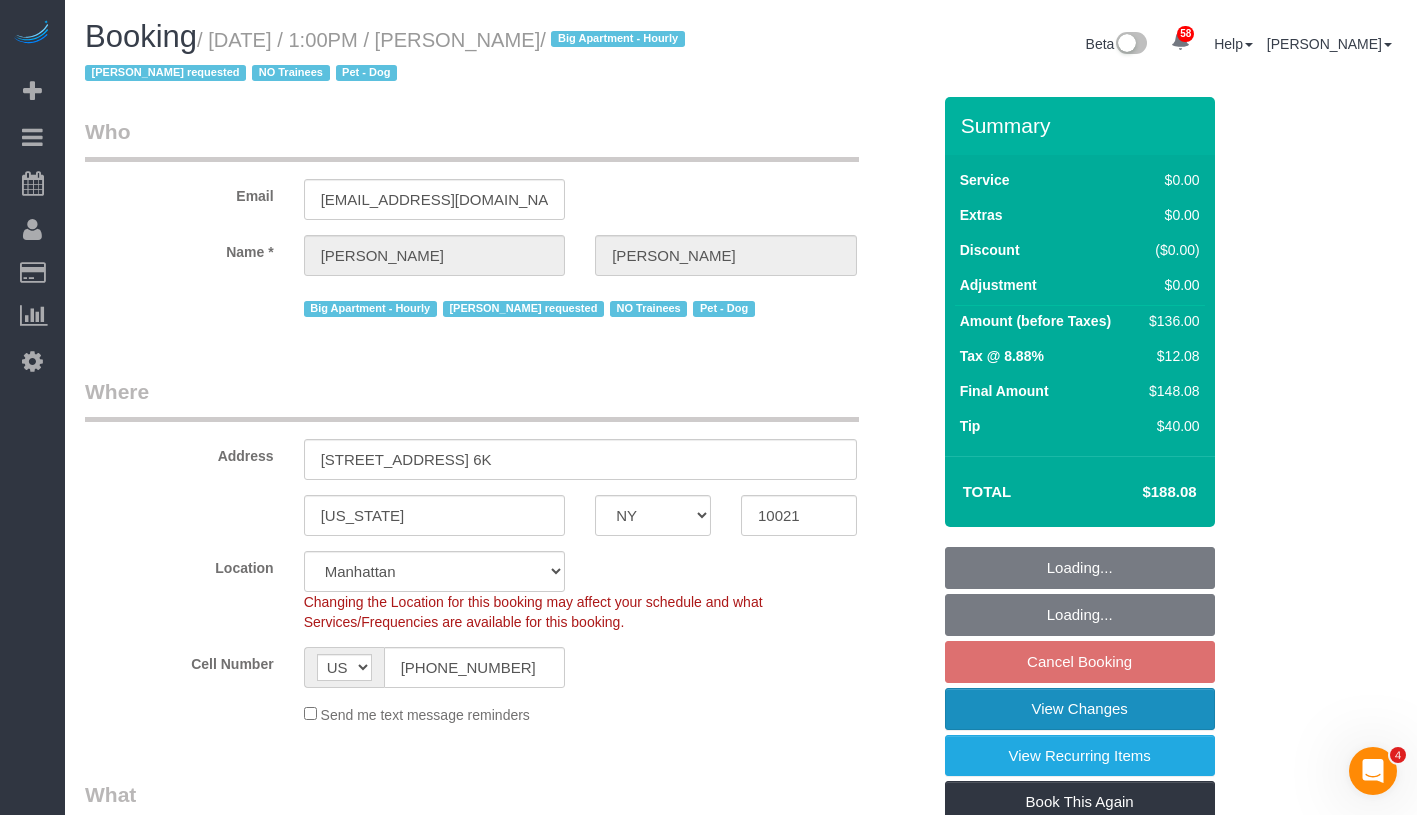 select on "number:57" 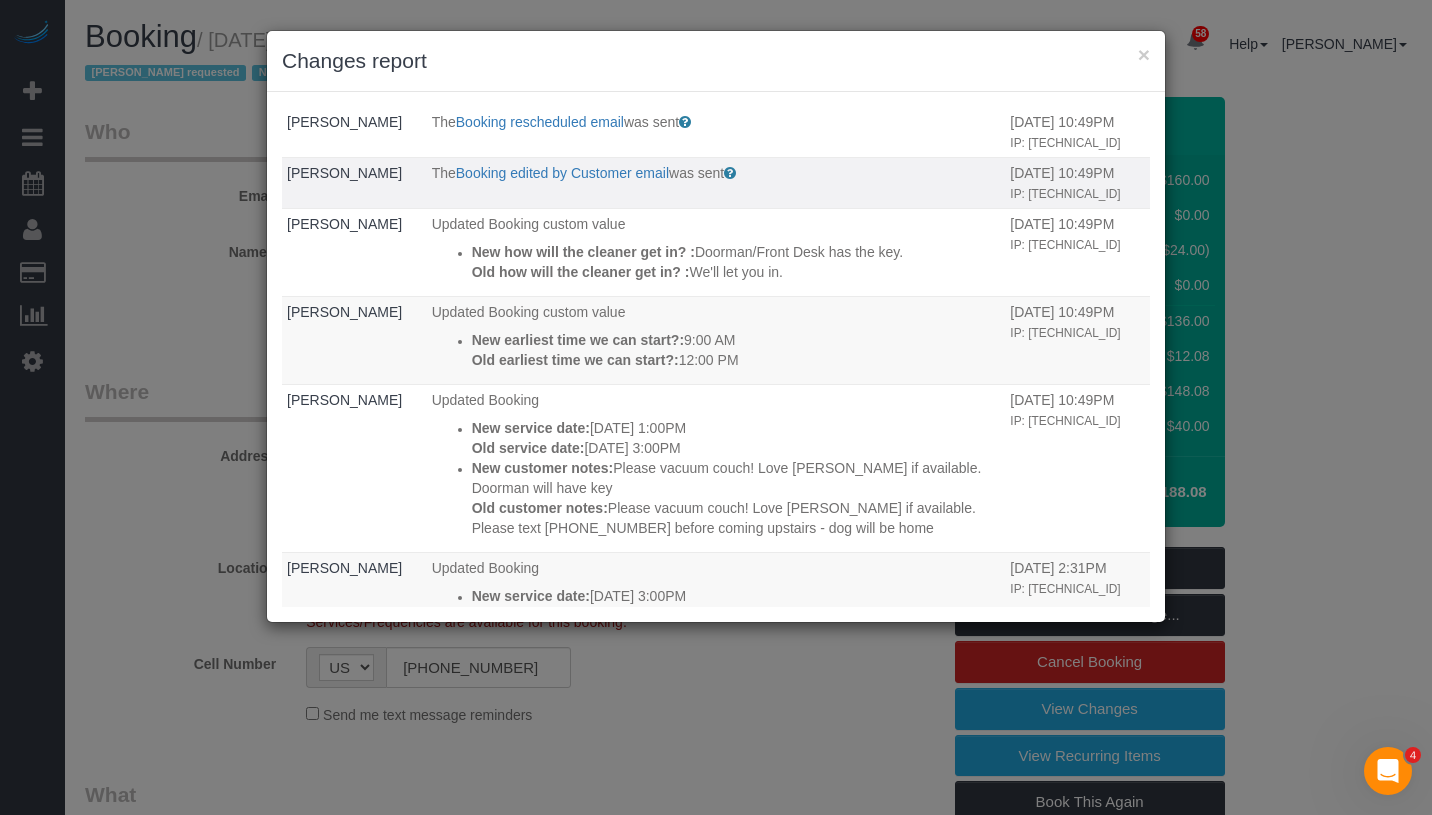 scroll, scrollTop: 187, scrollLeft: 0, axis: vertical 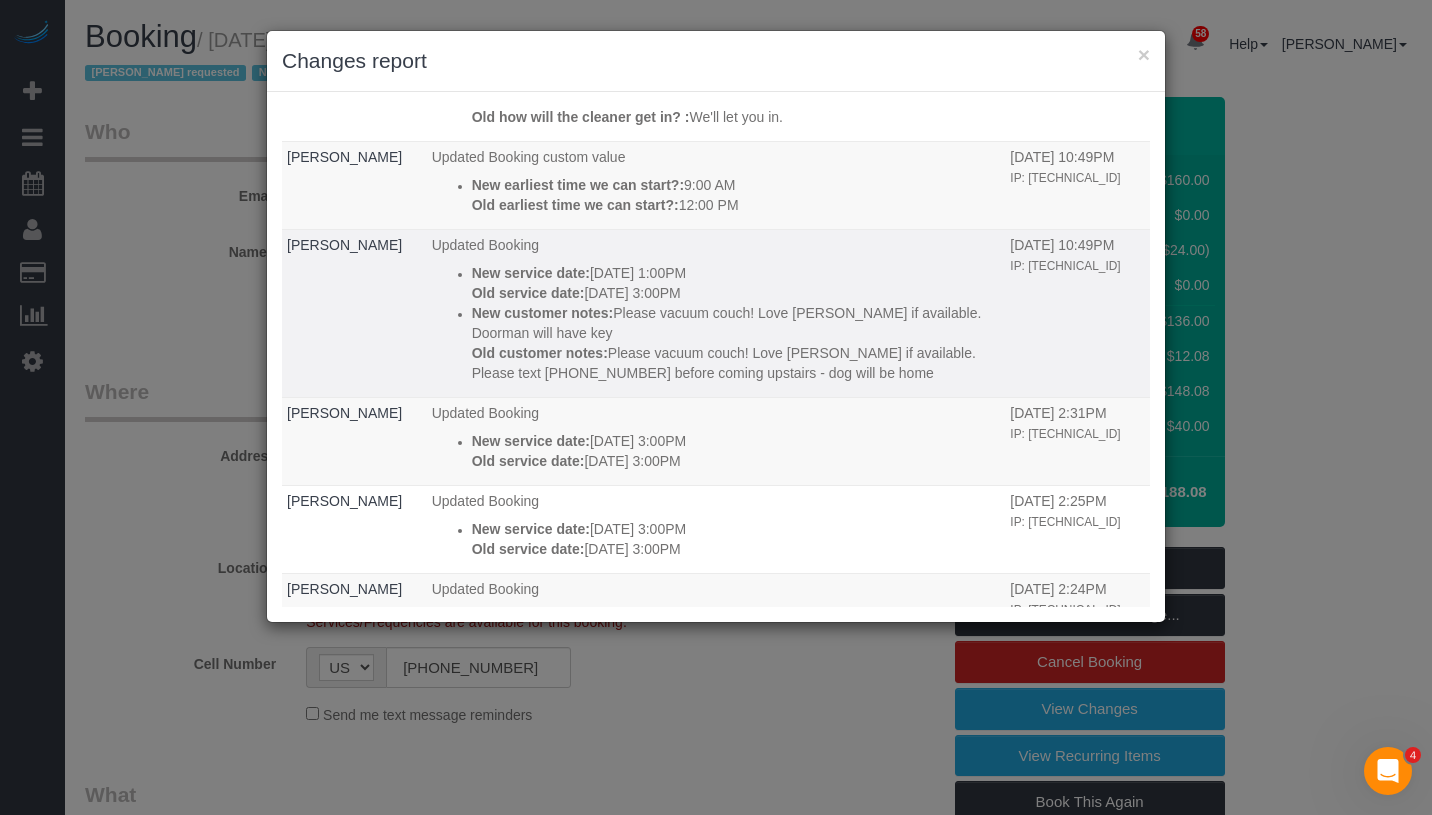 drag, startPoint x: 457, startPoint y: 310, endPoint x: 900, endPoint y: 406, distance: 453.28247 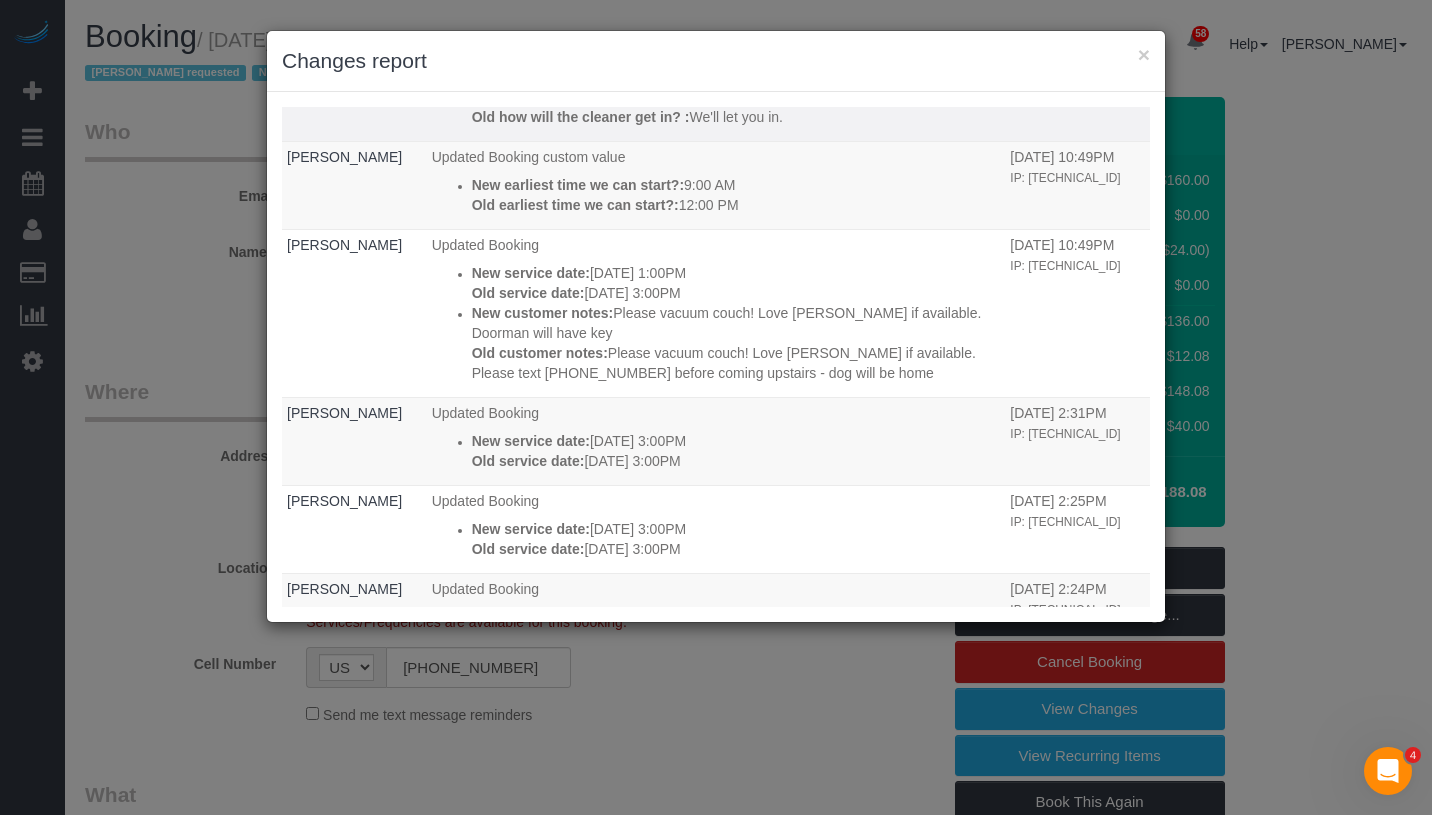 drag, startPoint x: 847, startPoint y: 404, endPoint x: 425, endPoint y: 125, distance: 505.8903 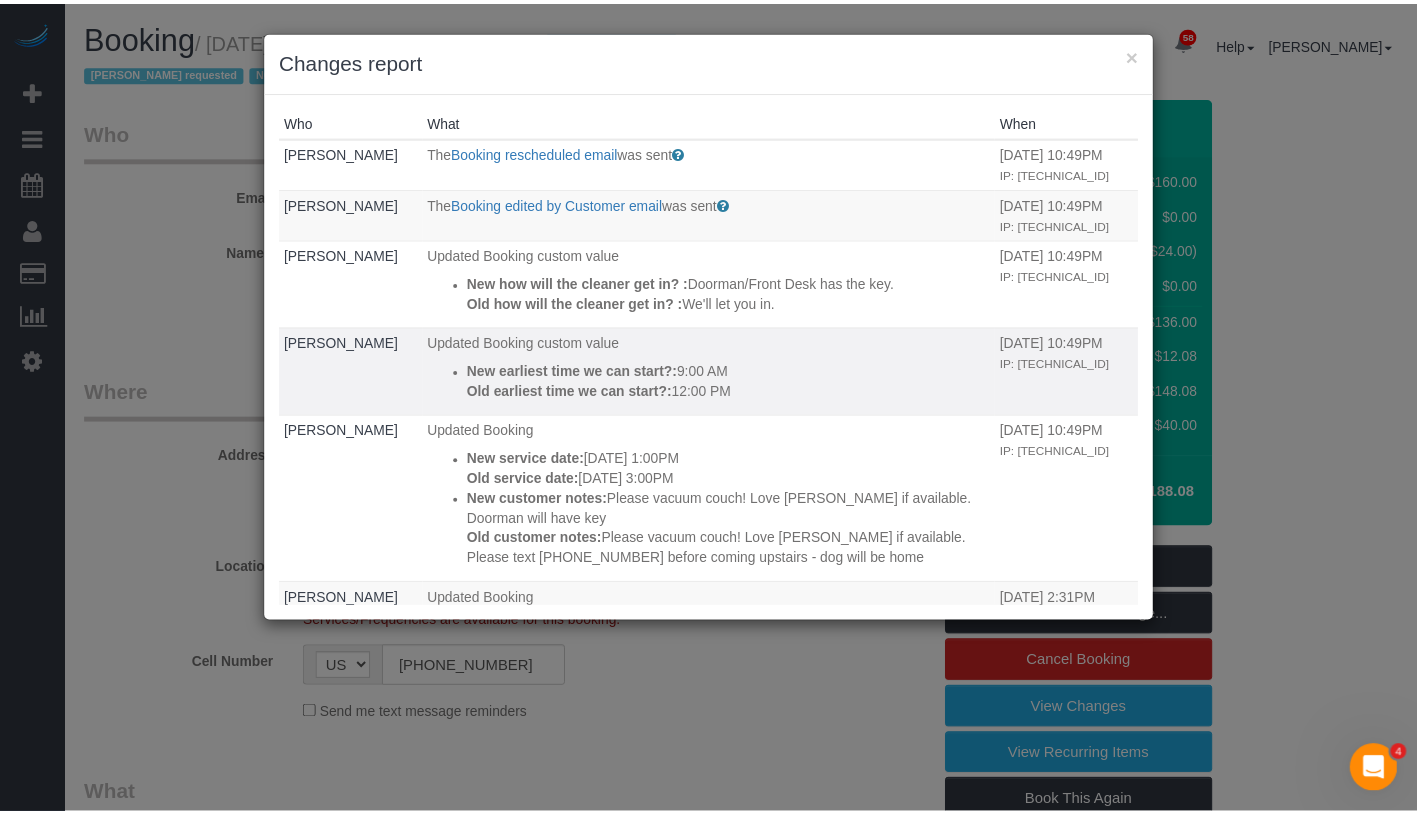 scroll, scrollTop: 0, scrollLeft: 0, axis: both 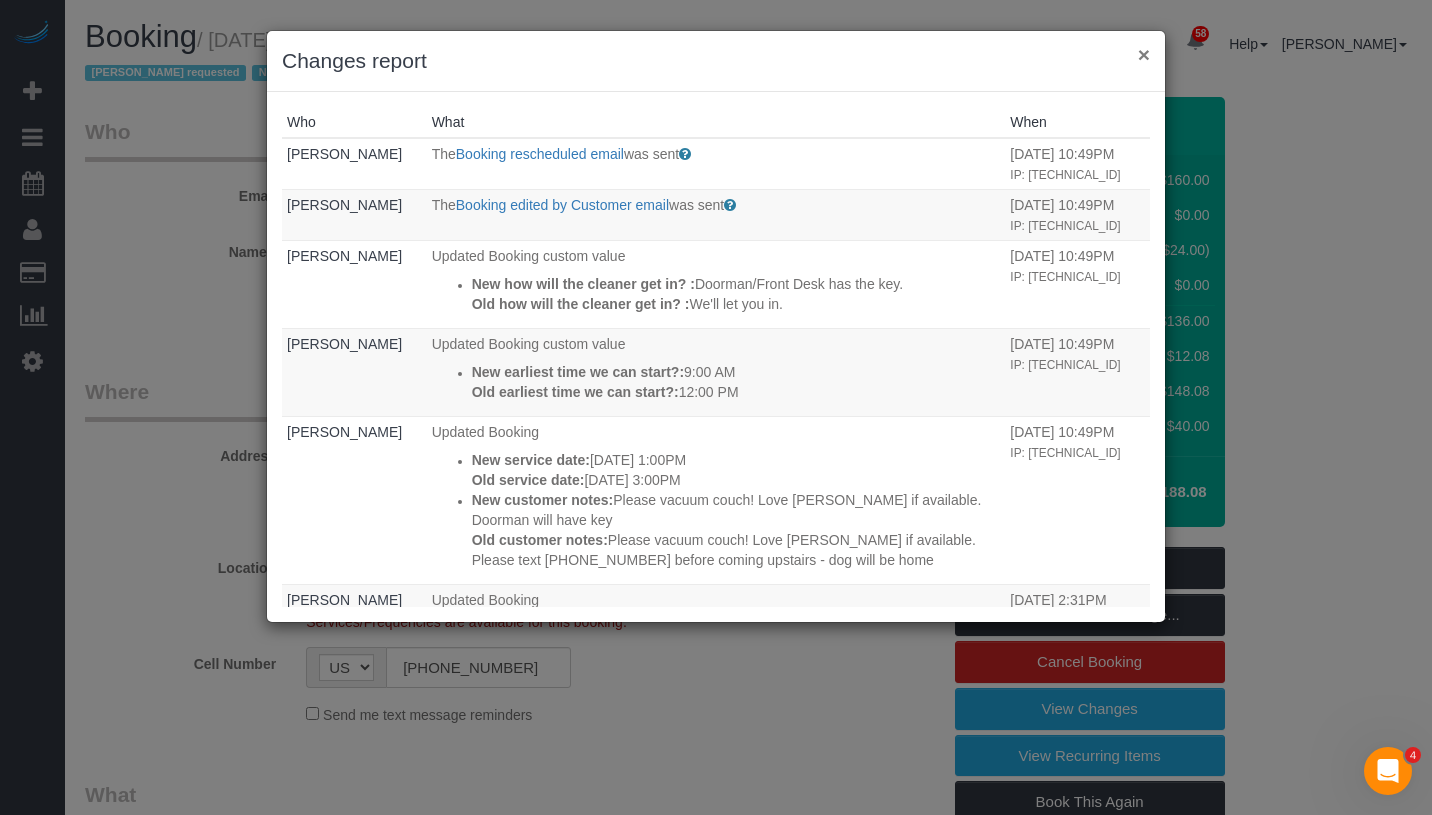 click on "×" at bounding box center [1144, 54] 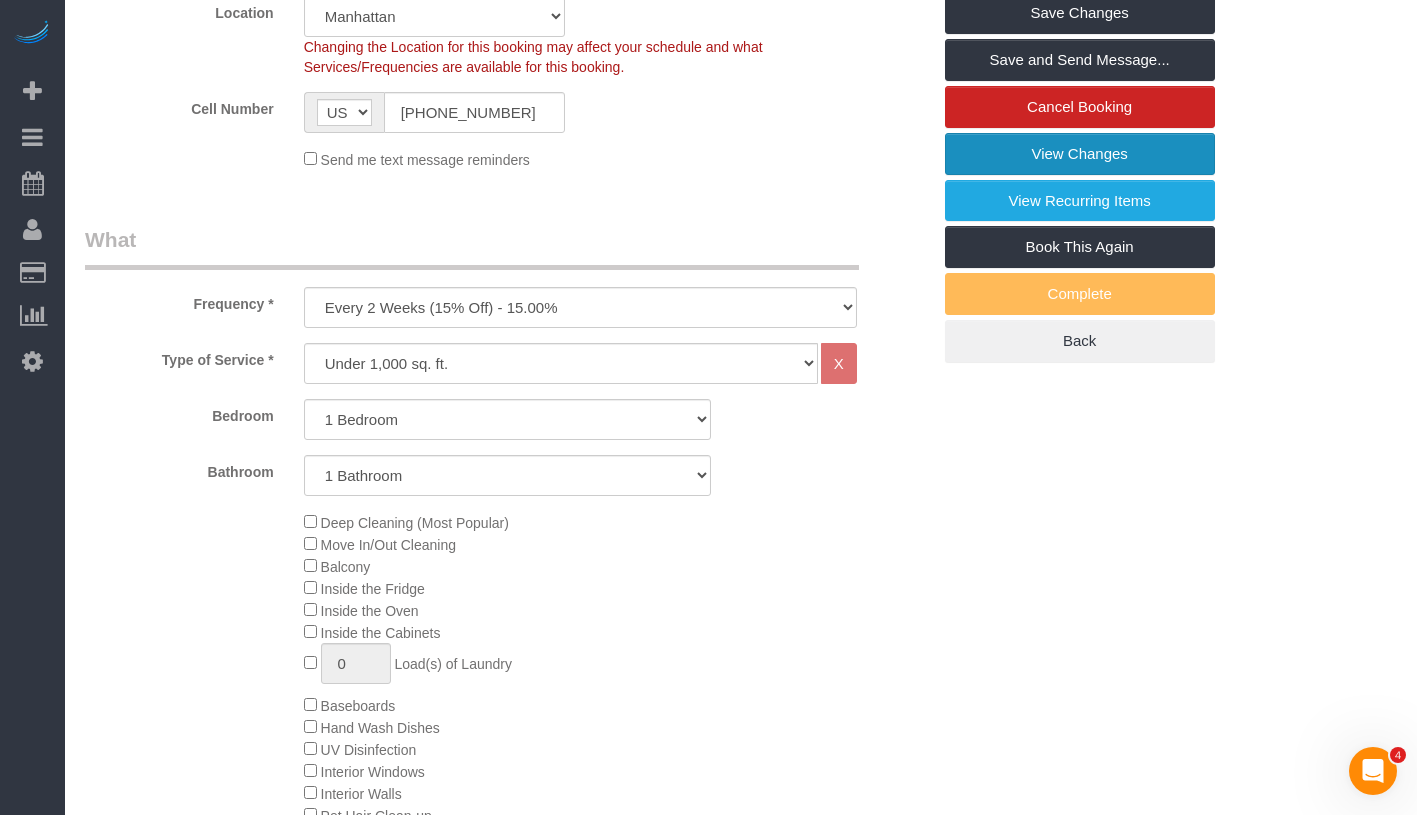 scroll, scrollTop: 0, scrollLeft: 0, axis: both 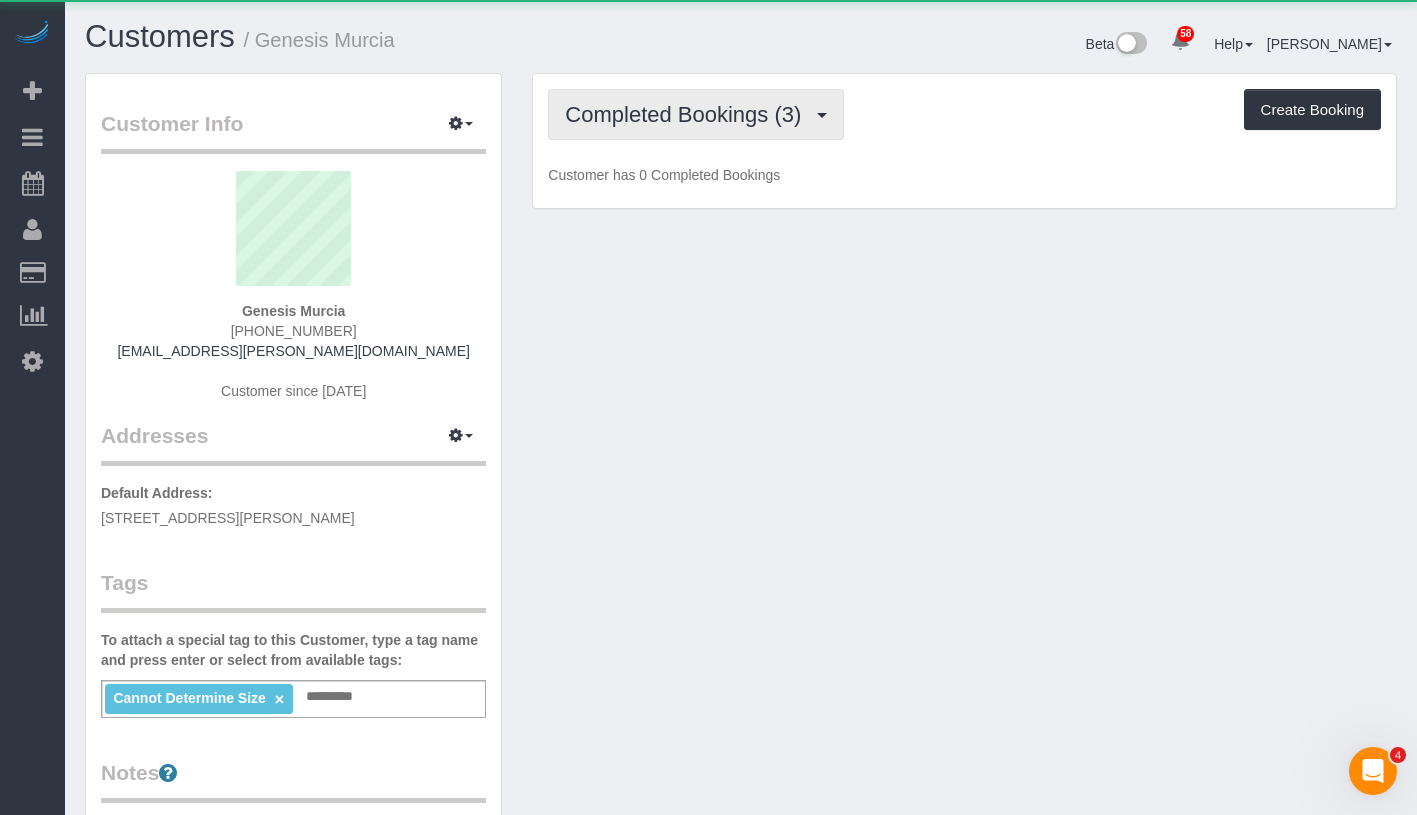 click on "Completed Bookings (3)" at bounding box center (688, 114) 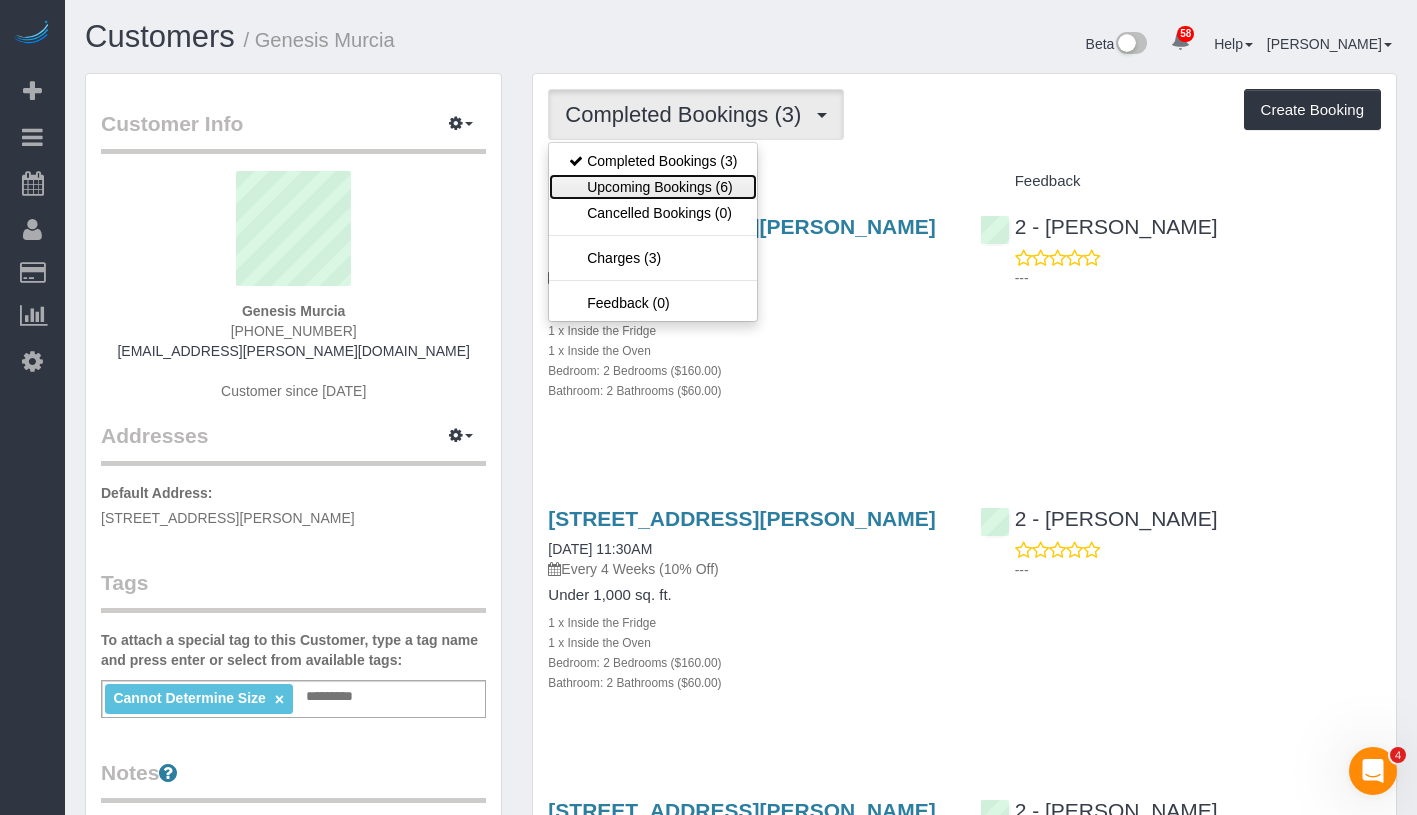 click on "Upcoming Bookings (6)" at bounding box center [653, 187] 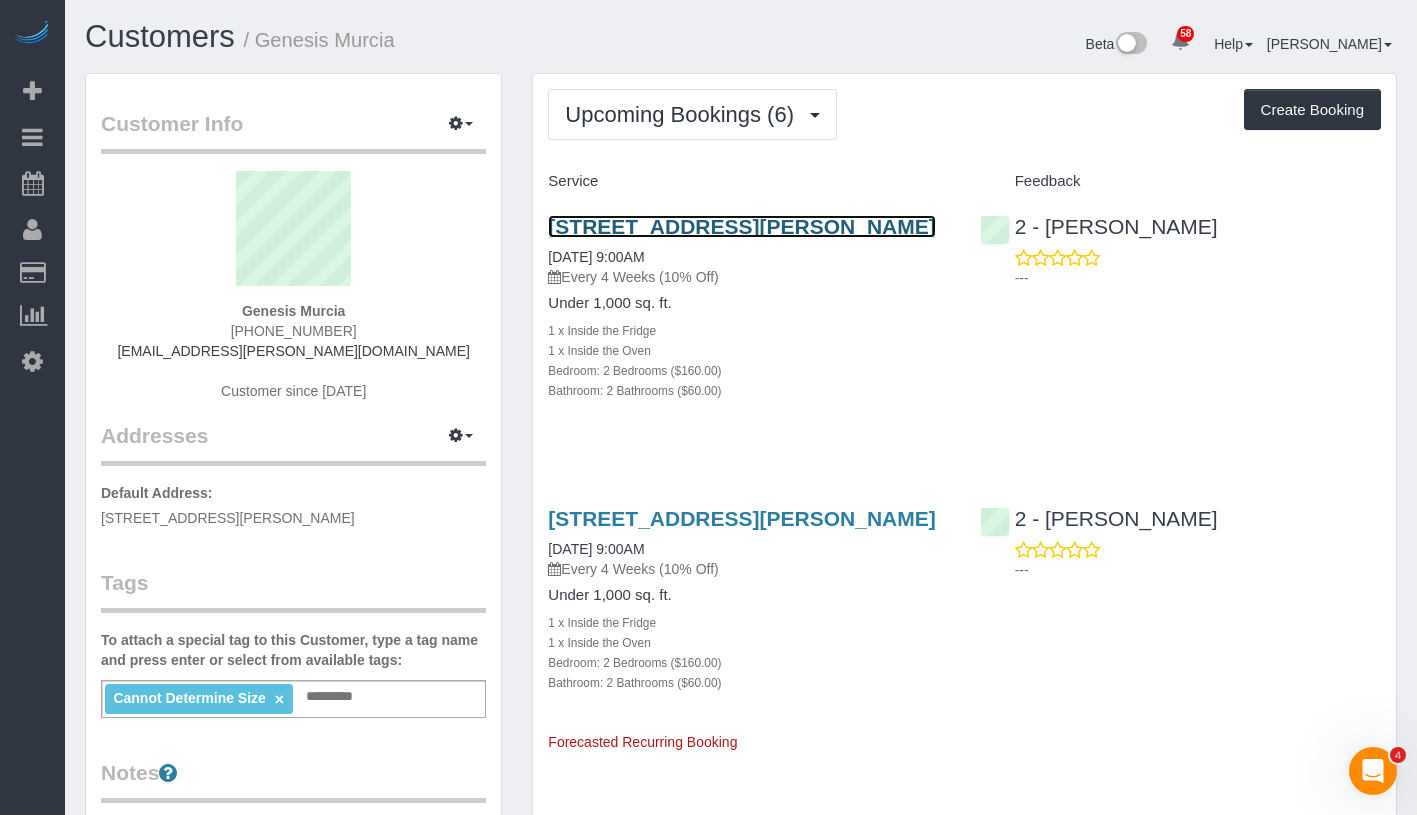 click on "[STREET_ADDRESS][PERSON_NAME]" at bounding box center (741, 226) 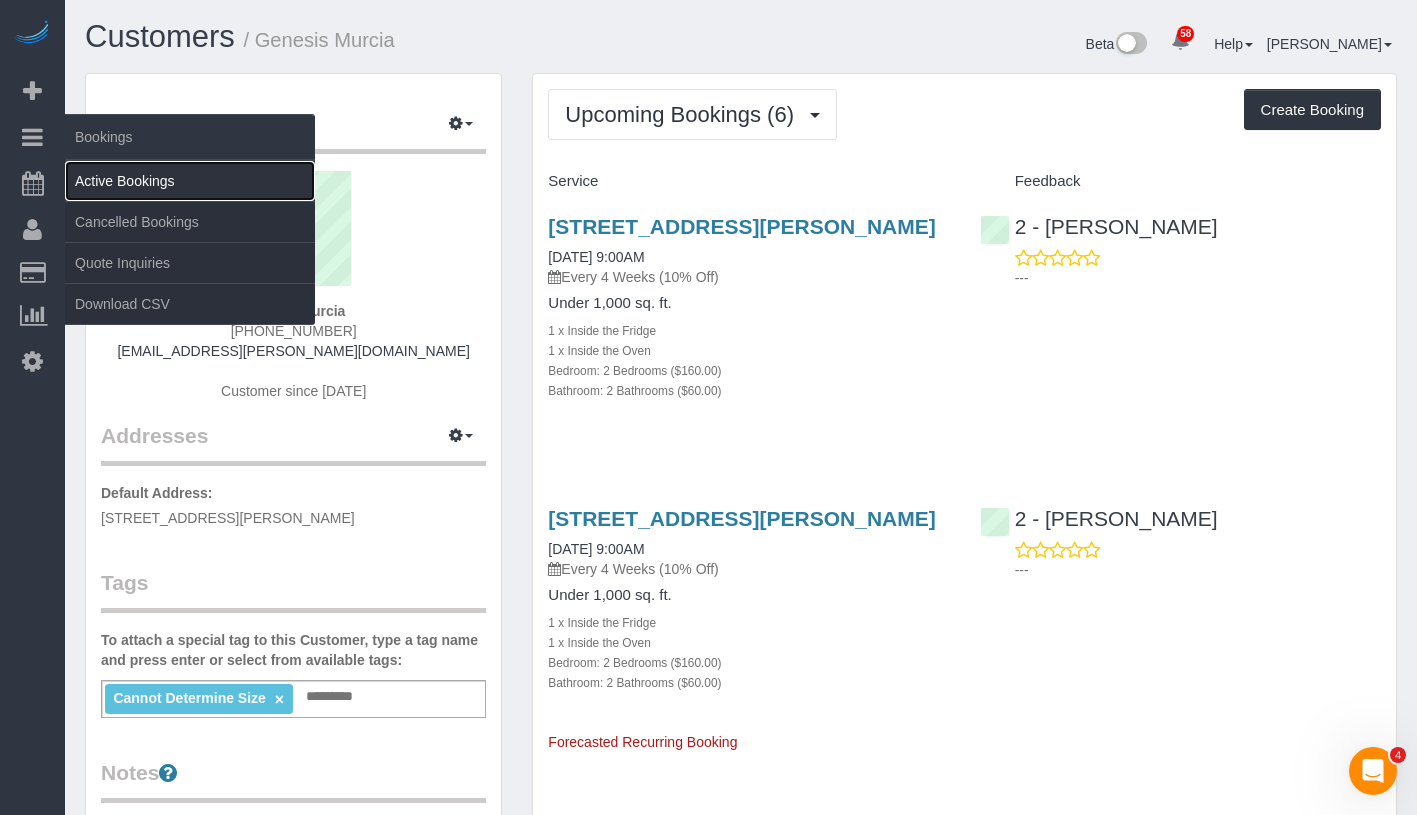 click on "Active Bookings" at bounding box center (190, 181) 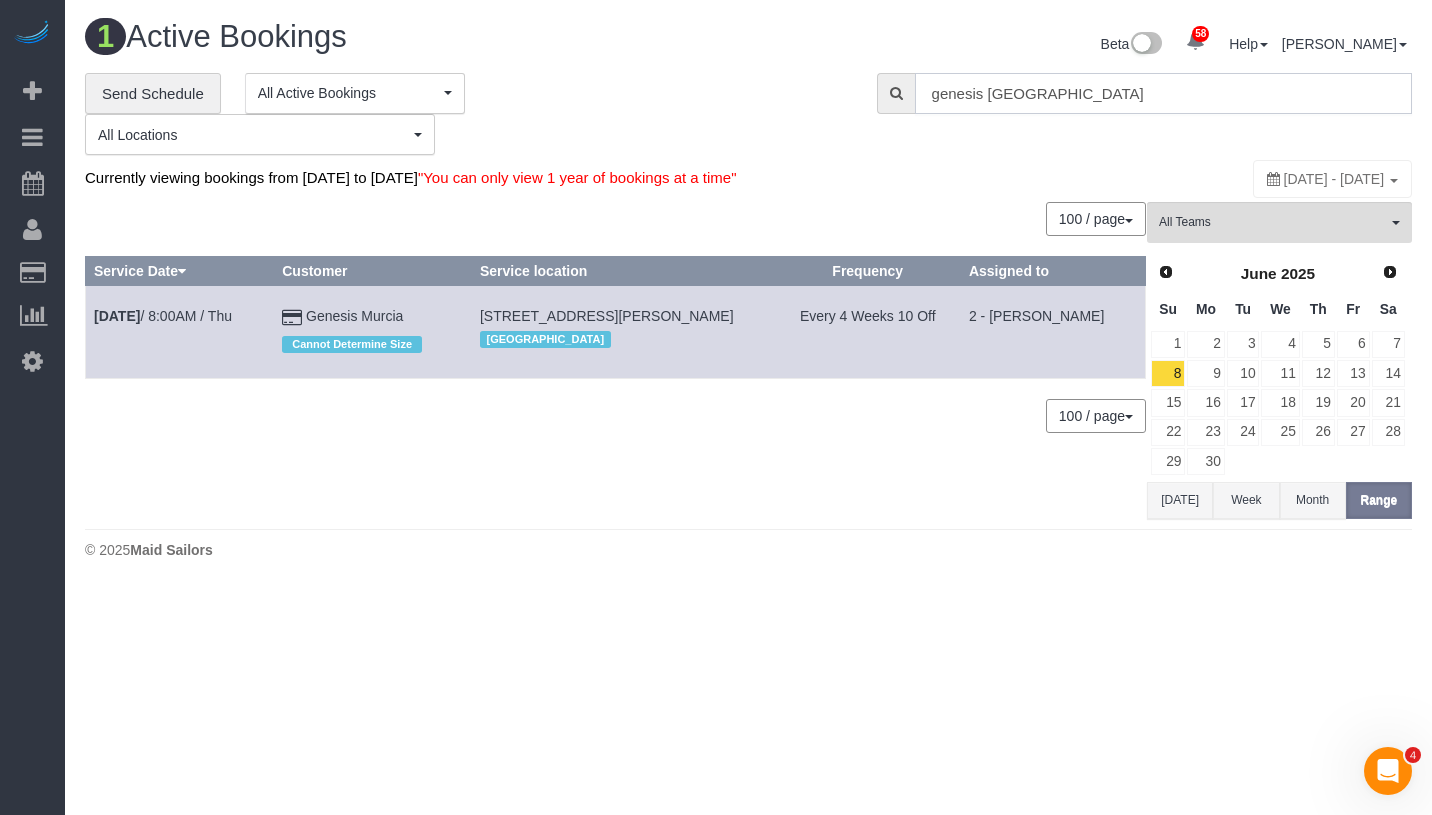 click on "genesis [GEOGRAPHIC_DATA]" at bounding box center (1163, 93) 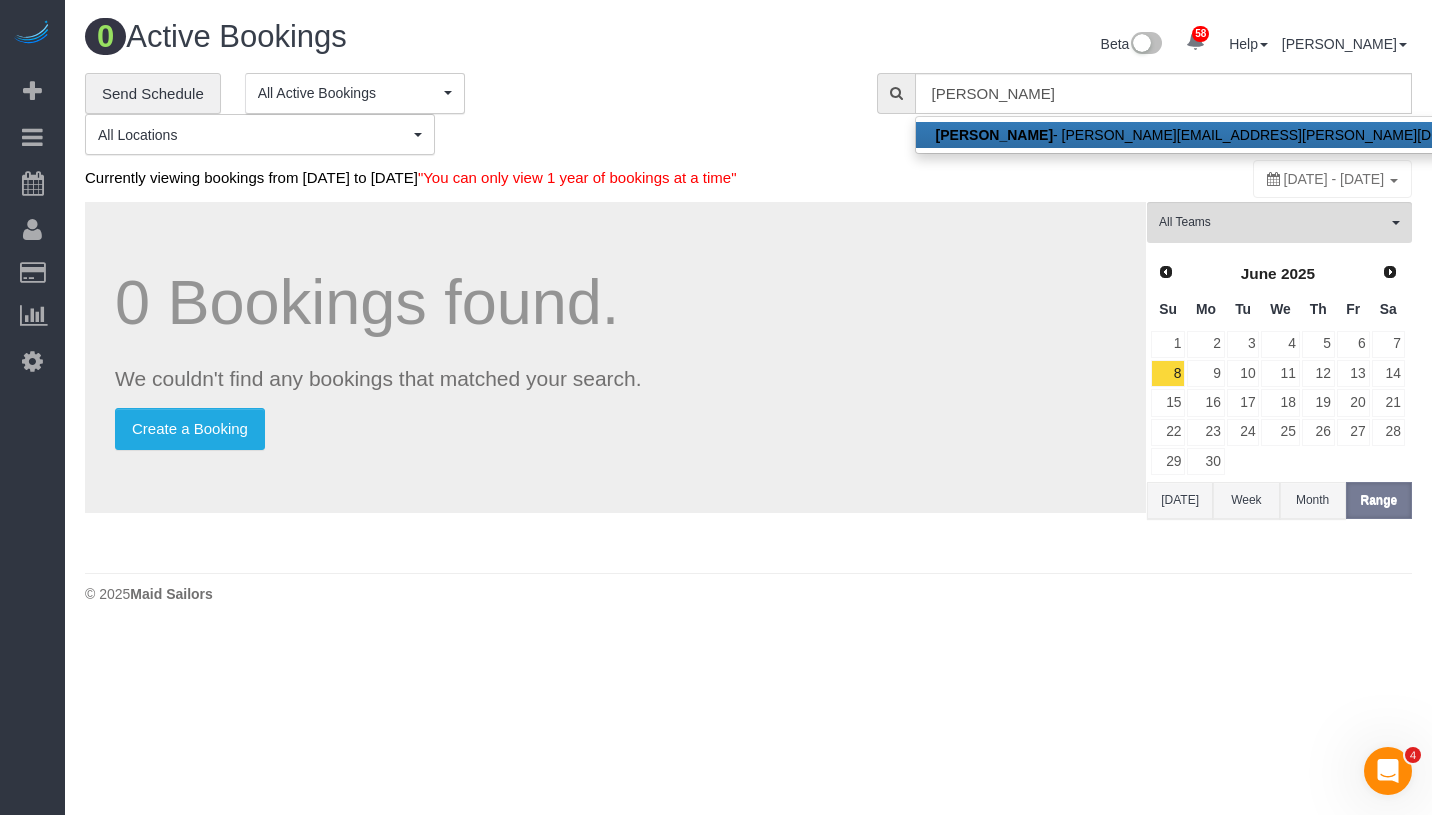 click on "Emily Annis  - [EMAIL_ADDRESS][PERSON_NAME][DOMAIN_NAME]" at bounding box center (1233, 135) 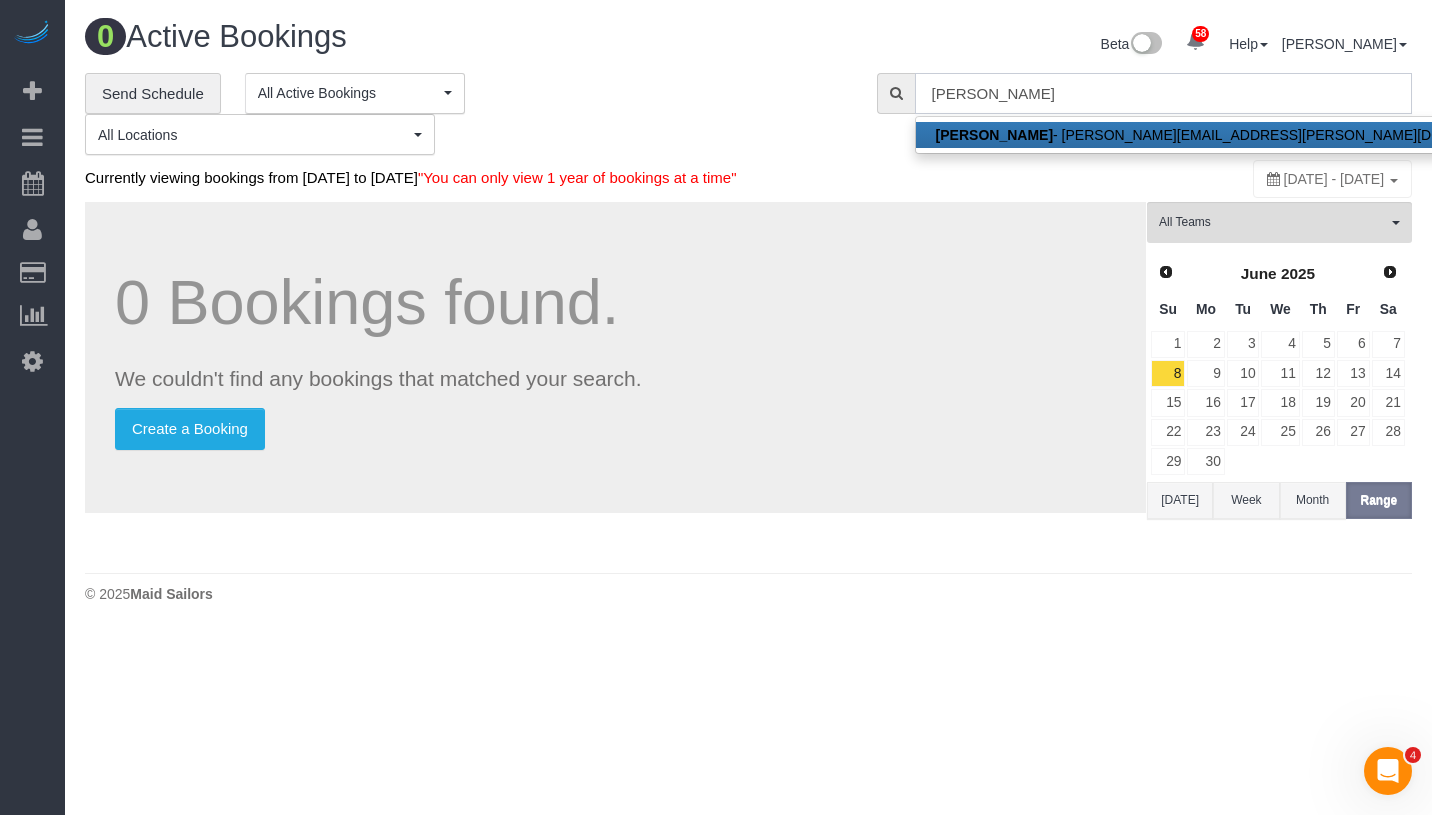 type on "[PERSON_NAME][EMAIL_ADDRESS][PERSON_NAME][DOMAIN_NAME]" 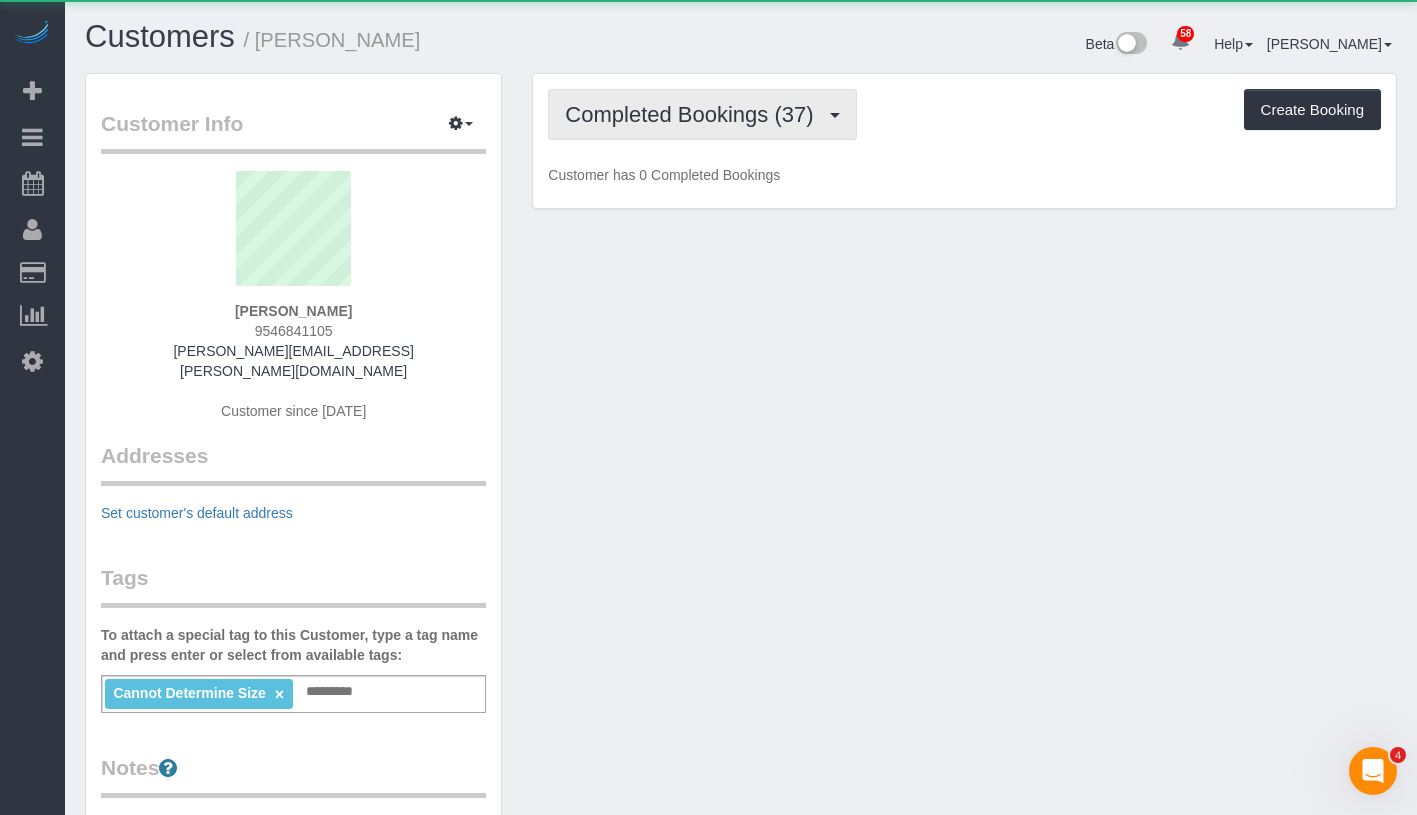 click on "Completed Bookings (37)" at bounding box center [702, 114] 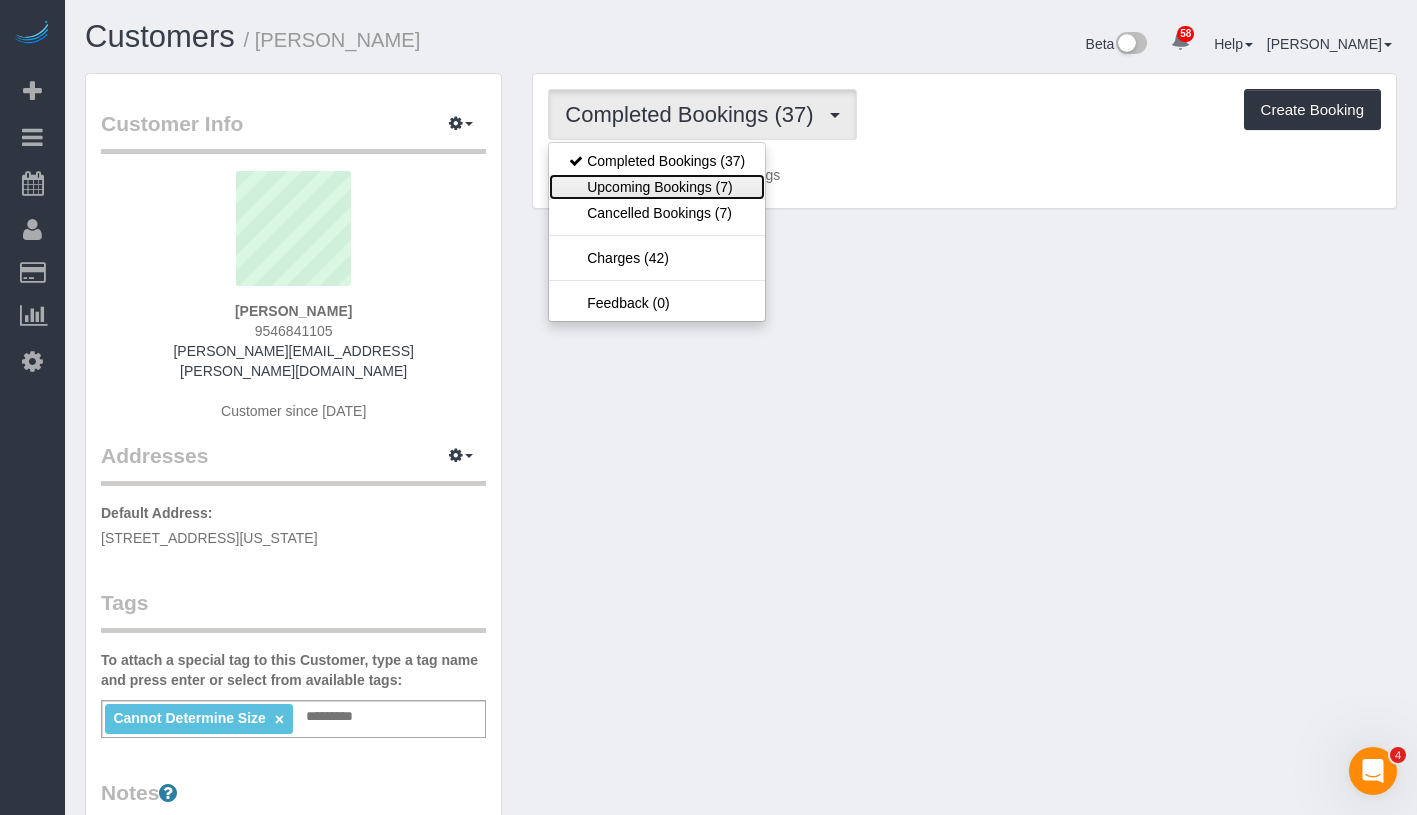 click on "Upcoming Bookings (7)" at bounding box center [657, 187] 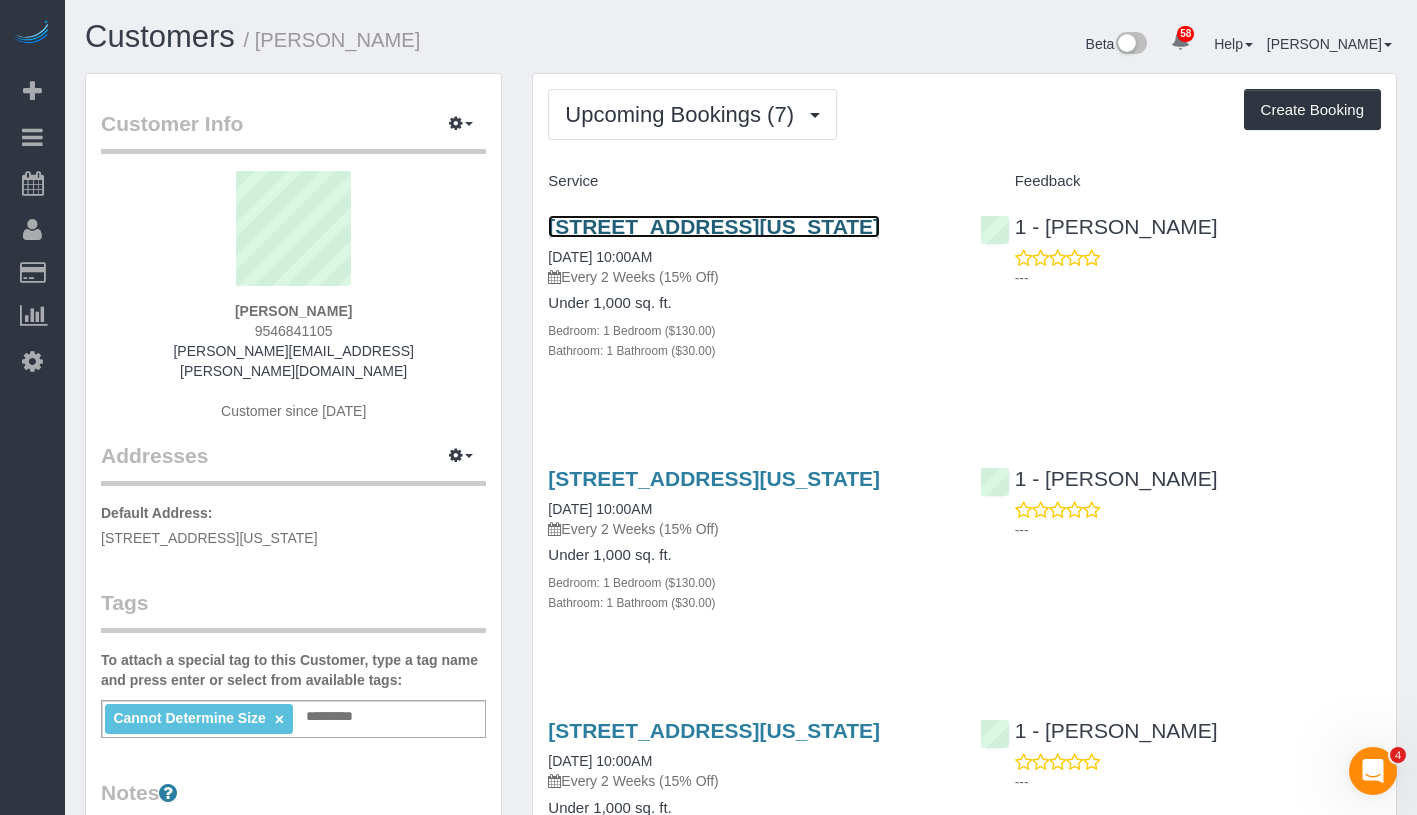 click on "[STREET_ADDRESS][US_STATE]" at bounding box center (714, 226) 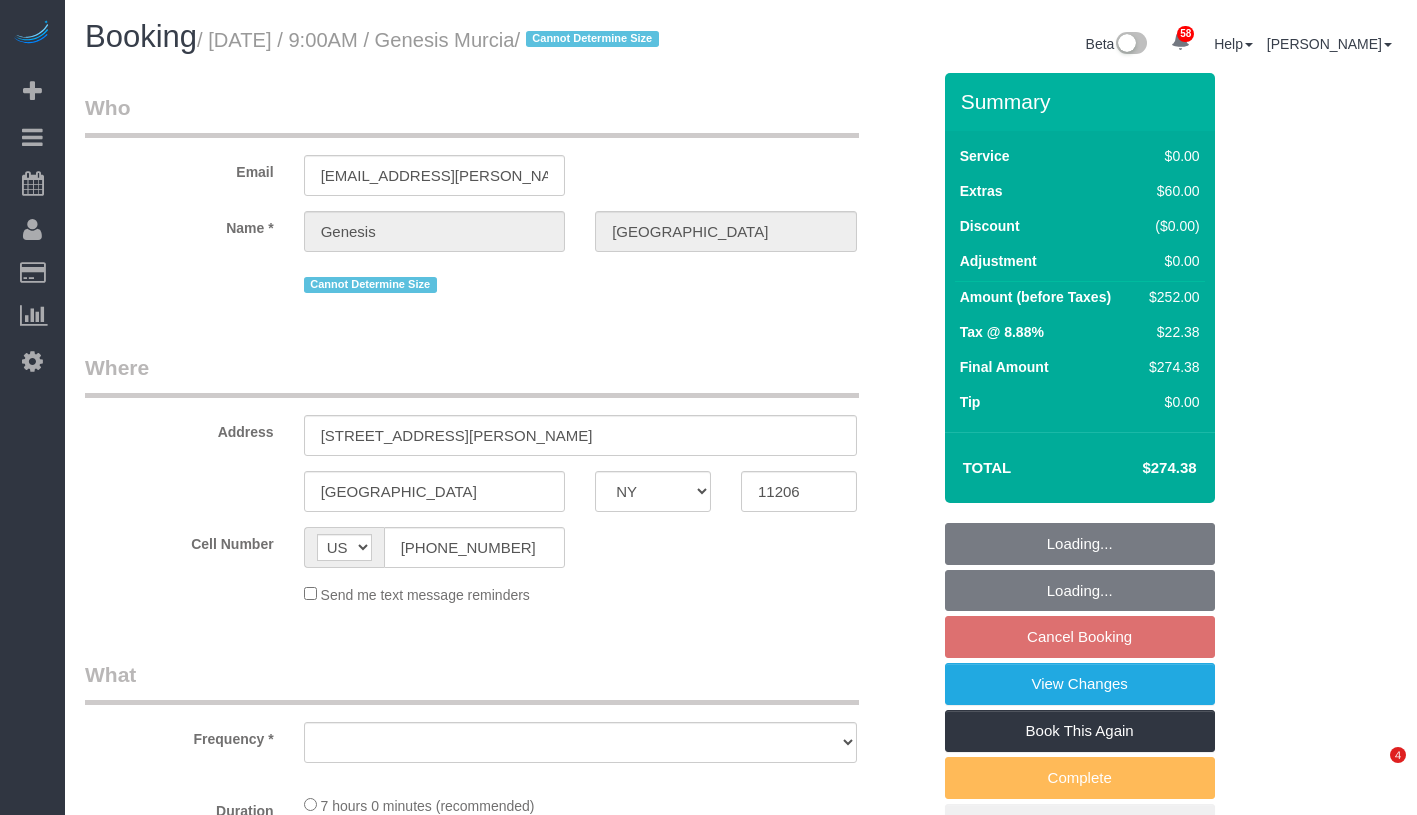 select on "NY" 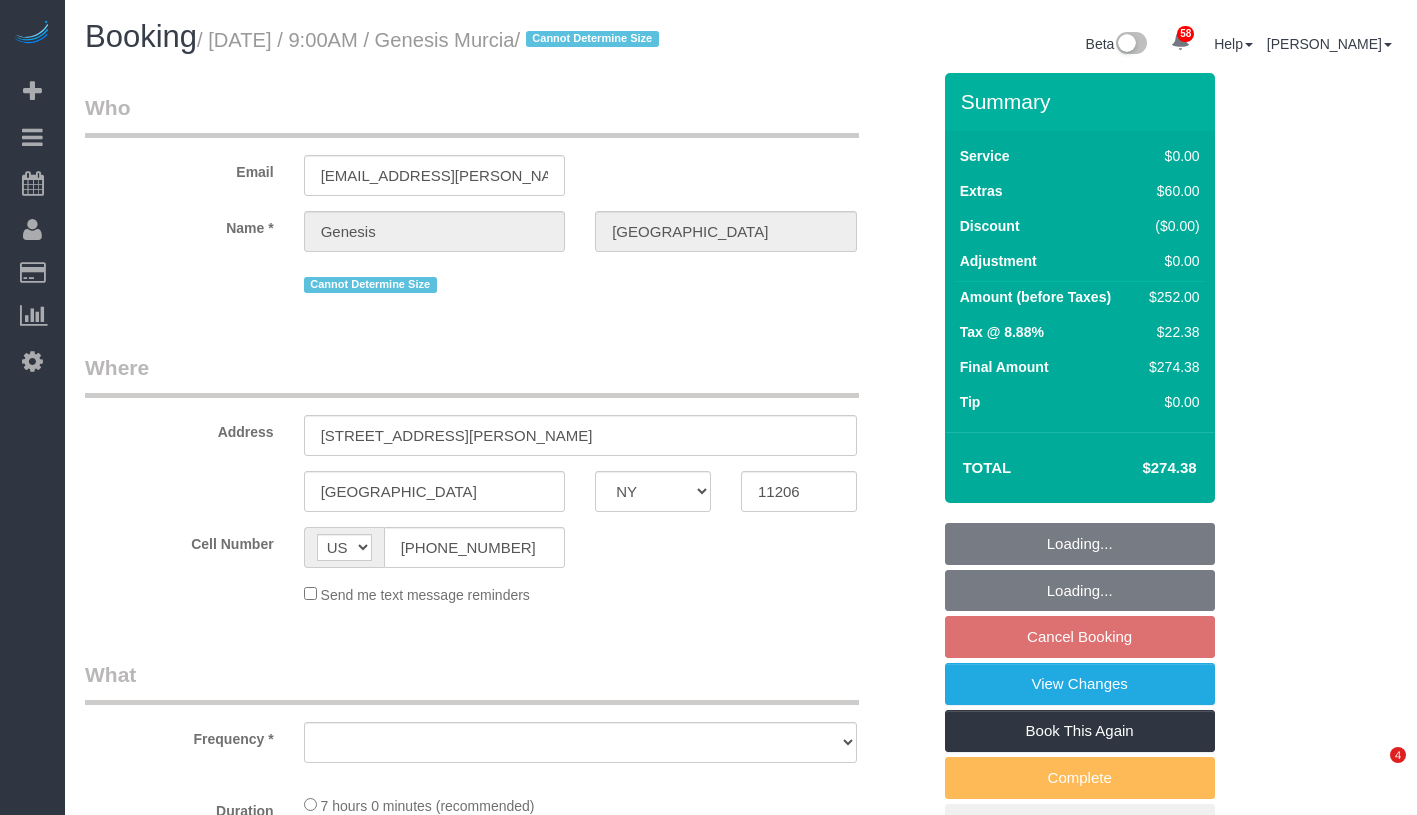 scroll, scrollTop: 0, scrollLeft: 0, axis: both 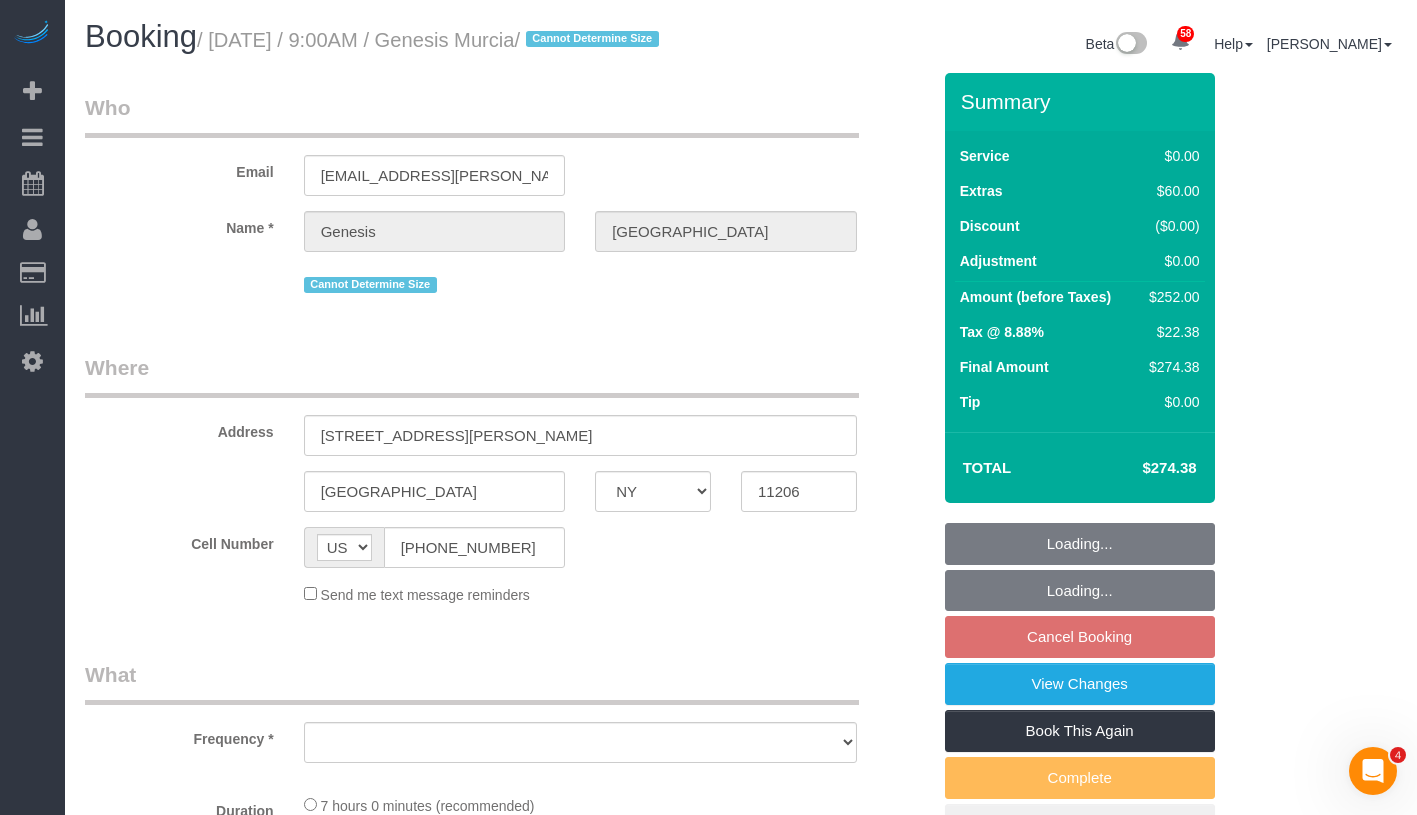 select on "object:740" 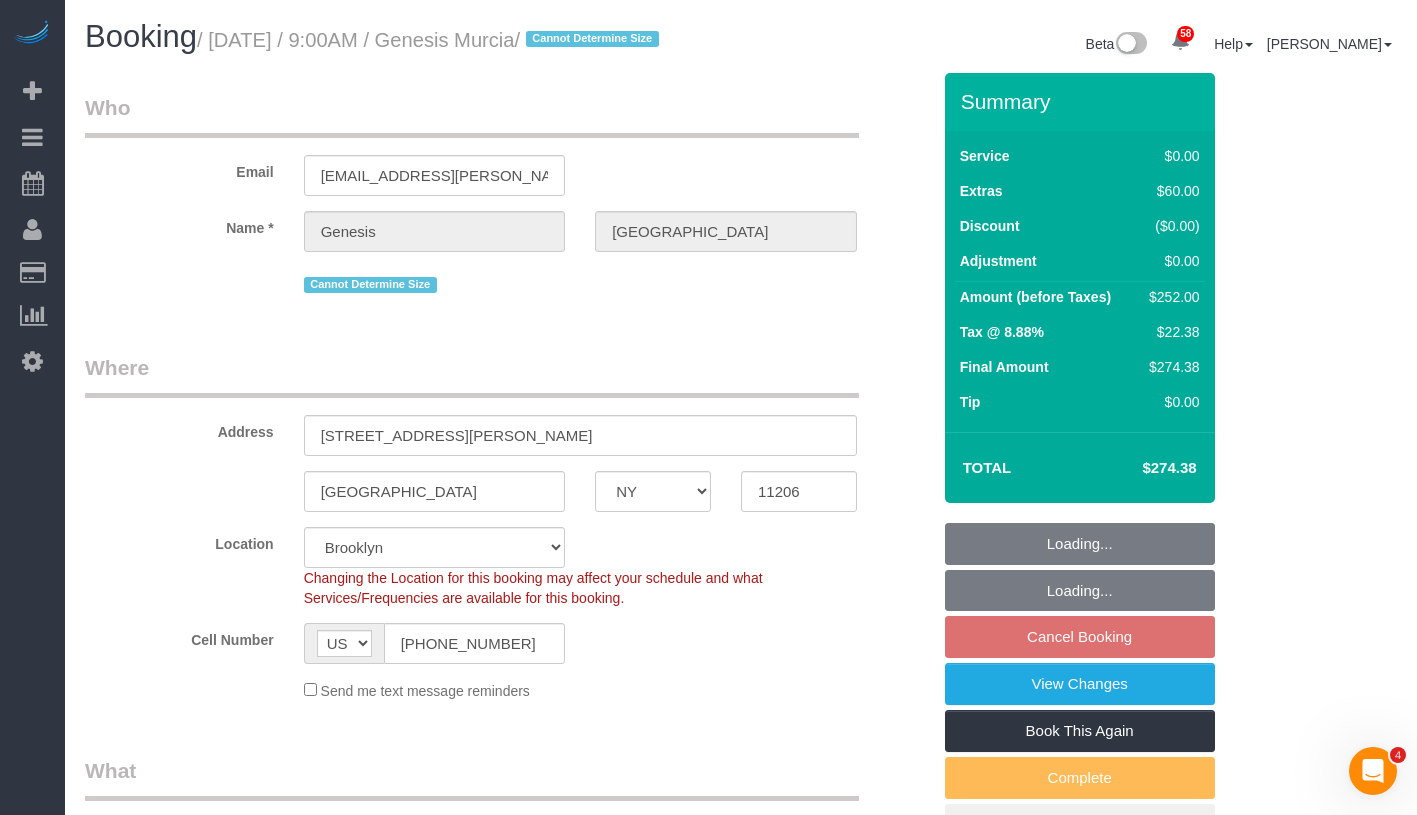 select on "object:966" 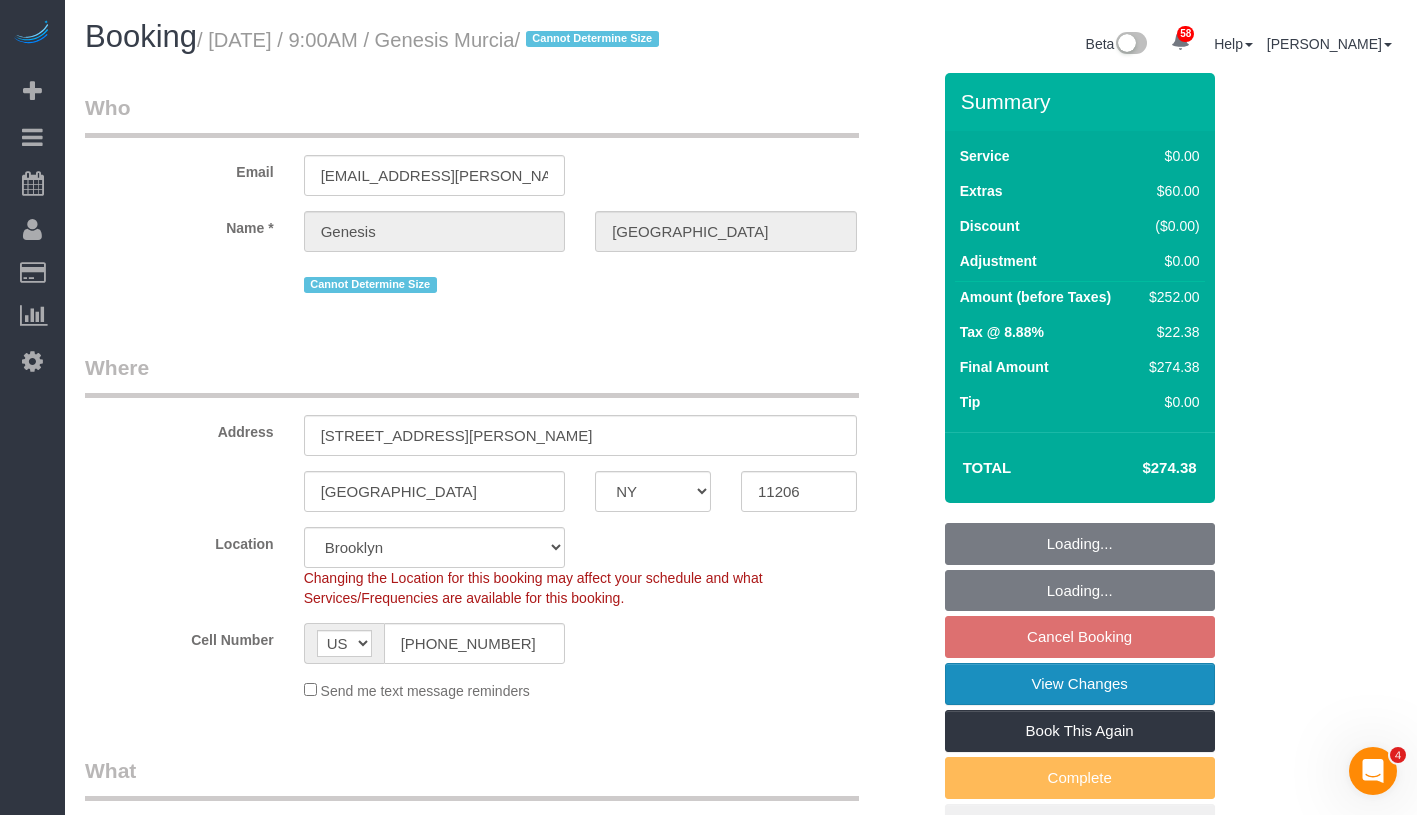 select on "2" 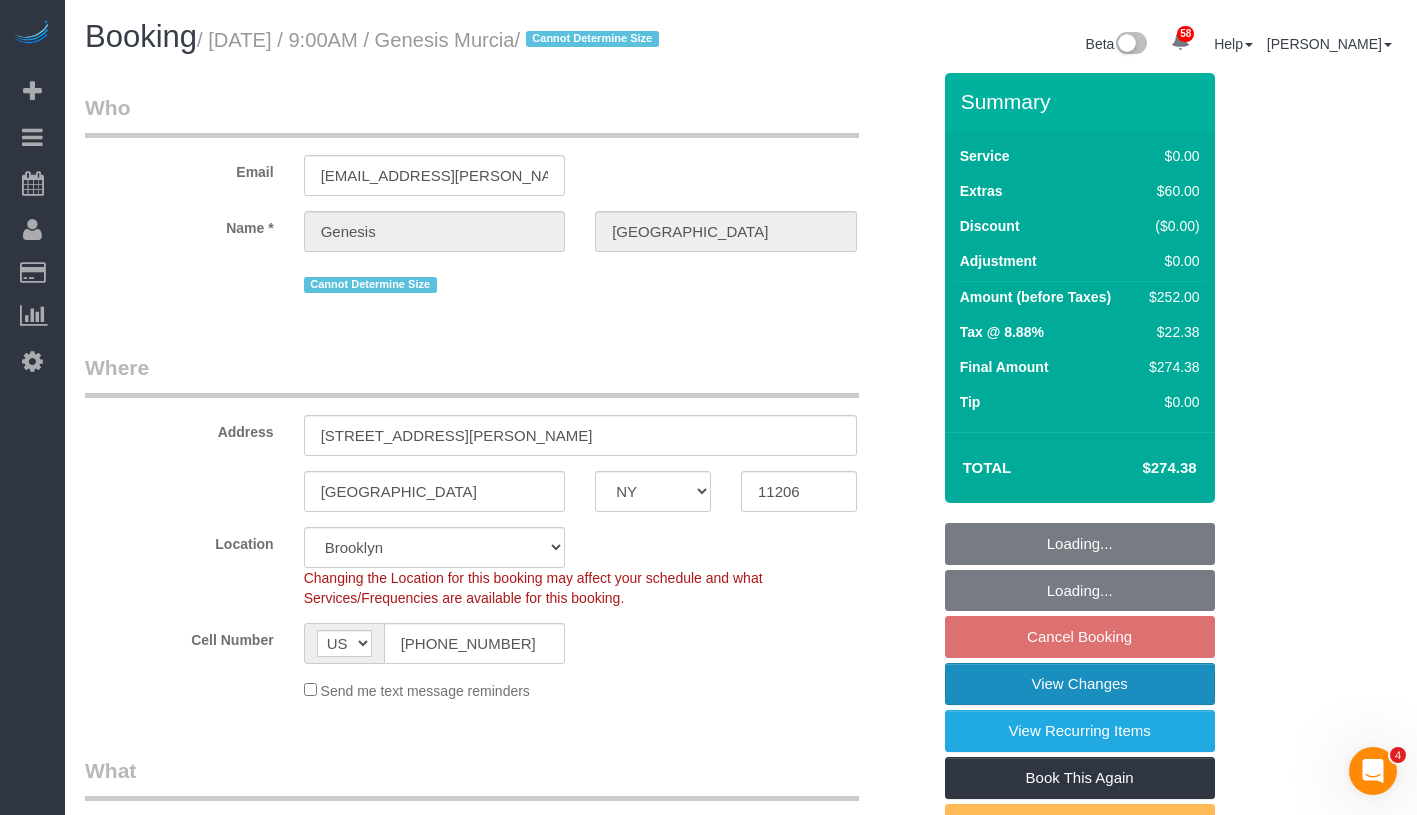select on "string:stripe-pm_1RLyfh4VGloSiKo7aI2pAOi1" 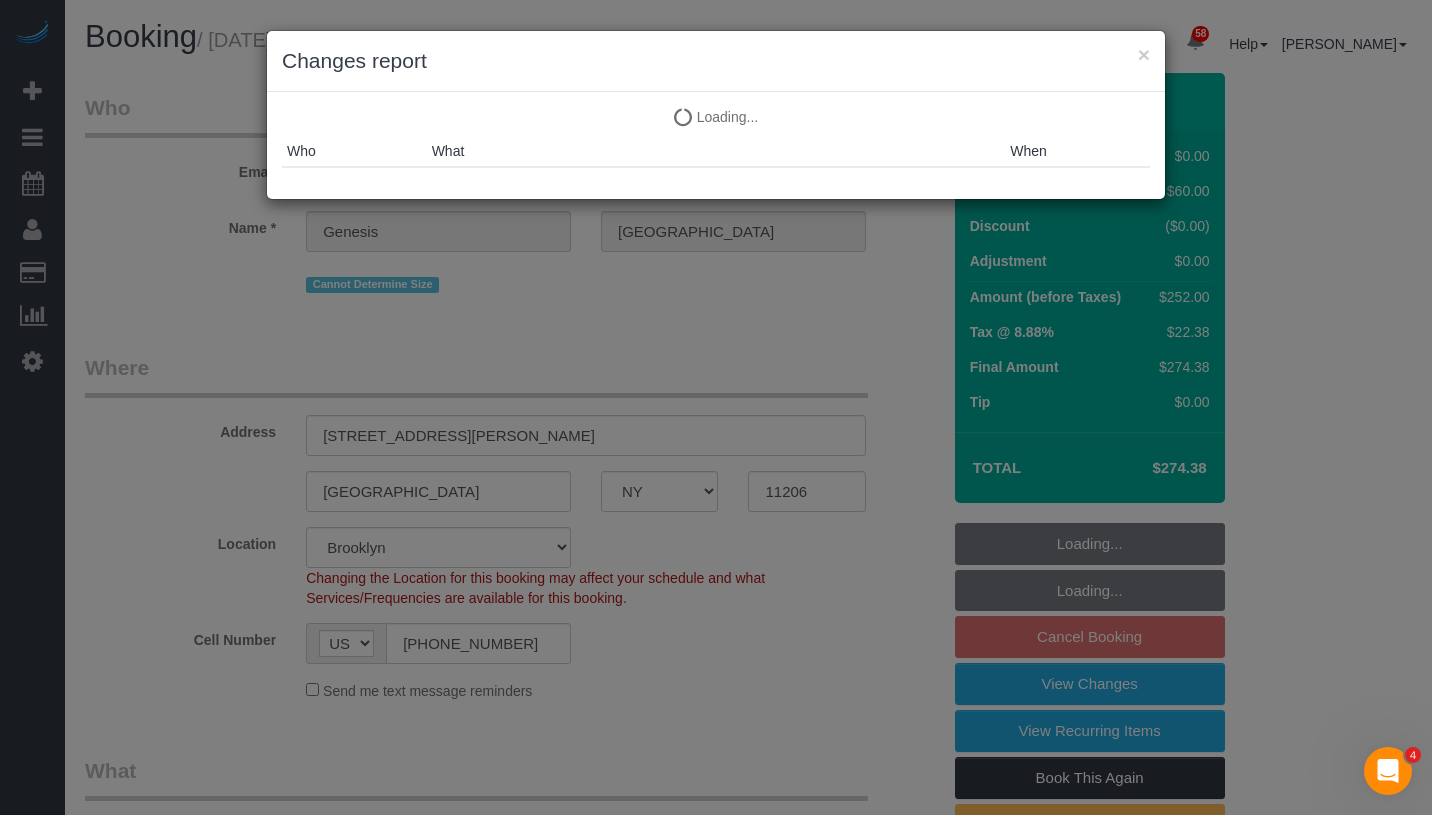 select on "2" 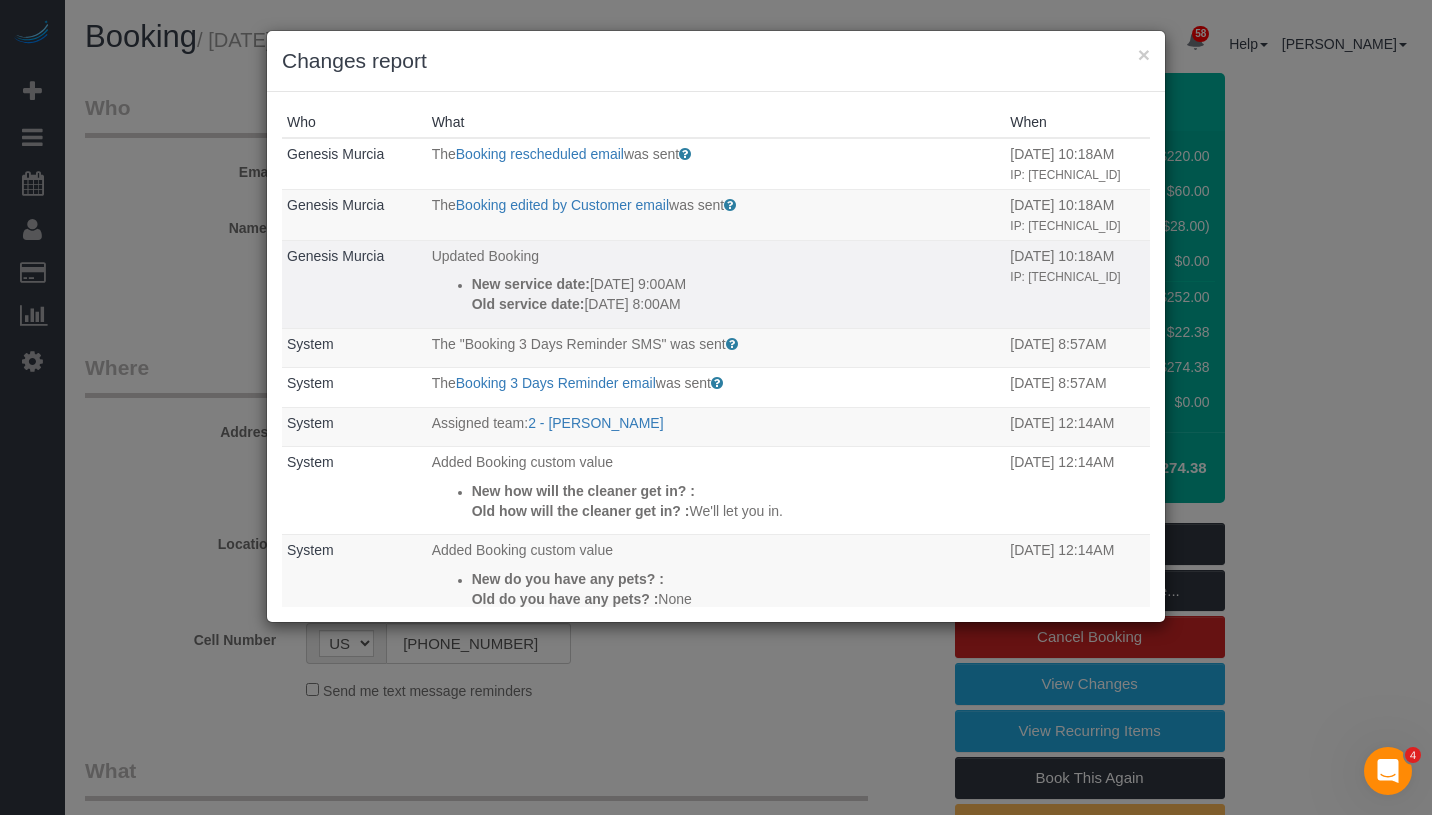drag, startPoint x: 445, startPoint y: 318, endPoint x: 696, endPoint y: 357, distance: 254.01181 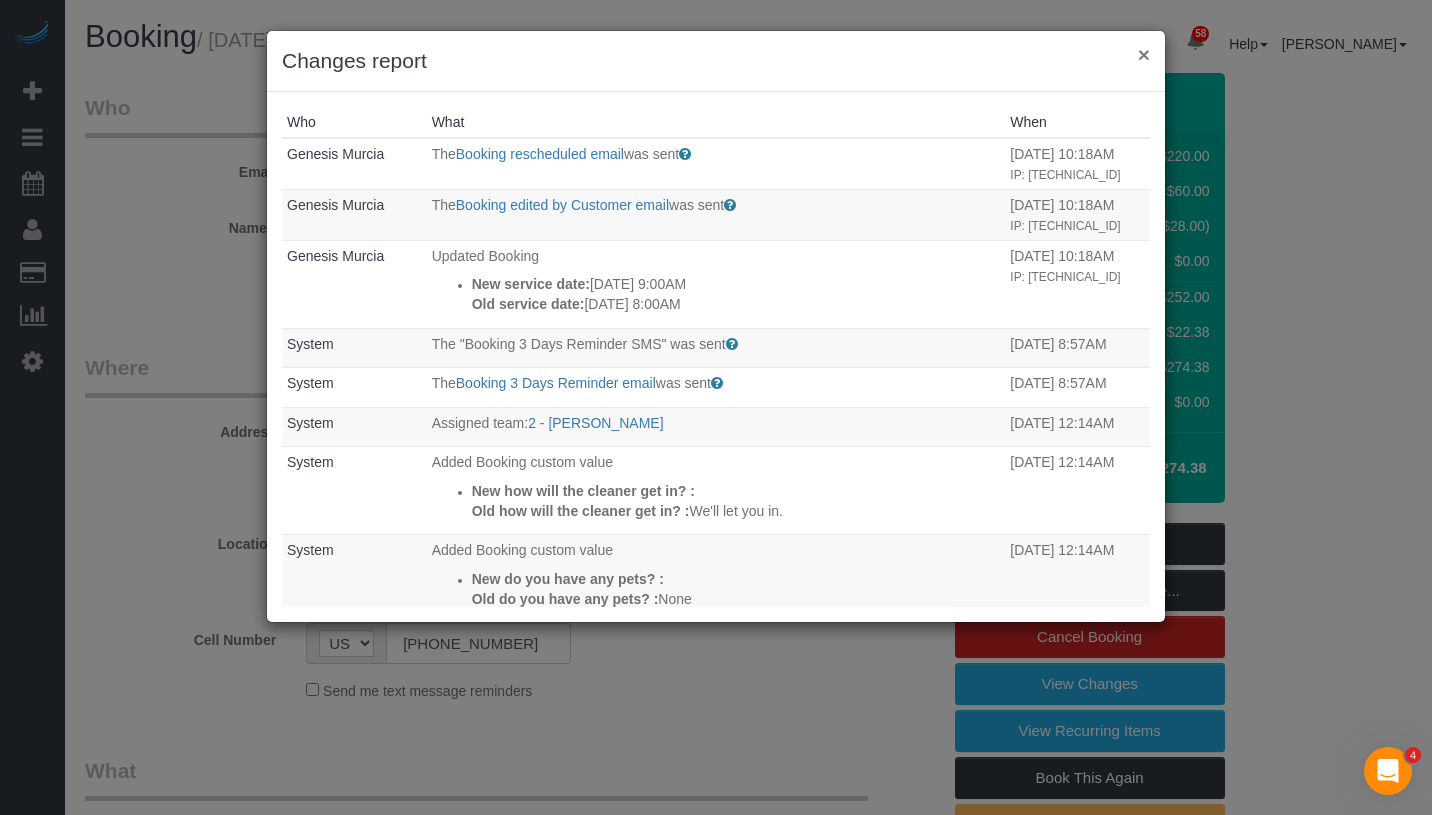 click on "×" at bounding box center [1144, 54] 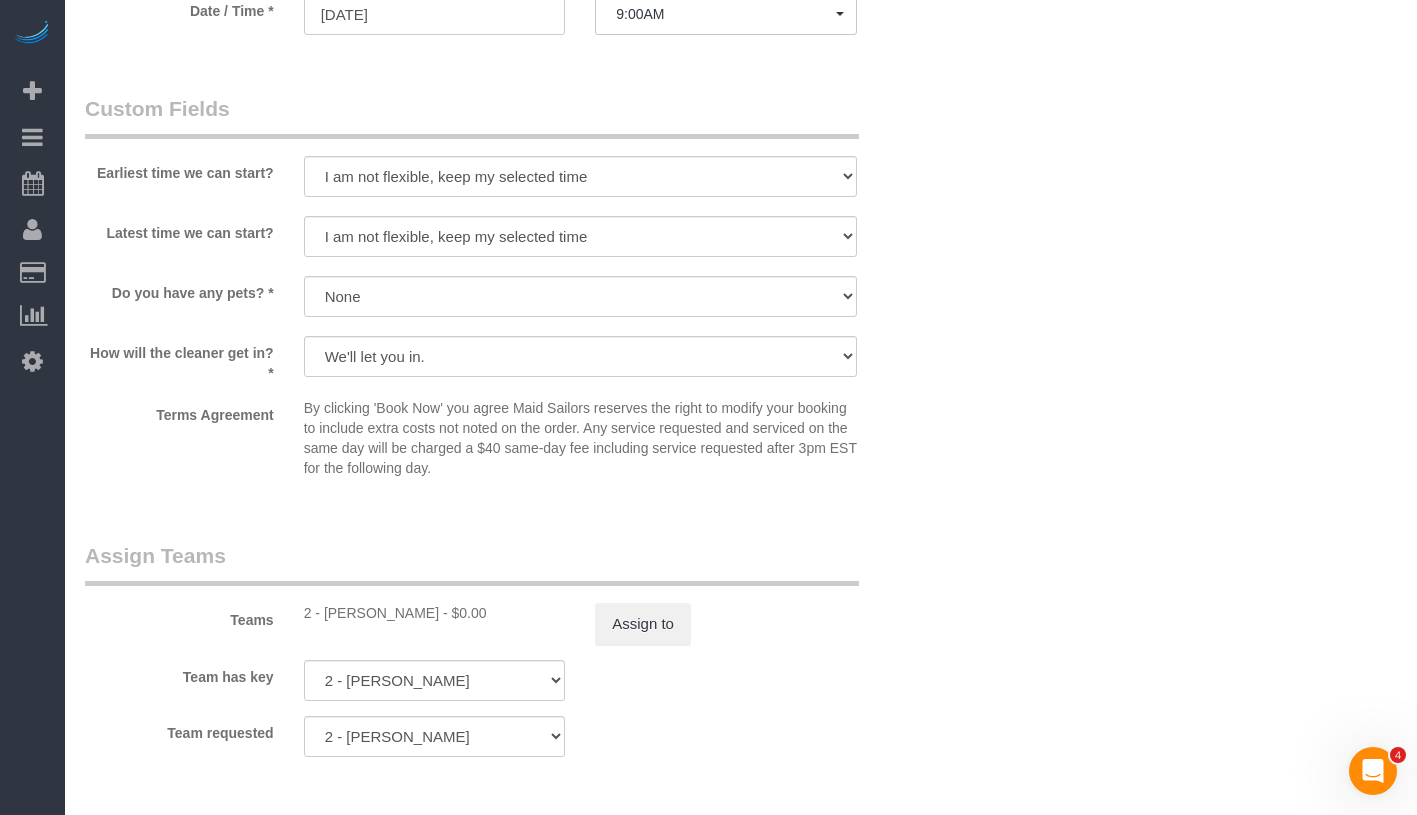 scroll, scrollTop: 2292, scrollLeft: 0, axis: vertical 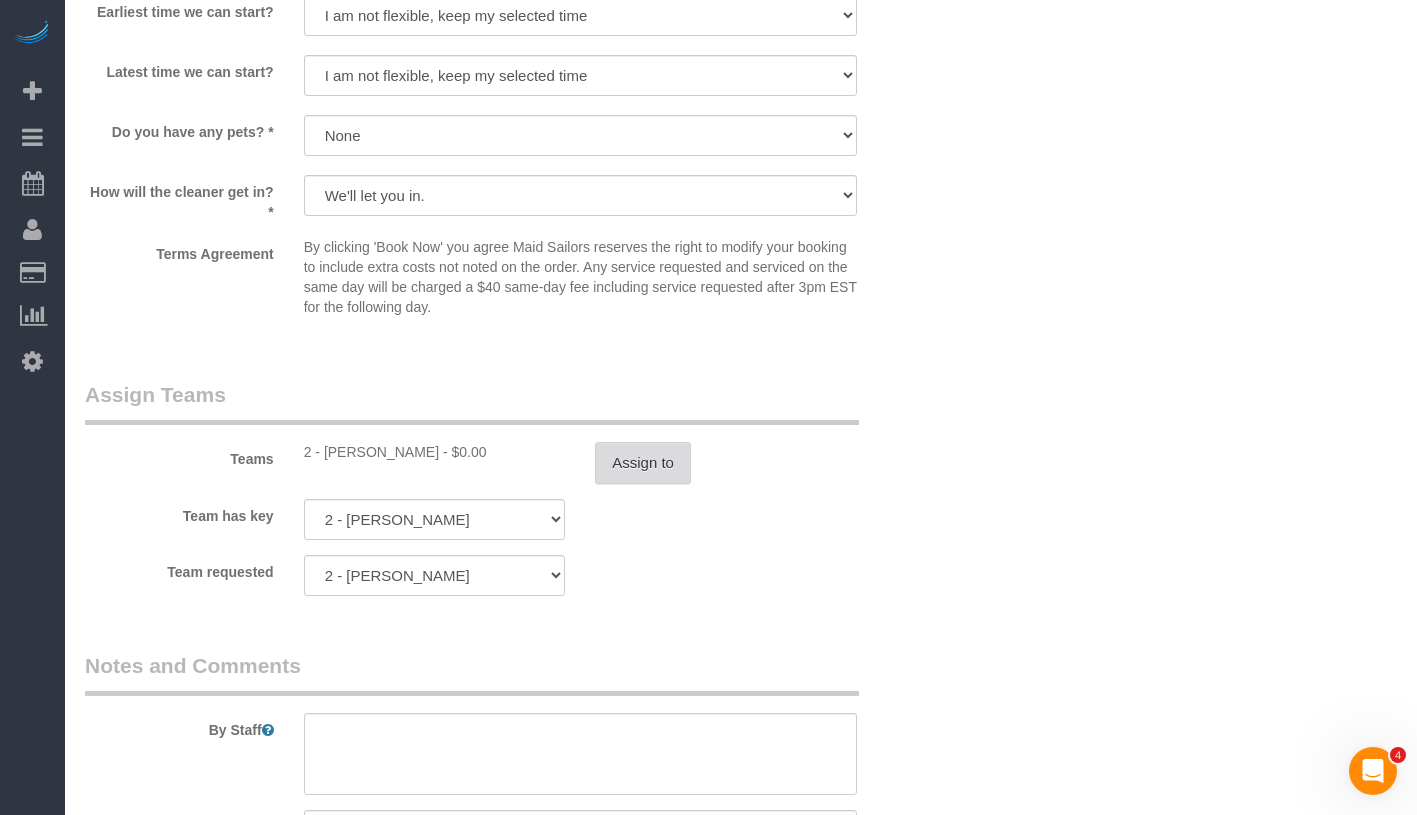 click on "Assign to" at bounding box center (643, 463) 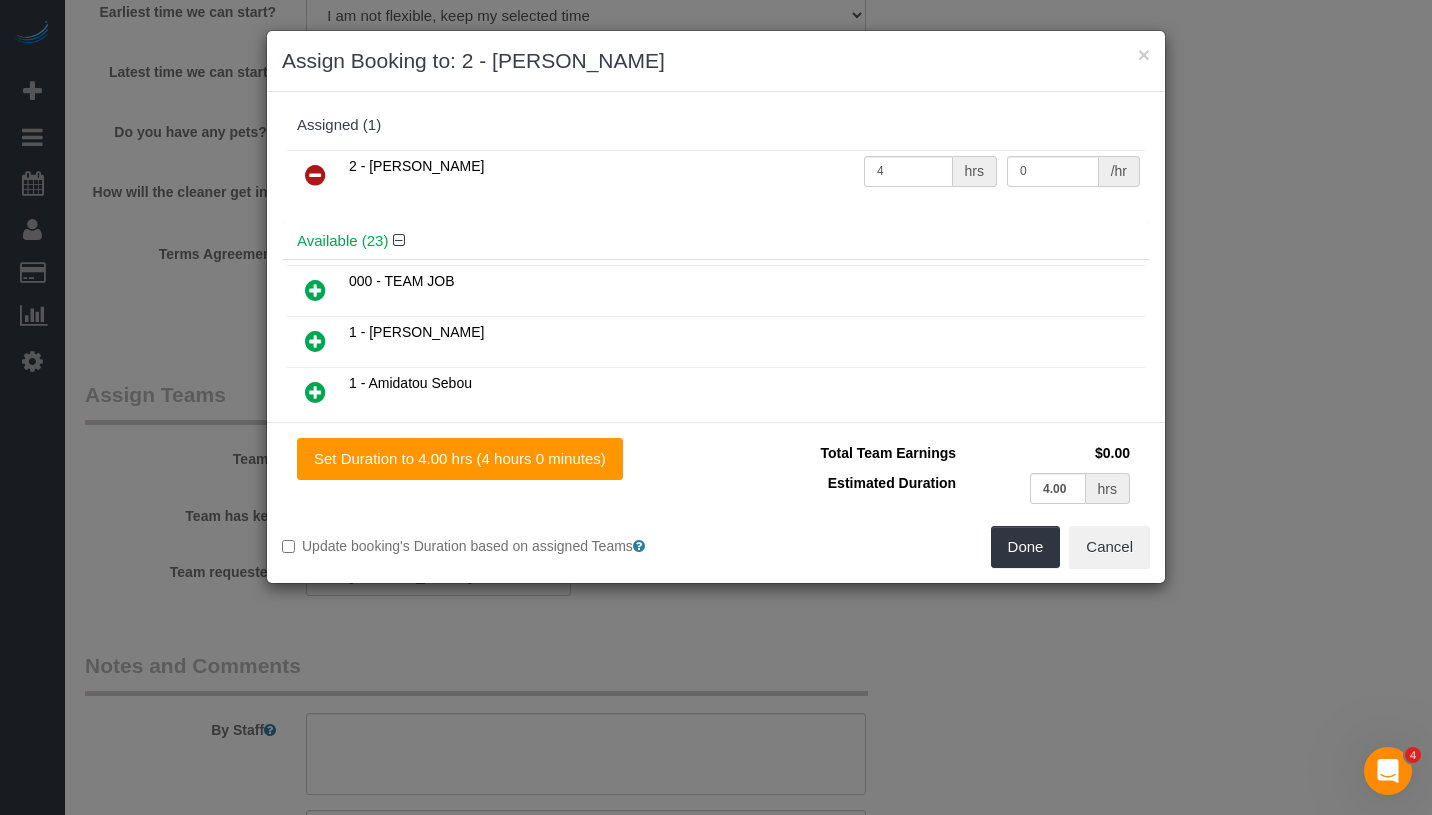 click at bounding box center [315, 175] 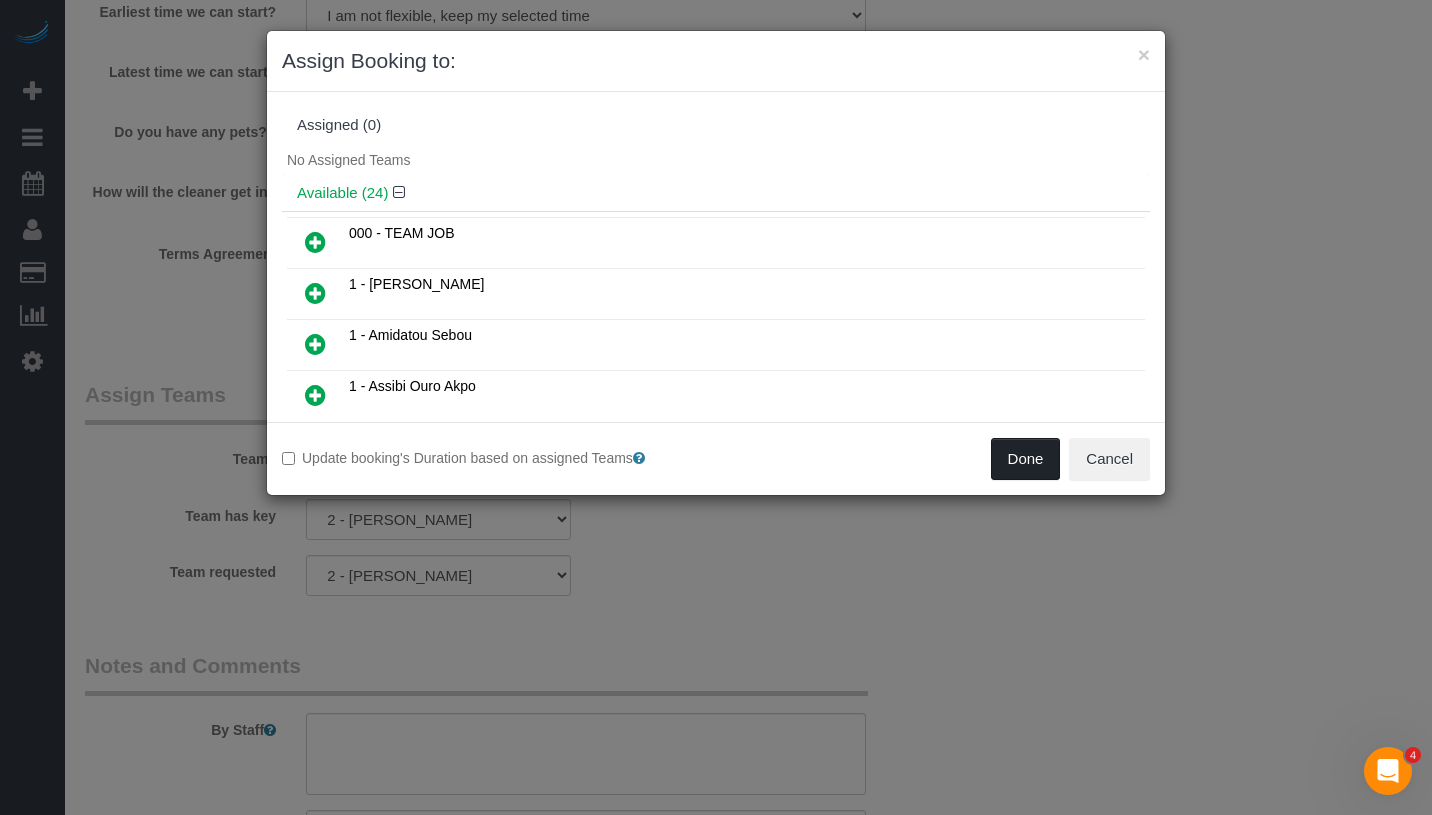 click on "Done" at bounding box center [1026, 459] 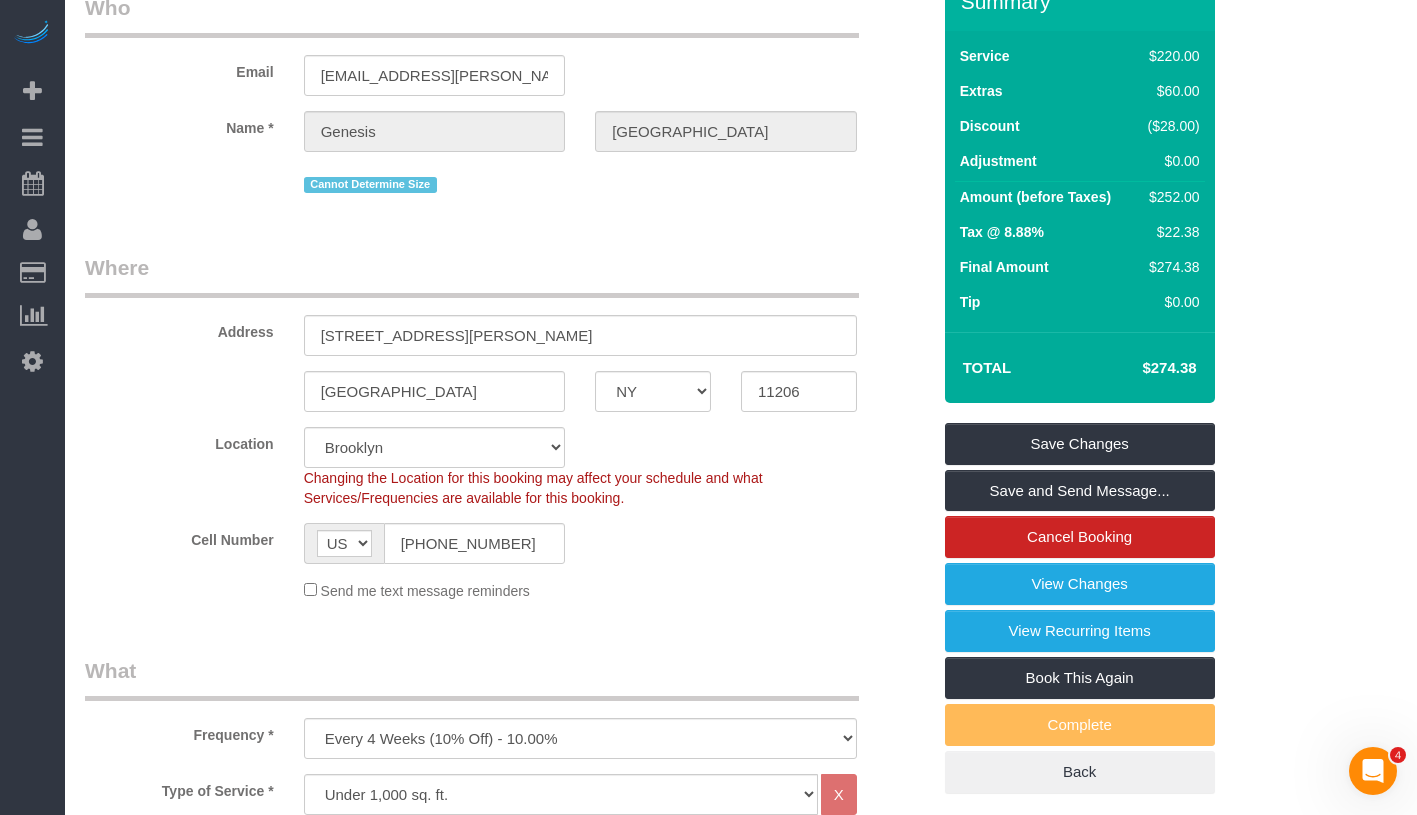 scroll, scrollTop: 0, scrollLeft: 0, axis: both 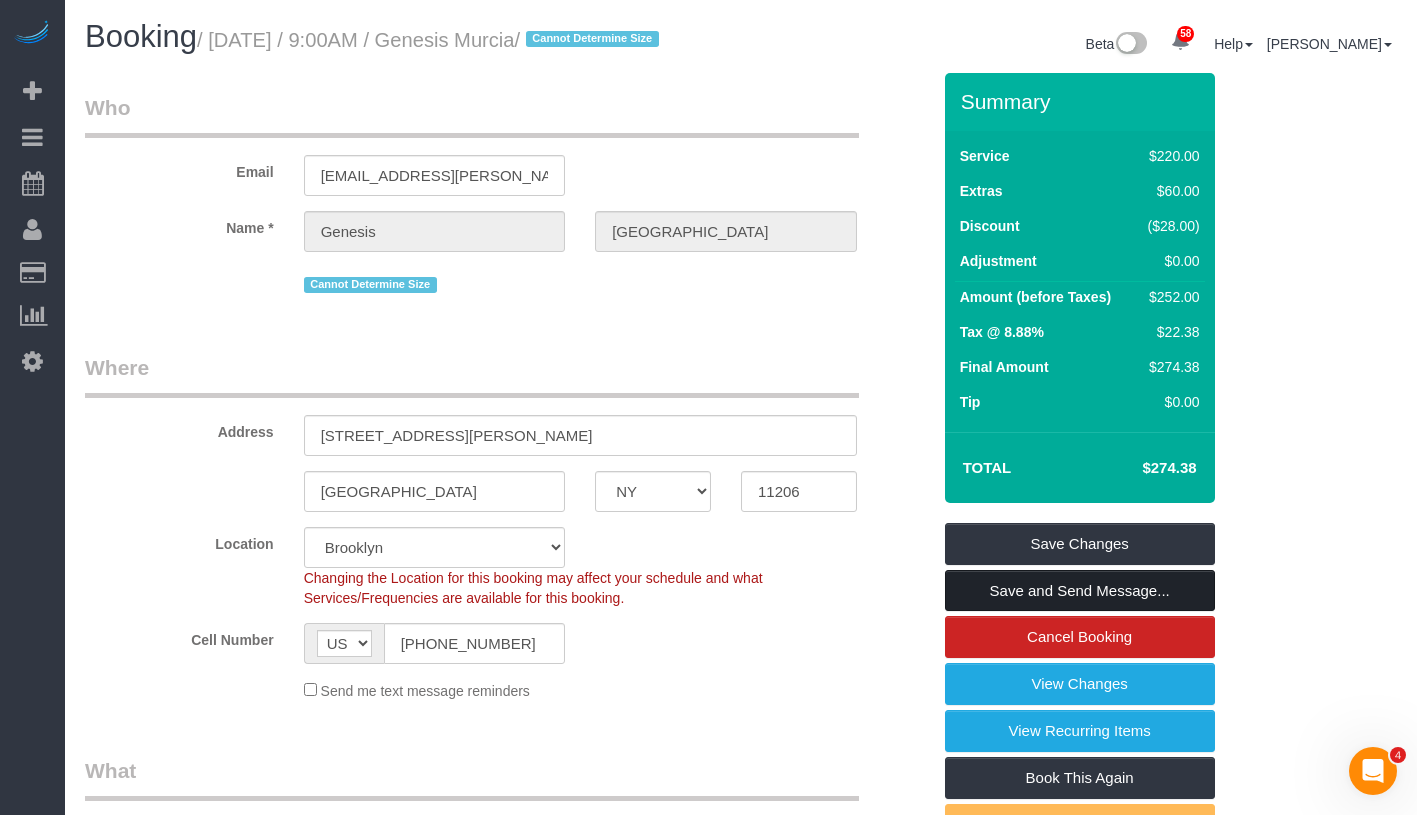 click on "Save and Send Message..." at bounding box center (1080, 591) 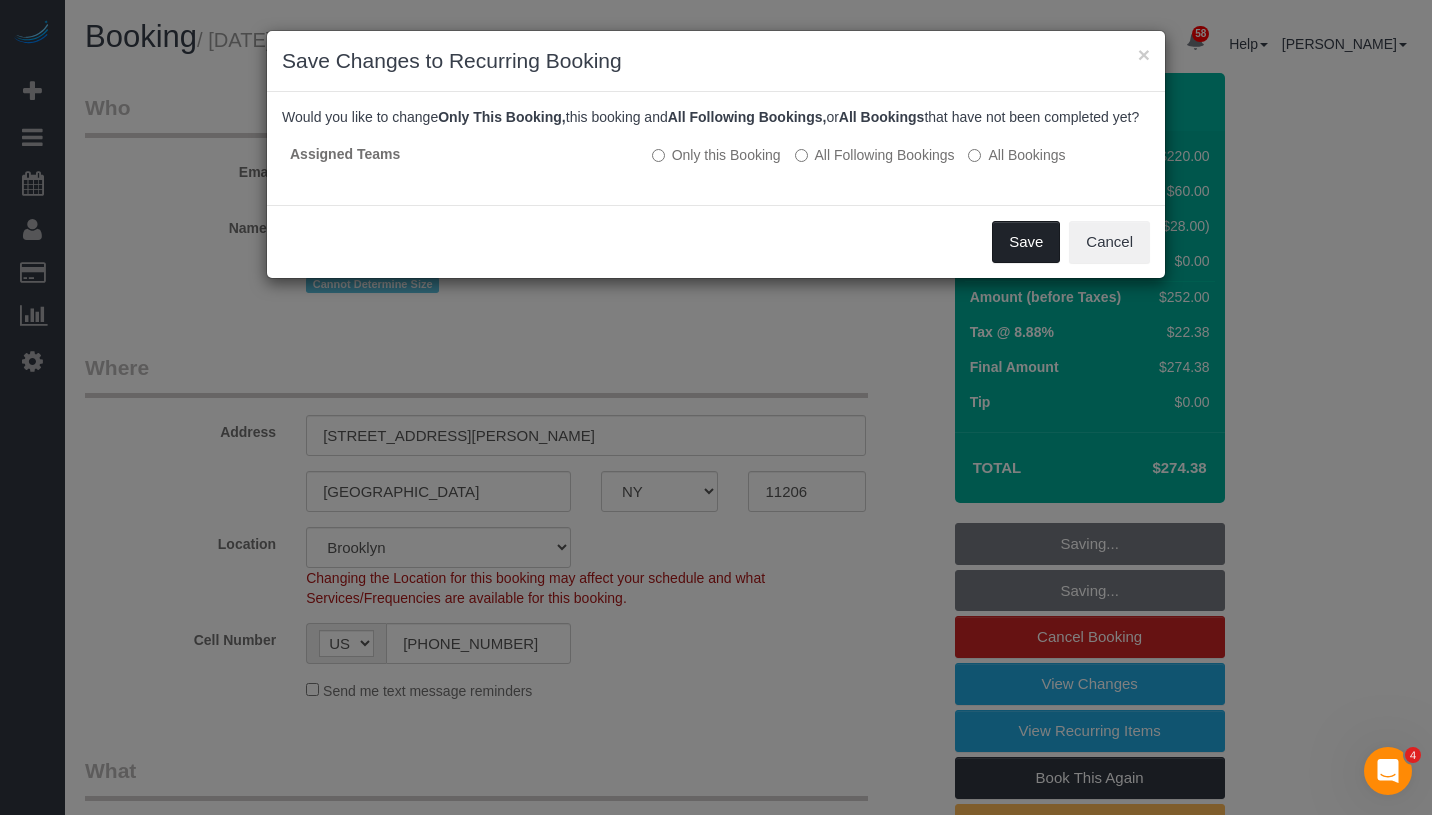 click on "Save" at bounding box center (1026, 242) 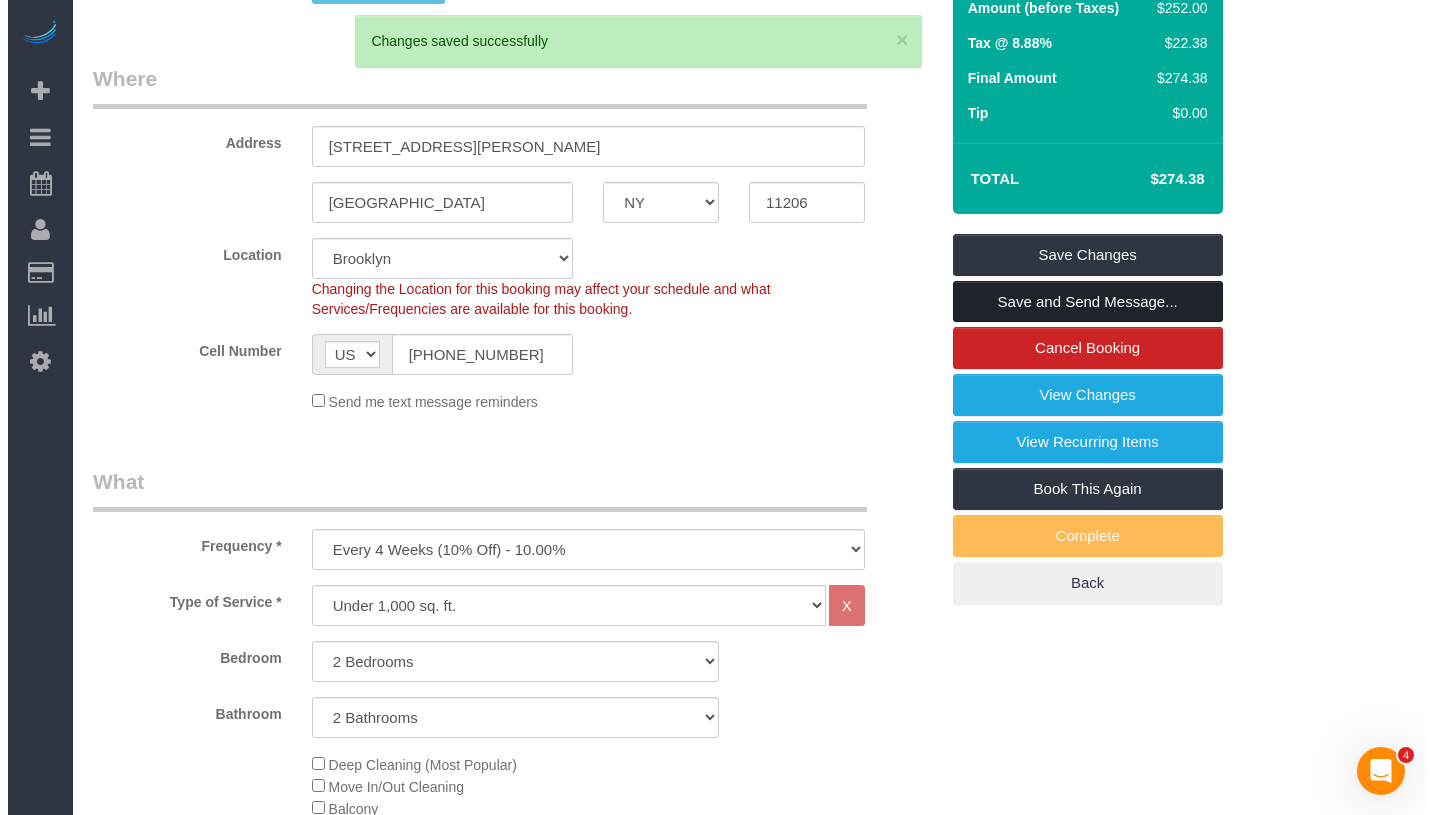scroll, scrollTop: 426, scrollLeft: 0, axis: vertical 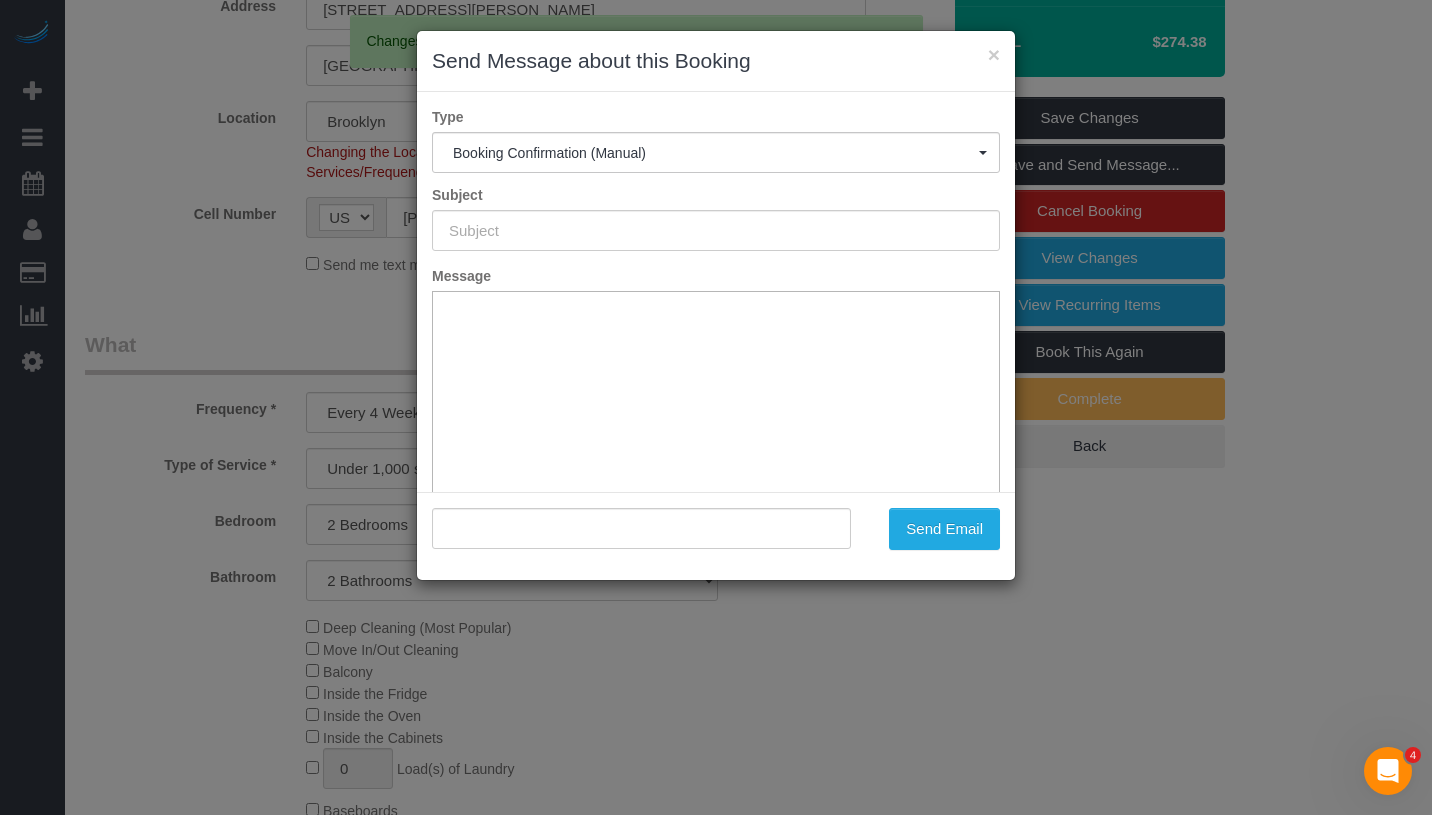 type on "Cleaning Confirmed for 07/12/2025 at 9:00am" 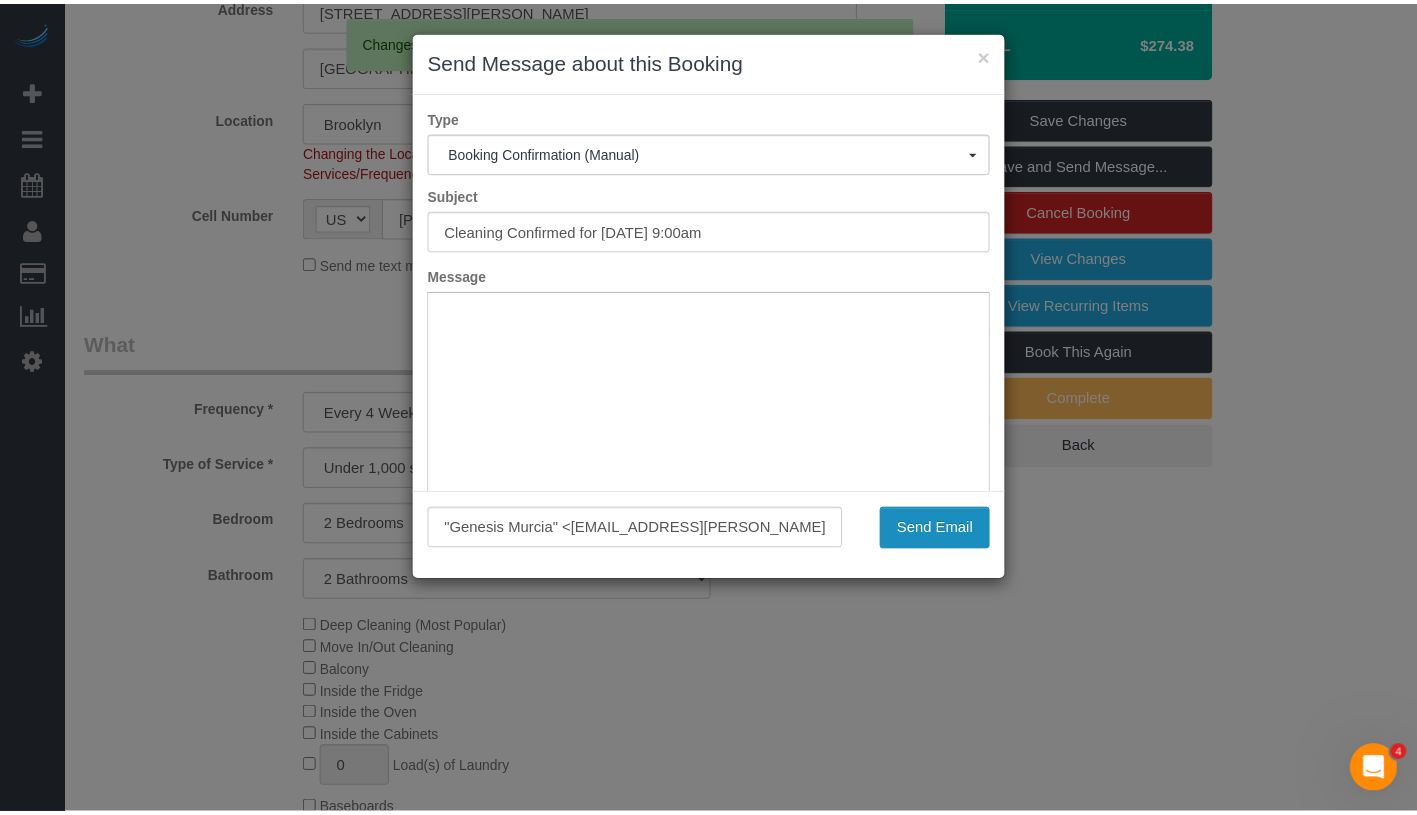 scroll, scrollTop: 0, scrollLeft: 0, axis: both 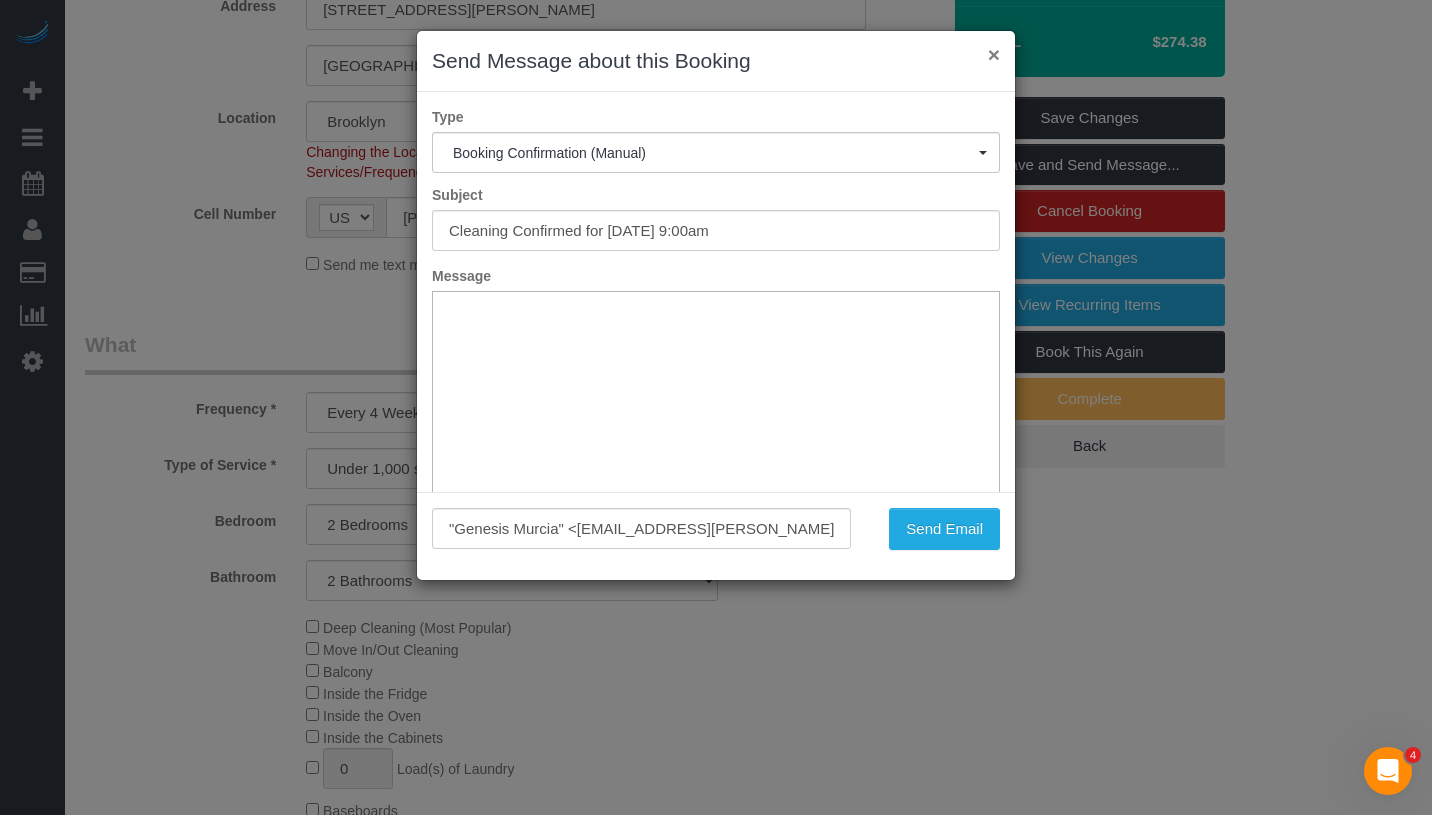 click on "×" at bounding box center [994, 54] 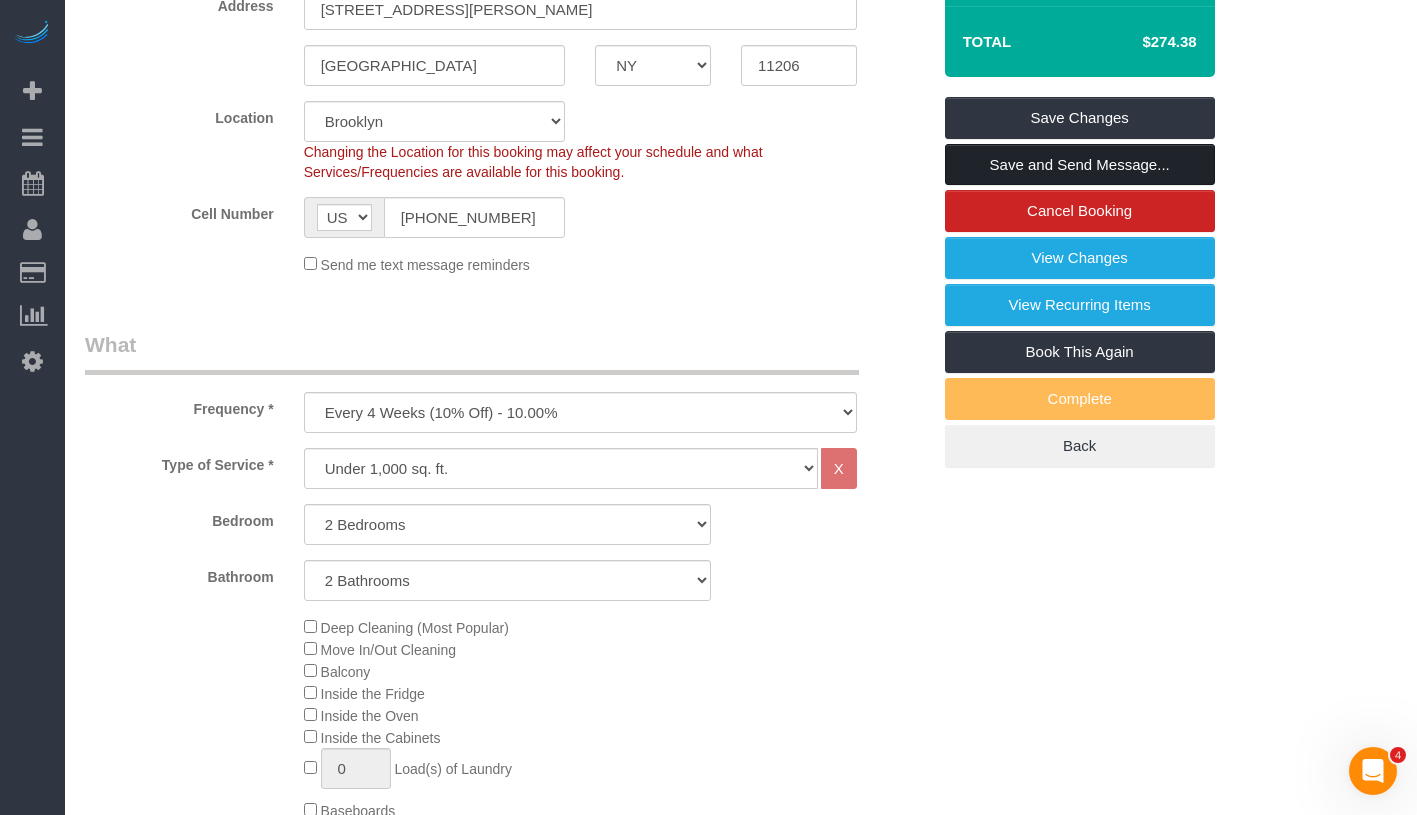 click on "Save and Send Message..." at bounding box center [1080, 165] 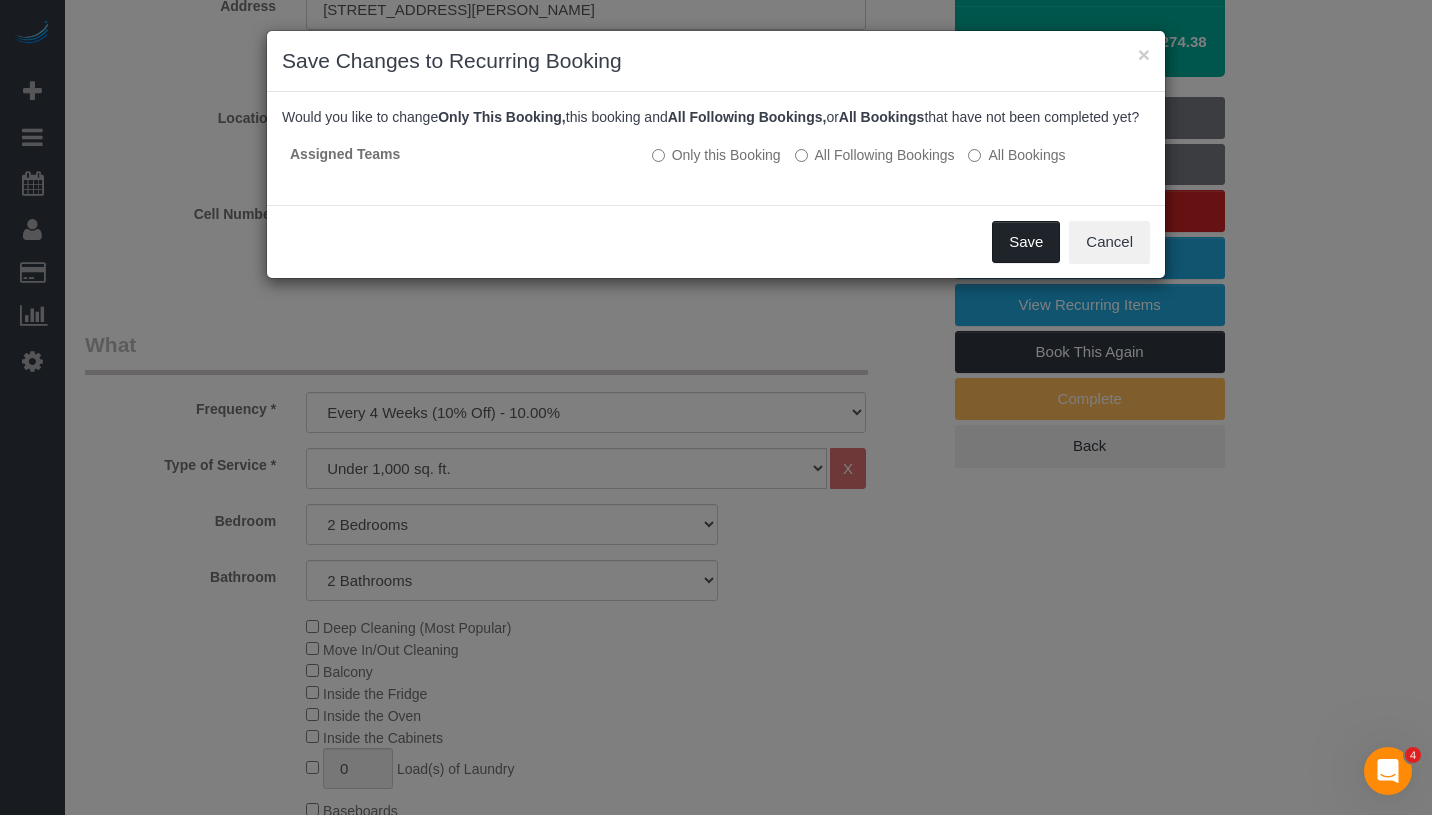 click on "Save" at bounding box center [1026, 242] 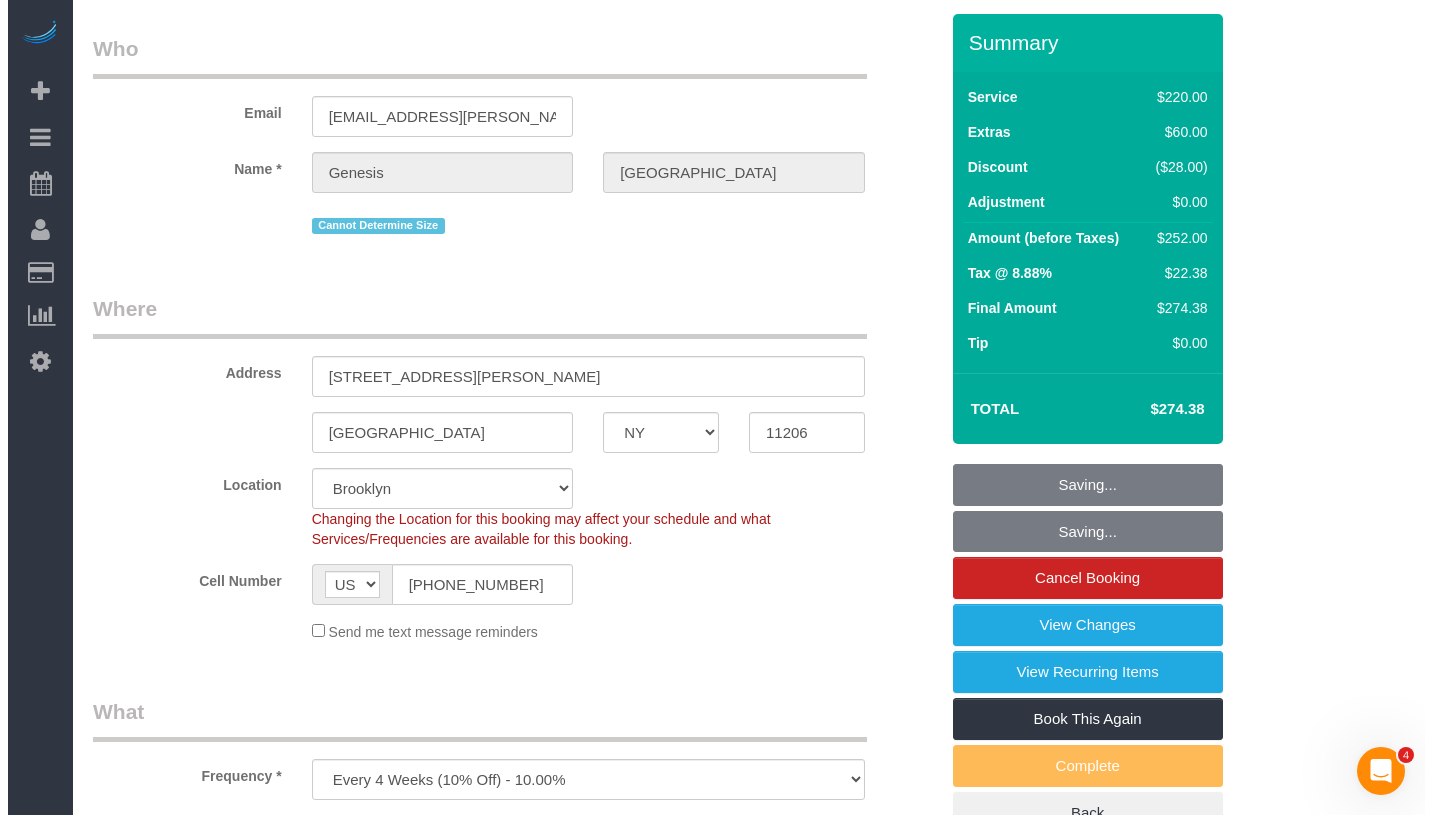 scroll, scrollTop: 0, scrollLeft: 0, axis: both 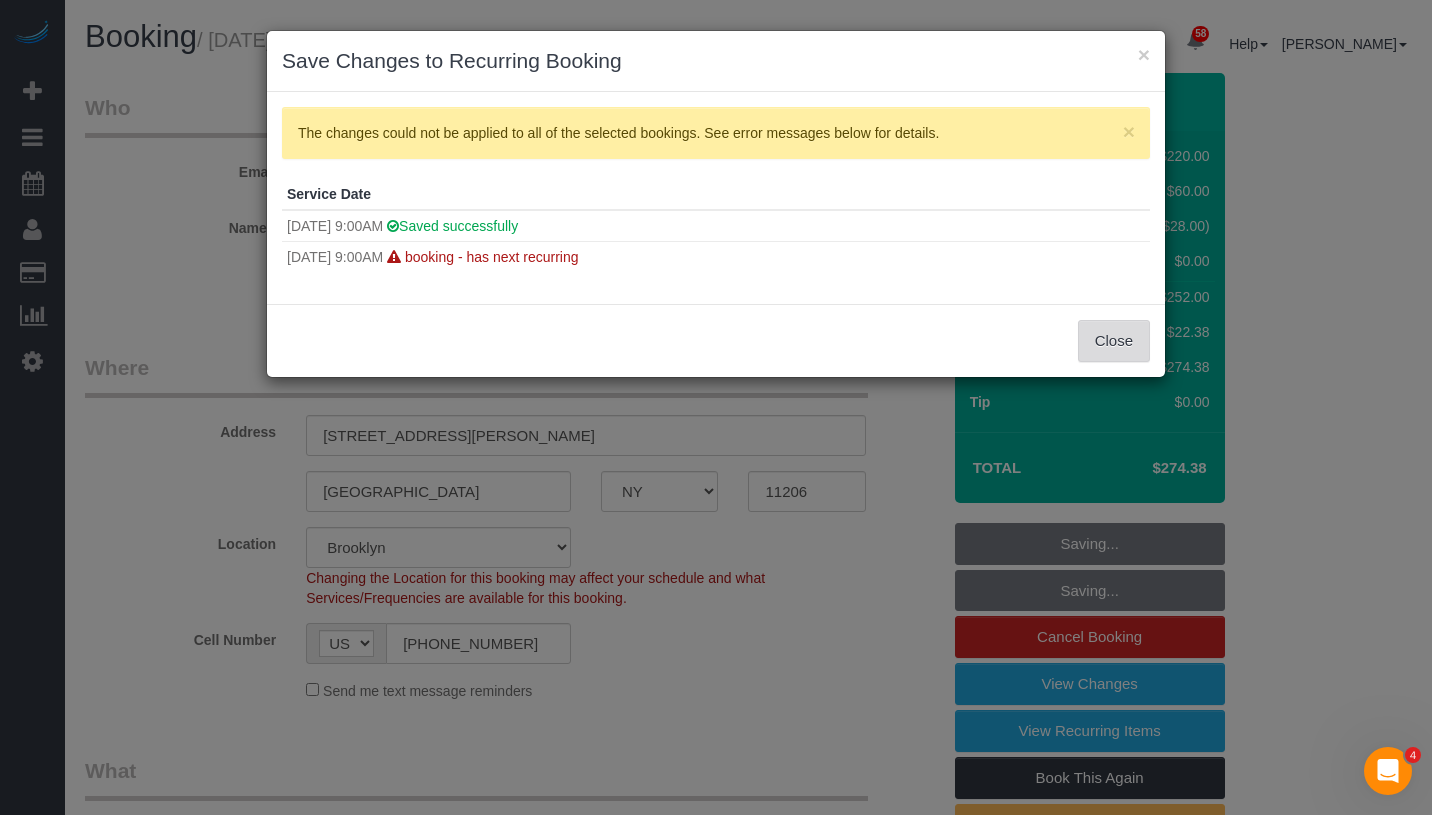 click on "Close" at bounding box center [1114, 341] 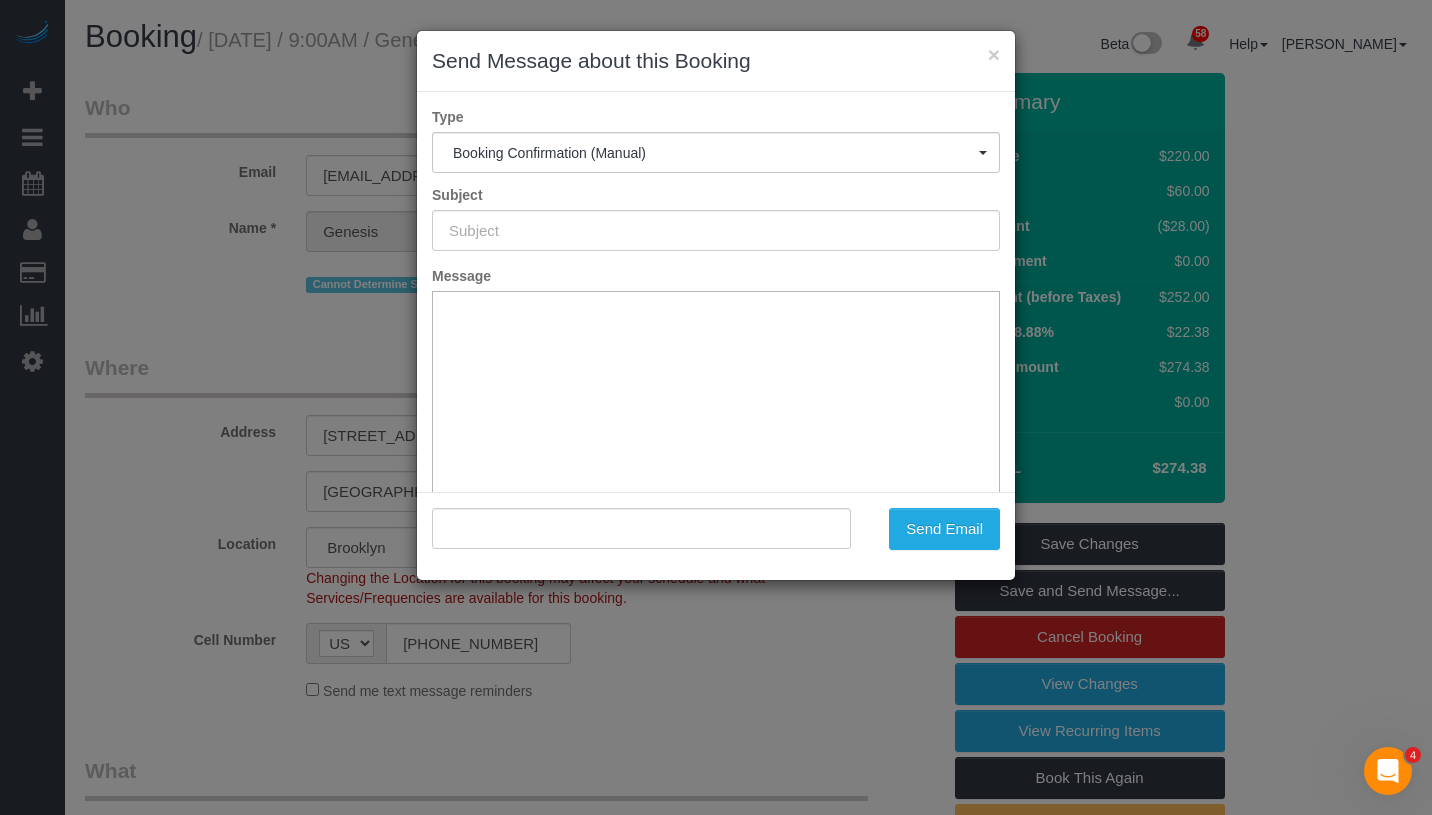type on "Cleaning Confirmed for 07/12/2025 at 9:00am" 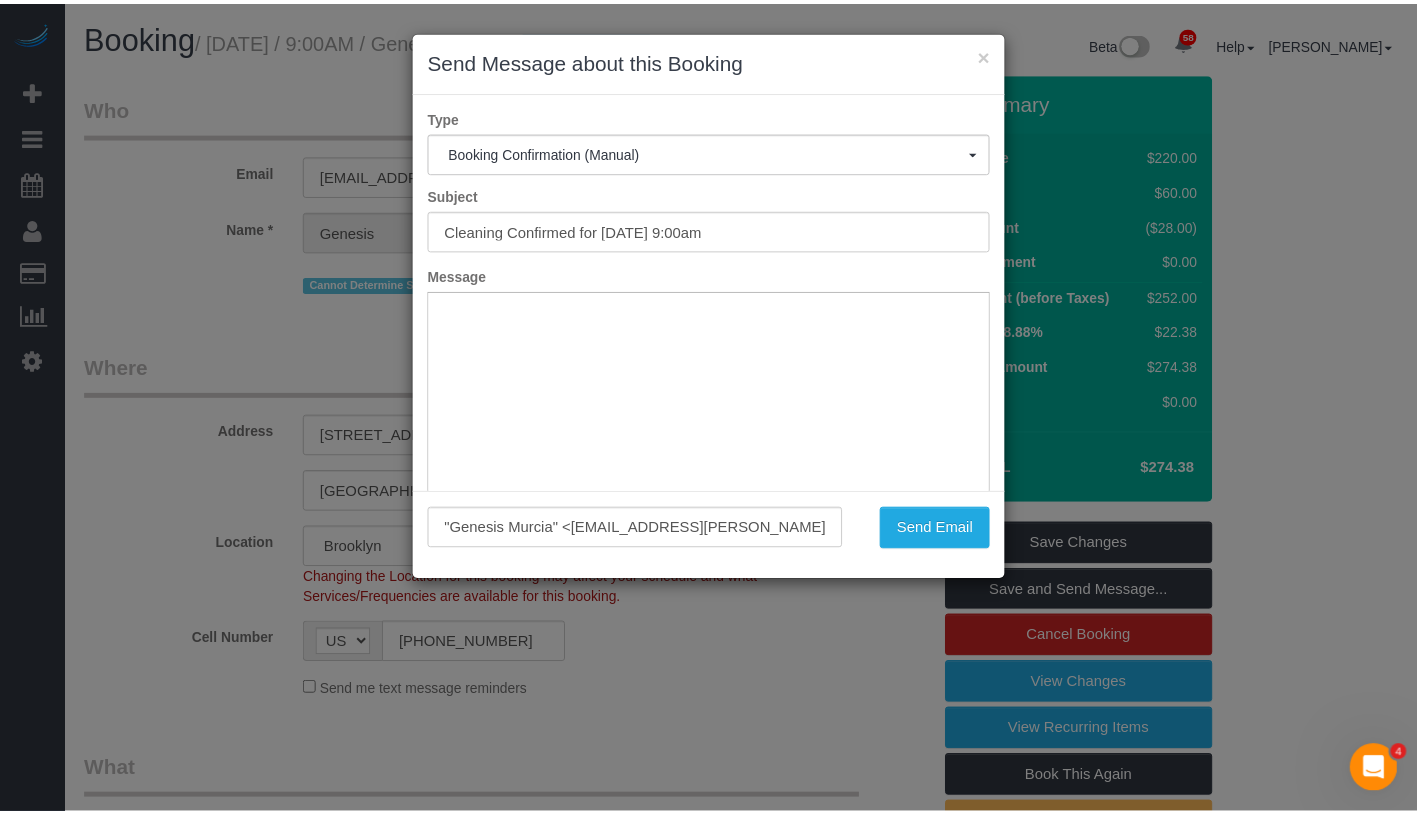 scroll, scrollTop: 0, scrollLeft: 0, axis: both 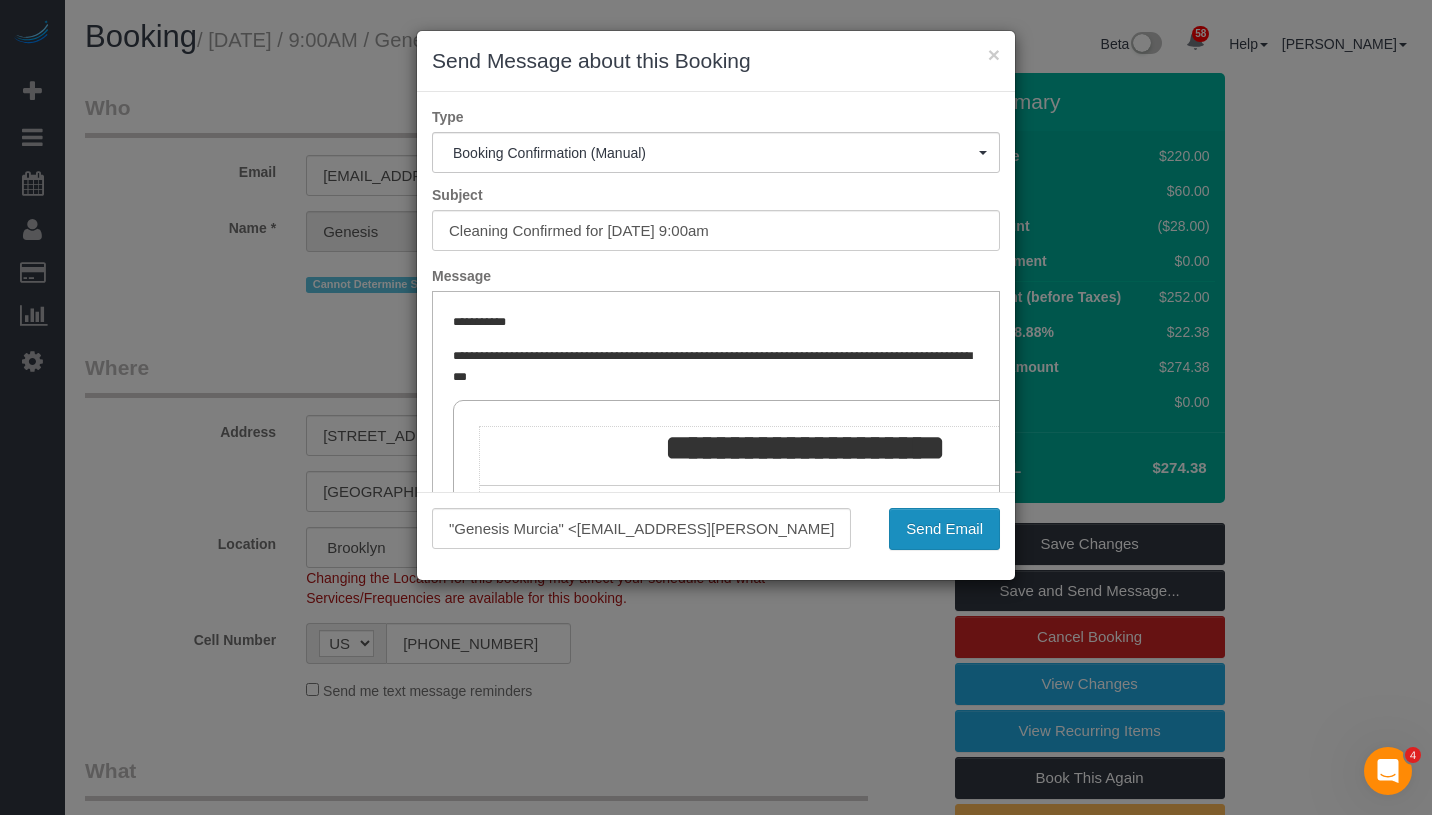 click on "Send Email" at bounding box center (944, 529) 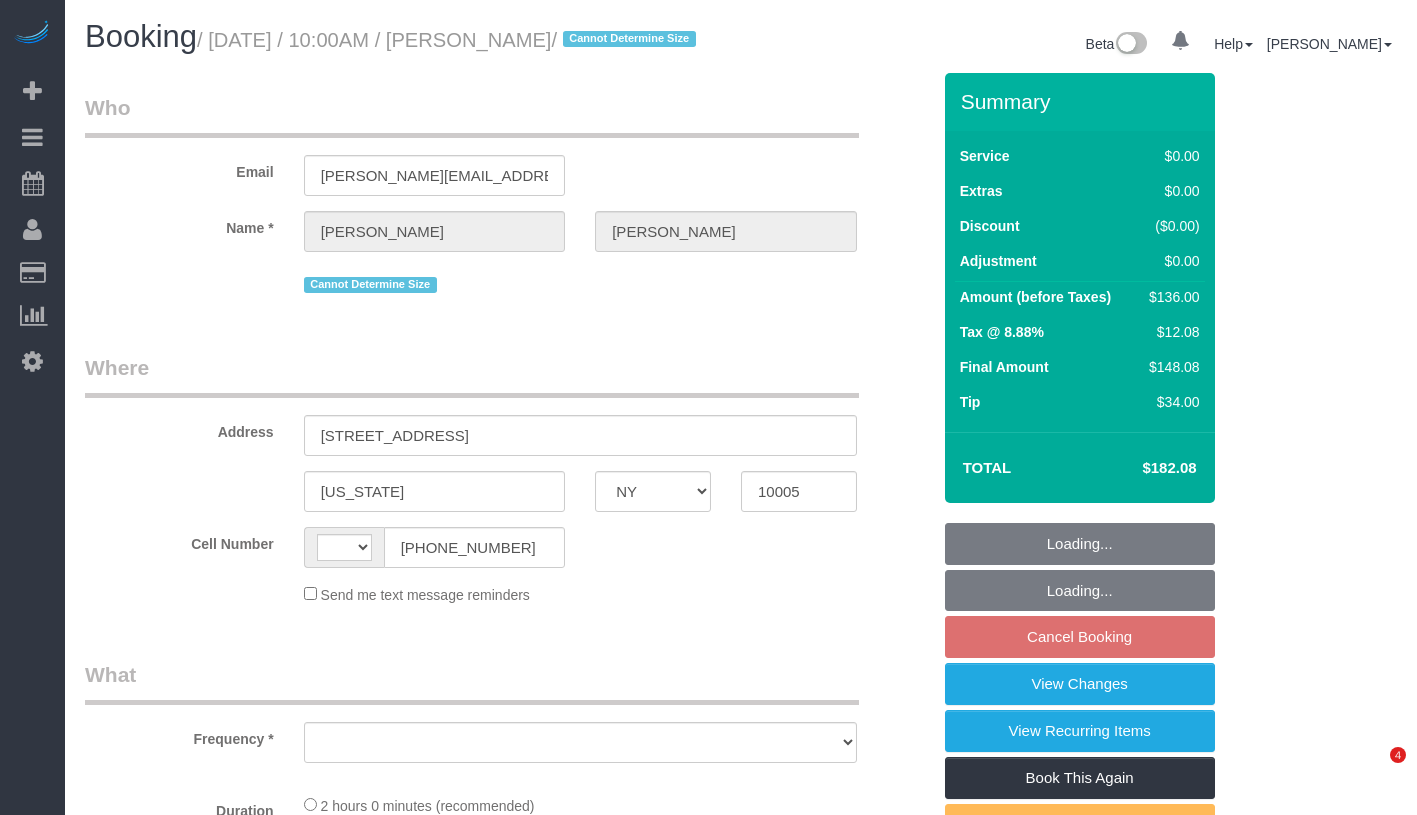 select on "NY" 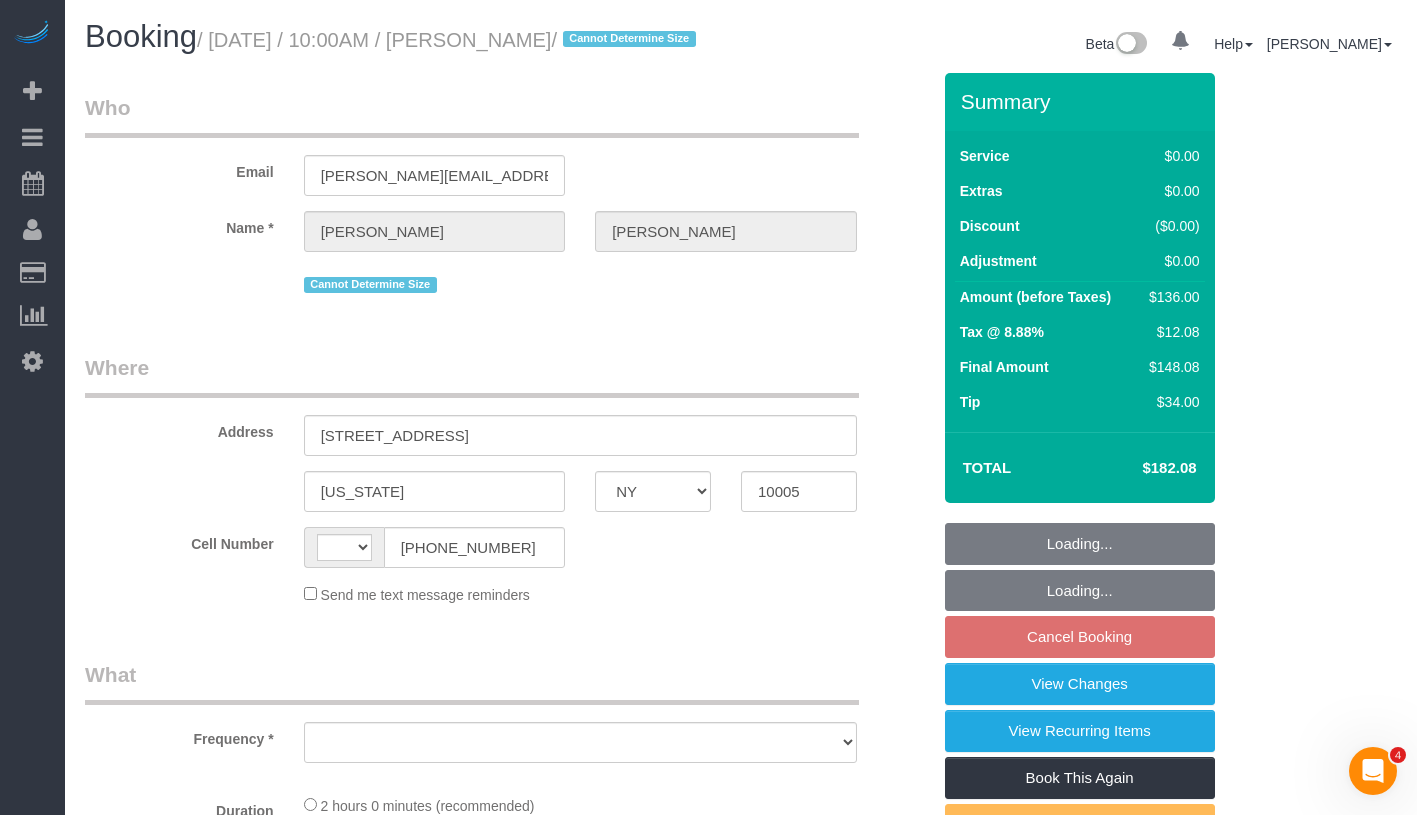 scroll, scrollTop: 0, scrollLeft: 0, axis: both 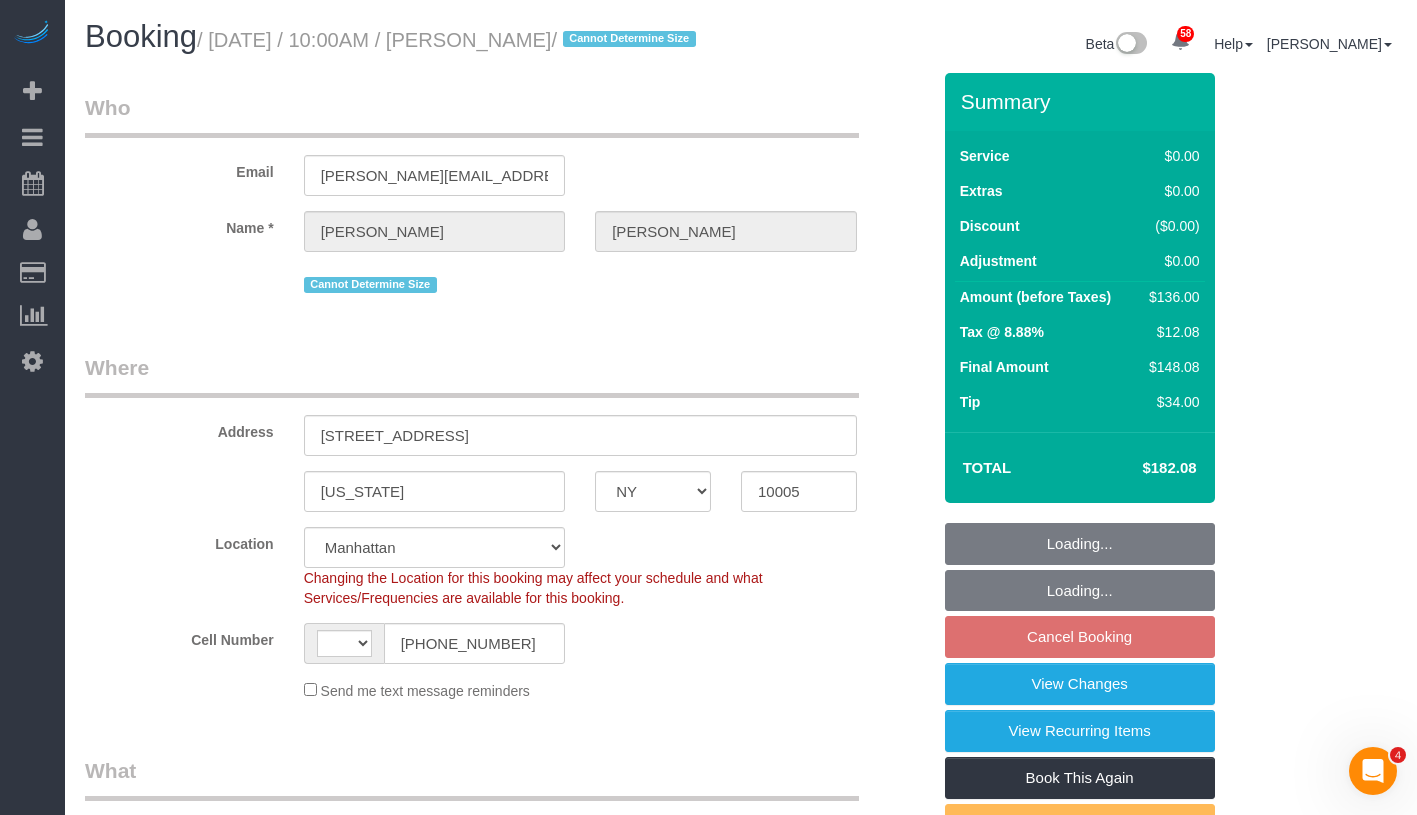 select on "object:580" 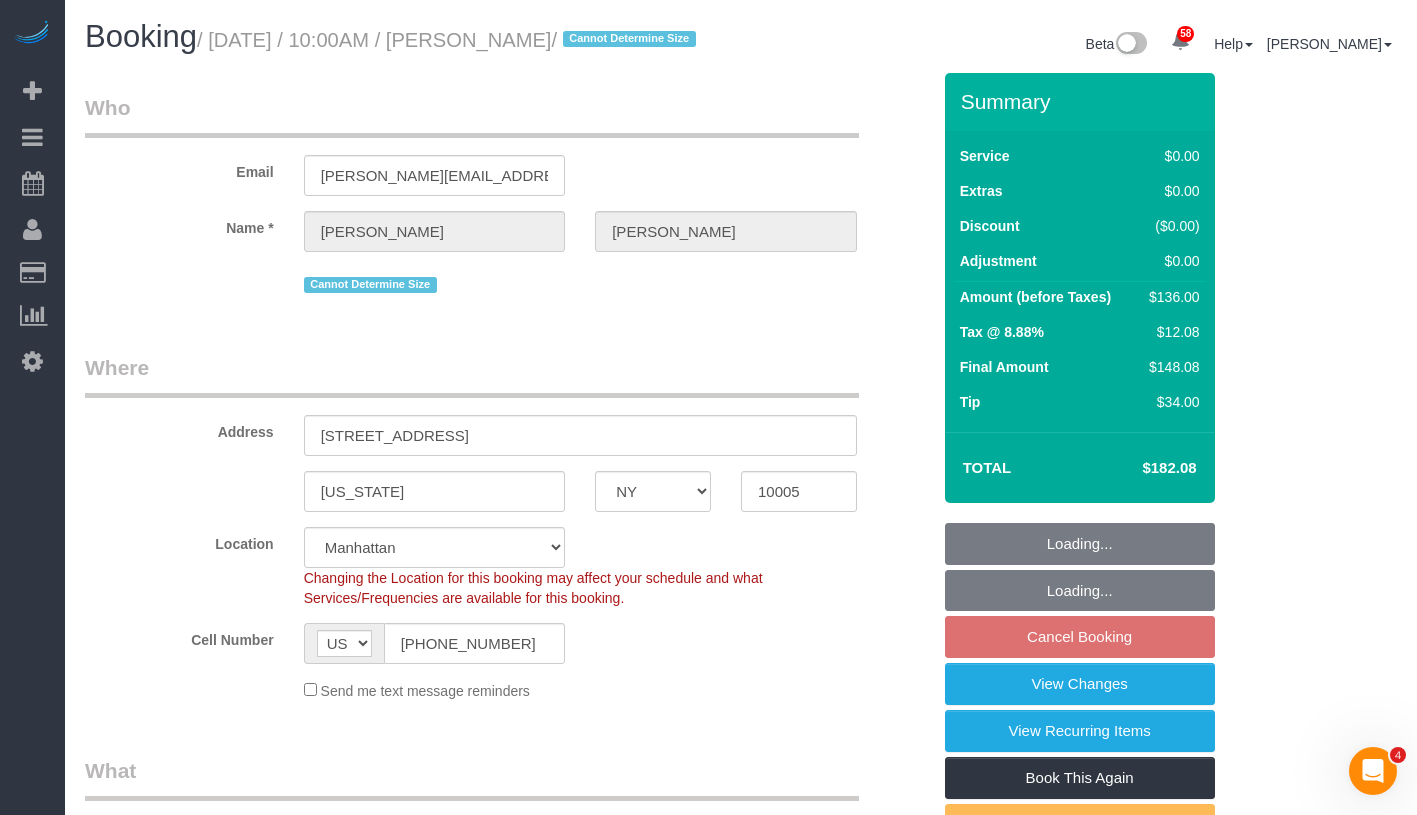 select on "number:89" 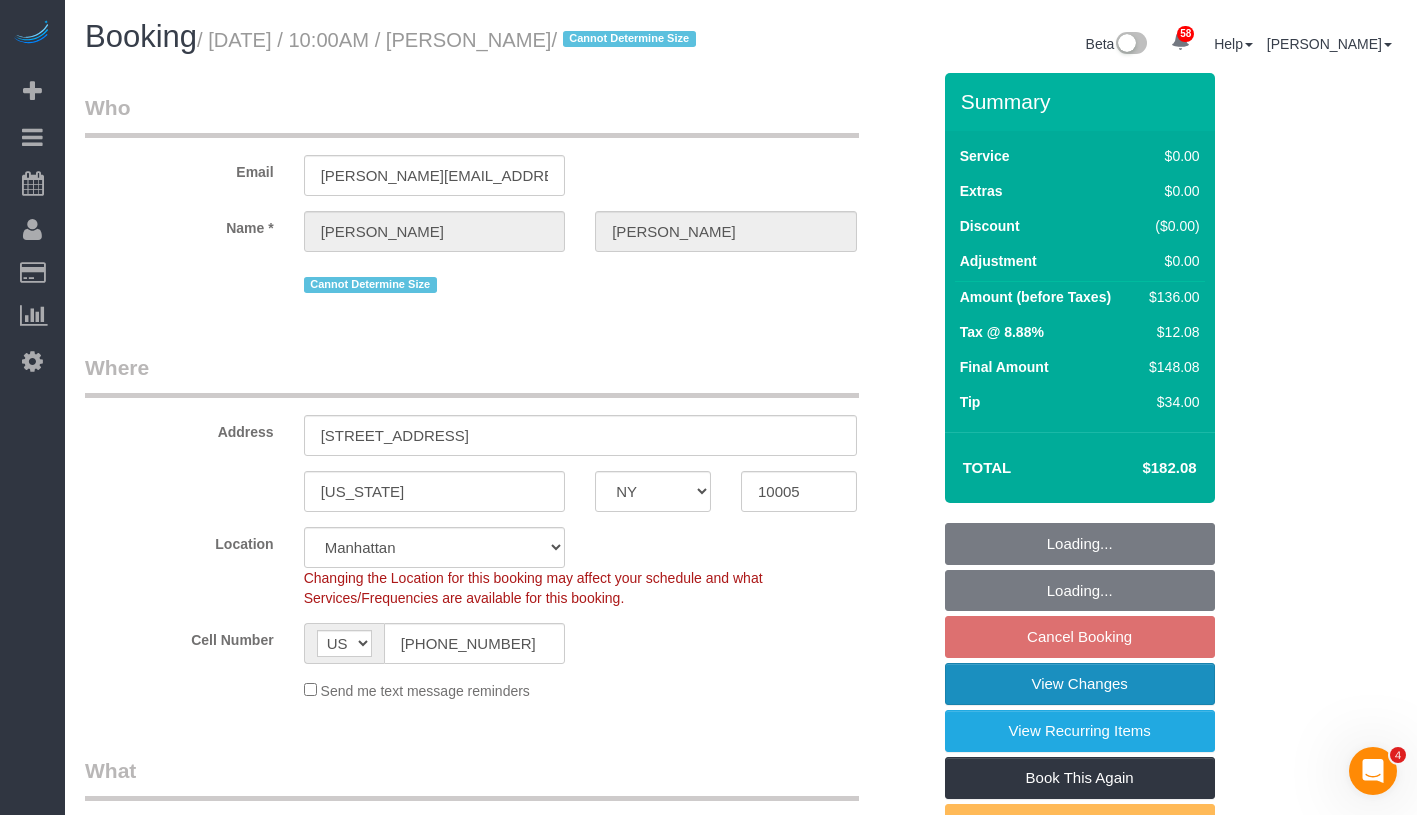 select on "string:stripe-pm_1Nvu914VGloSiKo7EAOxICRX" 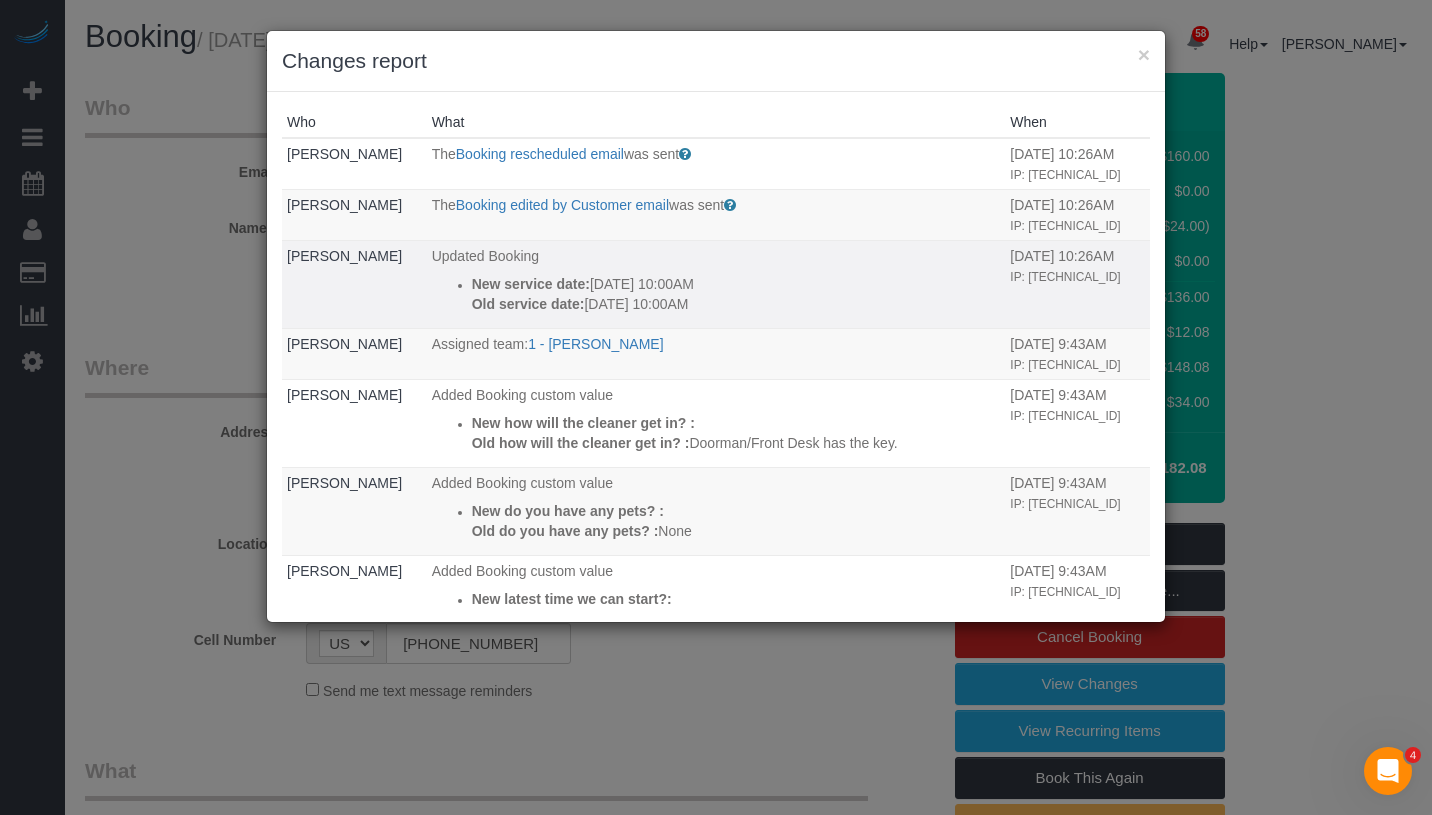 drag, startPoint x: 731, startPoint y: 344, endPoint x: 444, endPoint y: 313, distance: 288.66937 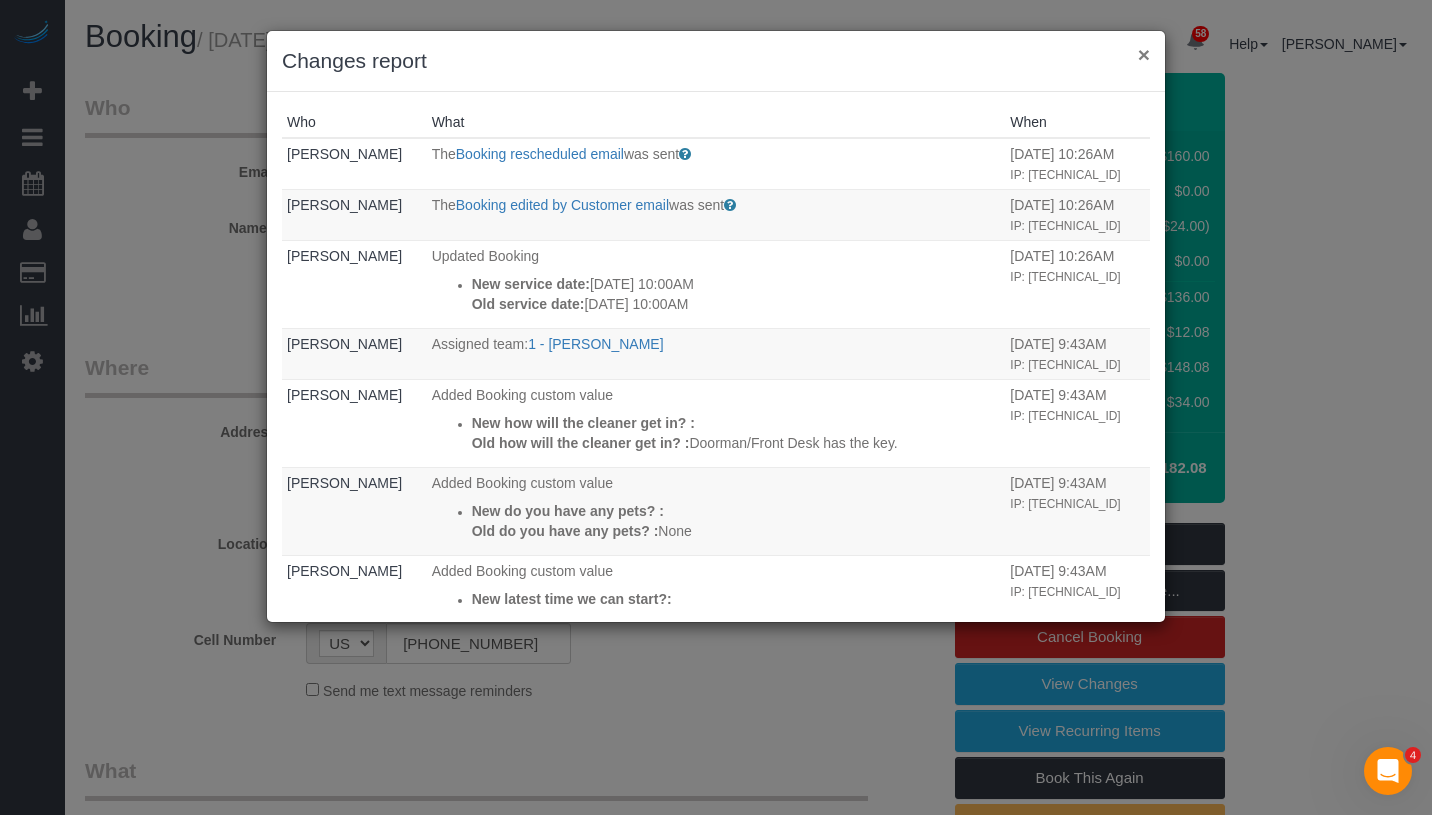 click on "×" at bounding box center (1144, 54) 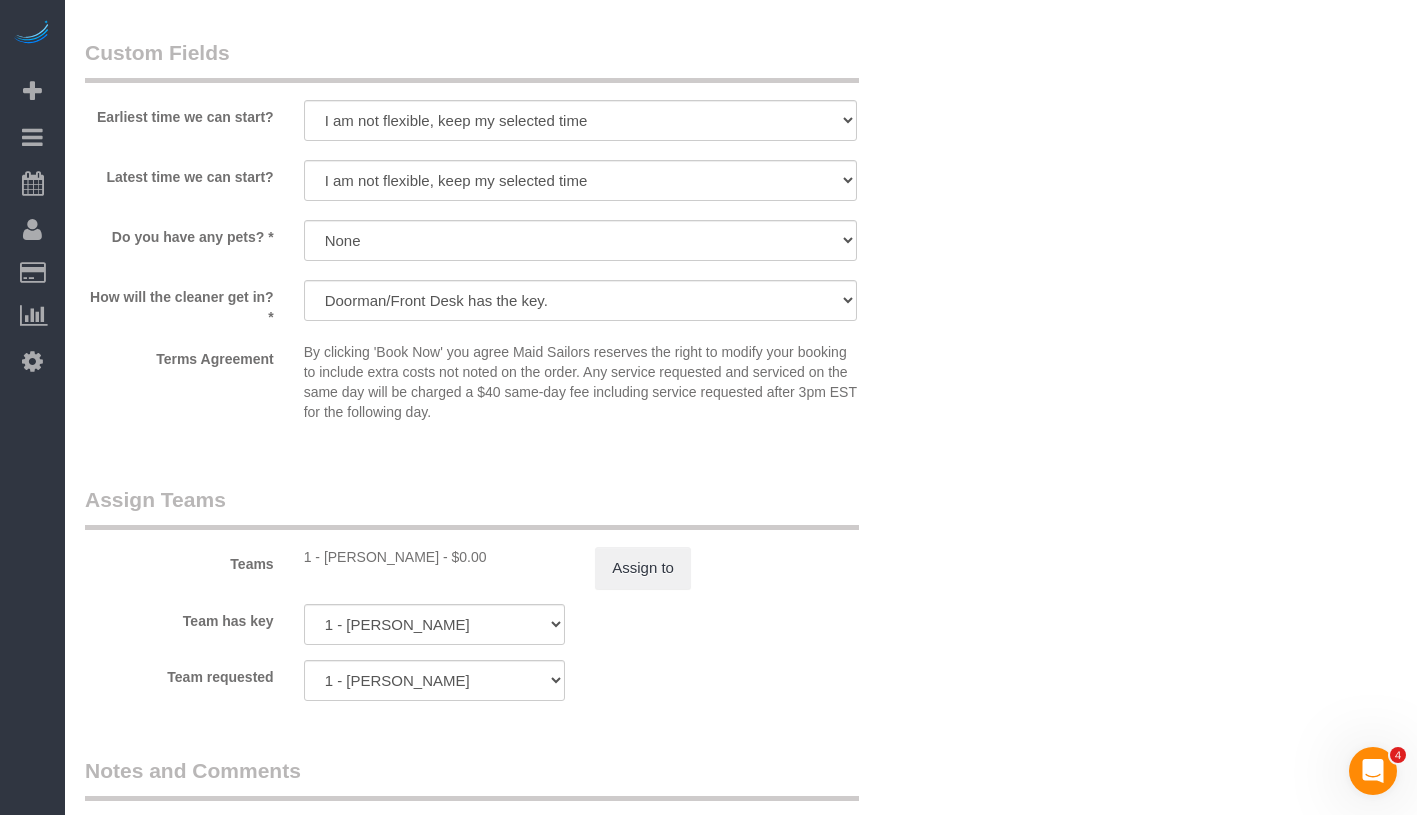 scroll, scrollTop: 2447, scrollLeft: 0, axis: vertical 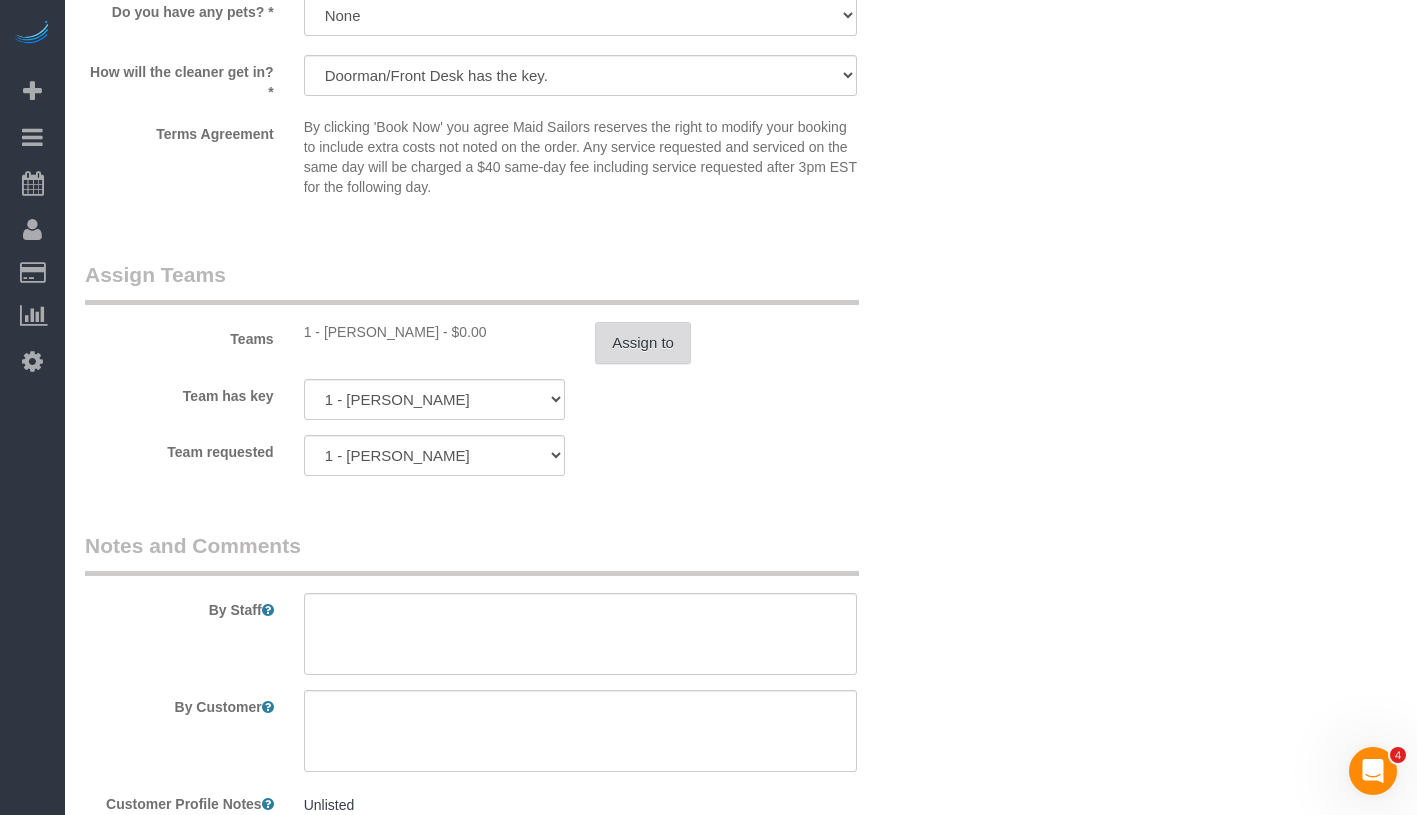 click on "Assign to" at bounding box center [643, 343] 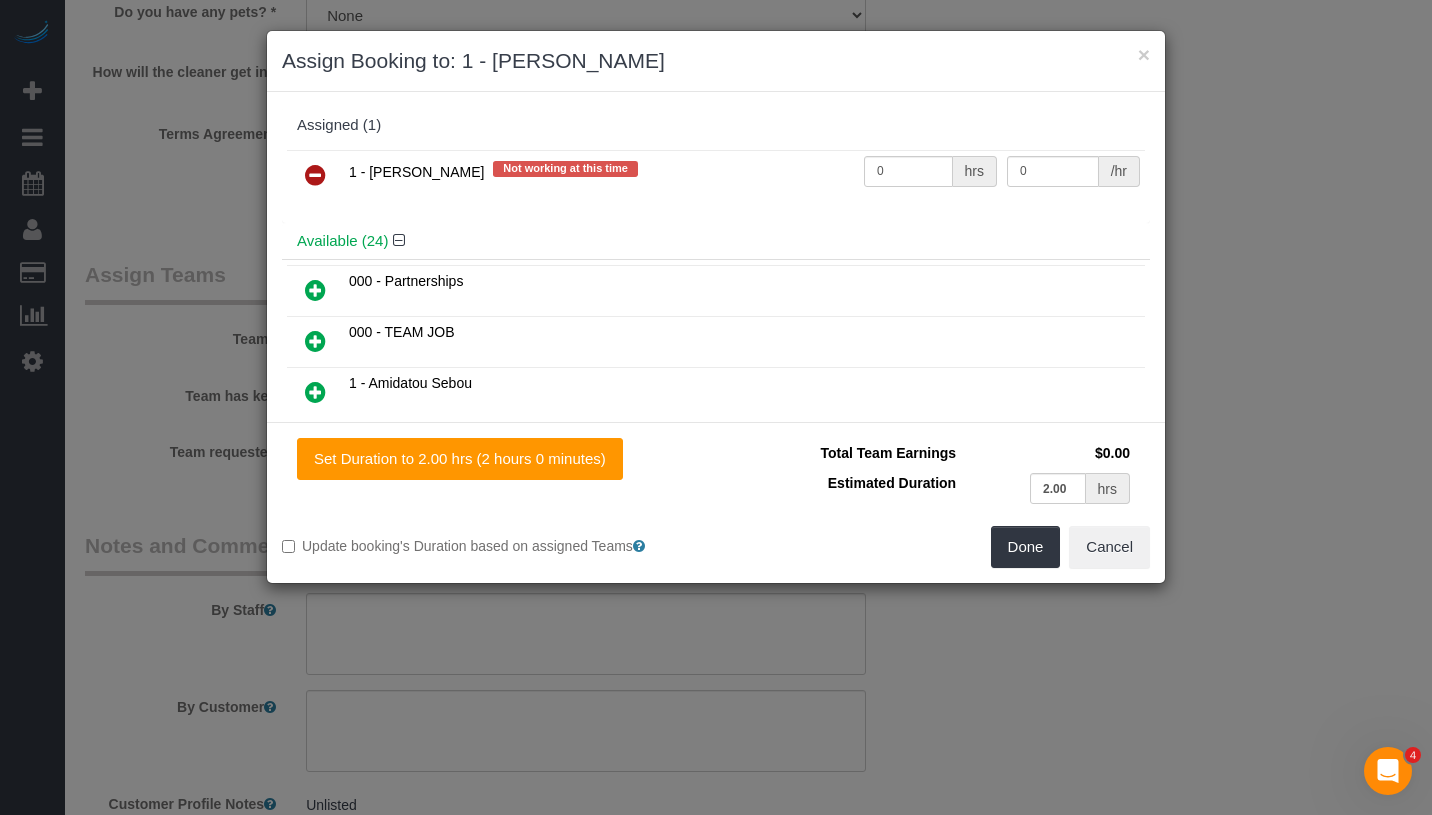 click at bounding box center [315, 175] 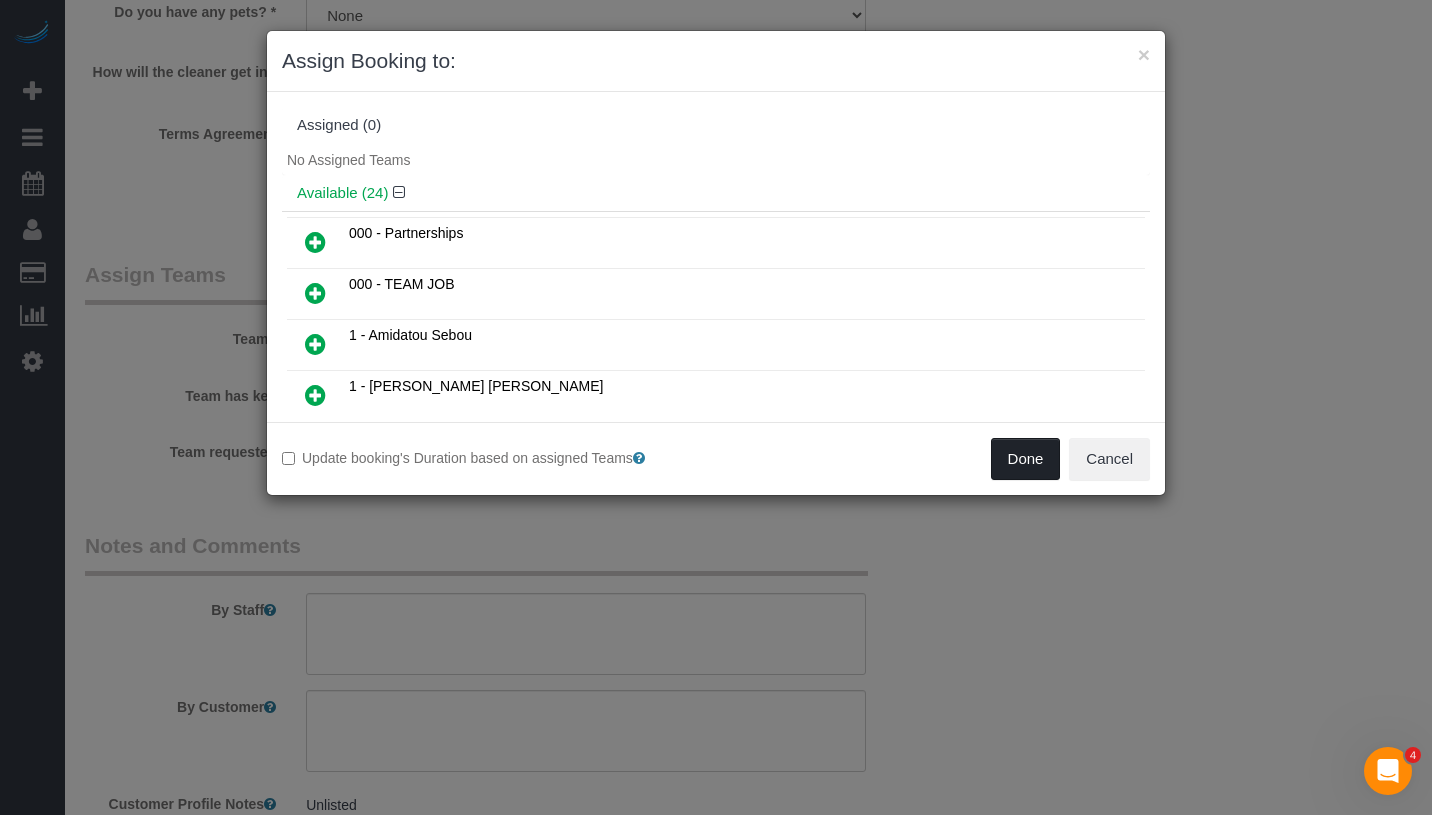 click on "Done" at bounding box center (1026, 459) 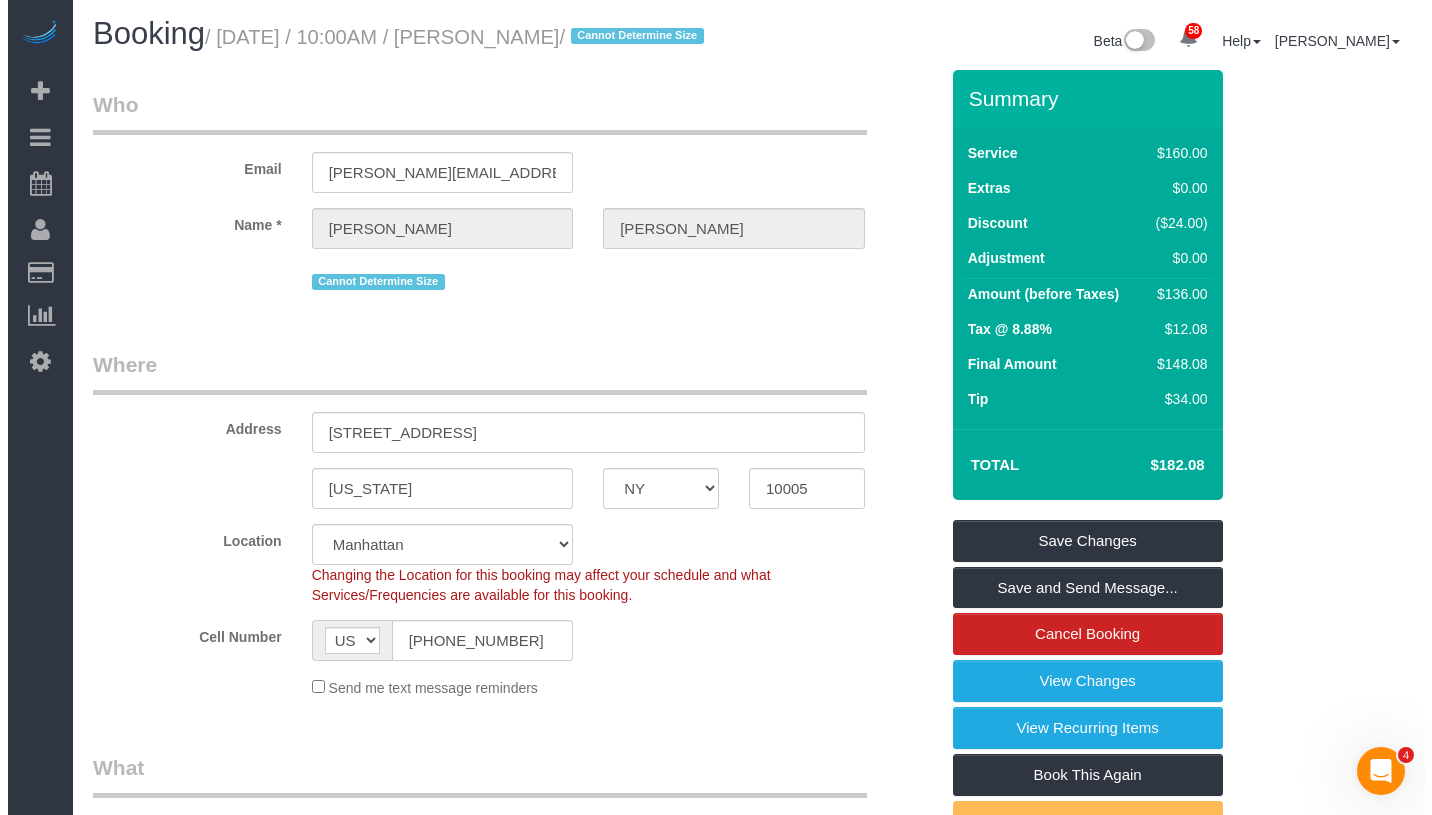 scroll, scrollTop: 0, scrollLeft: 0, axis: both 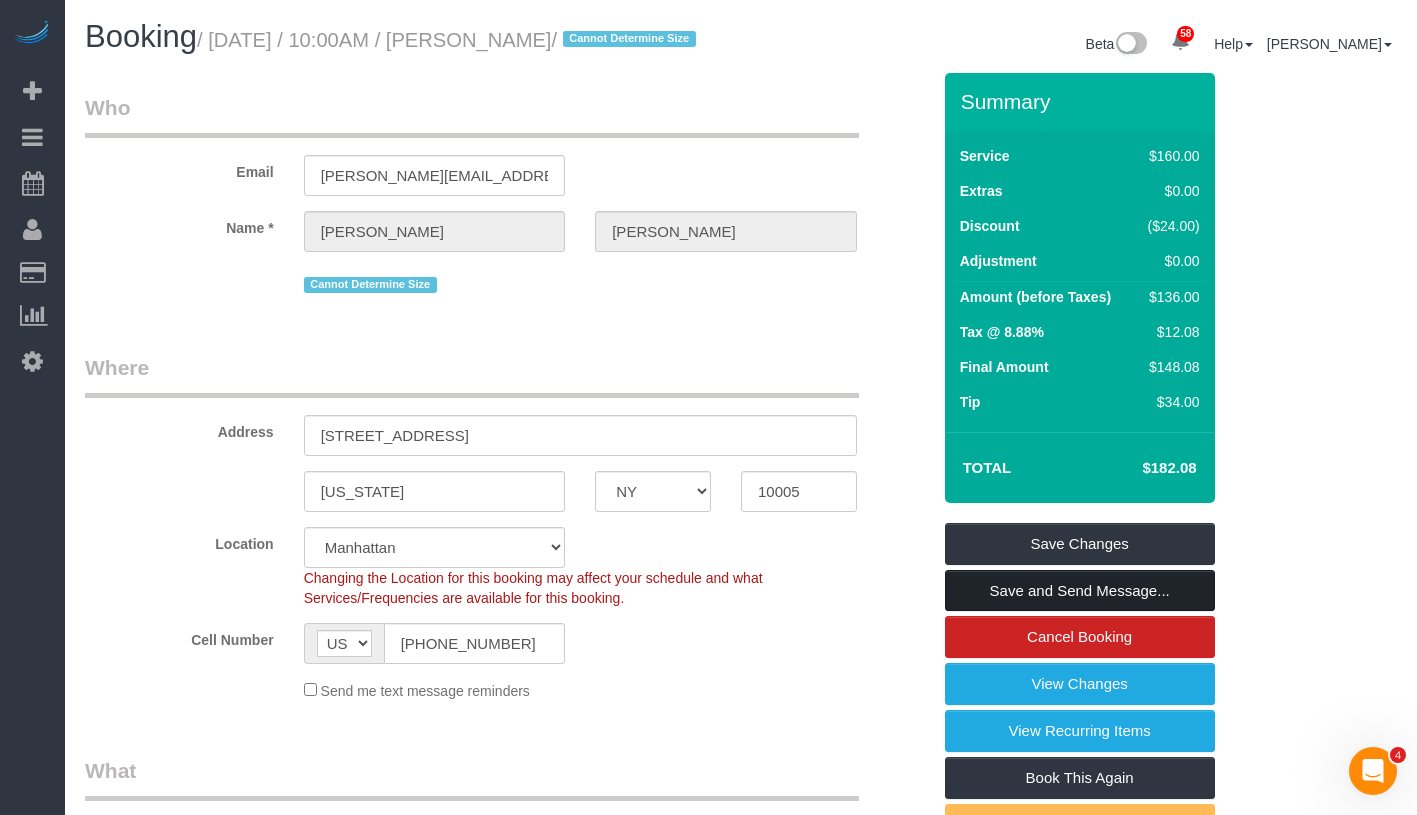 click on "Save and Send Message..." at bounding box center [1080, 591] 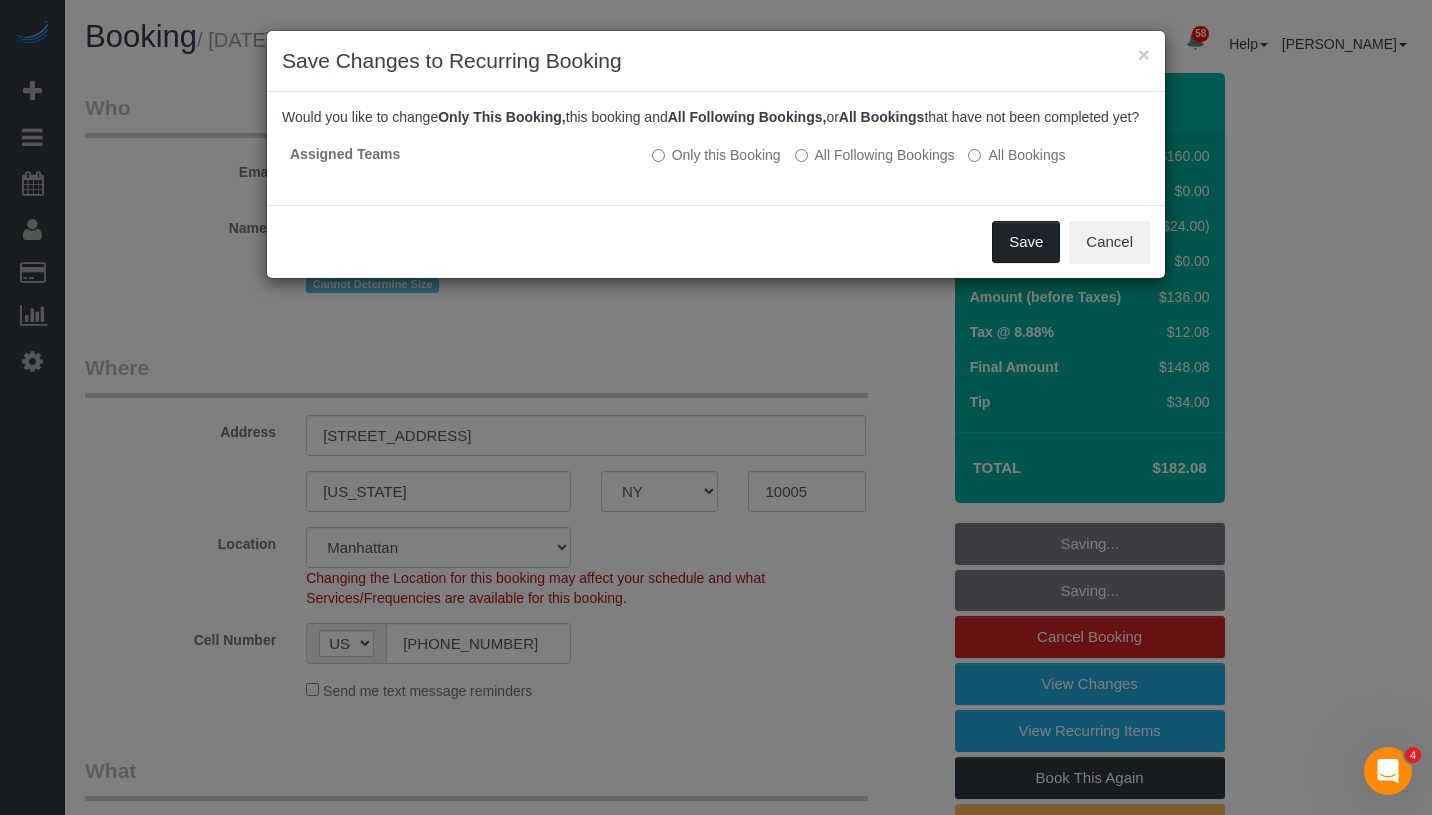 click on "Save" at bounding box center [1026, 242] 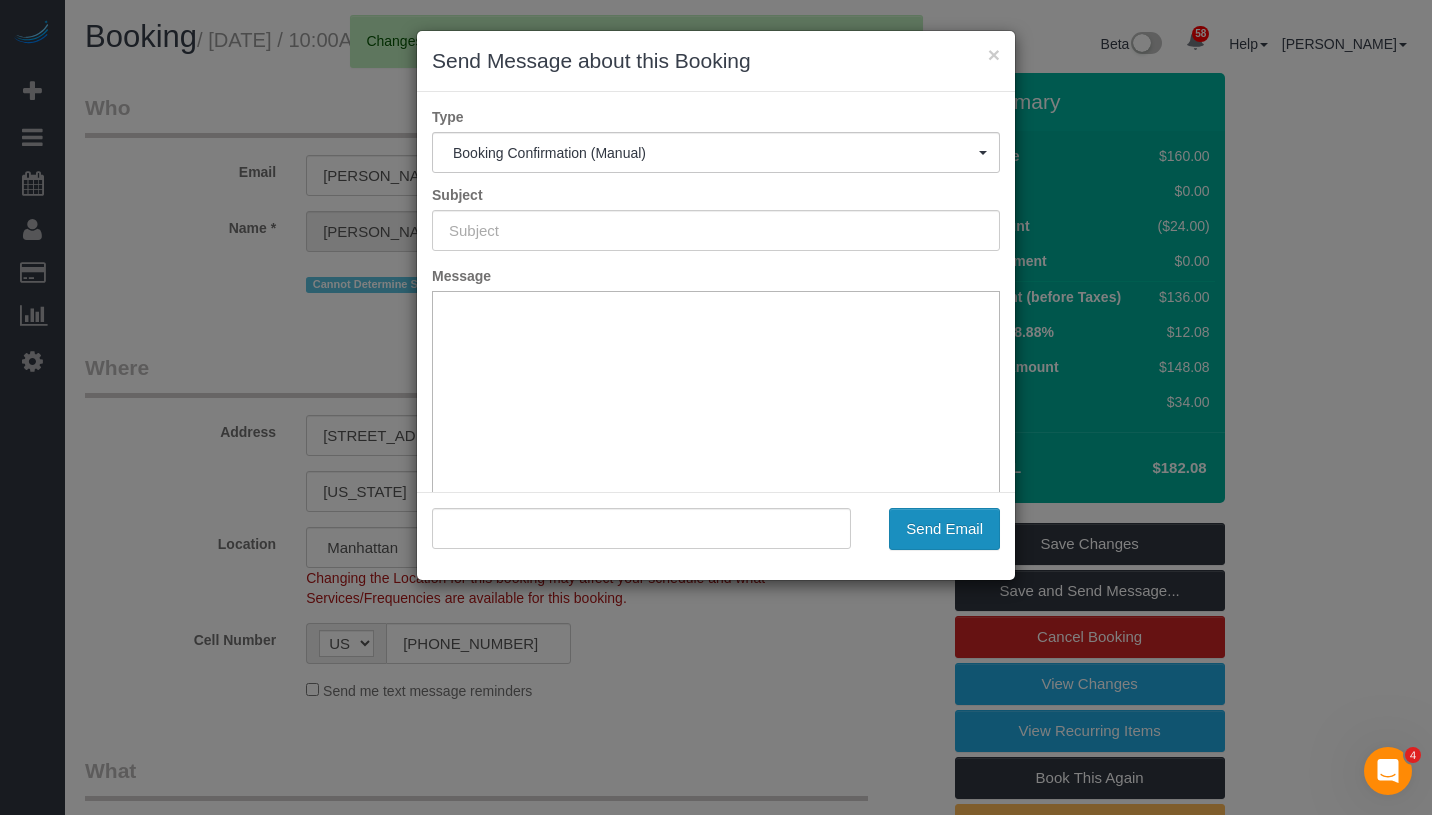 type on "Cleaning Confirmed for [DATE] 10:00am" 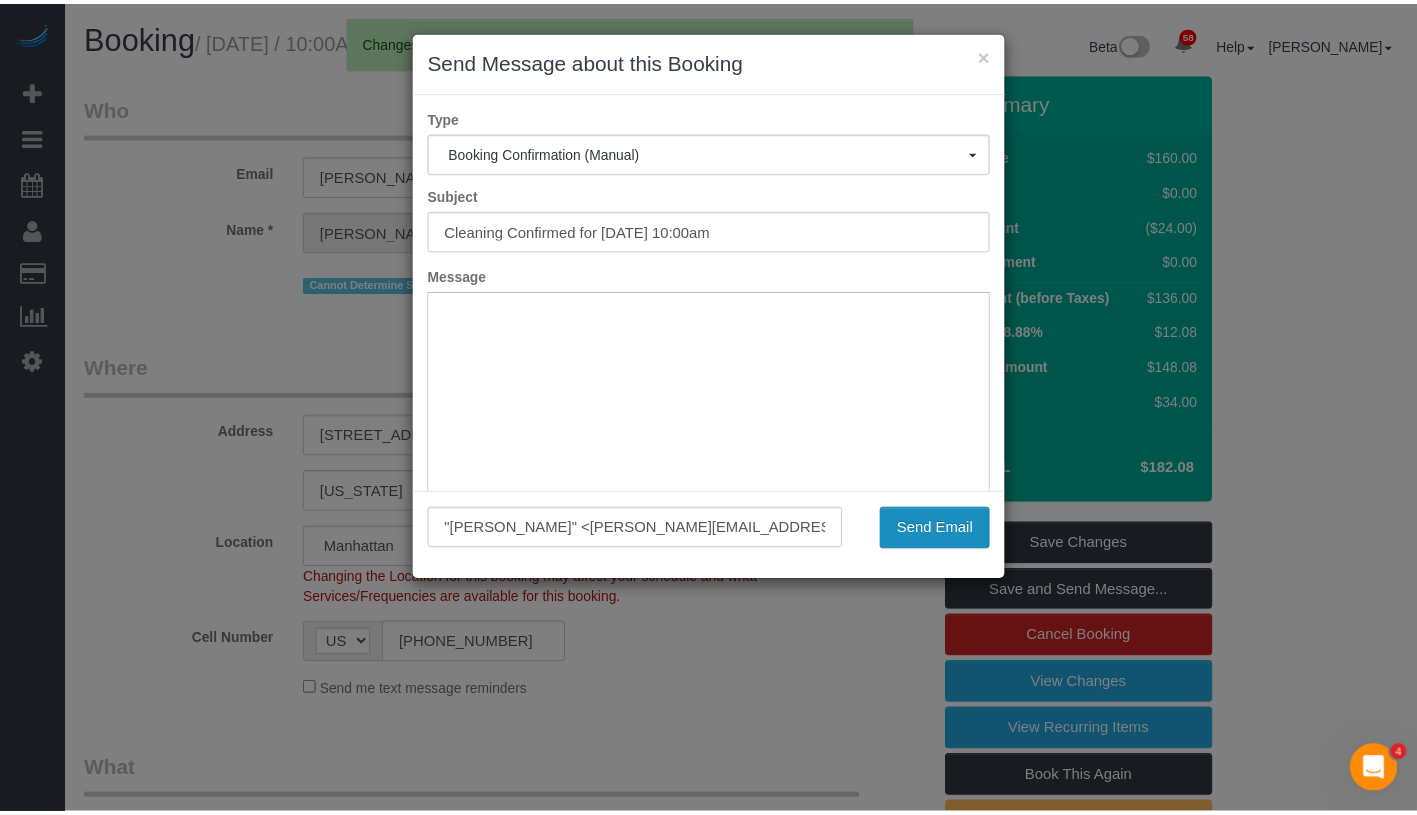 scroll, scrollTop: 0, scrollLeft: 0, axis: both 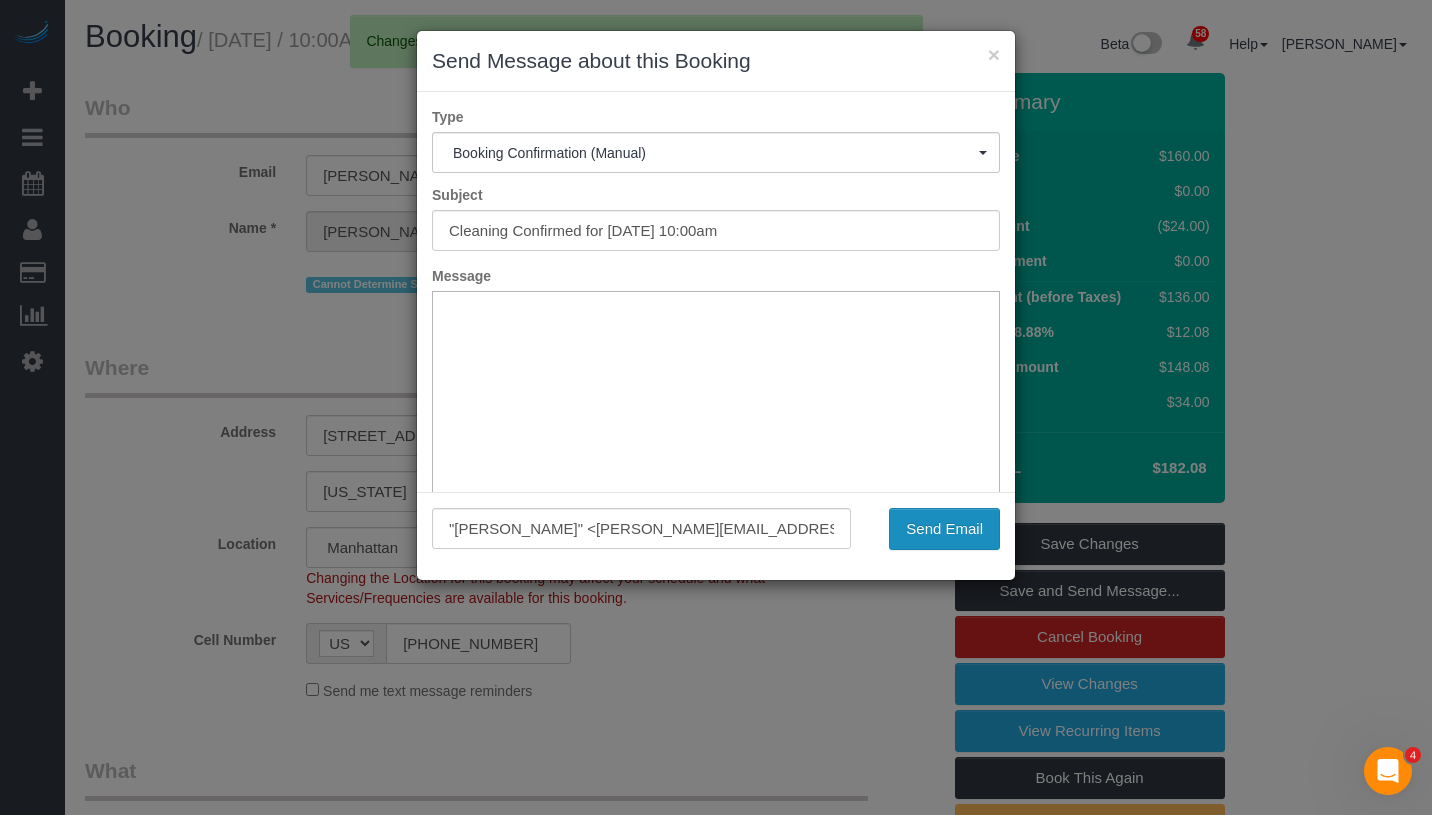 click on "Send Email" at bounding box center (944, 529) 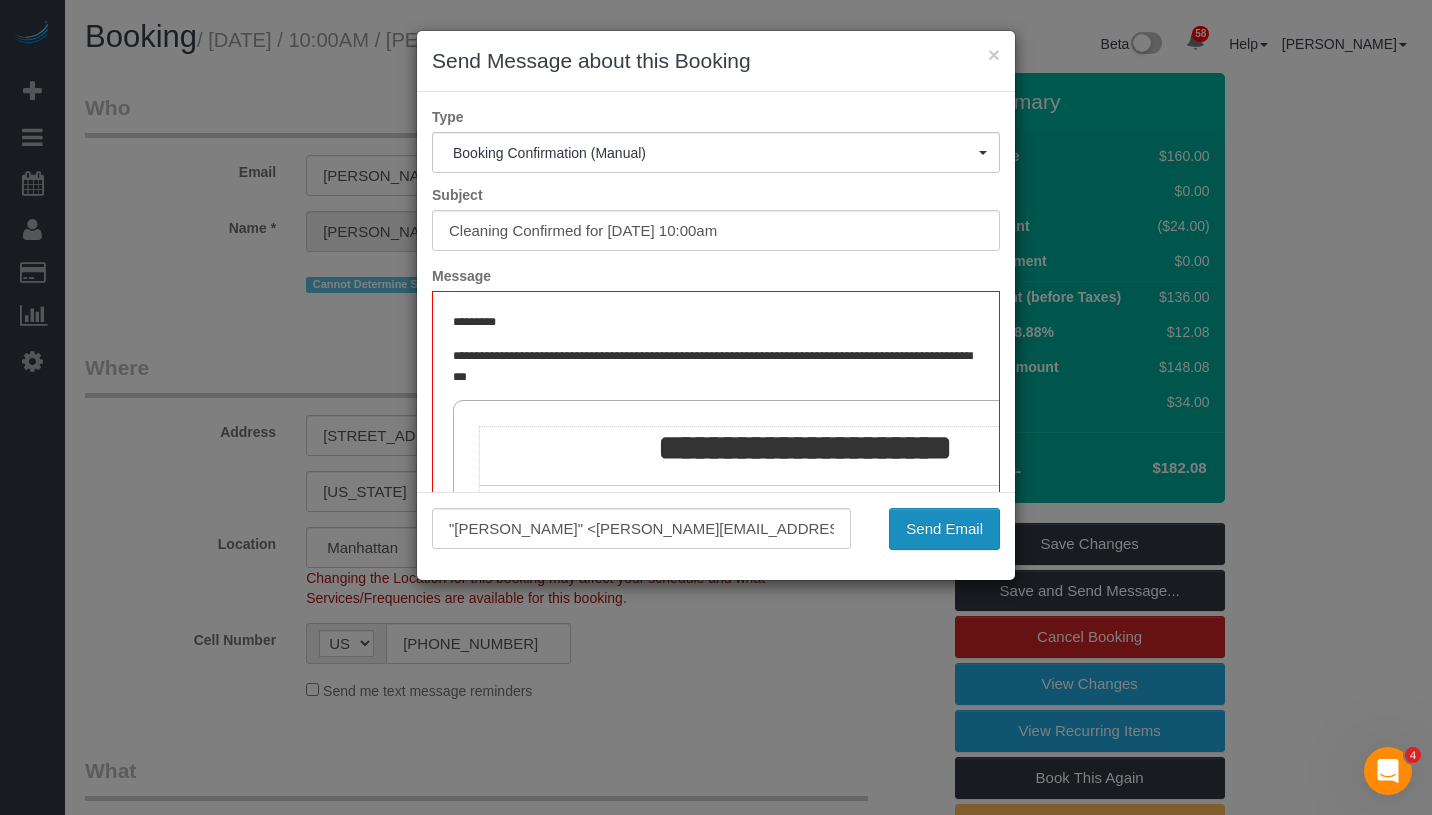 click on "Send Email" at bounding box center (944, 529) 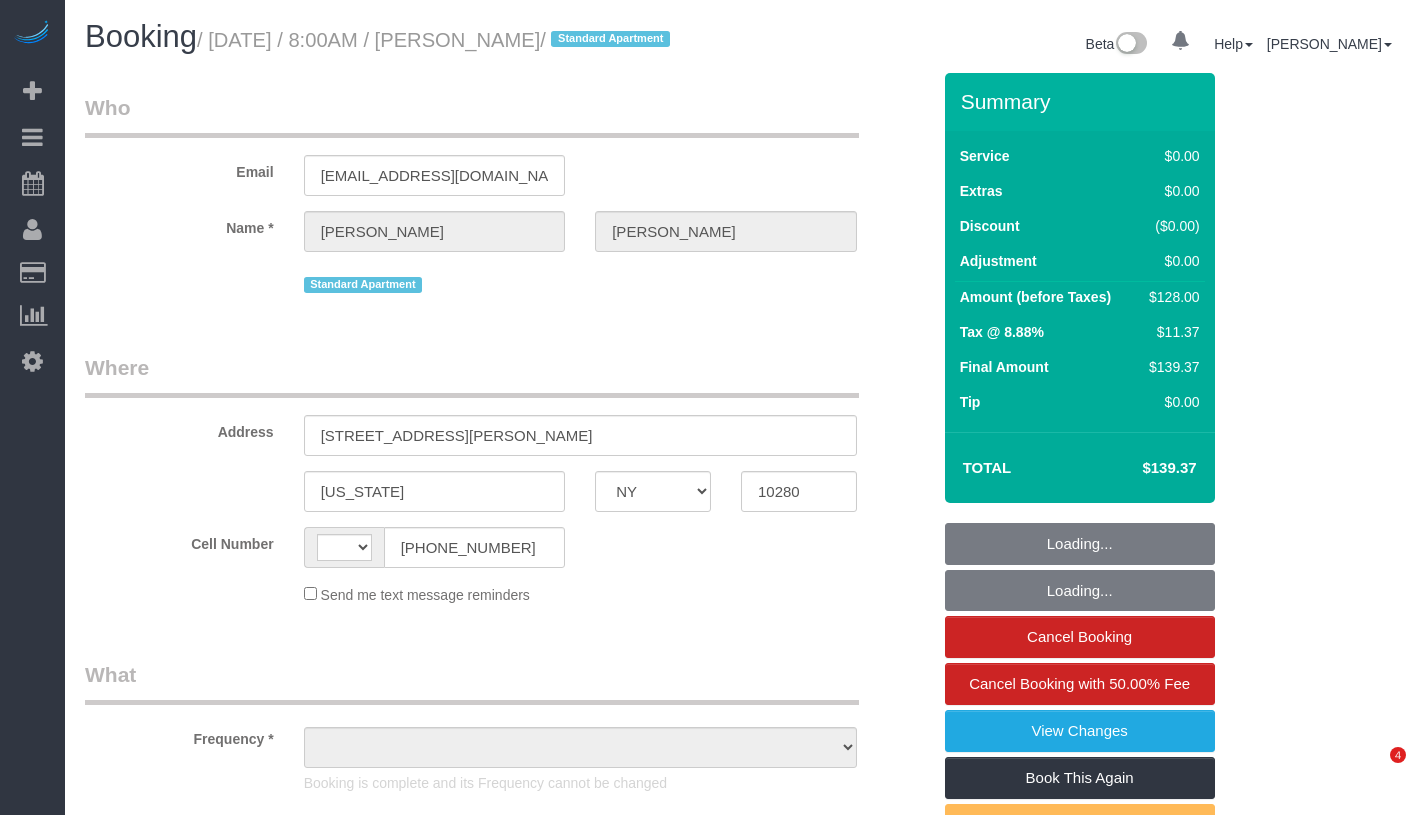 select on "NY" 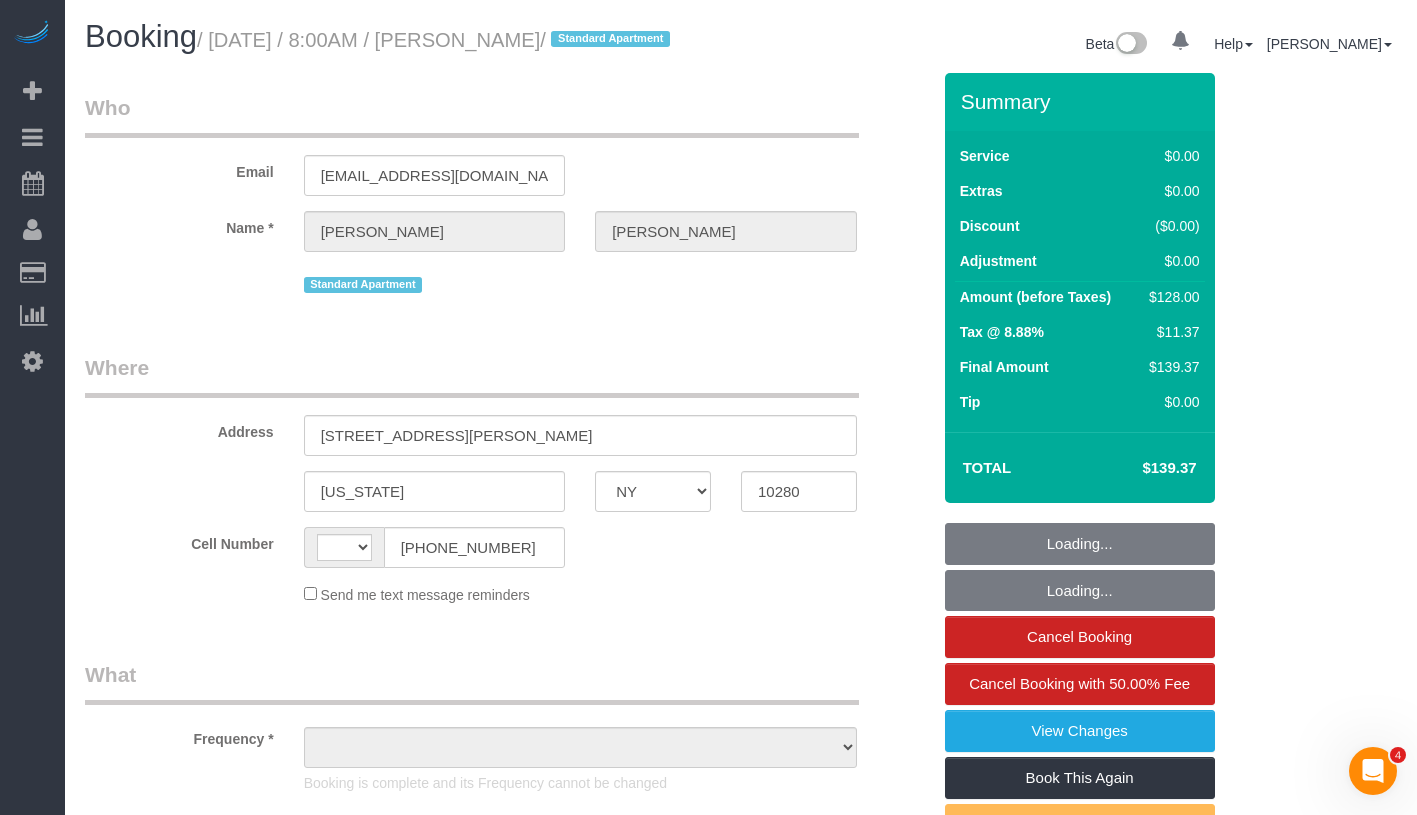 scroll, scrollTop: 0, scrollLeft: 0, axis: both 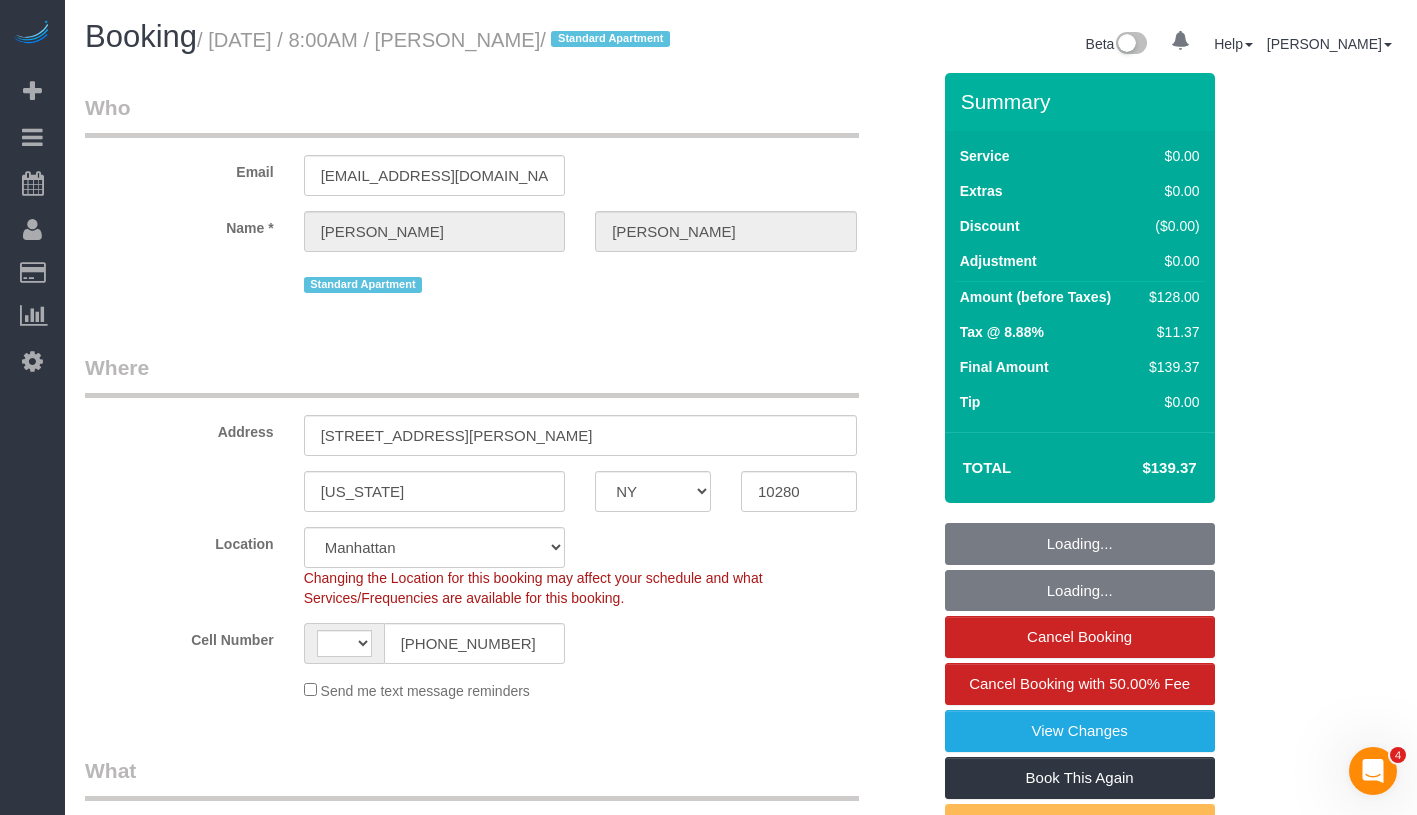 click on "/ July 04, 2025 / 8:00AM / Benjamin Sampson
/
Standard Apartment" at bounding box center [436, 40] 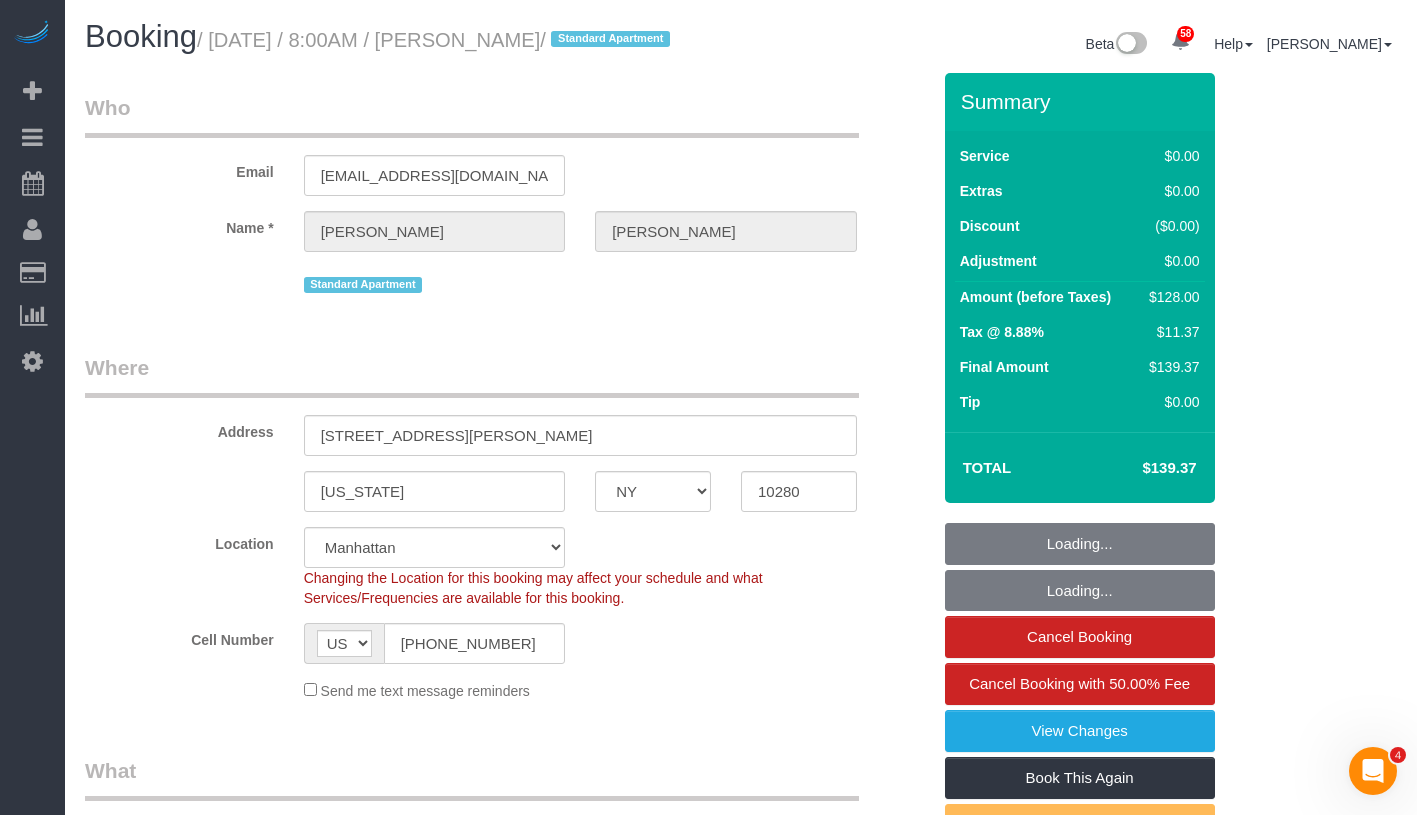 select on "spot1" 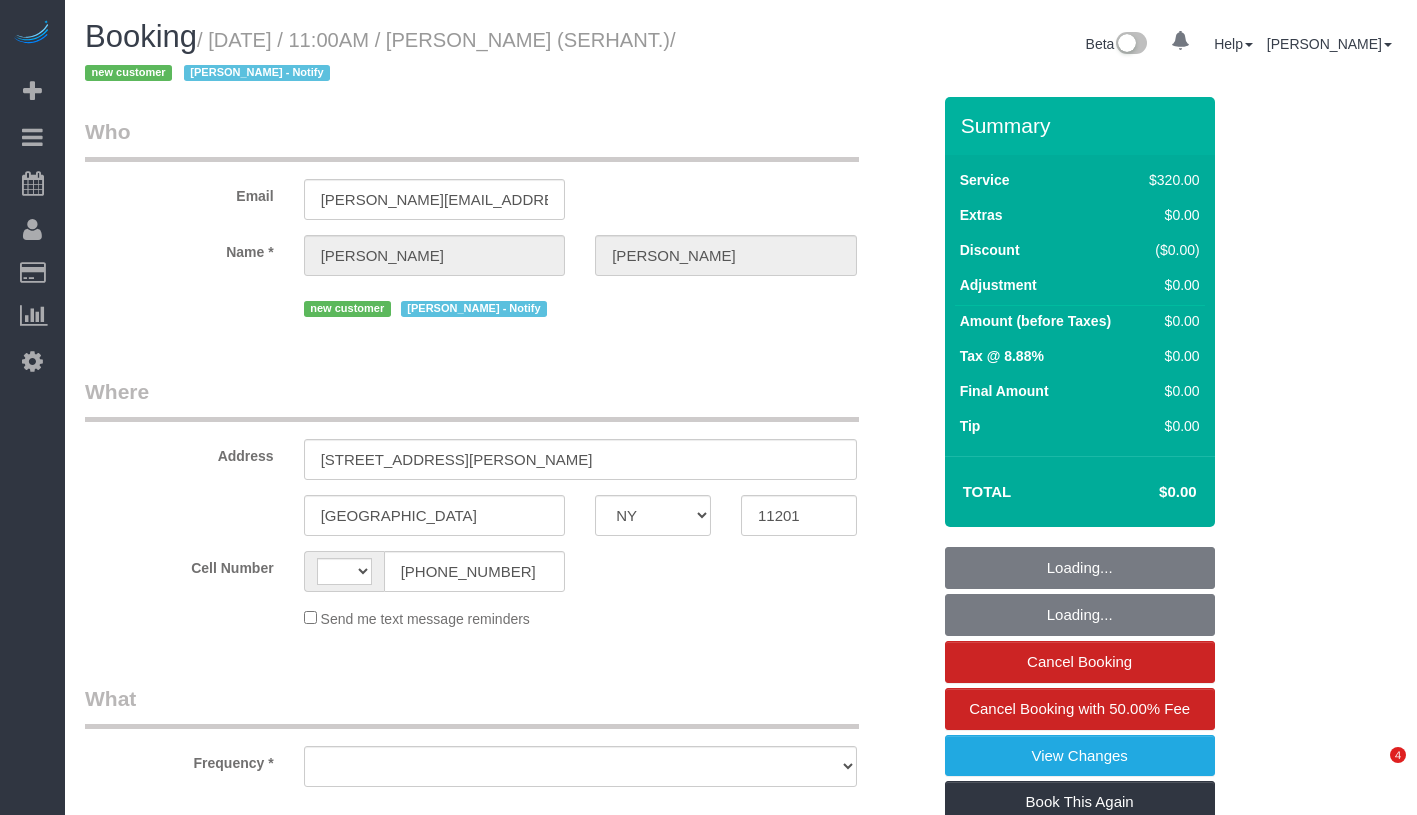 select on "NY" 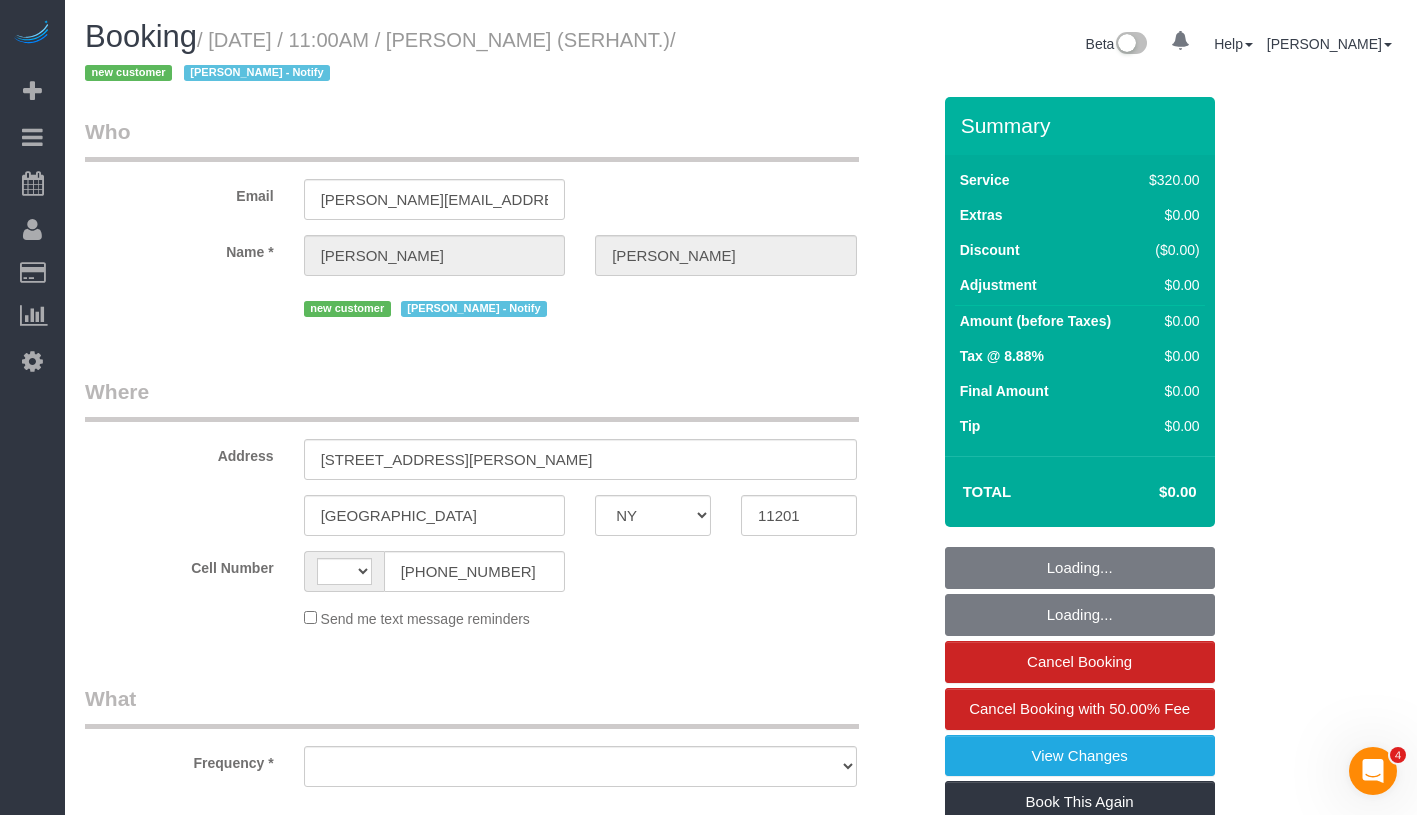scroll, scrollTop: 0, scrollLeft: 0, axis: both 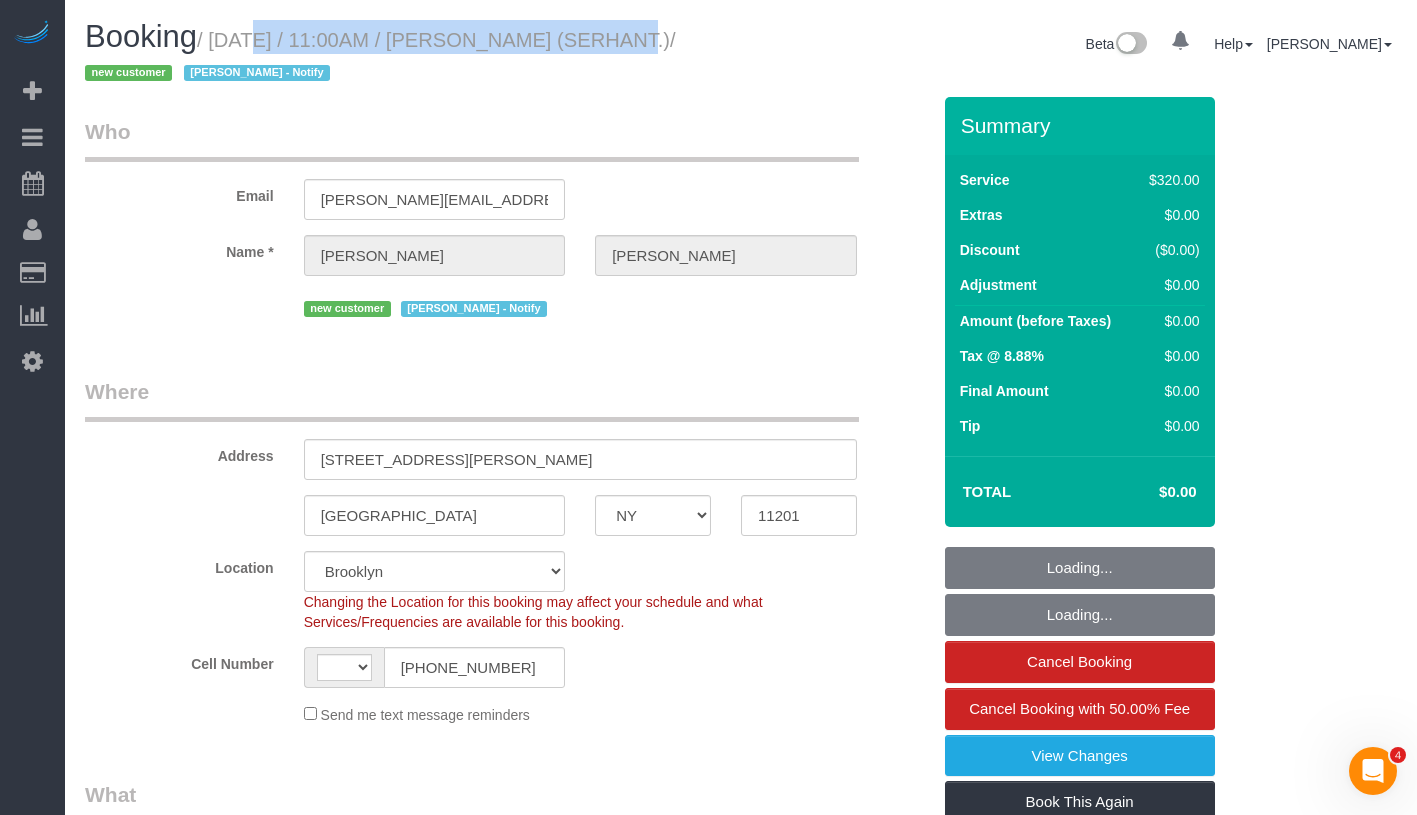 select on "string:[GEOGRAPHIC_DATA]" 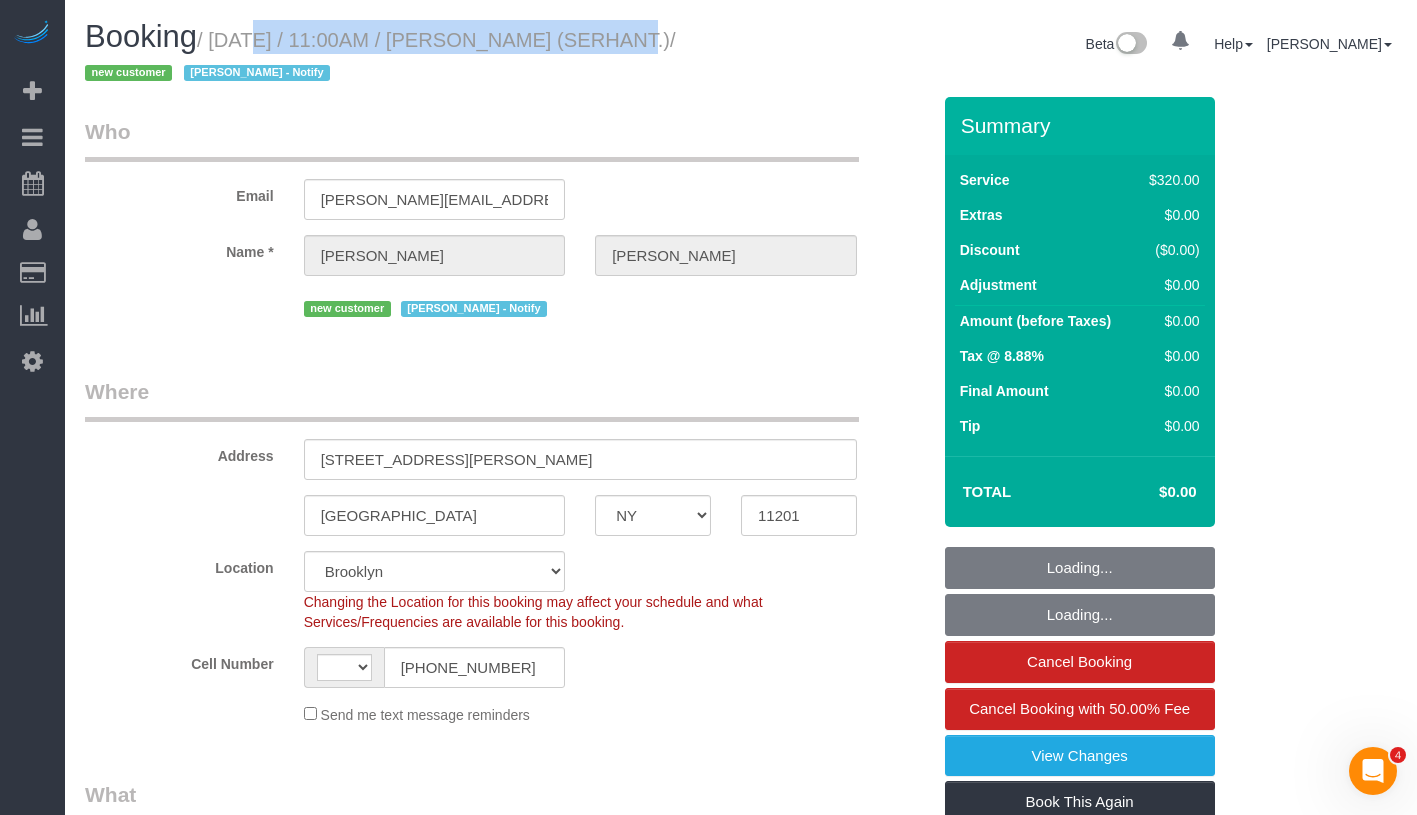select on "string:stripe-pm_1RhXTu4VGloSiKo76CVjix6c" 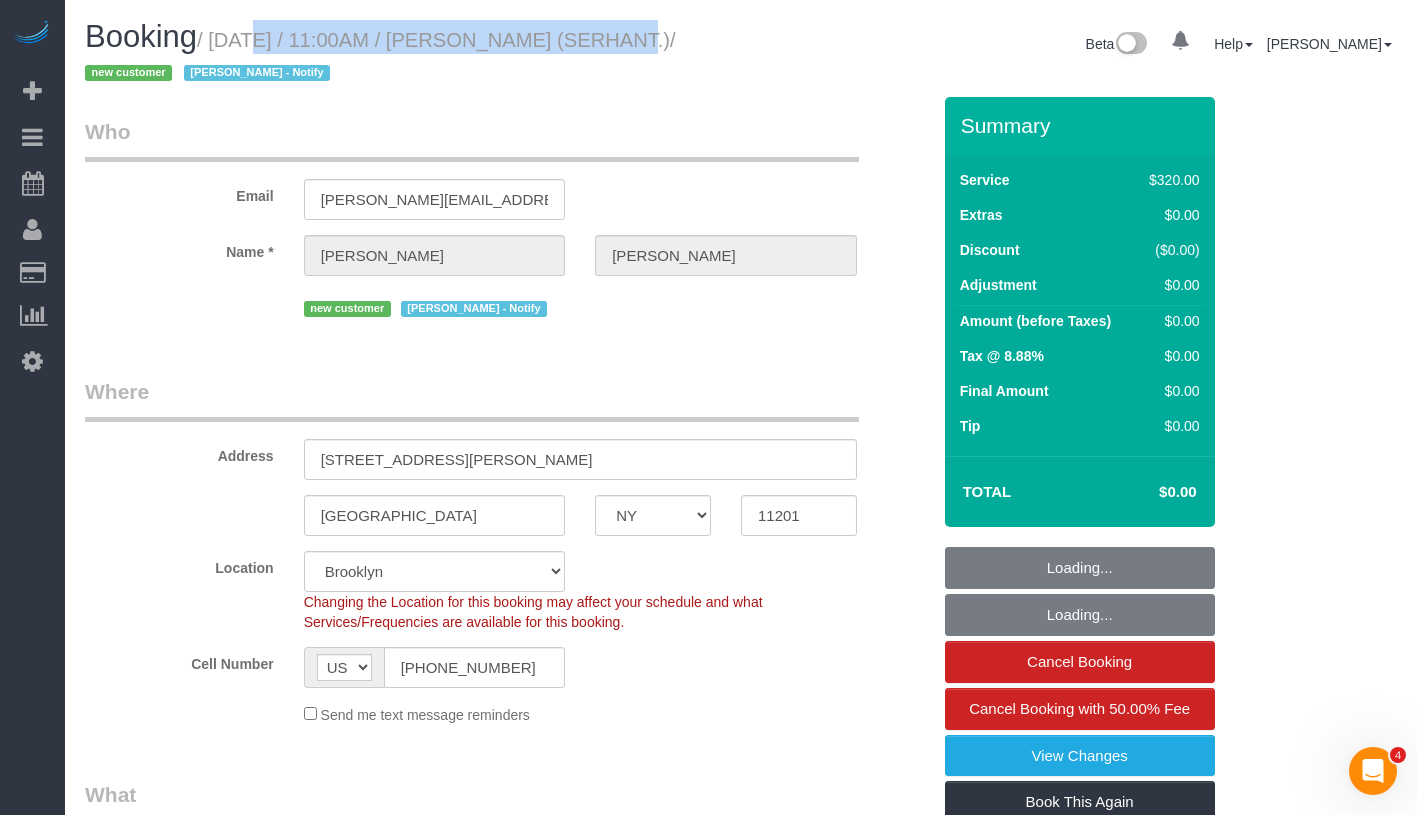 select on "object:829" 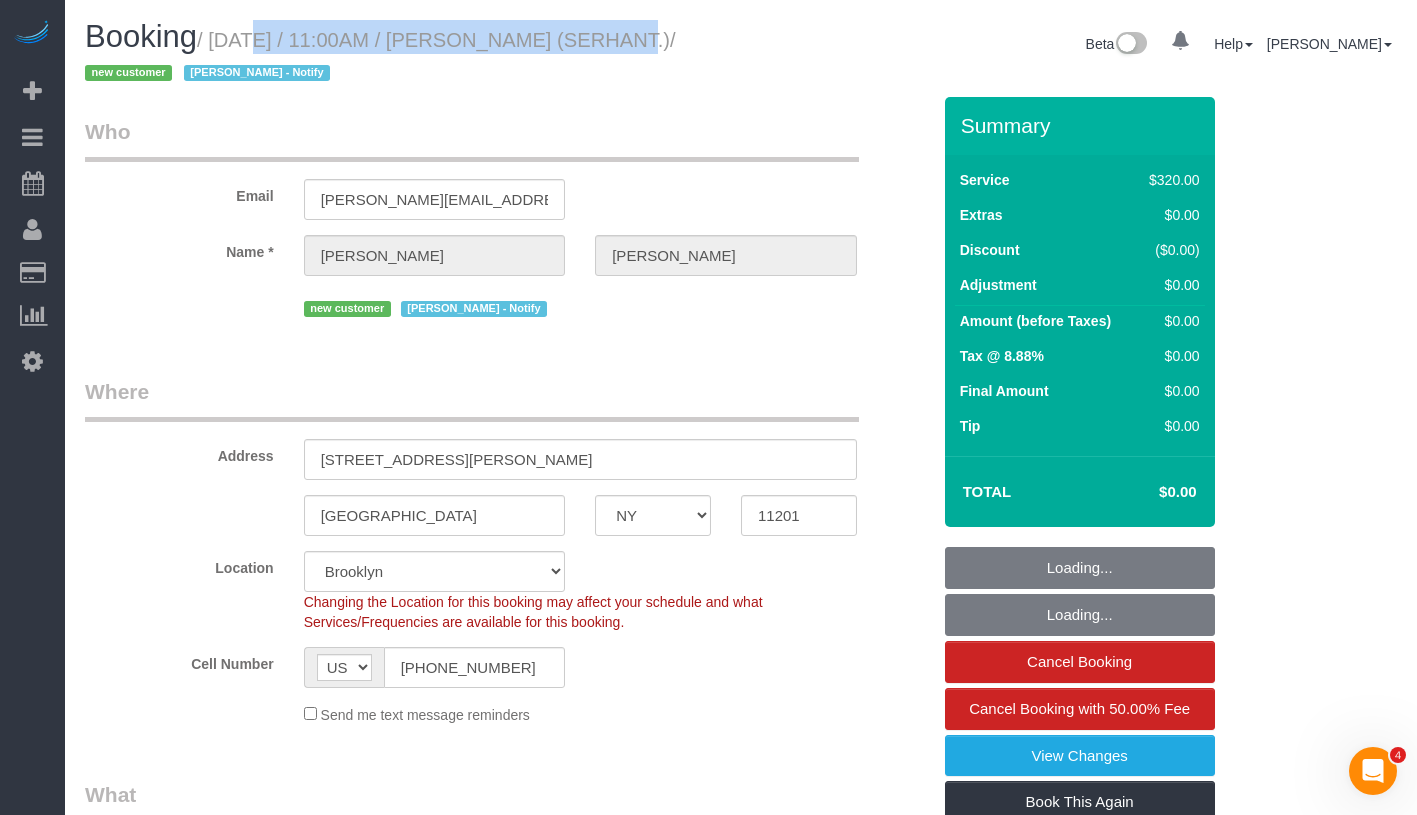 select on "spot1" 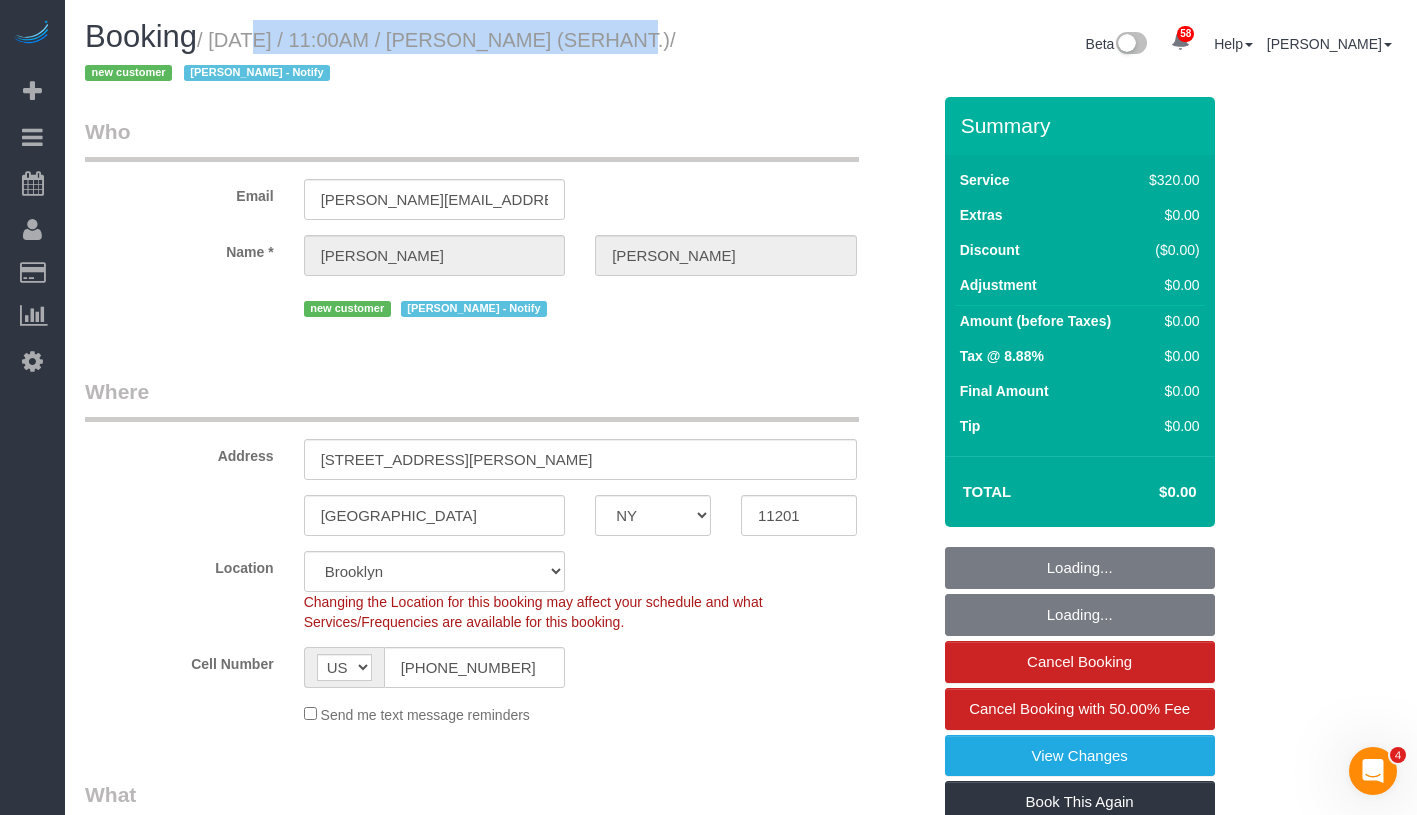 select on "object:983" 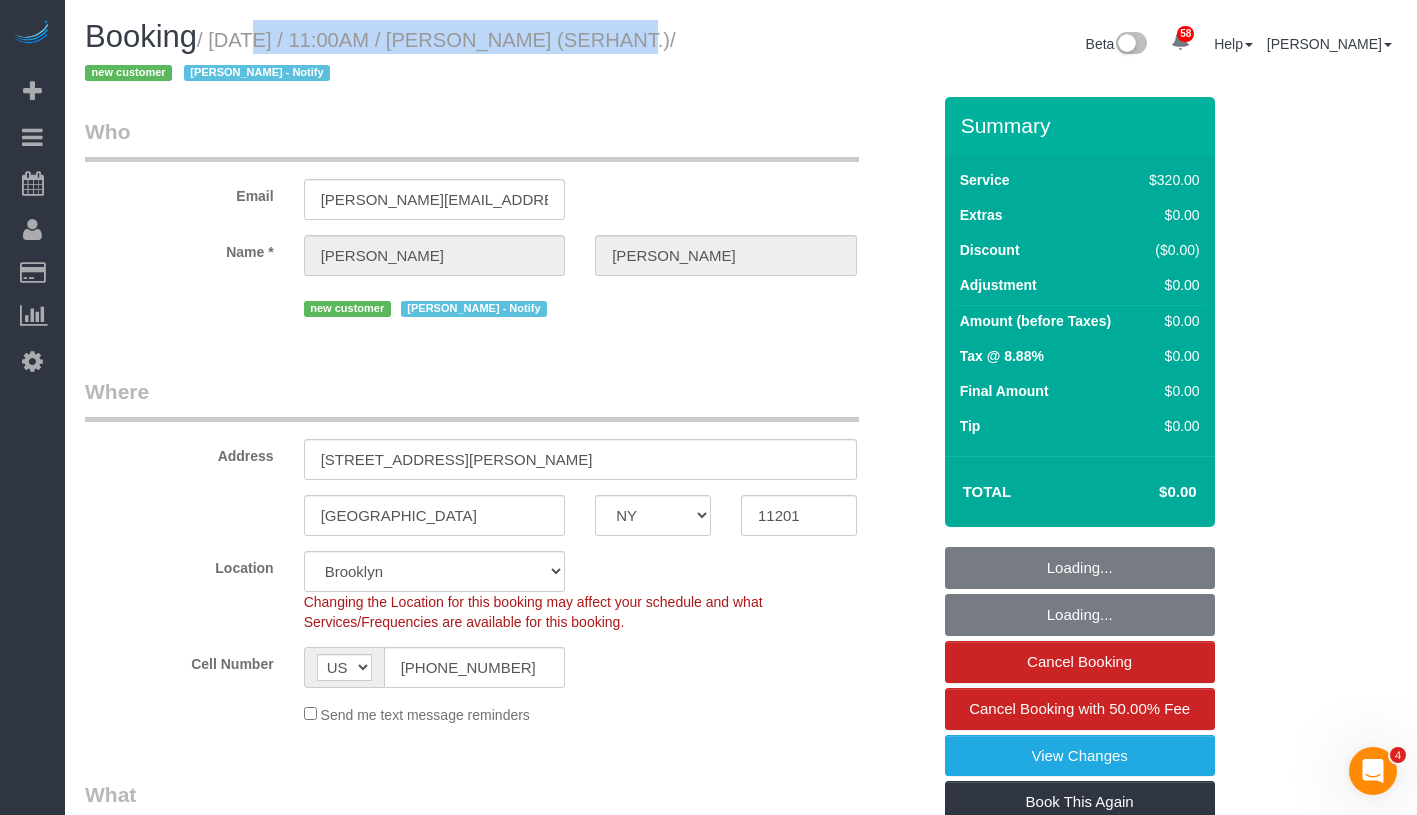select on "2" 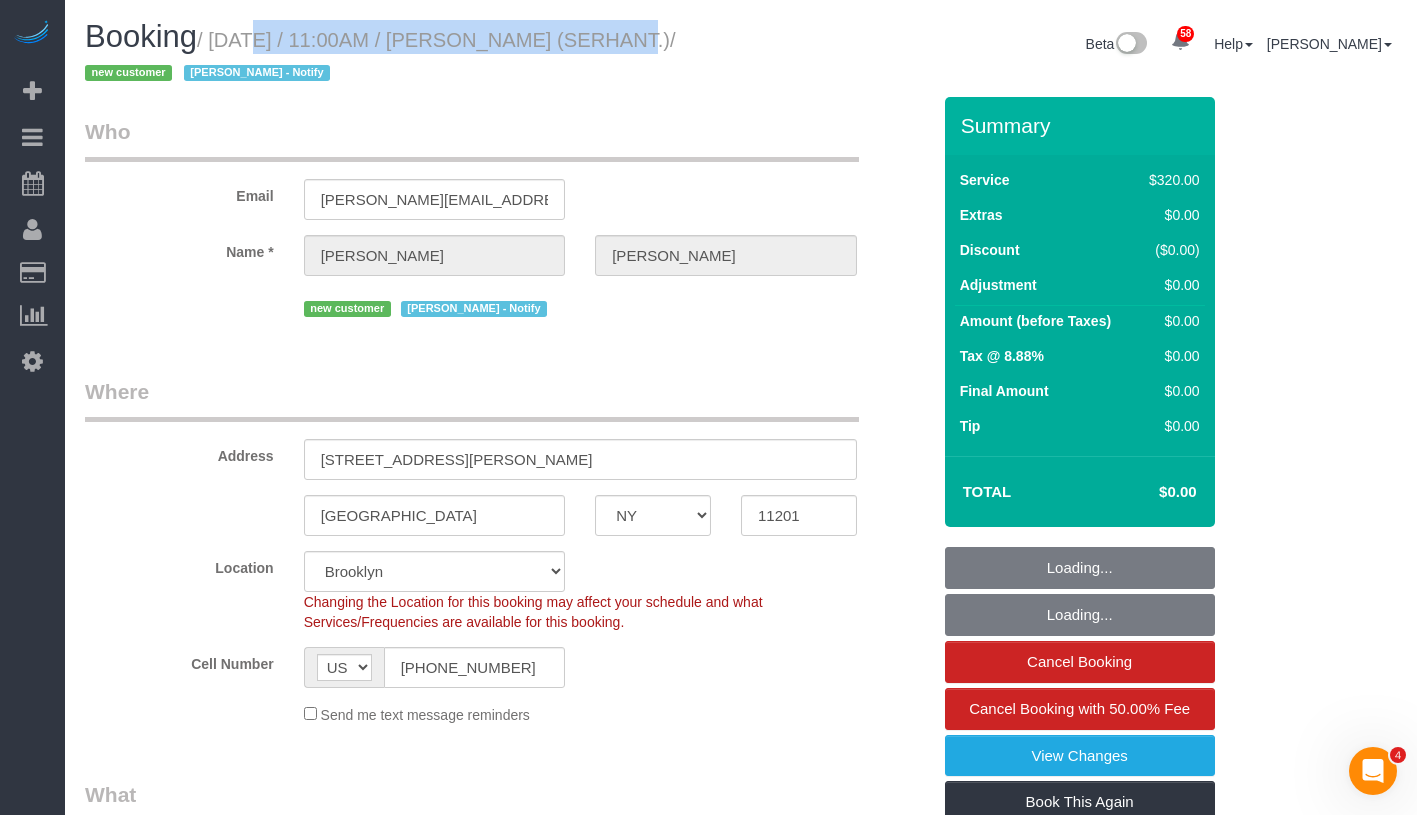 drag, startPoint x: 228, startPoint y: 36, endPoint x: 690, endPoint y: 37, distance: 462.00107 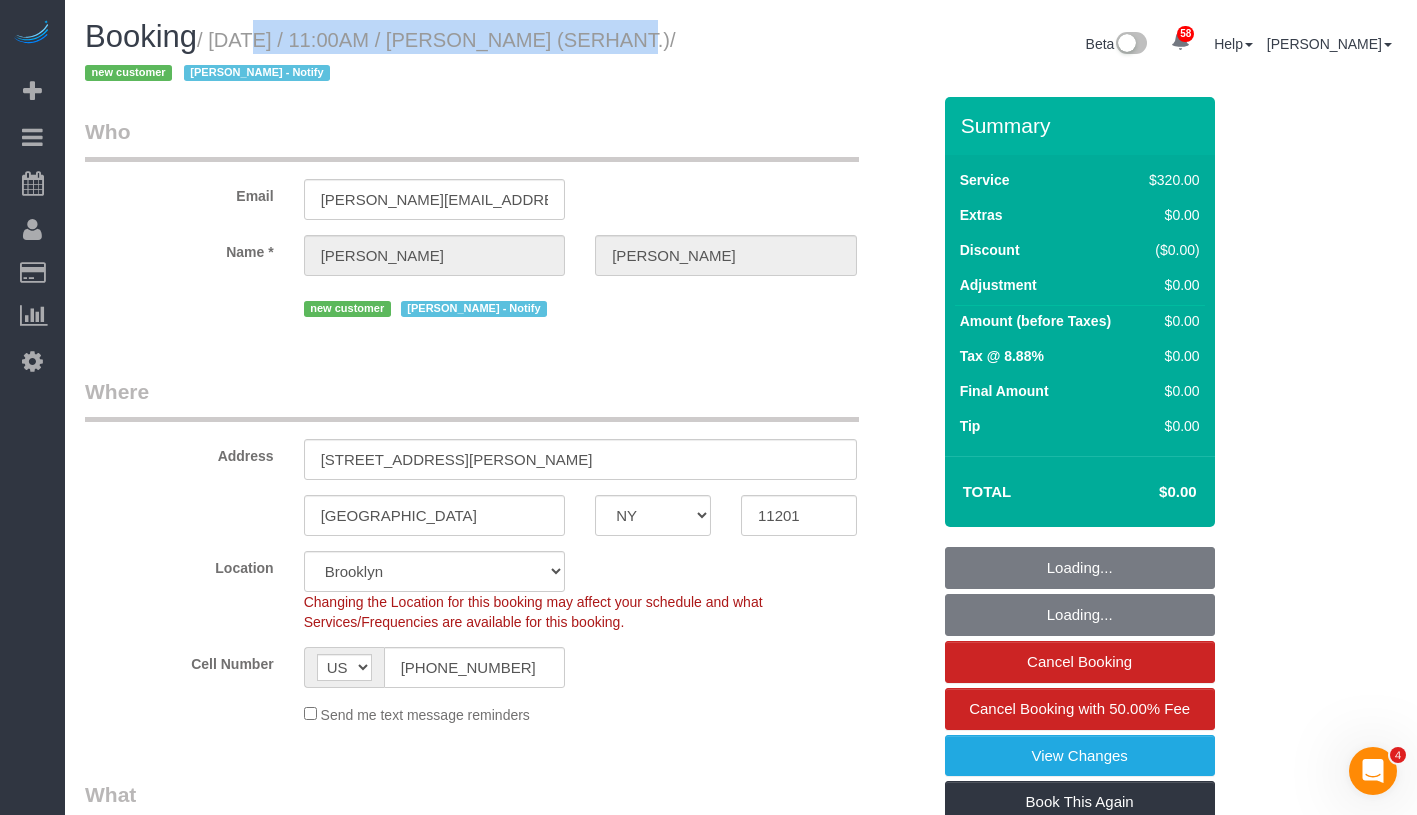 click on "/ [DATE] / 11:00AM / [PERSON_NAME] (SERHANT.)
/
new customer
[PERSON_NAME] - Notify" at bounding box center [380, 57] 